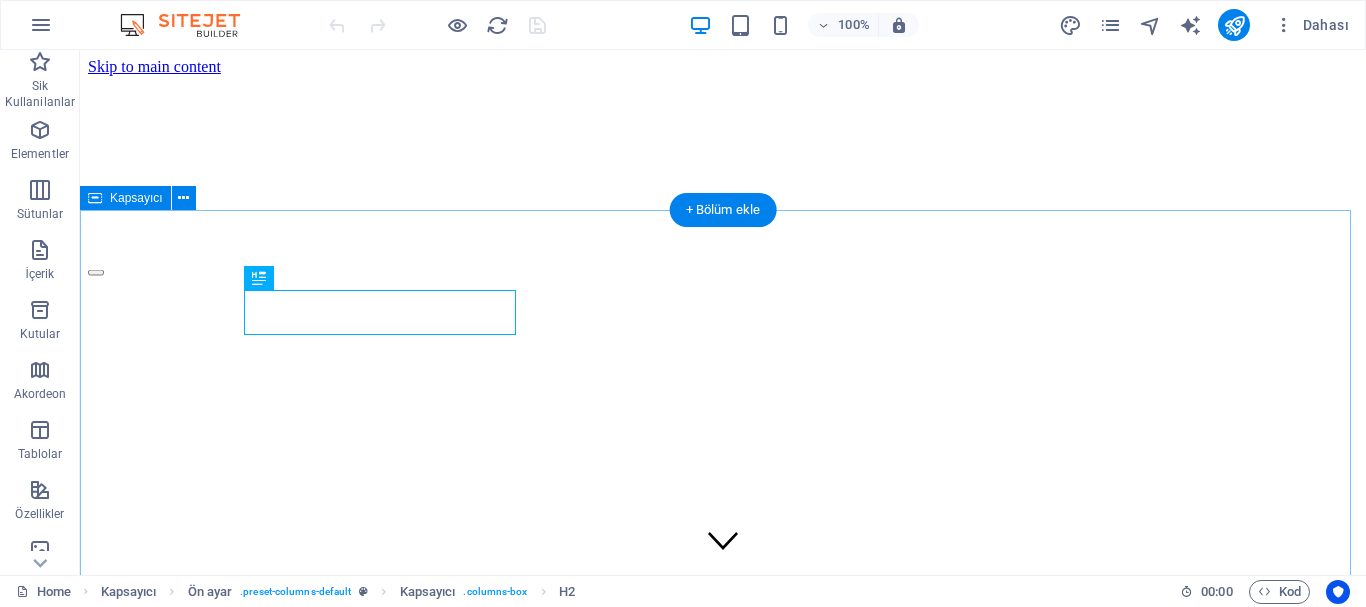 scroll, scrollTop: 365, scrollLeft: 0, axis: vertical 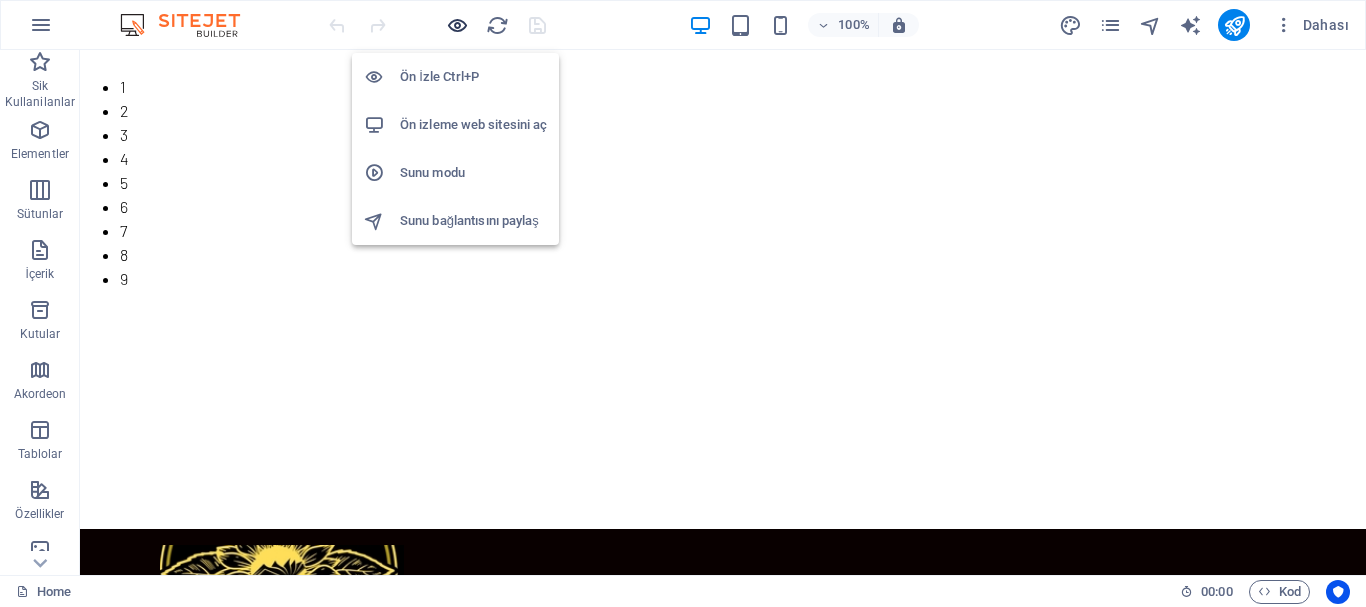 click at bounding box center (457, 25) 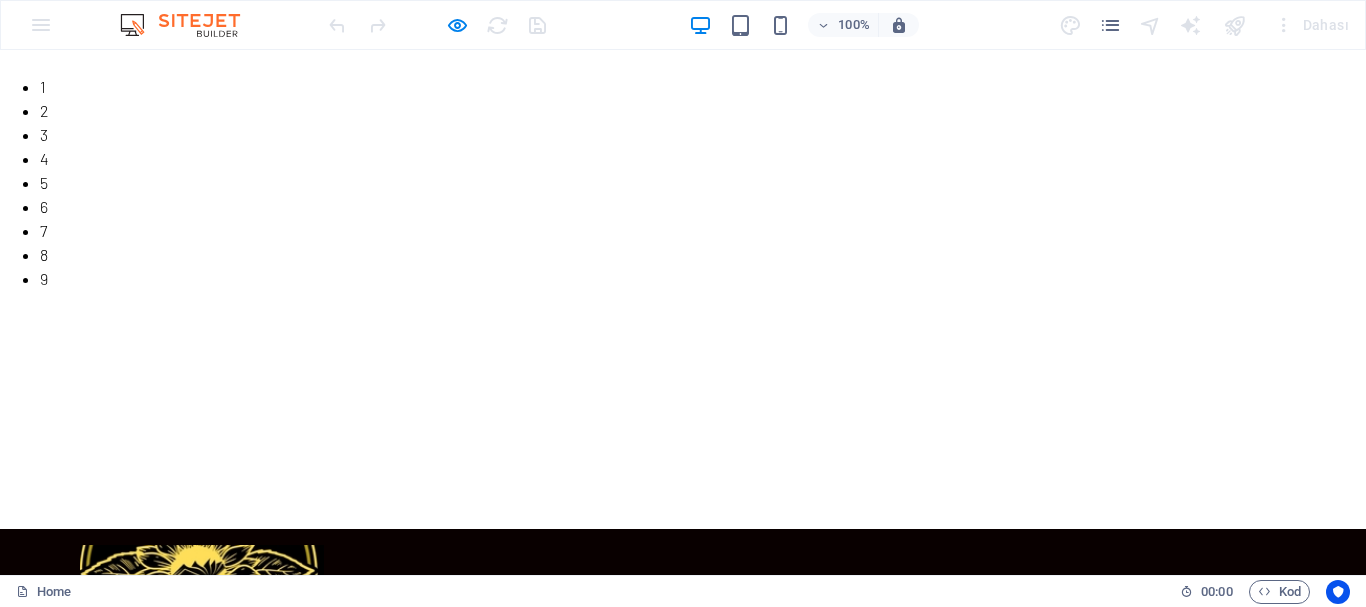scroll, scrollTop: 0, scrollLeft: 0, axis: both 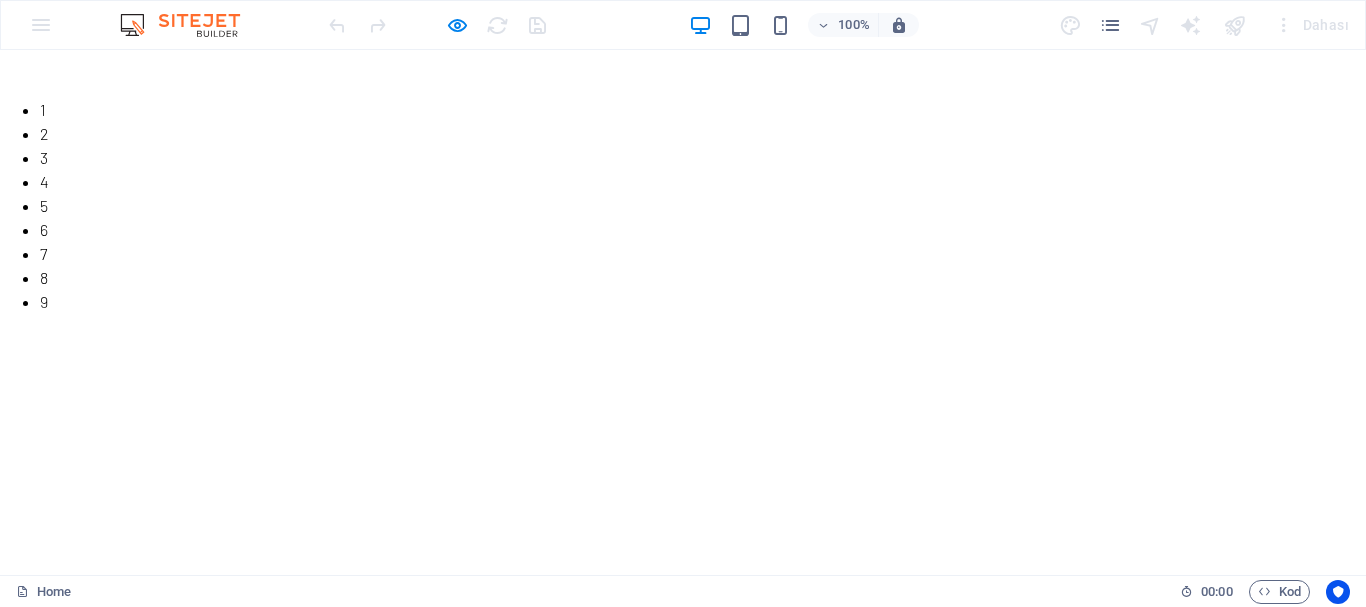 click on "BİZDEN HABERLER" at bounding box center [1202, 664] 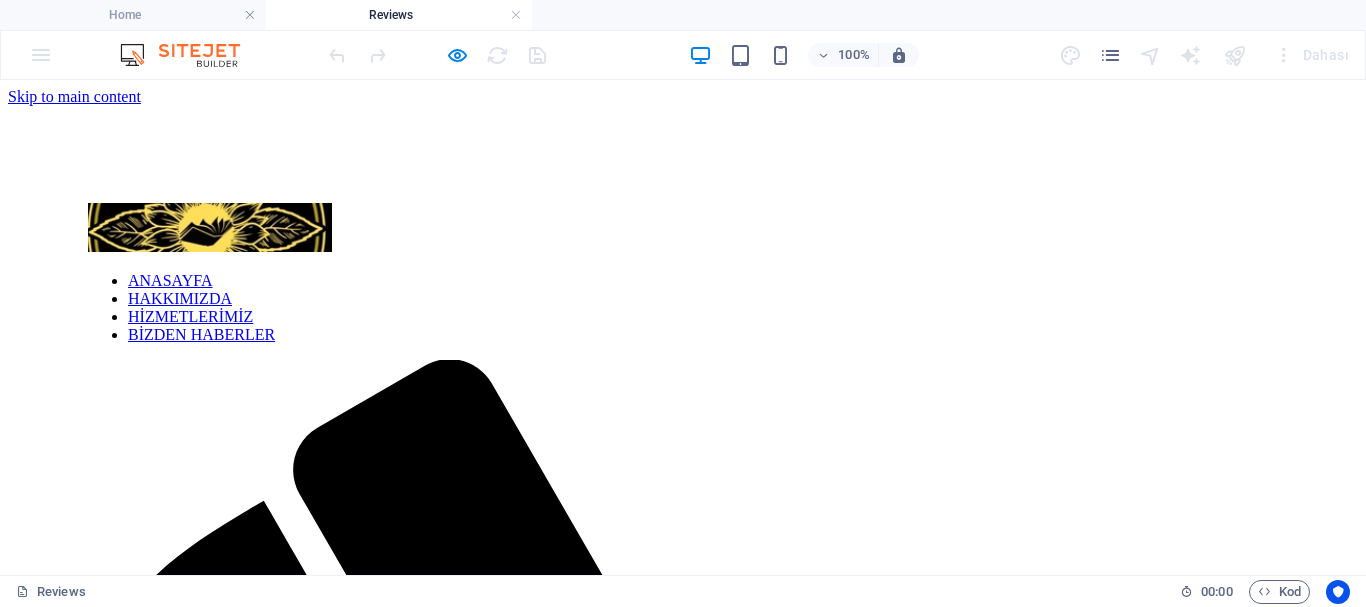 scroll, scrollTop: 0, scrollLeft: 0, axis: both 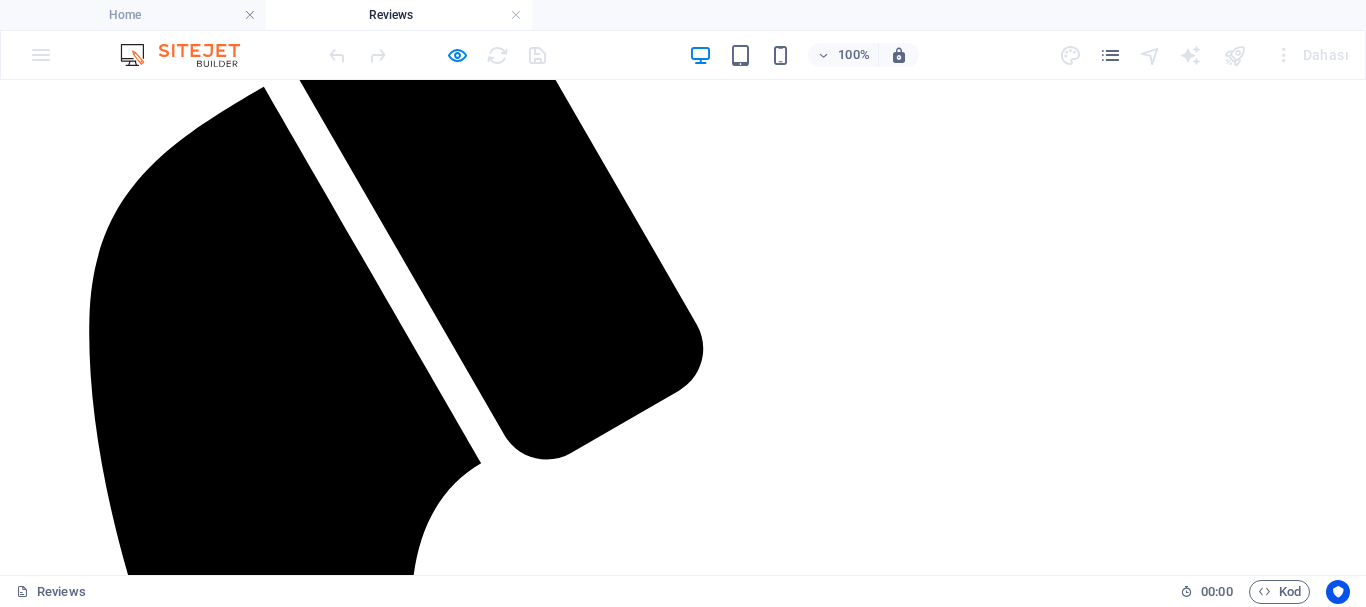 click on "" A "" at bounding box center (683, 4294) 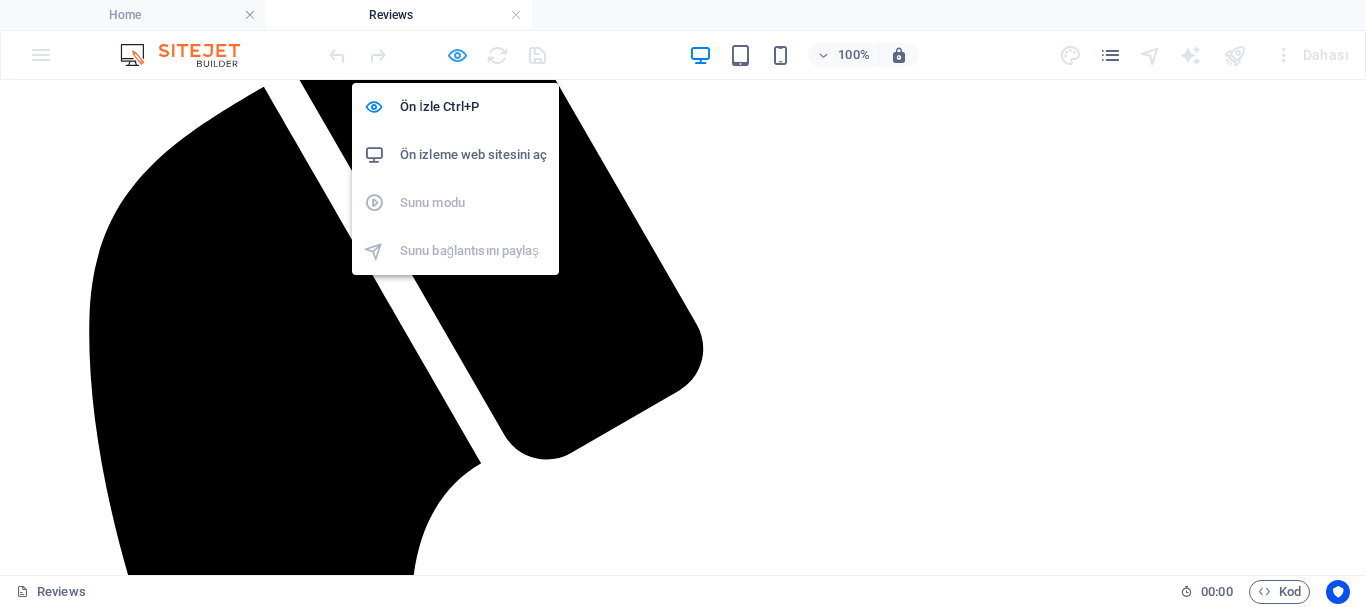 click at bounding box center [457, 55] 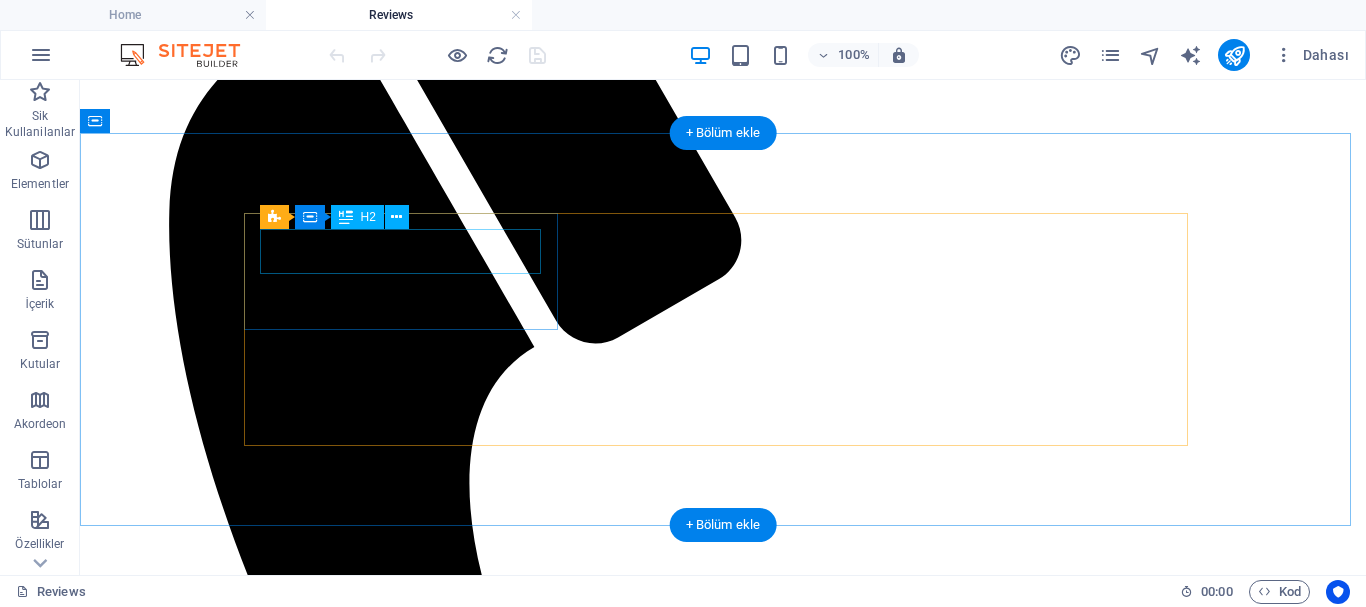 click on "" A "" at bounding box center [723, 4008] 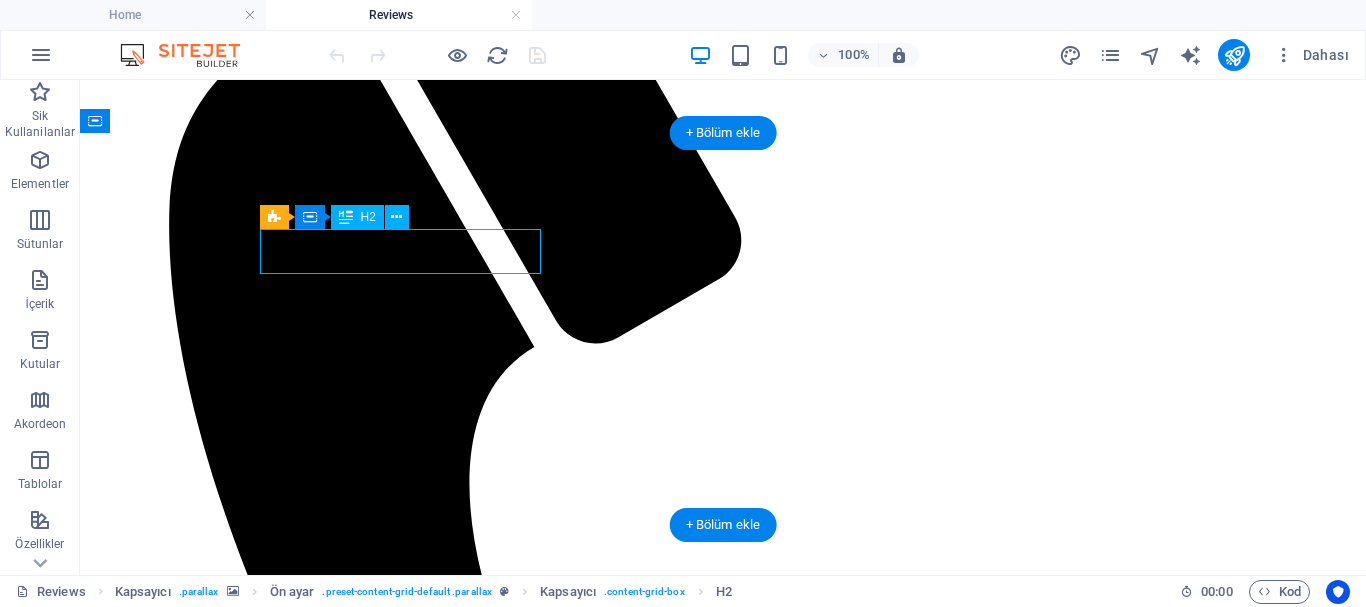 click on "" A "" at bounding box center [723, 4008] 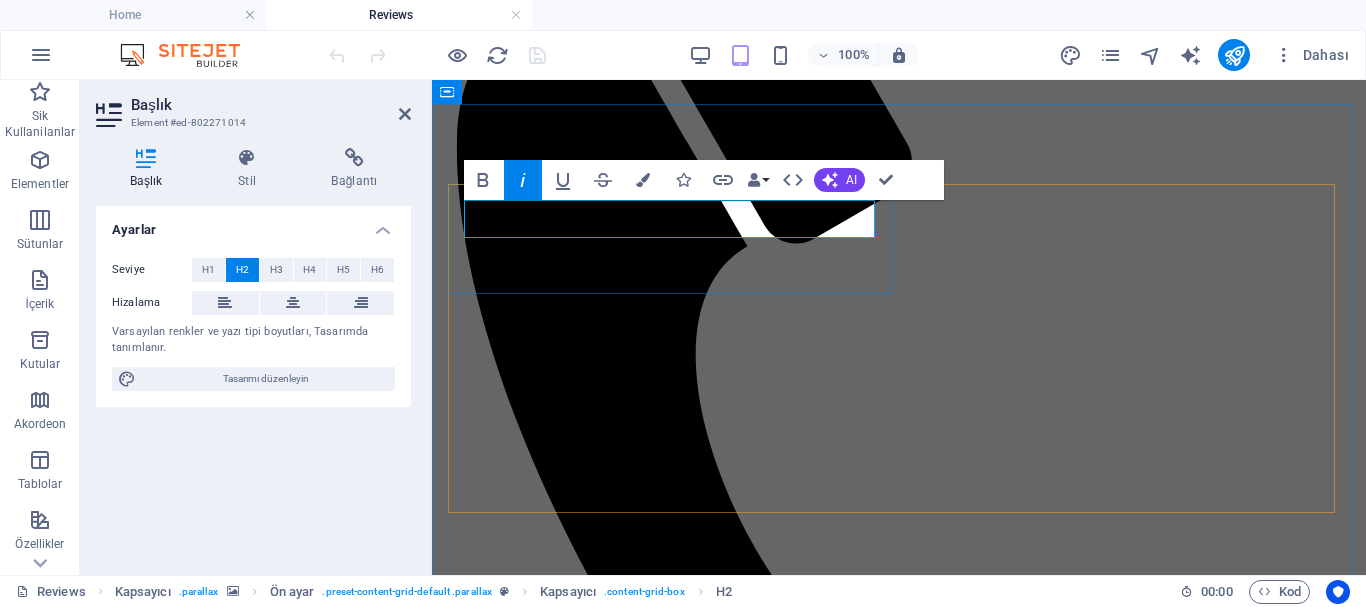 click on "" A "" at bounding box center [466, 3234] 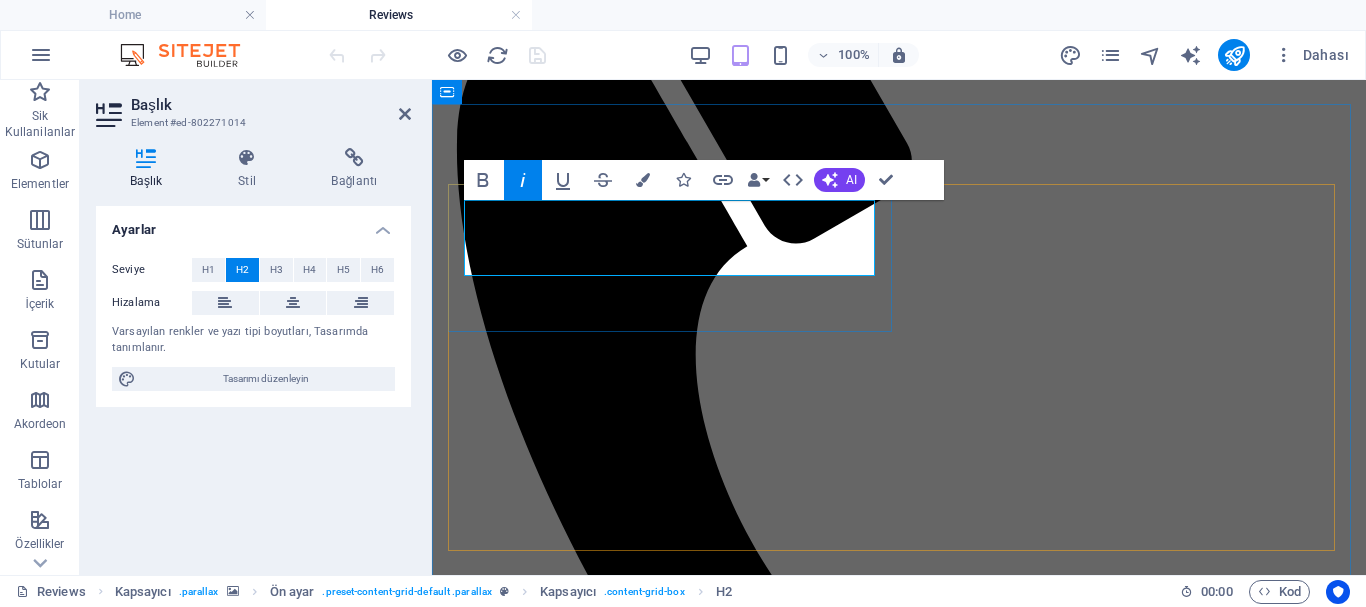 click on "" A Bildiklerimiz bir damla, bilmediklerimiz ise bir okyanustur."" at bounding box center [758, 3301] 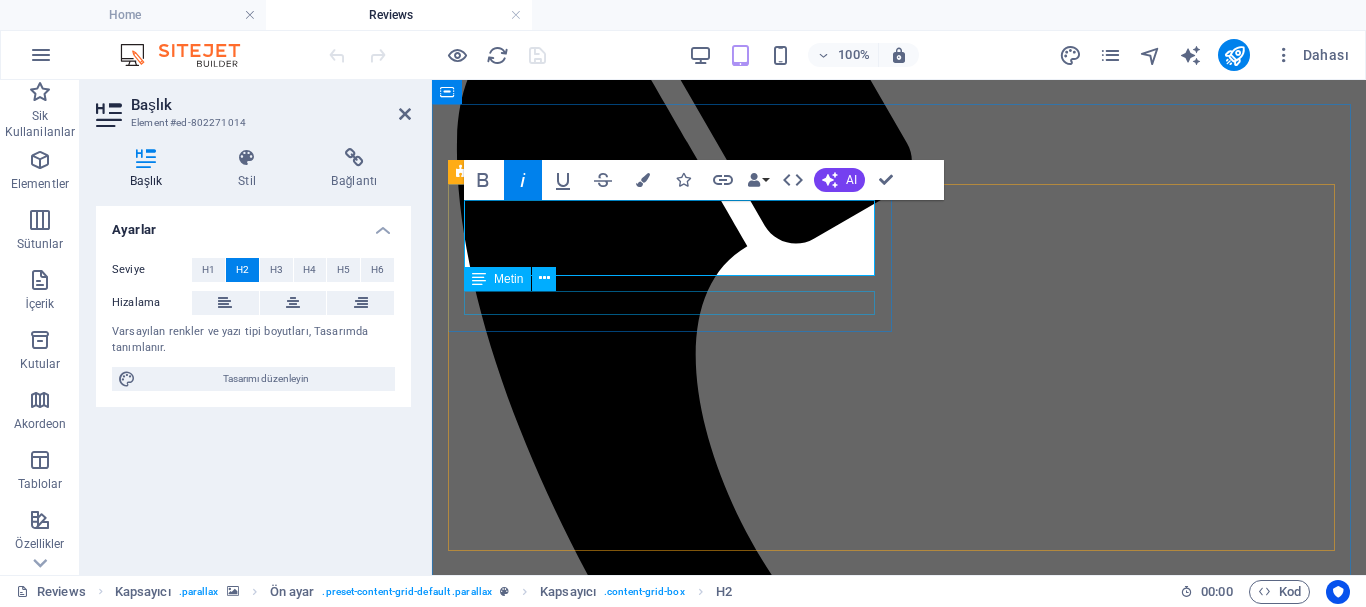 click on "İÇERİK YAKINDA" at bounding box center (899, 3375) 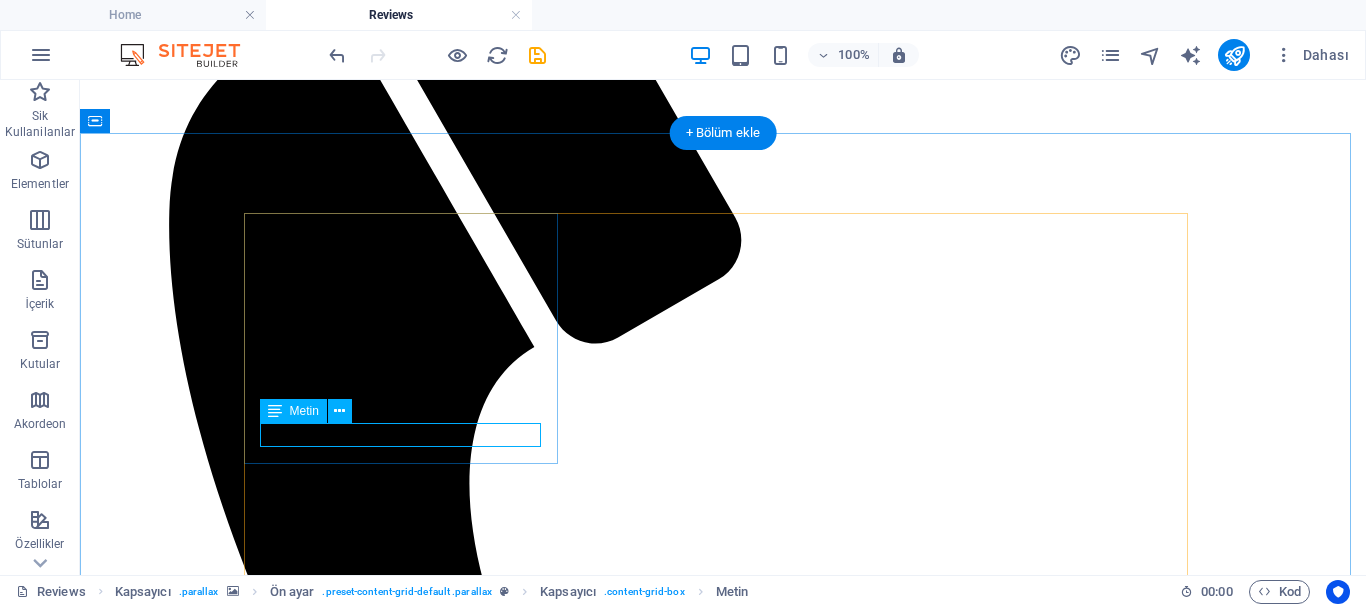 click on "İÇERİK YAKINDA" at bounding box center [723, 4148] 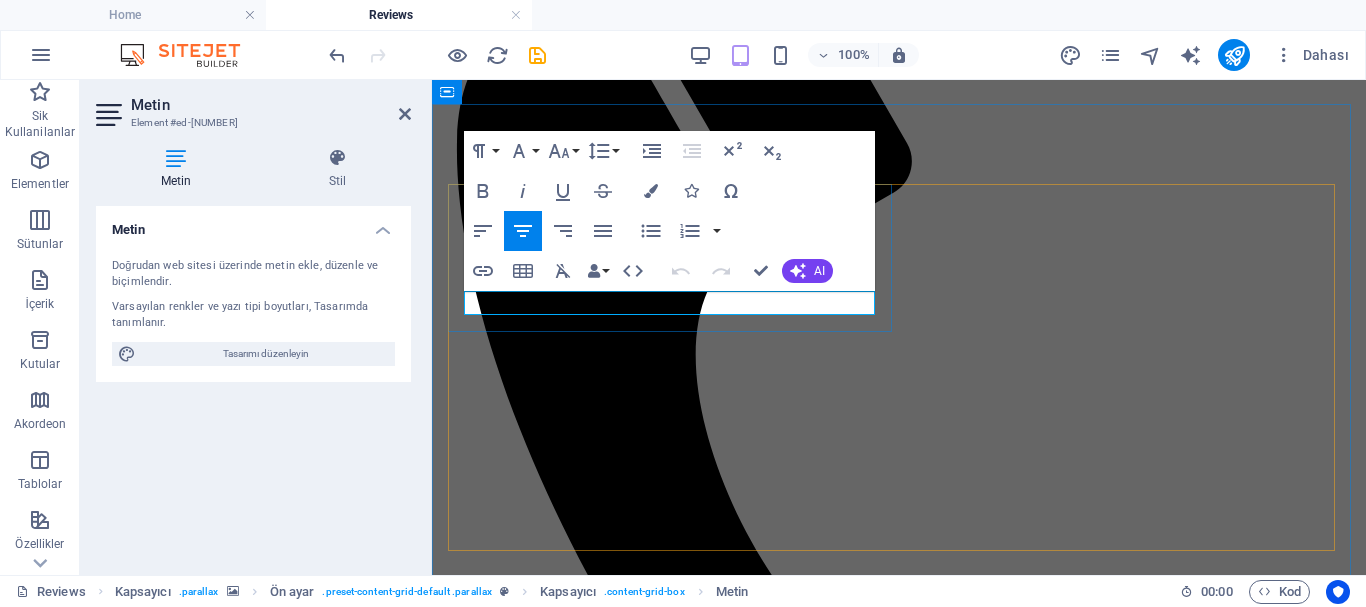 click on "İÇERİK YAKINDA" at bounding box center [899, 3375] 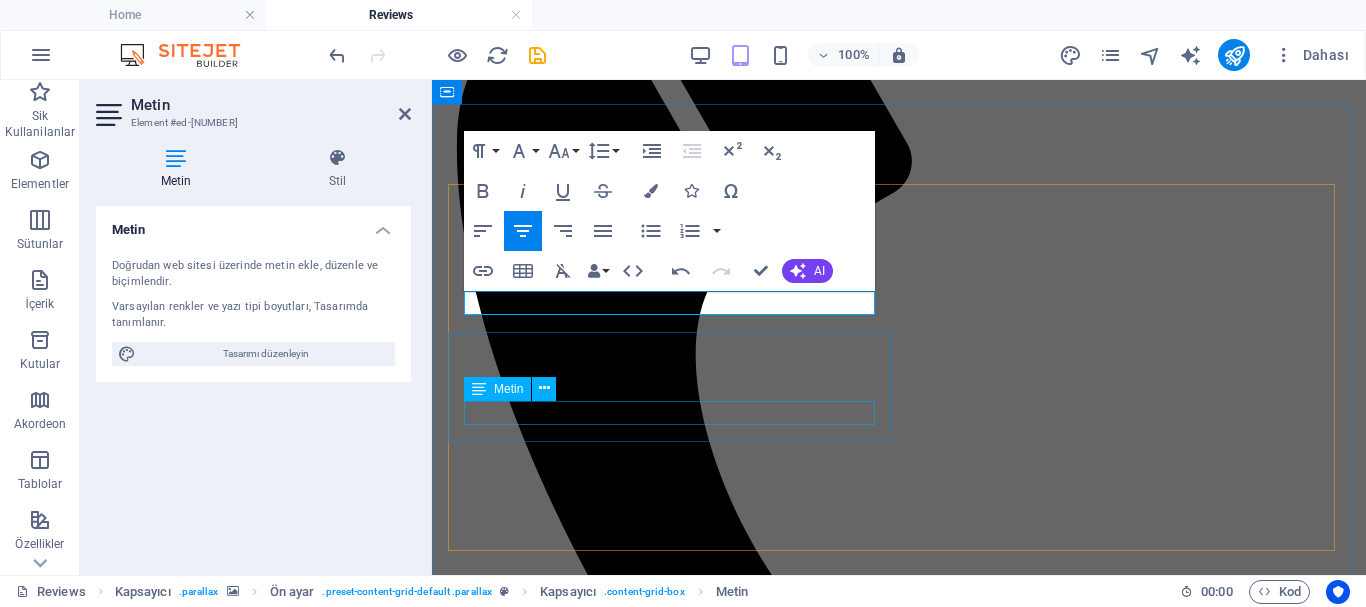 type 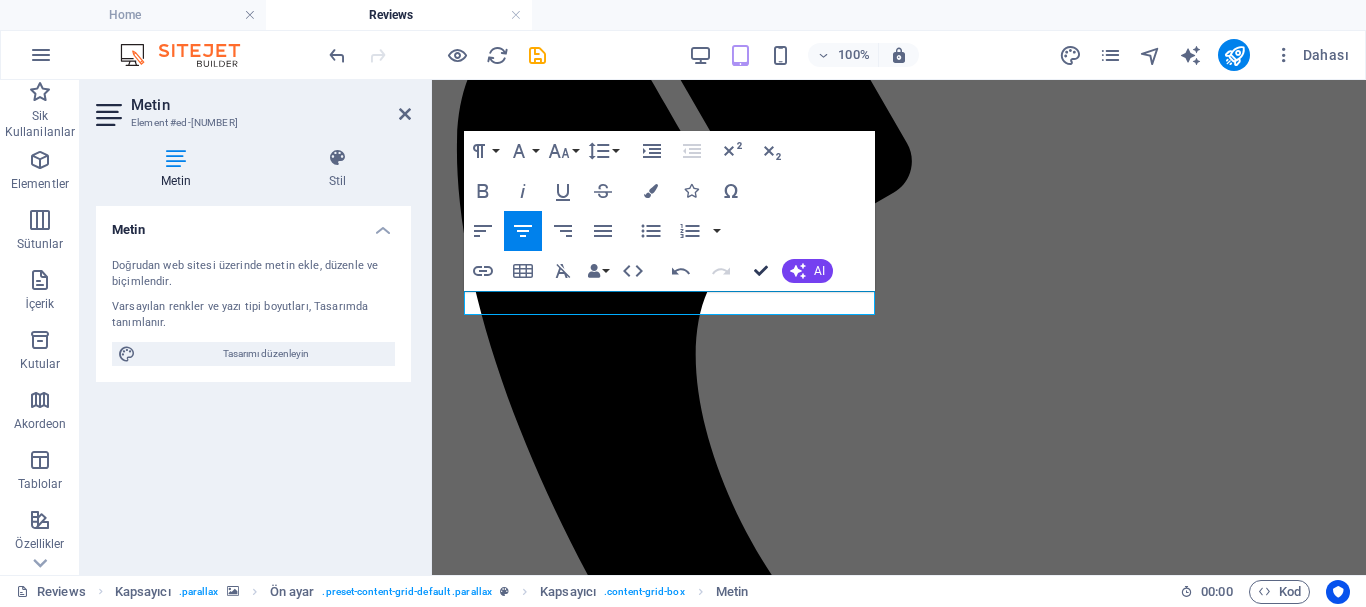 scroll, scrollTop: 546, scrollLeft: 0, axis: vertical 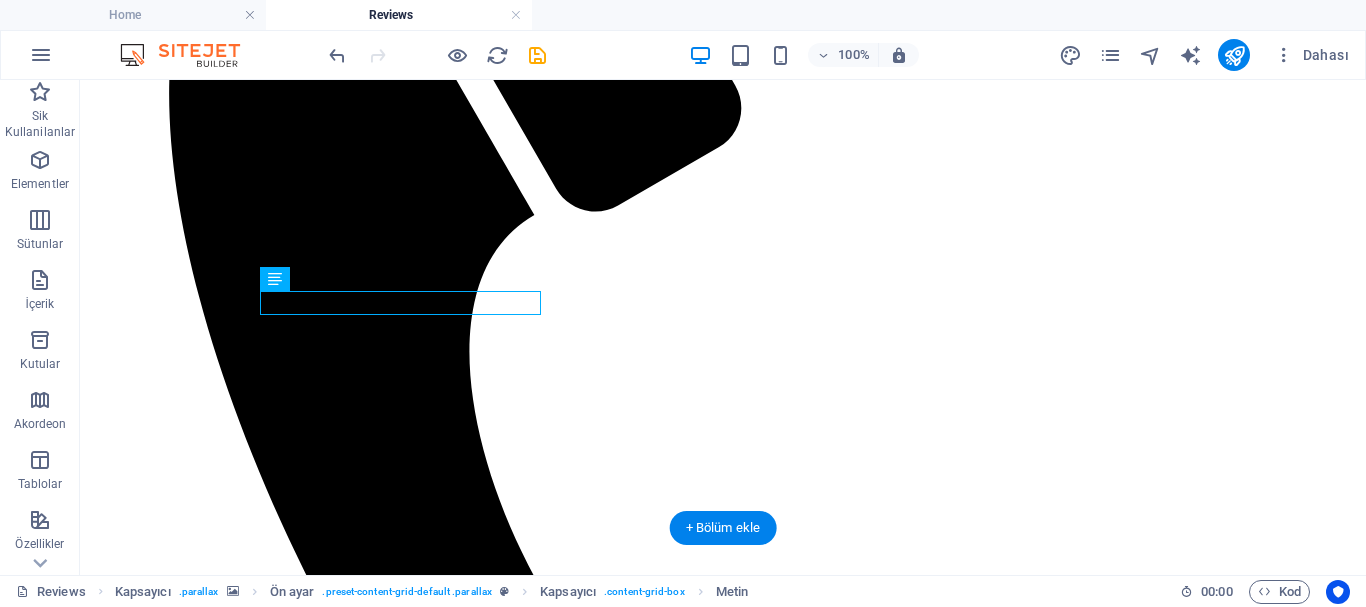 drag, startPoint x: 1350, startPoint y: 362, endPoint x: 1346, endPoint y: 316, distance: 46.173584 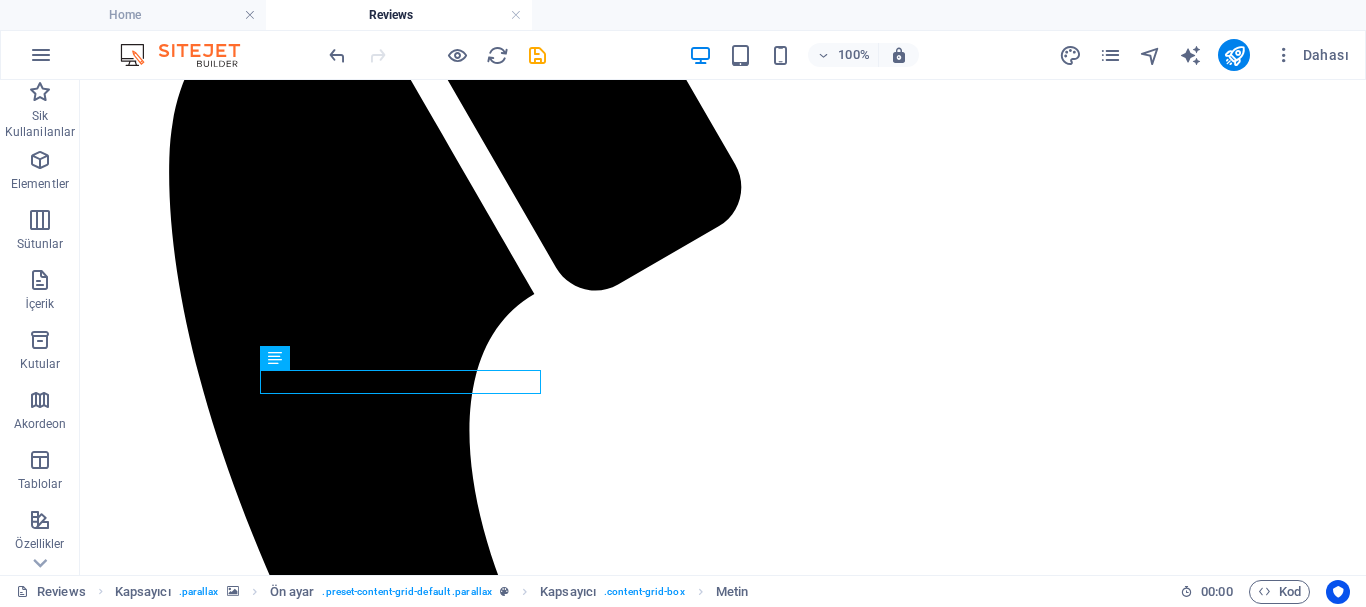 scroll, scrollTop: 440, scrollLeft: 0, axis: vertical 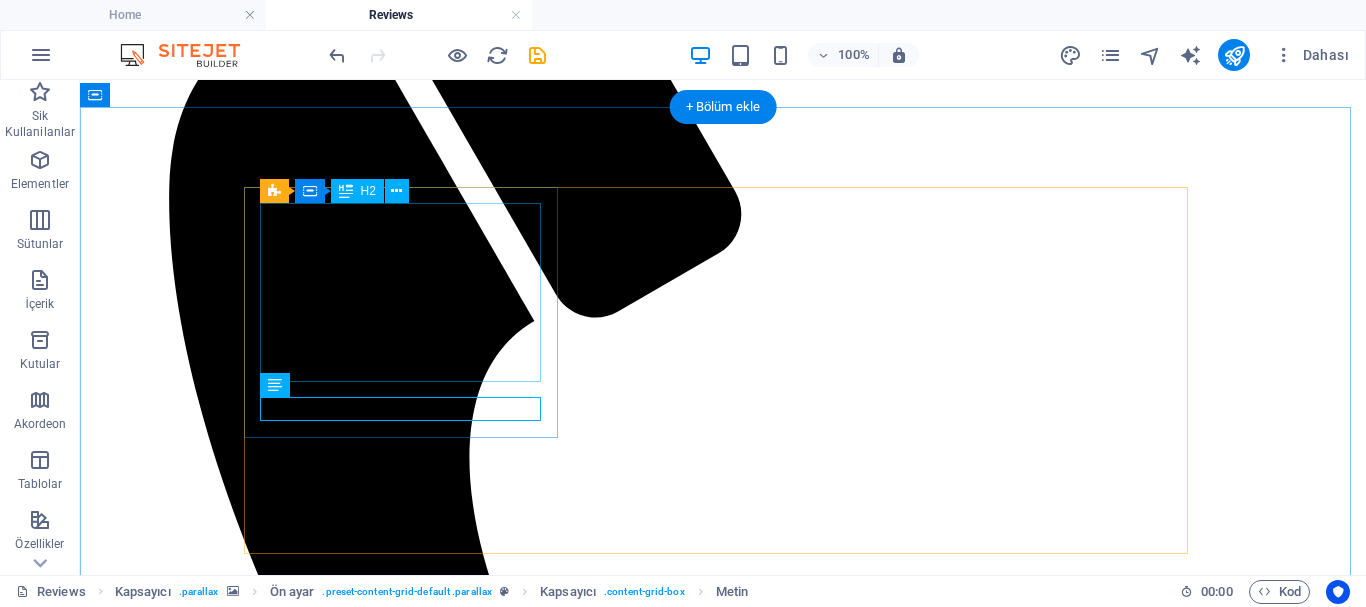 click on "" Bildiklerimiz bir damla, bilmediklerimiz ise bir okyanustur."" at bounding box center [723, 4049] 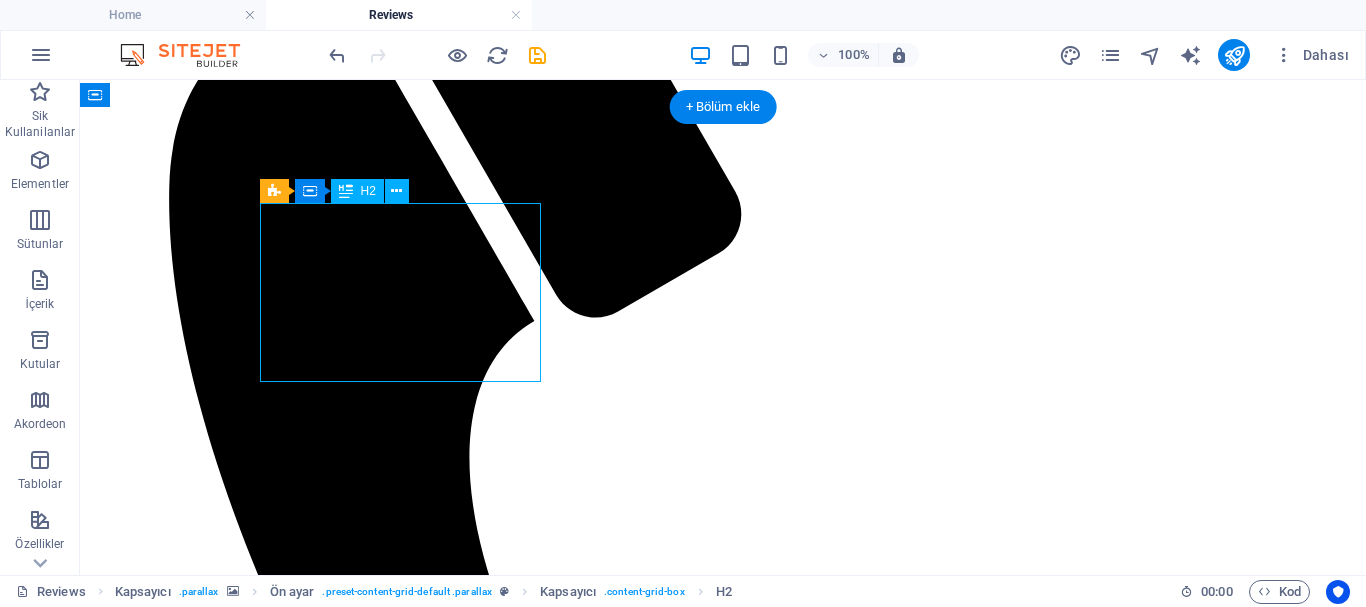 click on "" Bildiklerimiz bir damla, bilmediklerimiz ise bir okyanustur."" at bounding box center (723, 4049) 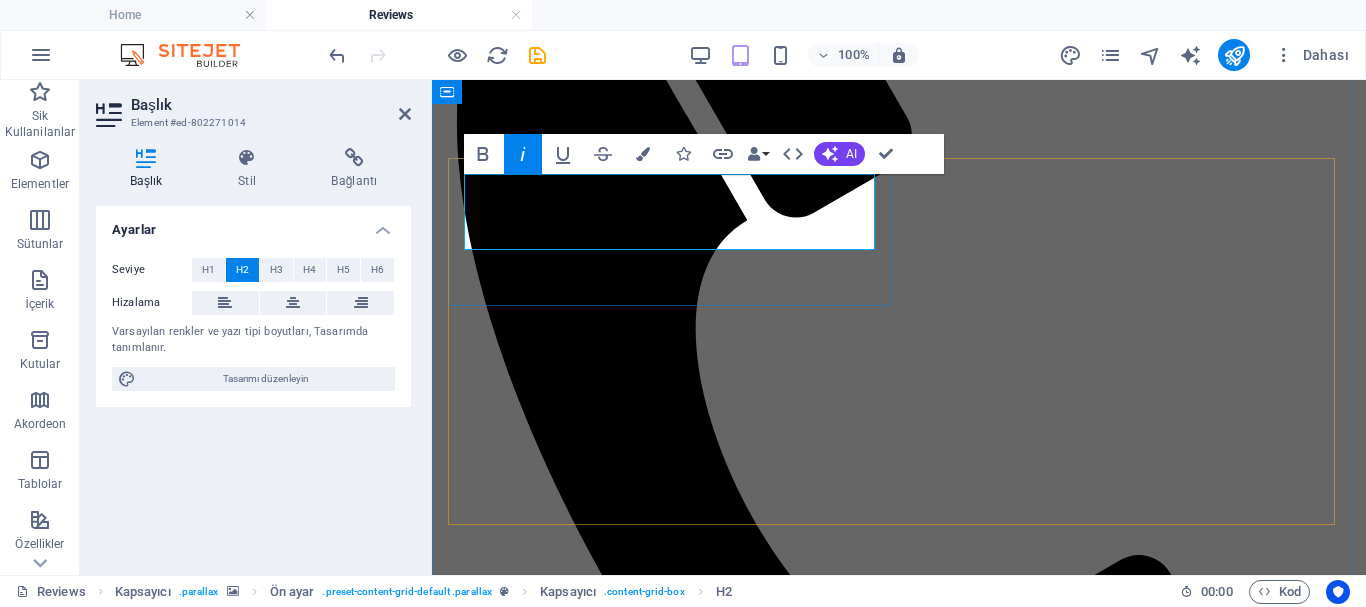 click on "" Bildiklerimiz bir damla, bilmediklerimiz ise bir okyanustur."" at bounding box center [748, 3275] 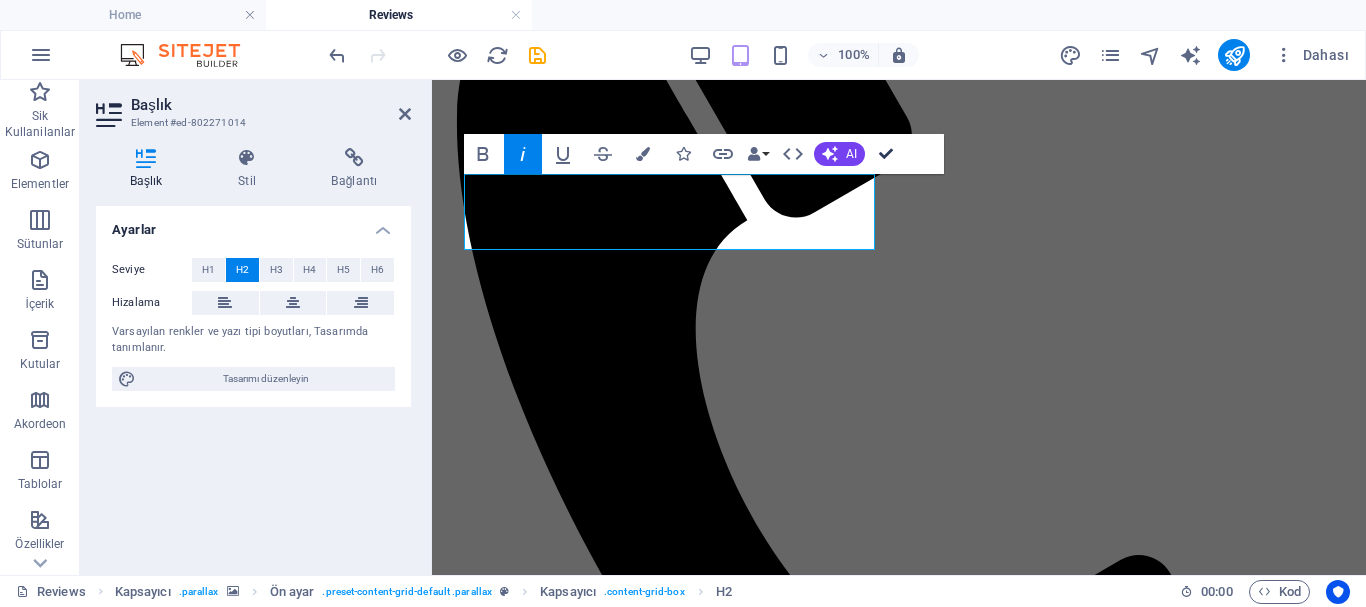 scroll, scrollTop: 469, scrollLeft: 0, axis: vertical 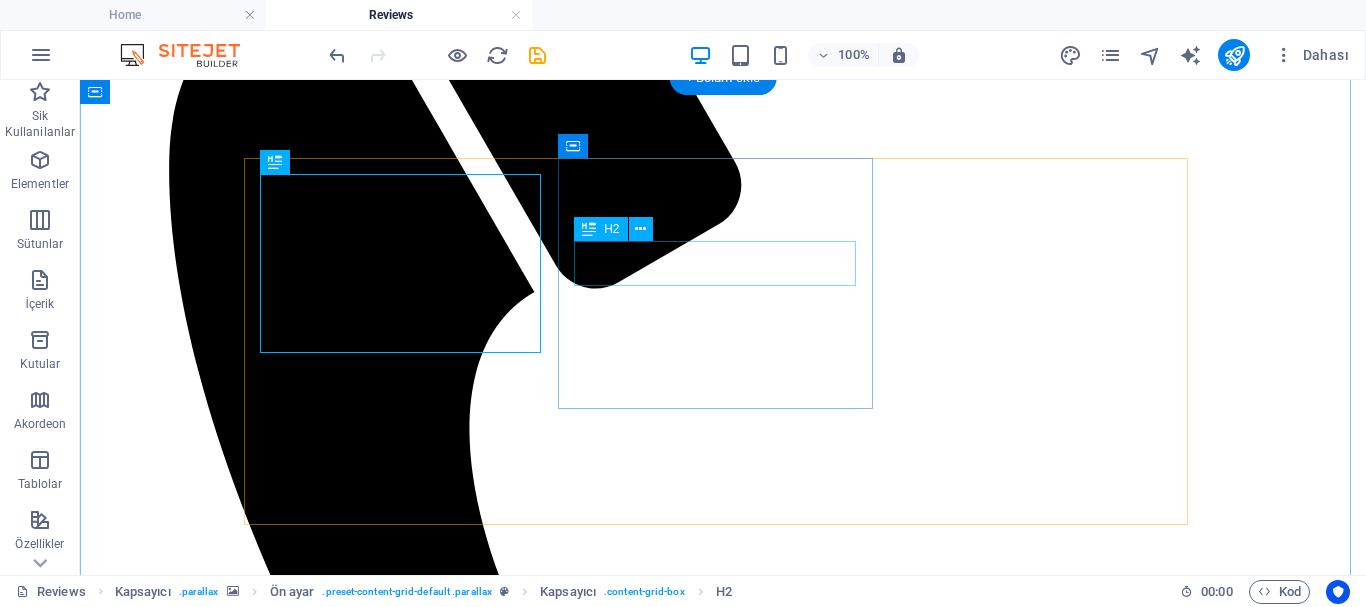 click on "" A"" at bounding box center [723, 4135] 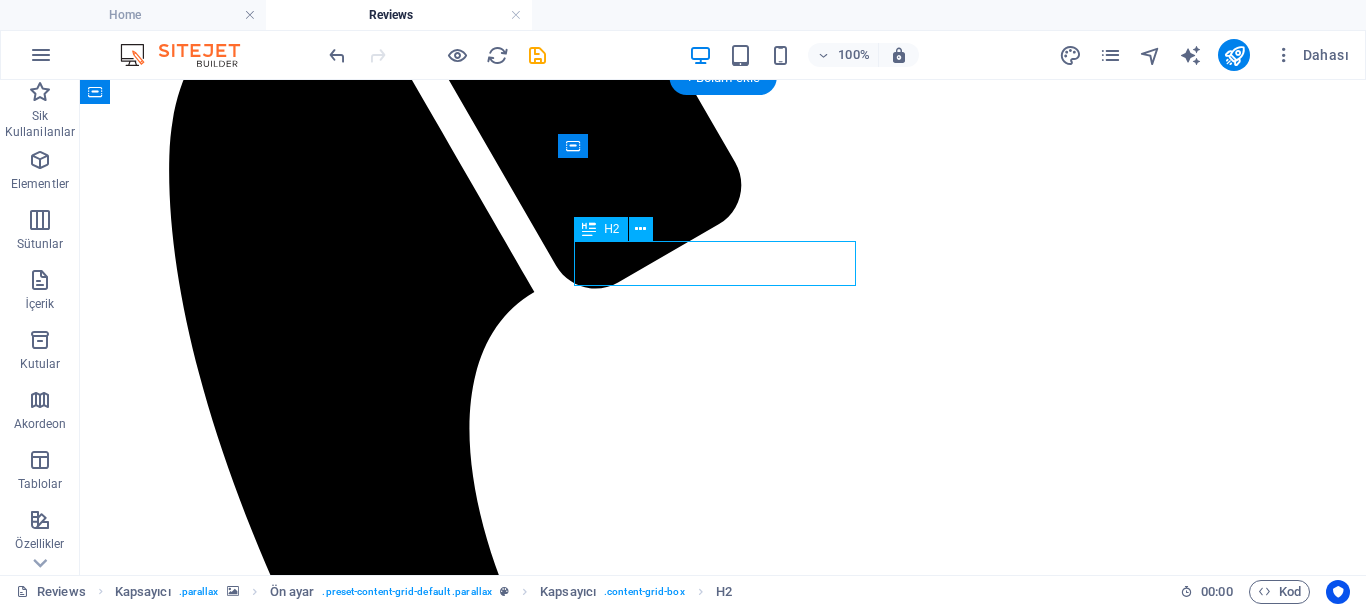 click on "" A"" at bounding box center (723, 4135) 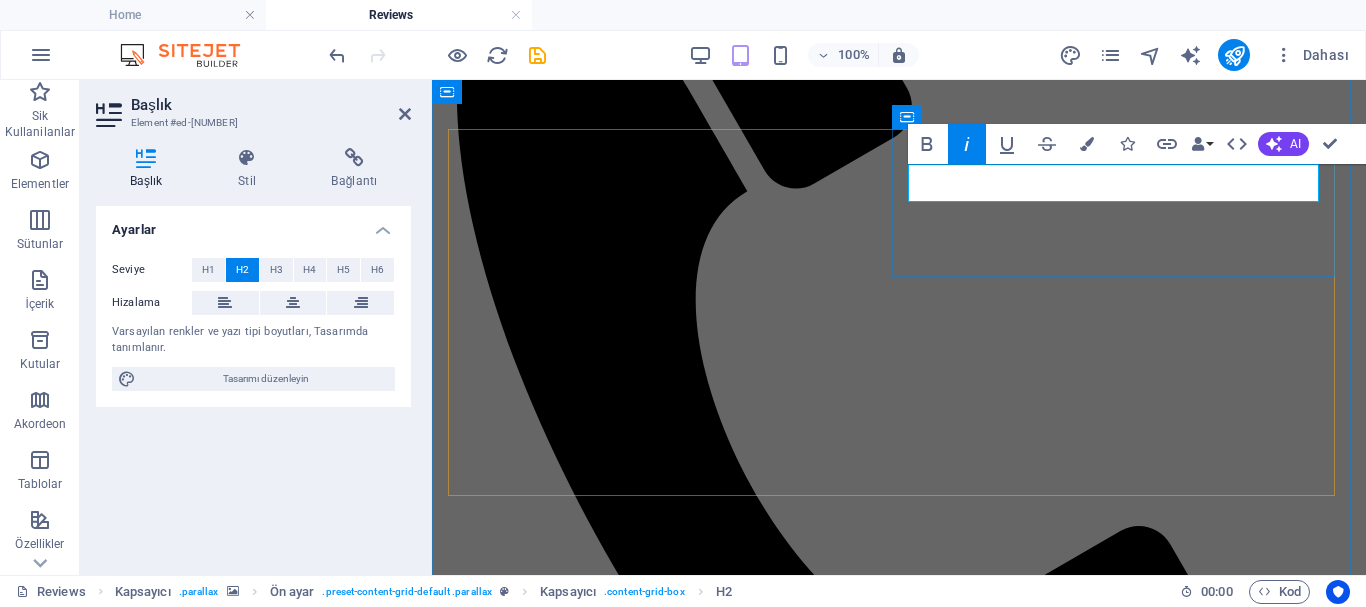 click on "" A"" at bounding box center (464, 3362) 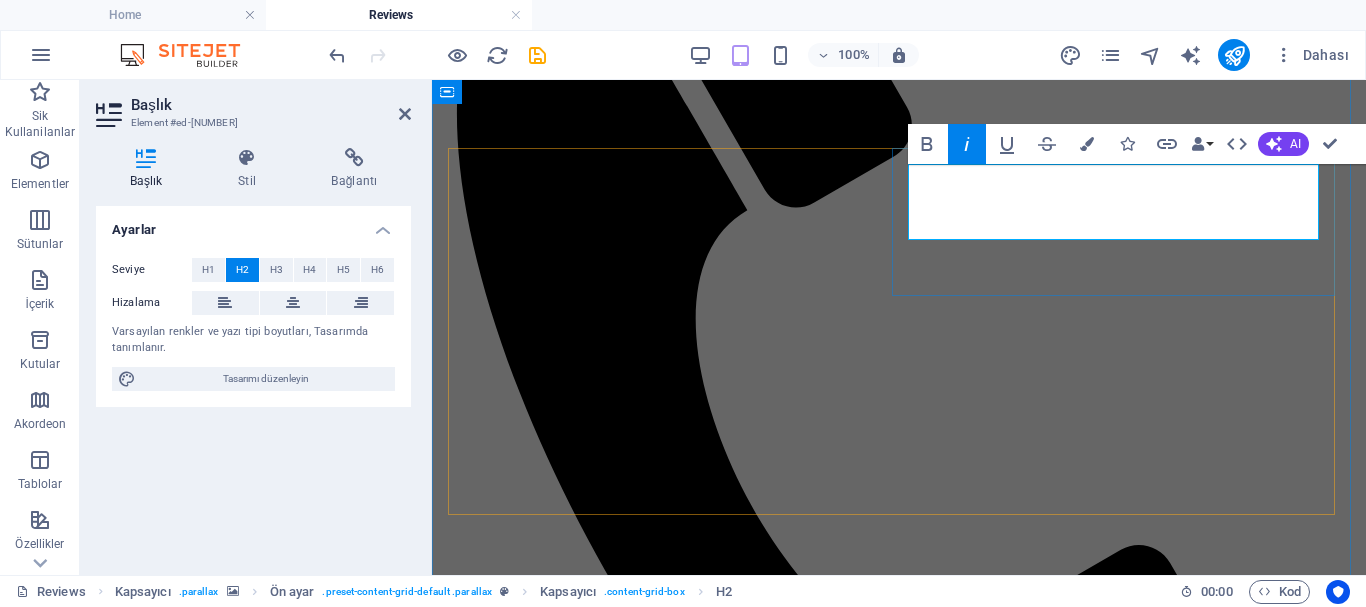 click on "" Doğanın kanunları Tanrı'nın eliyle matematik diliyle yazılmıştır."" at bounding box center (775, 3381) 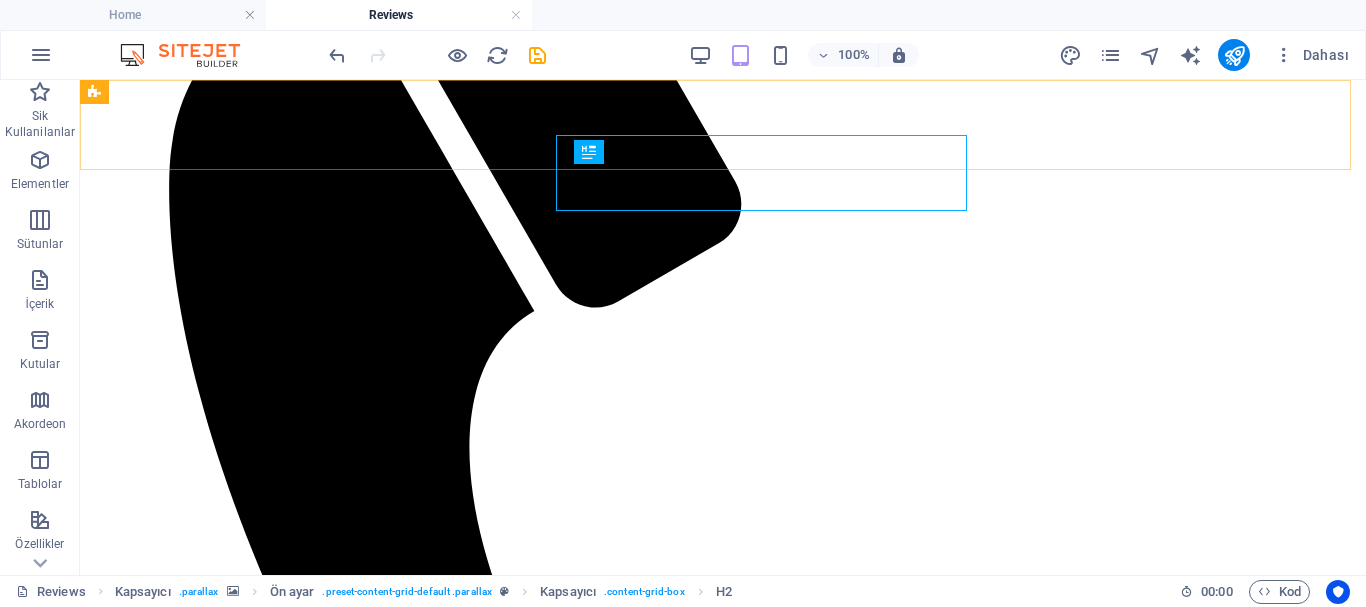 scroll, scrollTop: 479, scrollLeft: 0, axis: vertical 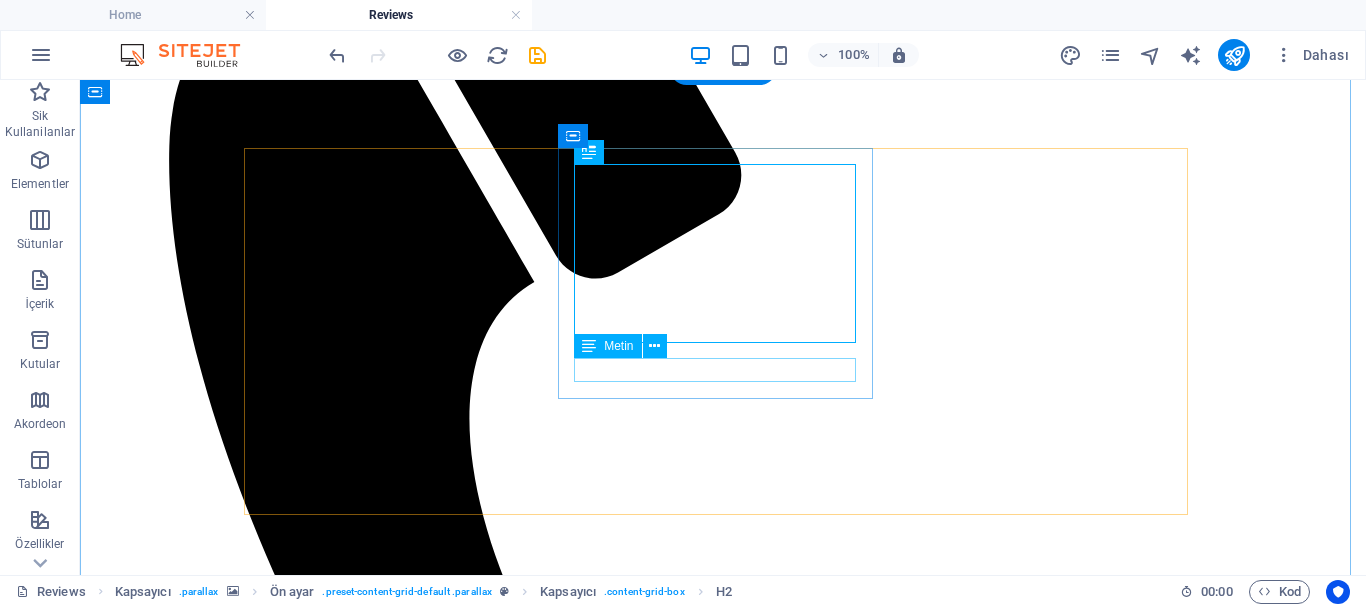 click on "ÇERİK YAKINDA" at bounding box center (723, 4199) 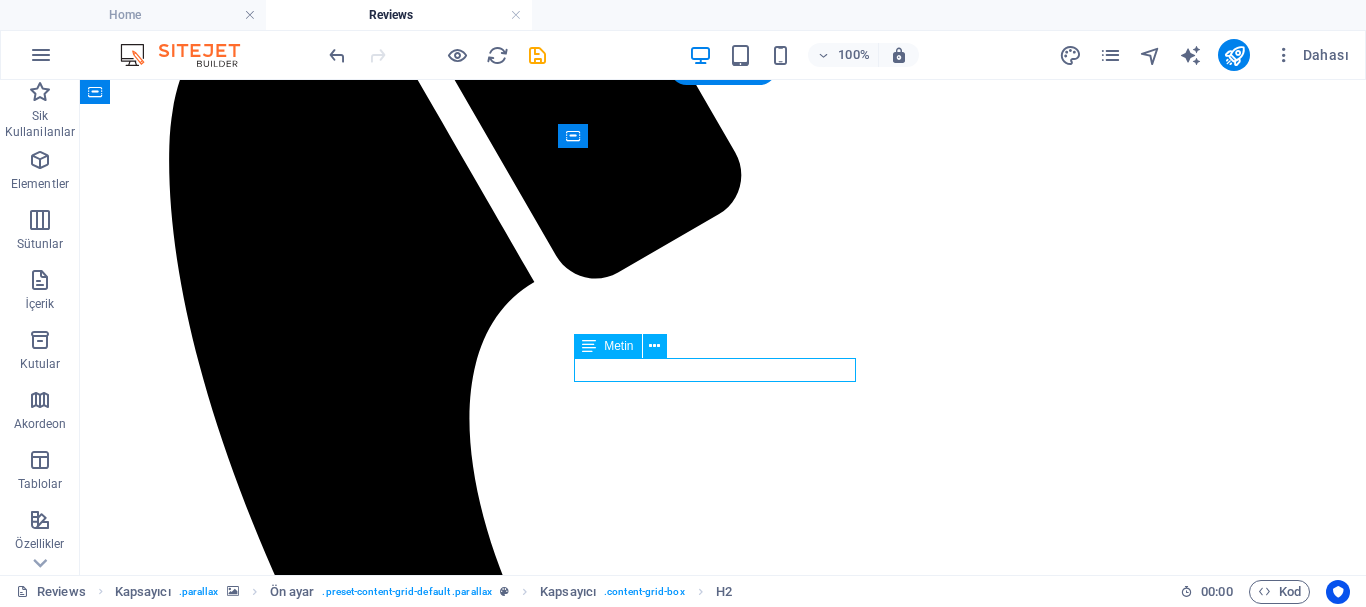 click on "ÇERİK YAKINDA" at bounding box center [723, 4199] 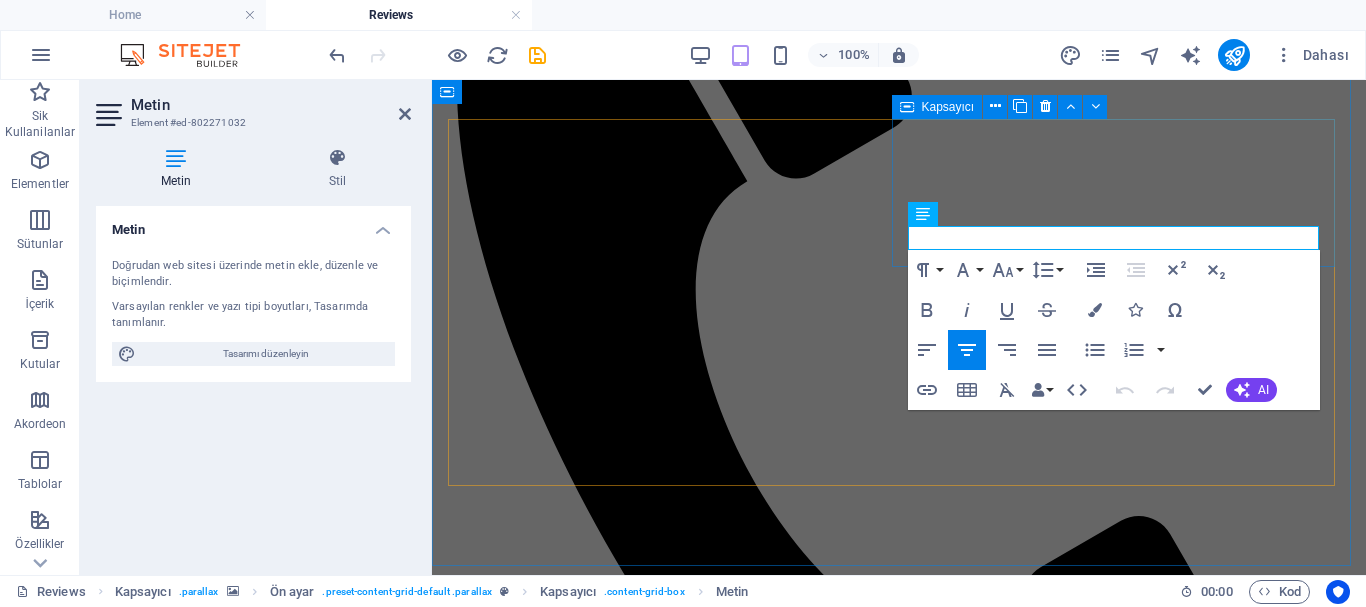 drag, startPoint x: 1173, startPoint y: 237, endPoint x: 993, endPoint y: 262, distance: 181.72781 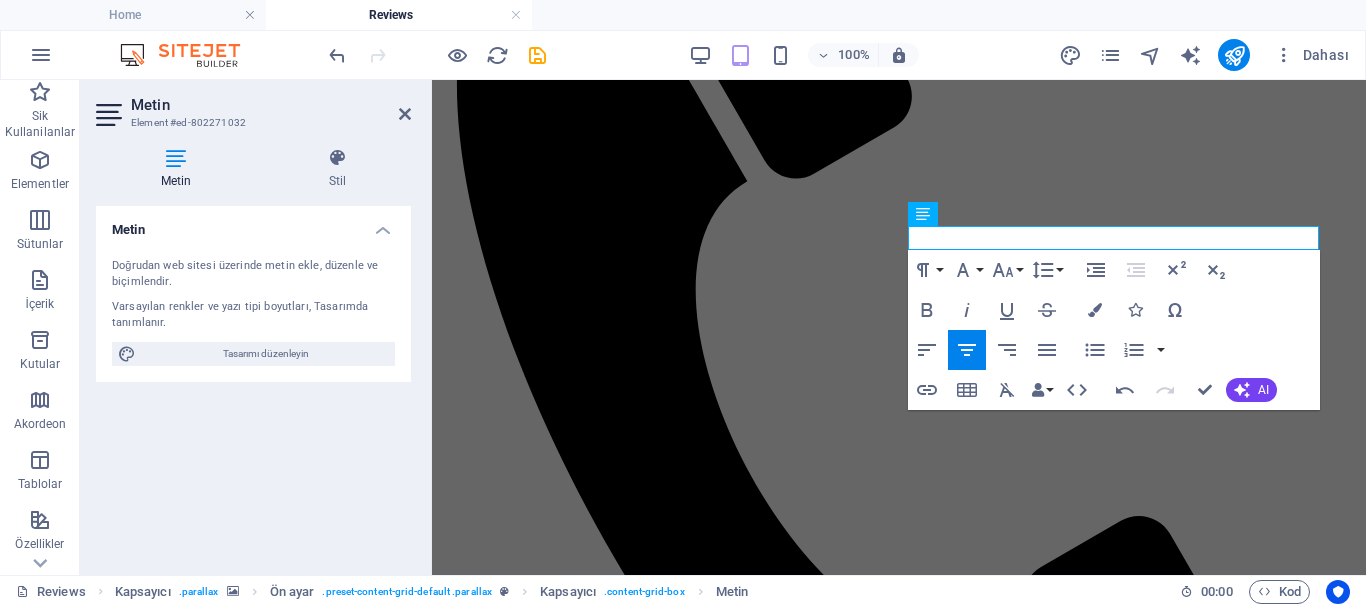 type 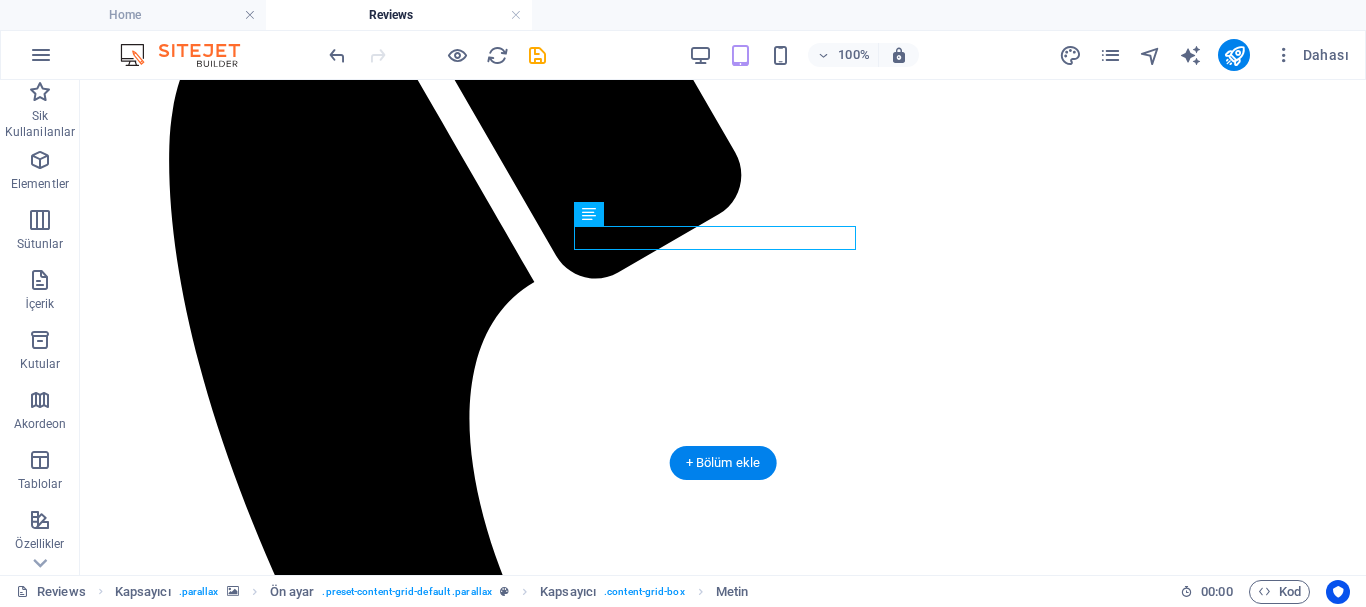 scroll, scrollTop: 611, scrollLeft: 0, axis: vertical 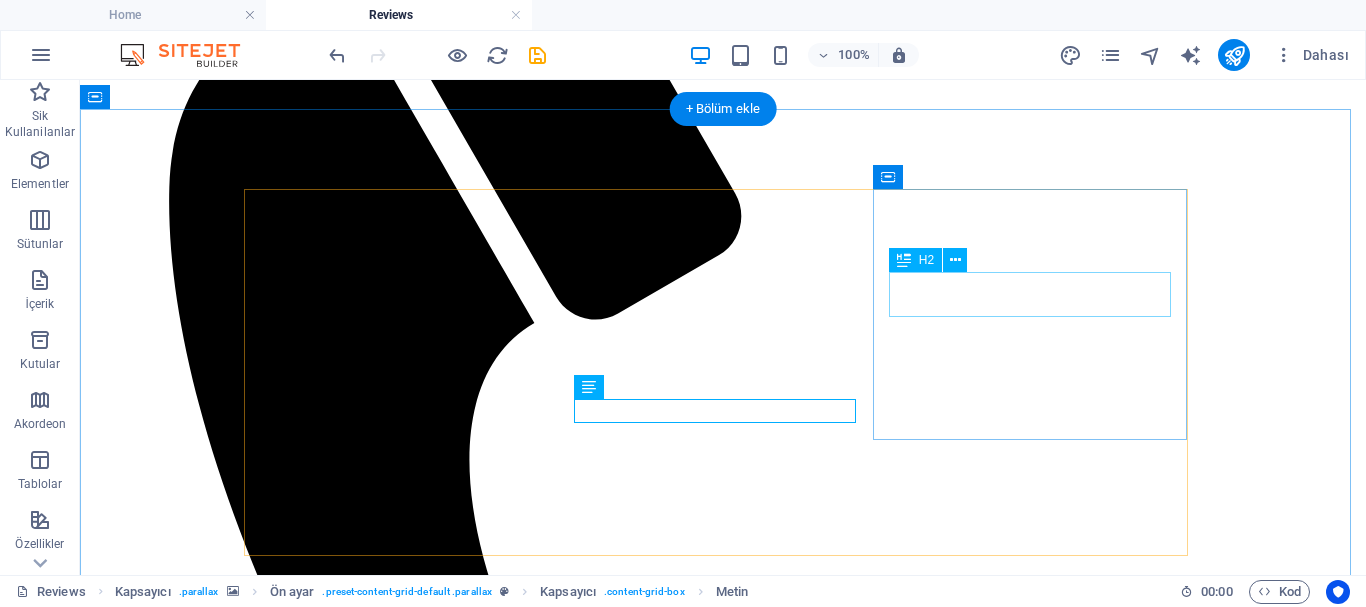 click on "" A"" at bounding box center [723, 4282] 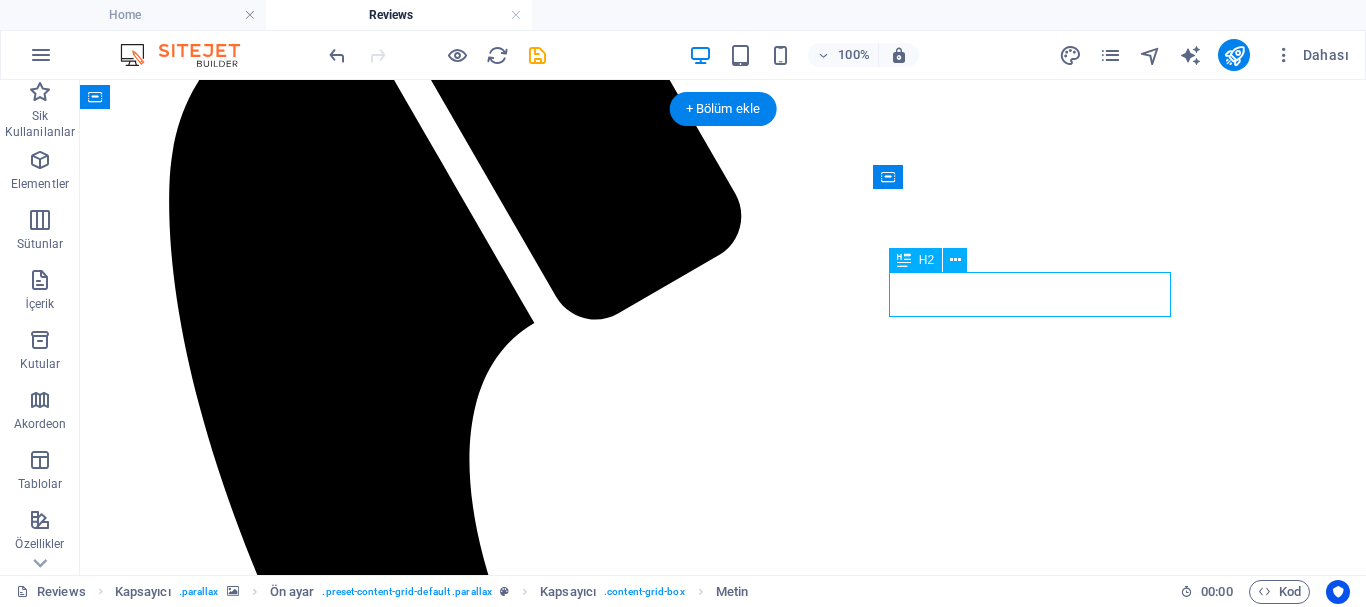 click on "" A"" at bounding box center (723, 4282) 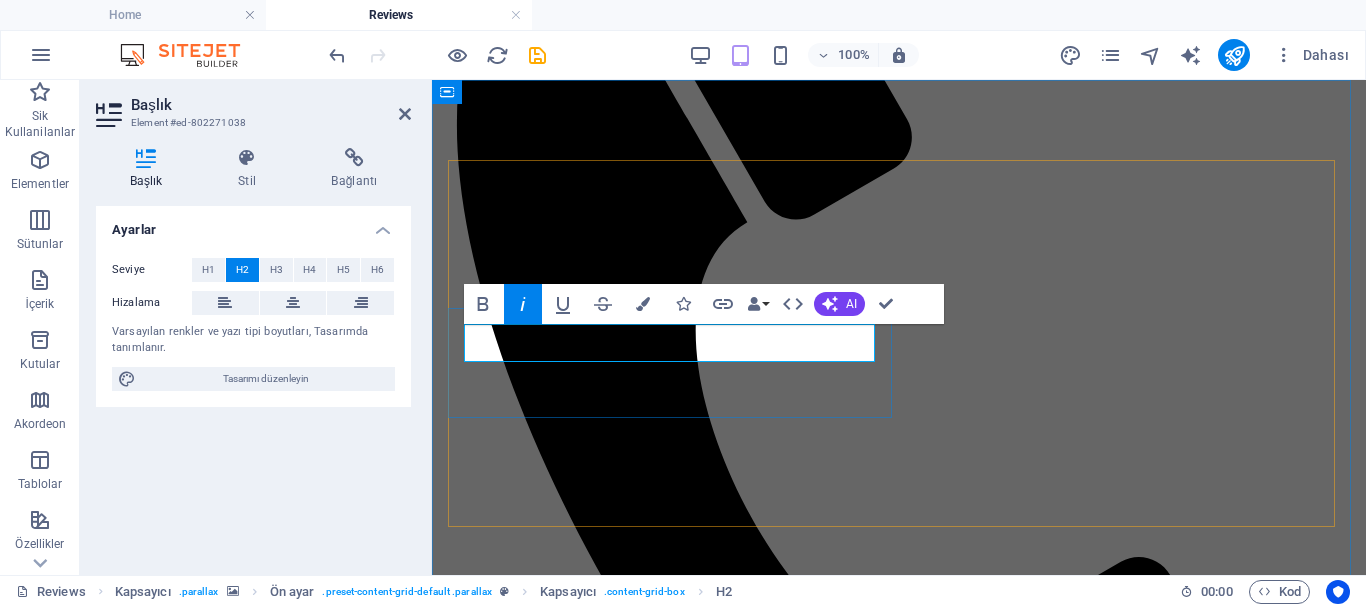 click on "" A"" at bounding box center [464, 3509] 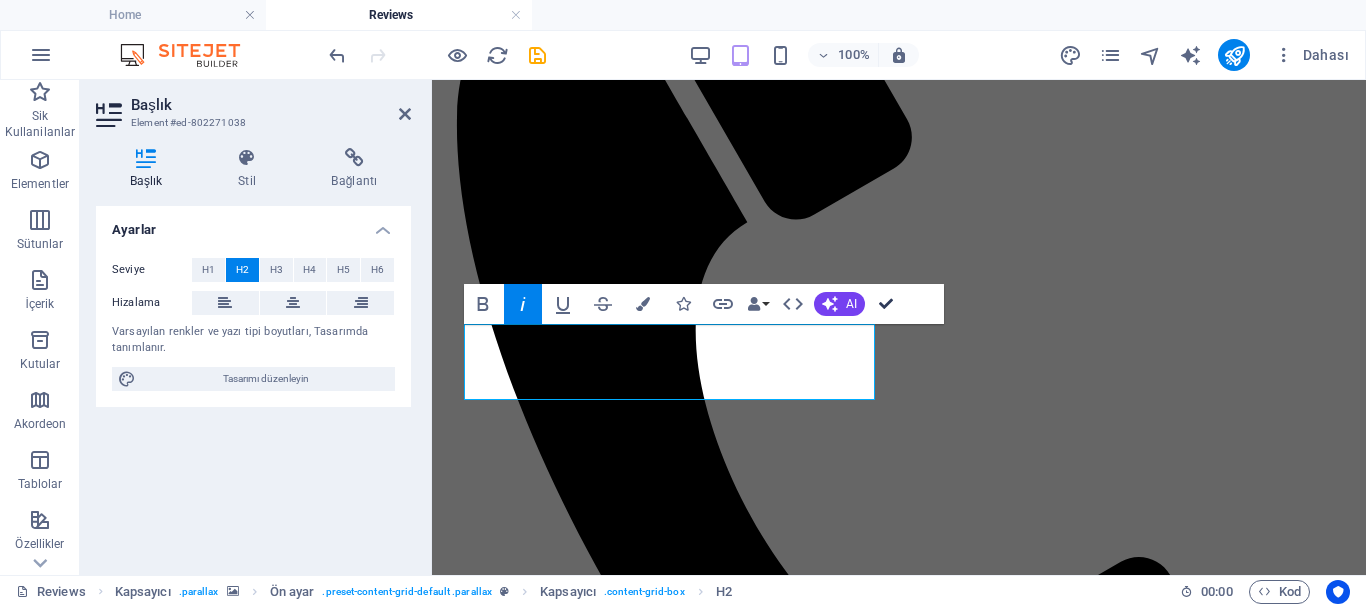 scroll, scrollTop: 319, scrollLeft: 0, axis: vertical 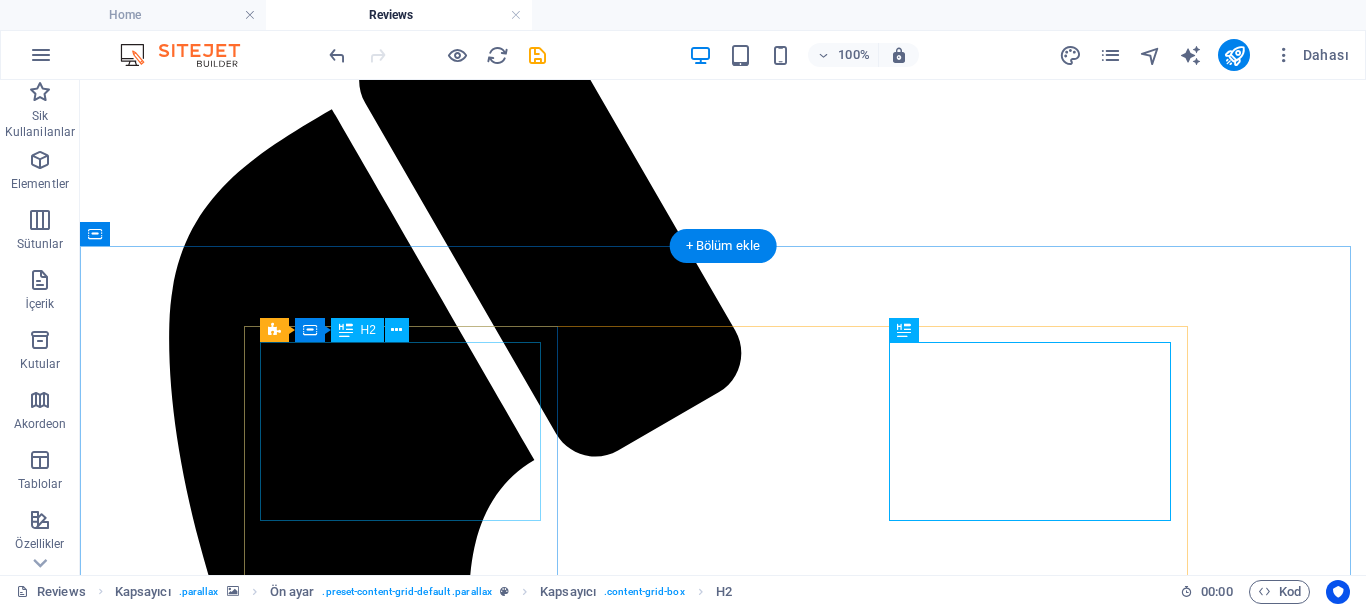 click on "" Bİldiİlerİmİz biİR damla, bİlmedİklerİmİz İse bİR okyanustur."" at bounding box center [723, 4188] 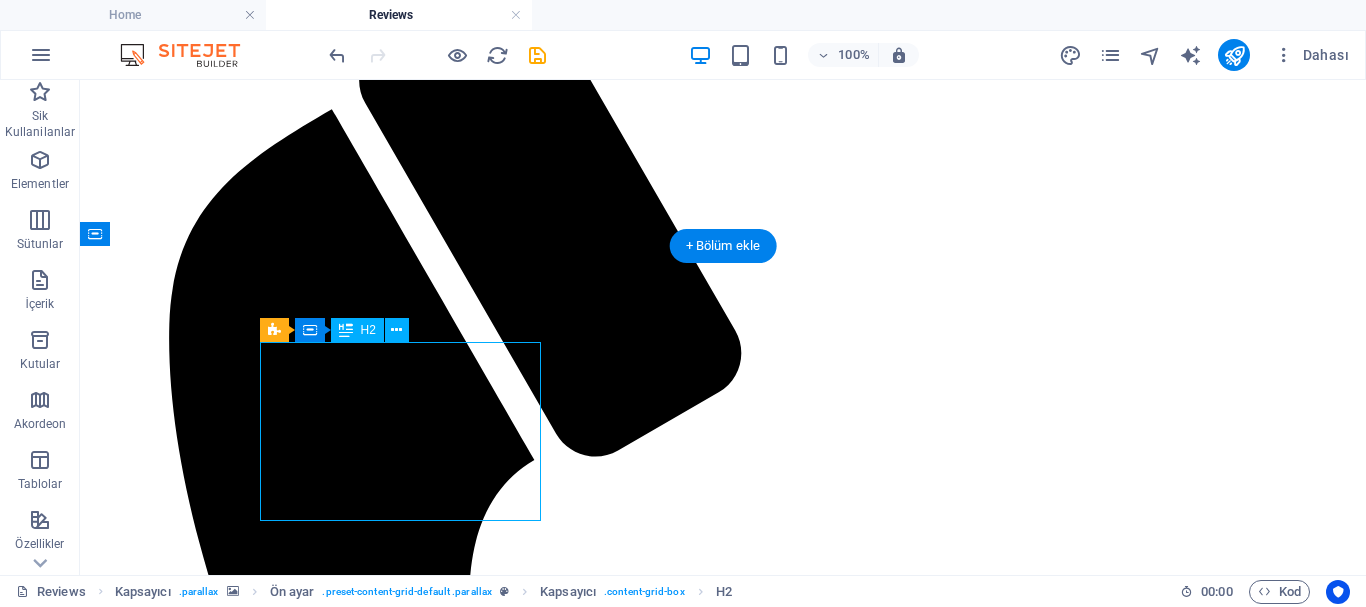 click on "" Bİldiİlerİmİz biİR damla, bİlmedİklerİmİz İse bİR okyanustur."" at bounding box center (723, 4188) 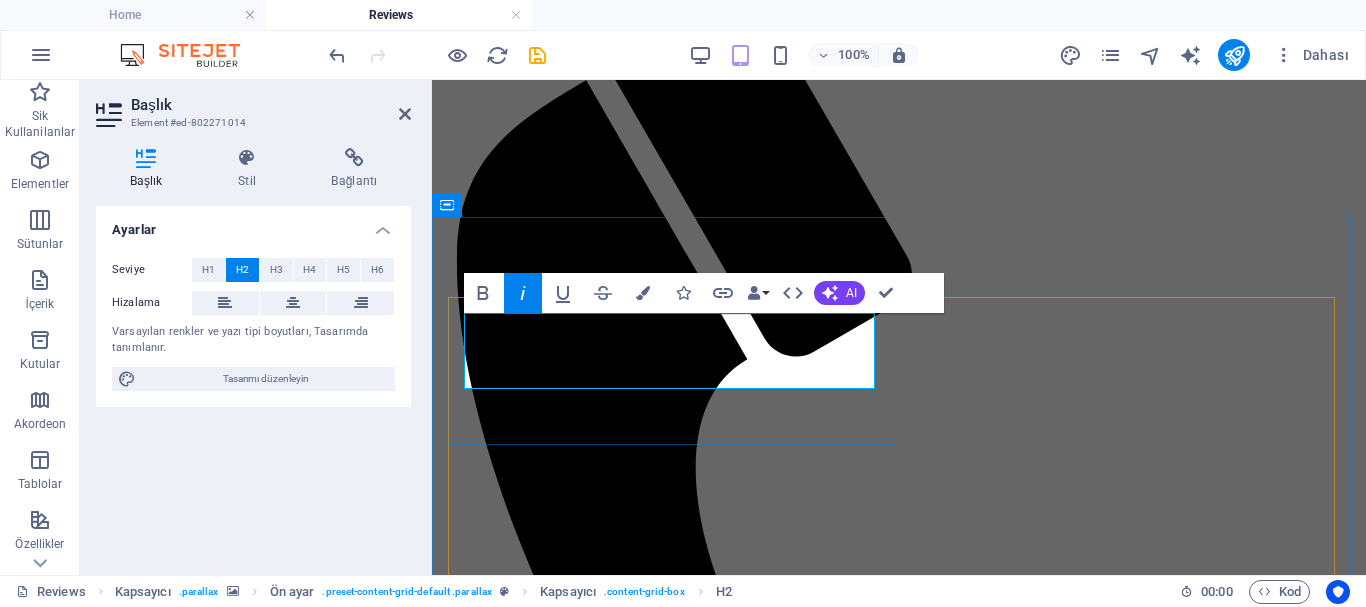 click on "" Bİldiİlerİmİz biİR damla, bİlmedİklerİmİz İse bİR okyanustur."" at bounding box center [770, 3414] 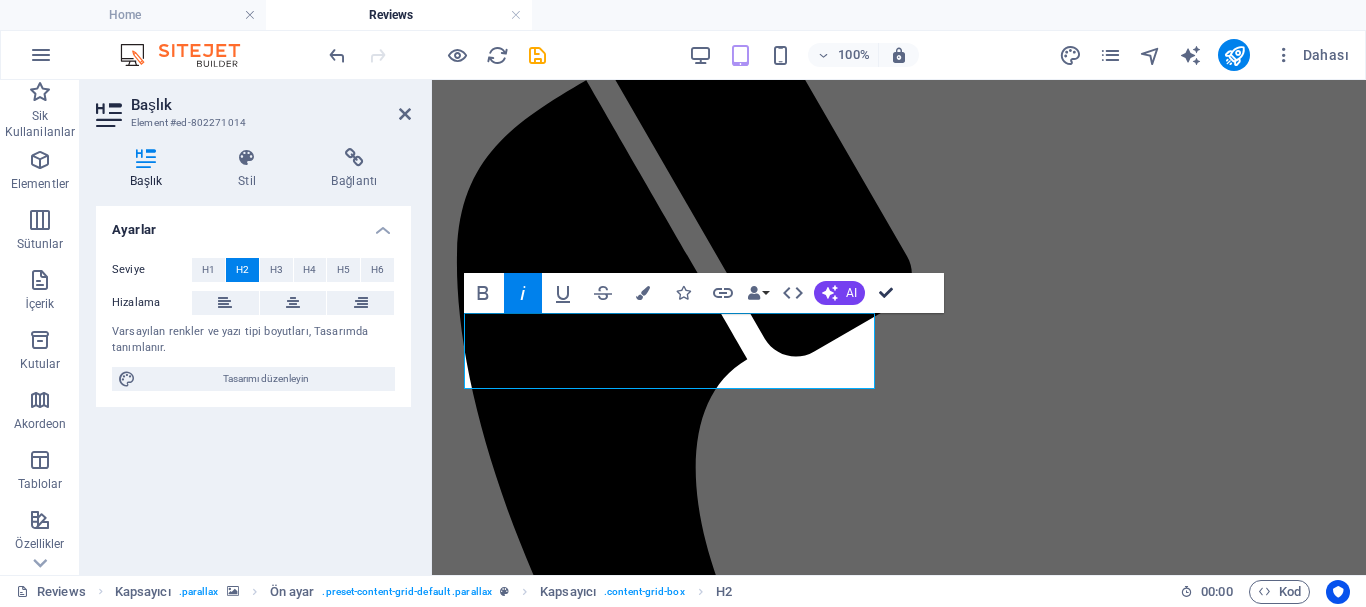 scroll, scrollTop: 330, scrollLeft: 0, axis: vertical 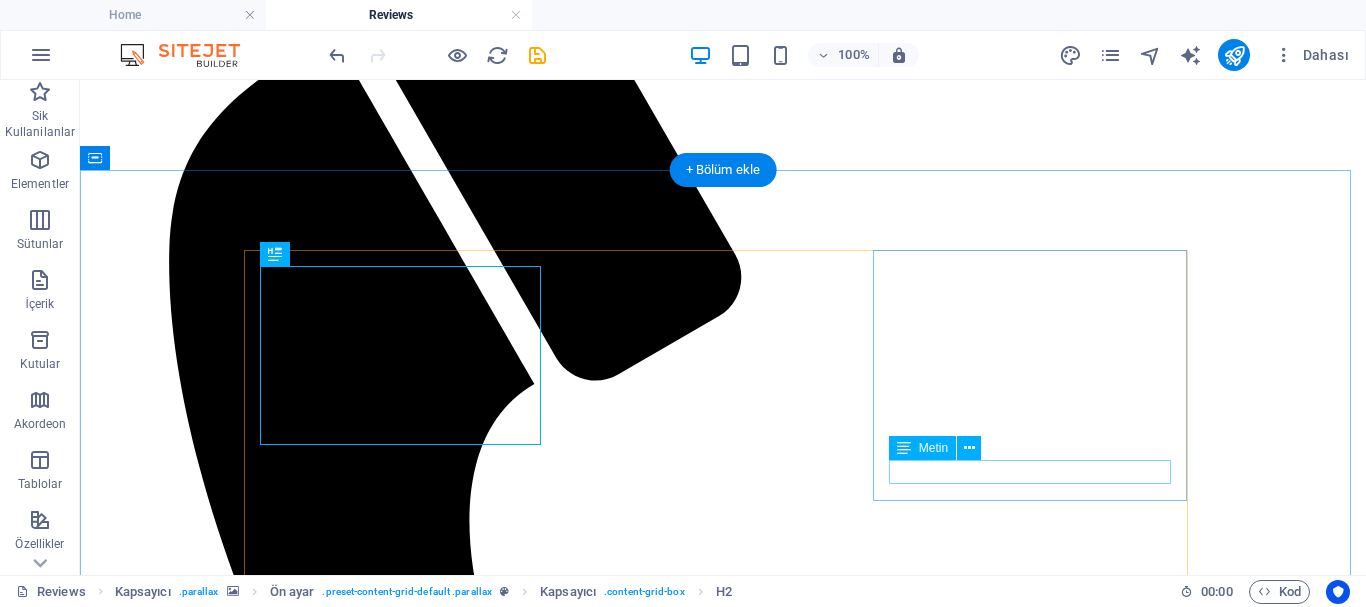 click on "ÇERİK YAKINDA" at bounding box center (723, 4417) 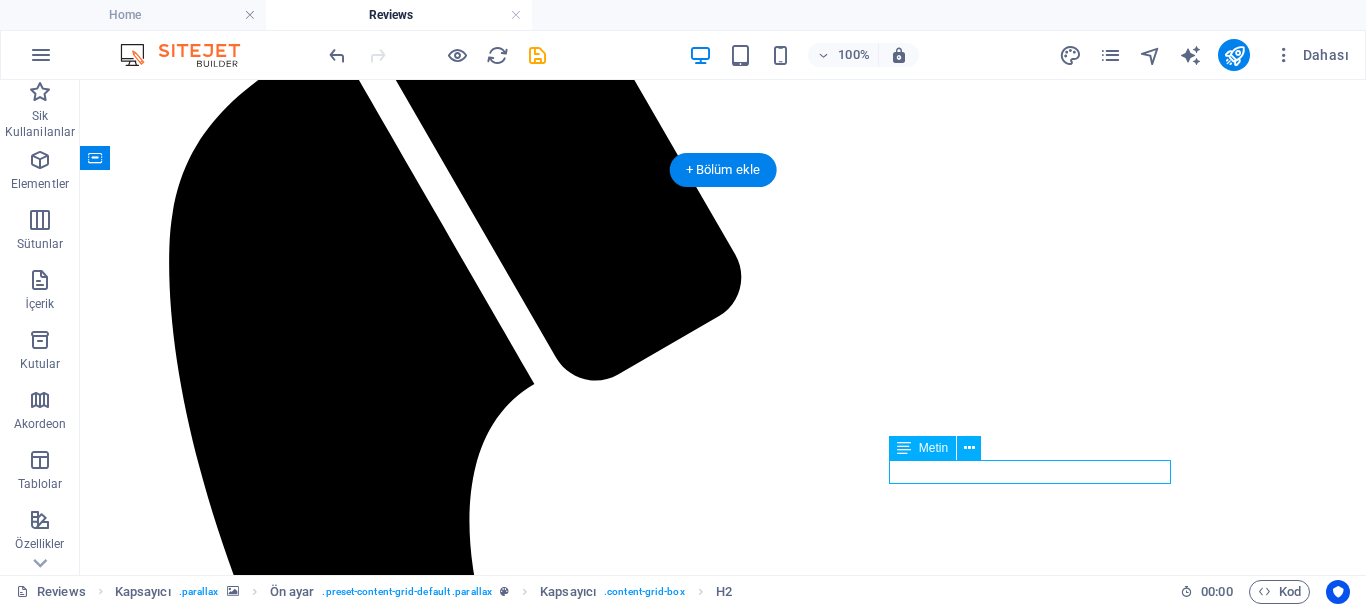 click on "ÇERİK YAKINDA" at bounding box center [723, 4417] 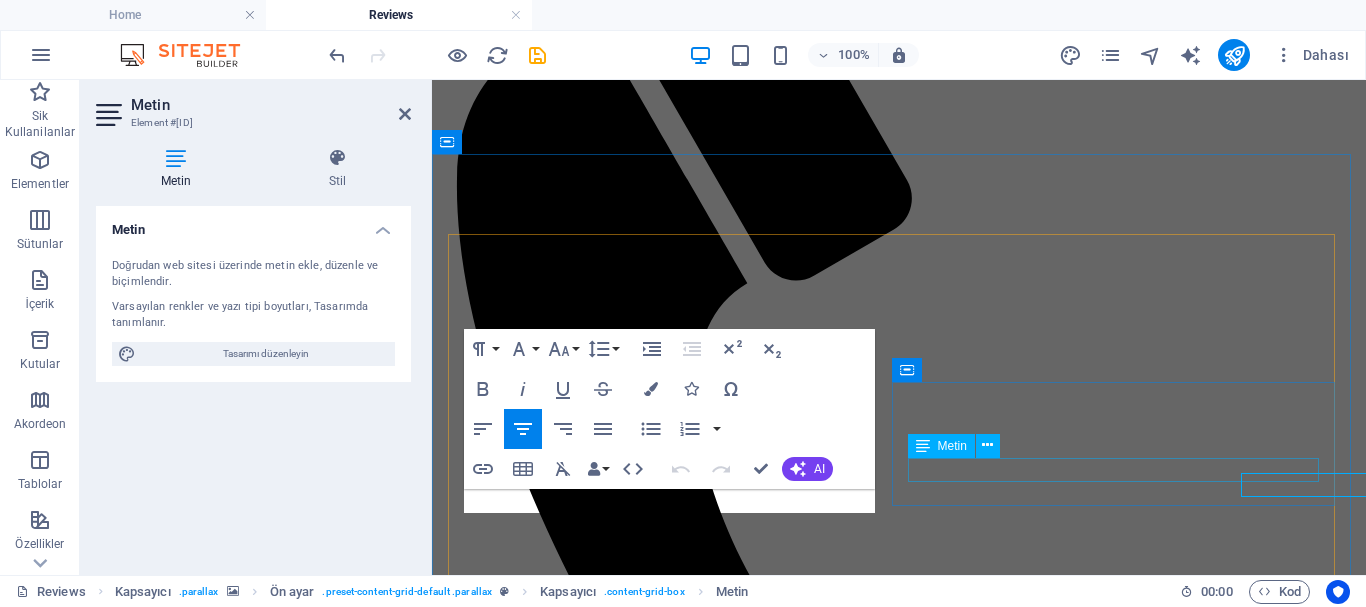 scroll, scrollTop: 364, scrollLeft: 0, axis: vertical 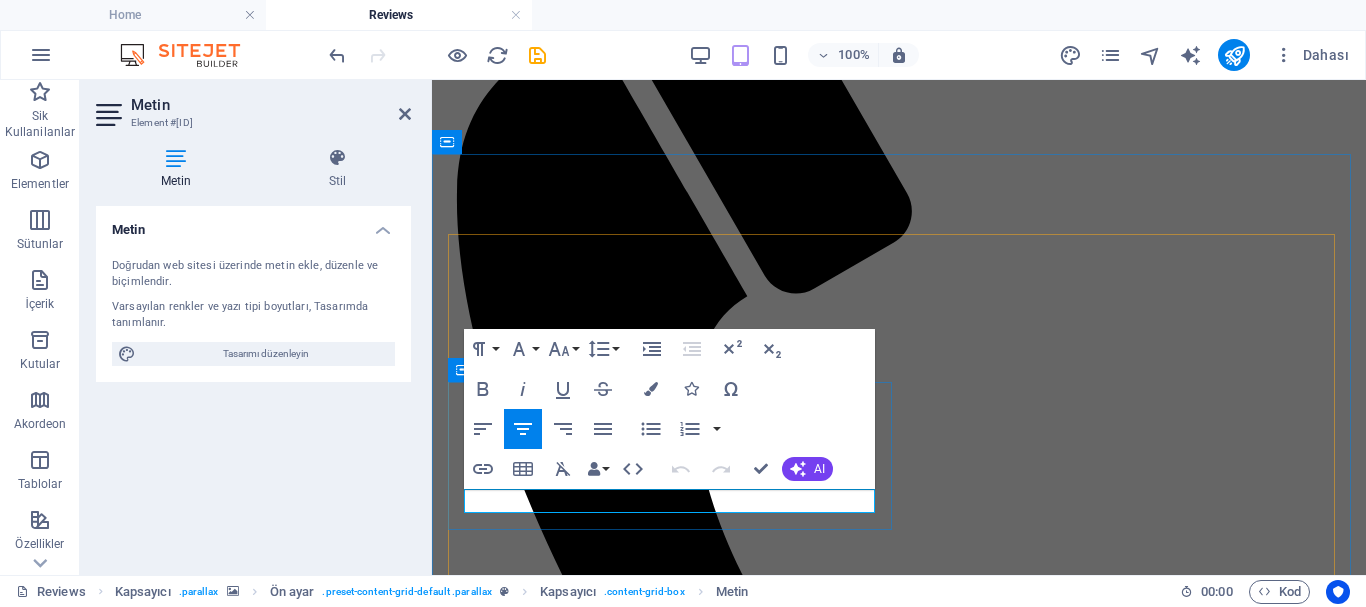 click on "ÇERİK YAKINDA" at bounding box center [899, 3664] 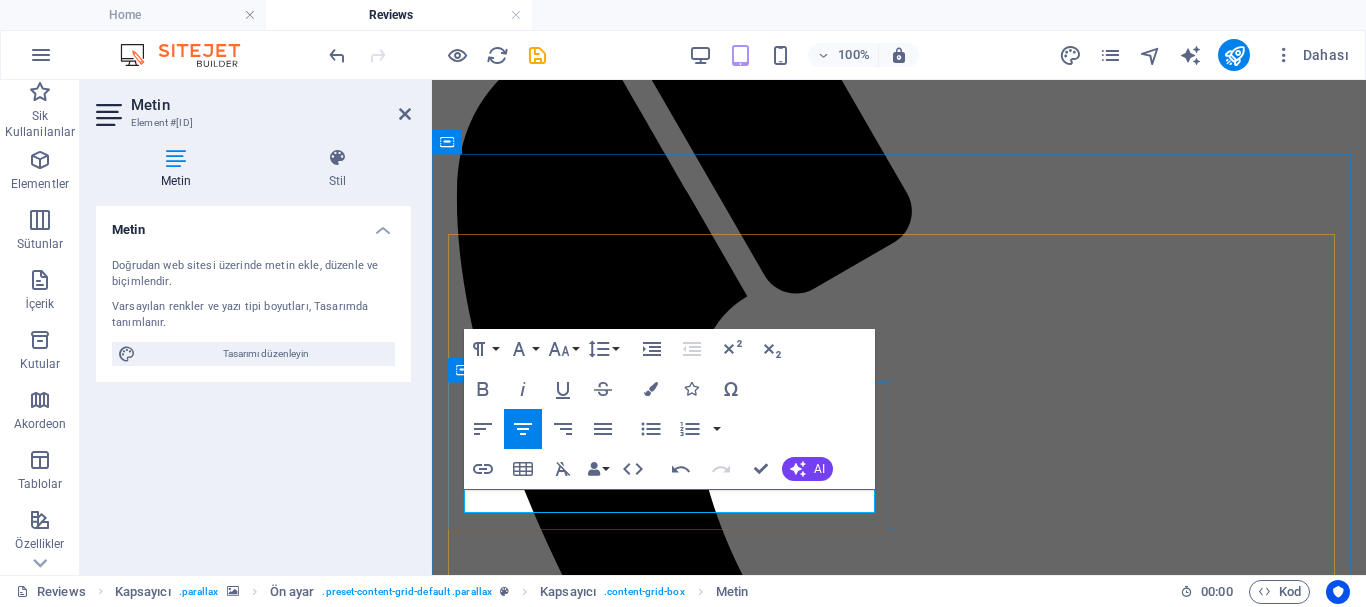 type 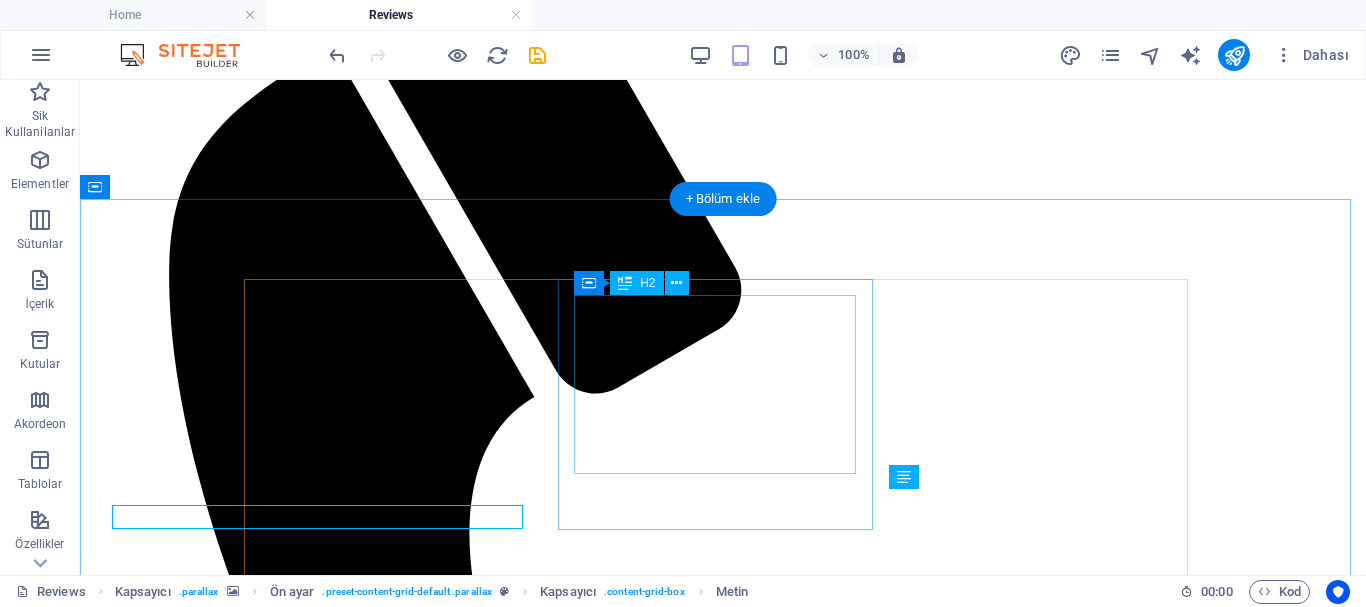 scroll, scrollTop: 348, scrollLeft: 0, axis: vertical 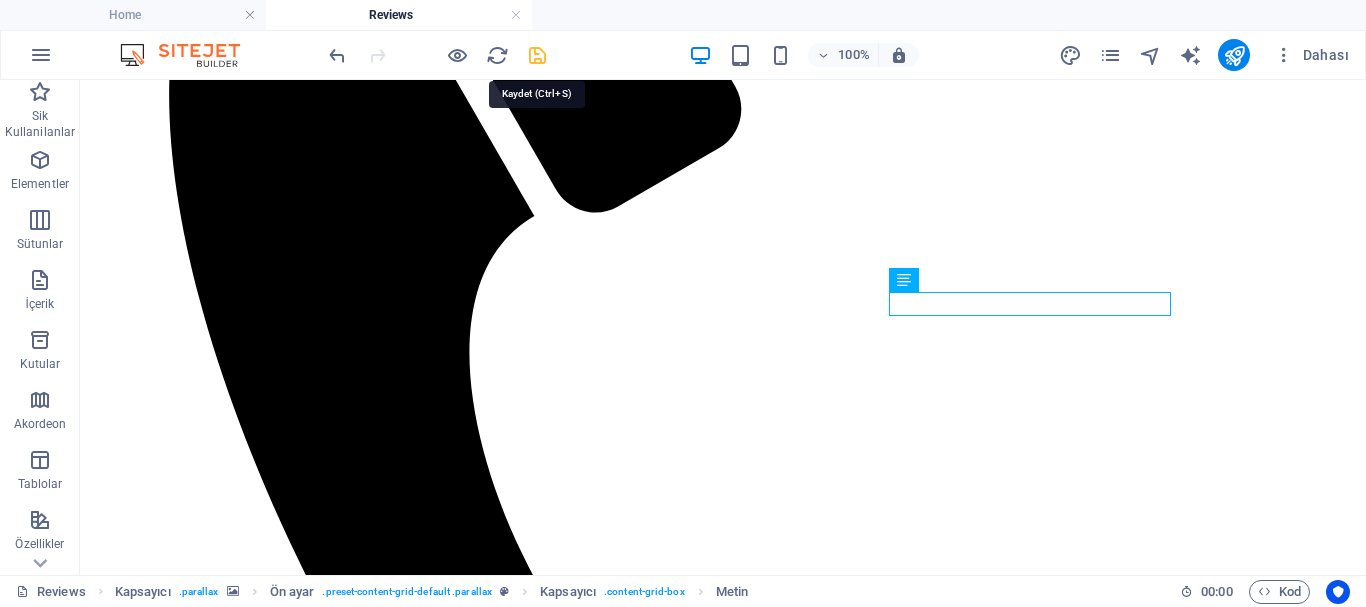 click at bounding box center [537, 55] 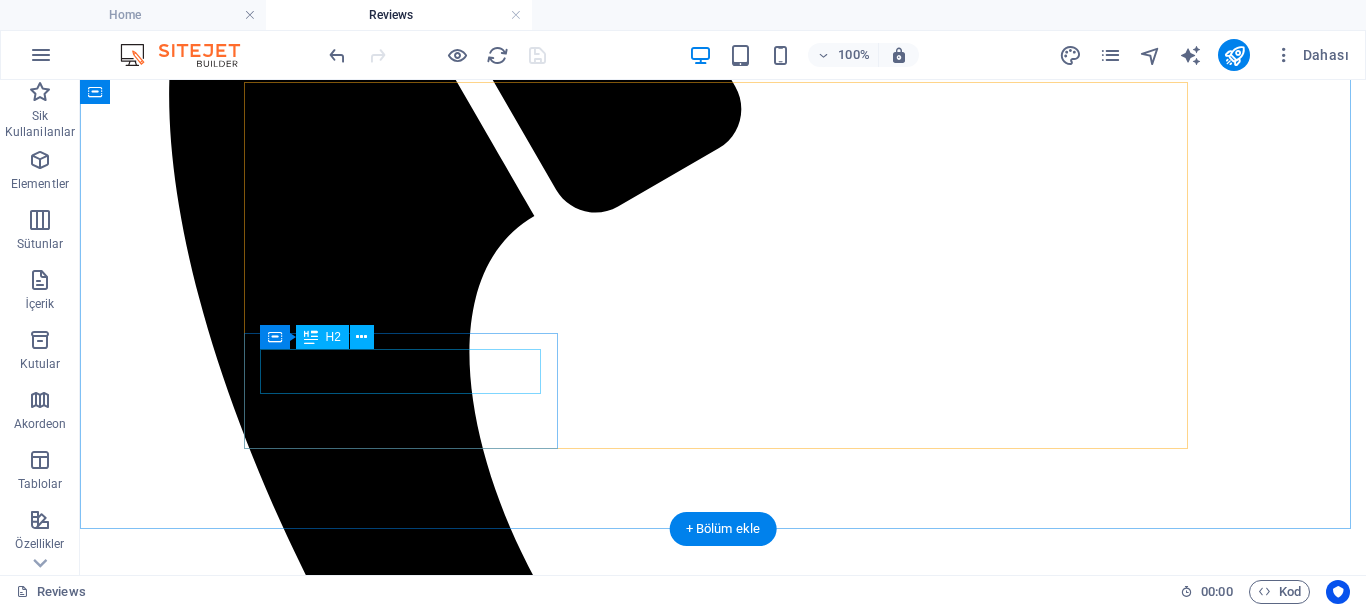 click on "" A "" at bounding box center (723, 4291) 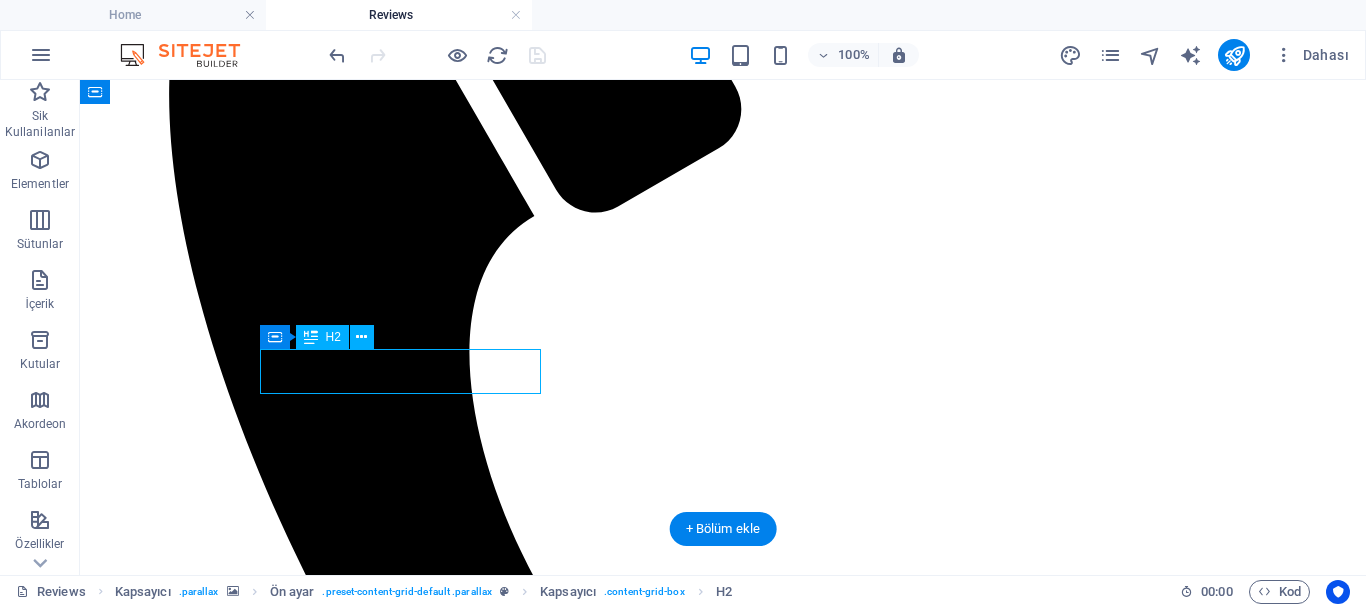 click on "" A "" at bounding box center [723, 4291] 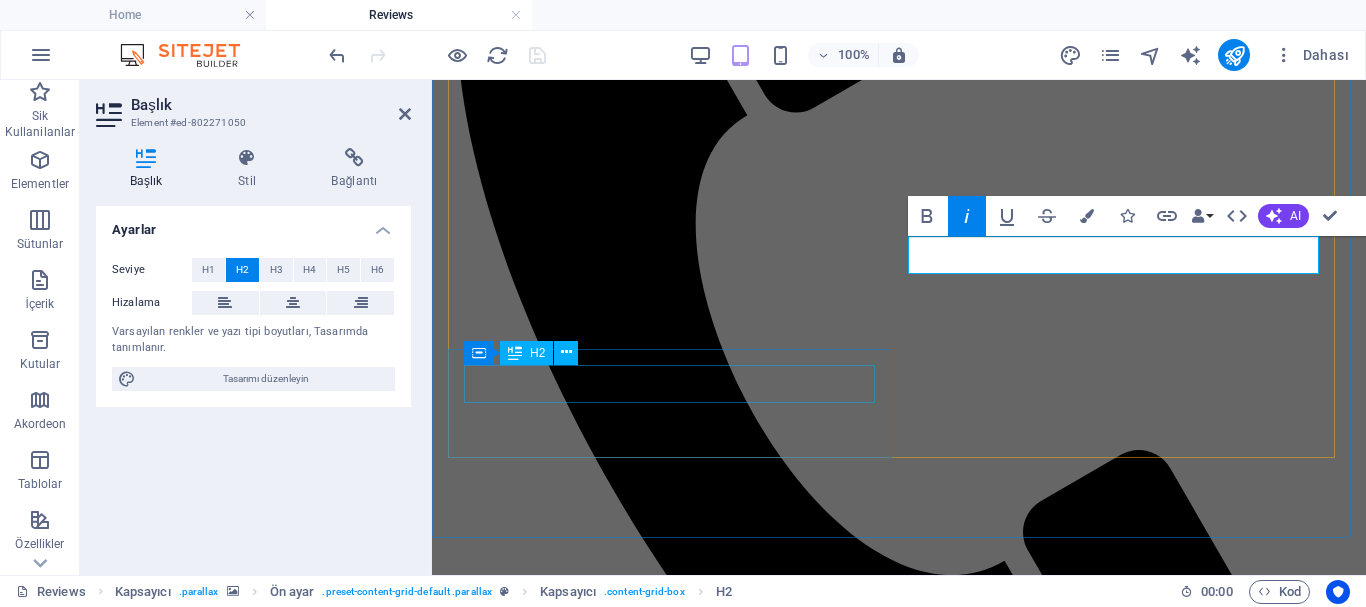 click on "" A "" at bounding box center (899, 3633) 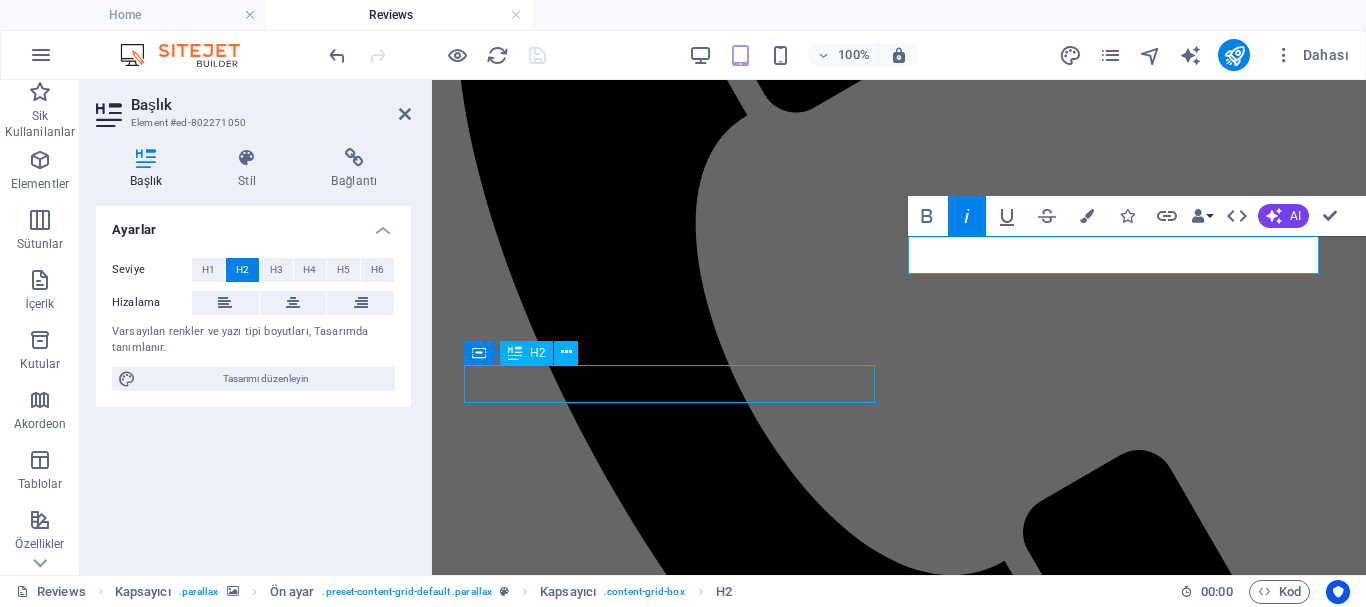 click on "" A "" at bounding box center [899, 3633] 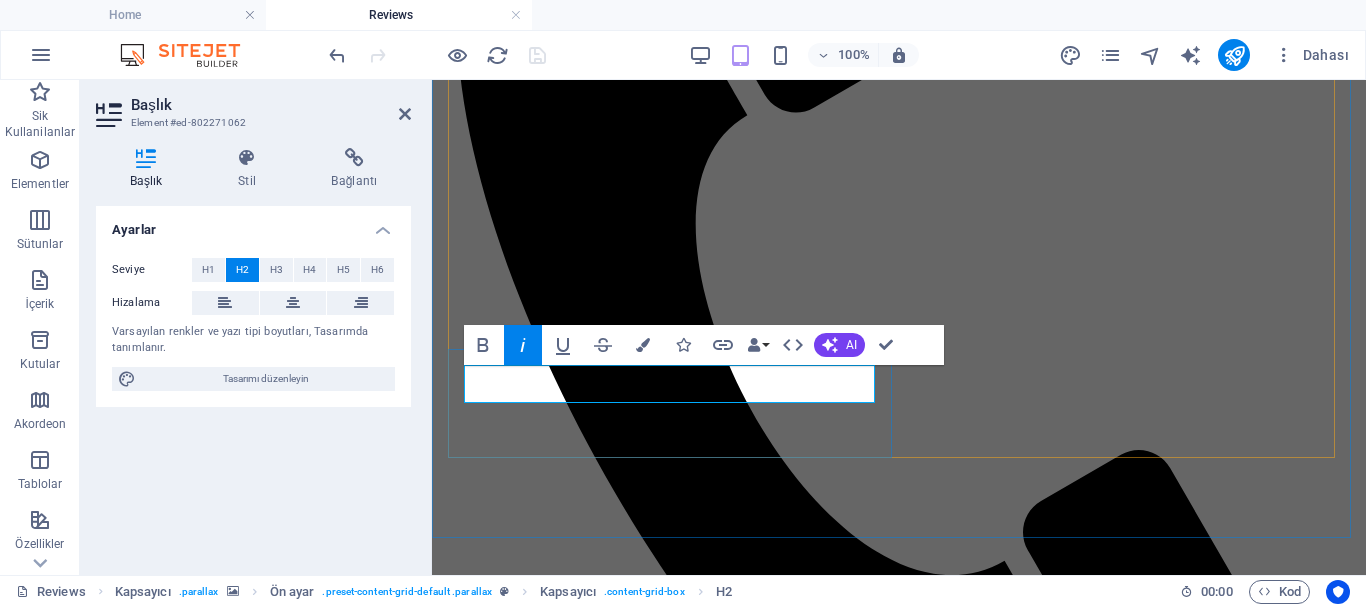 click on "" A "" at bounding box center (466, 3633) 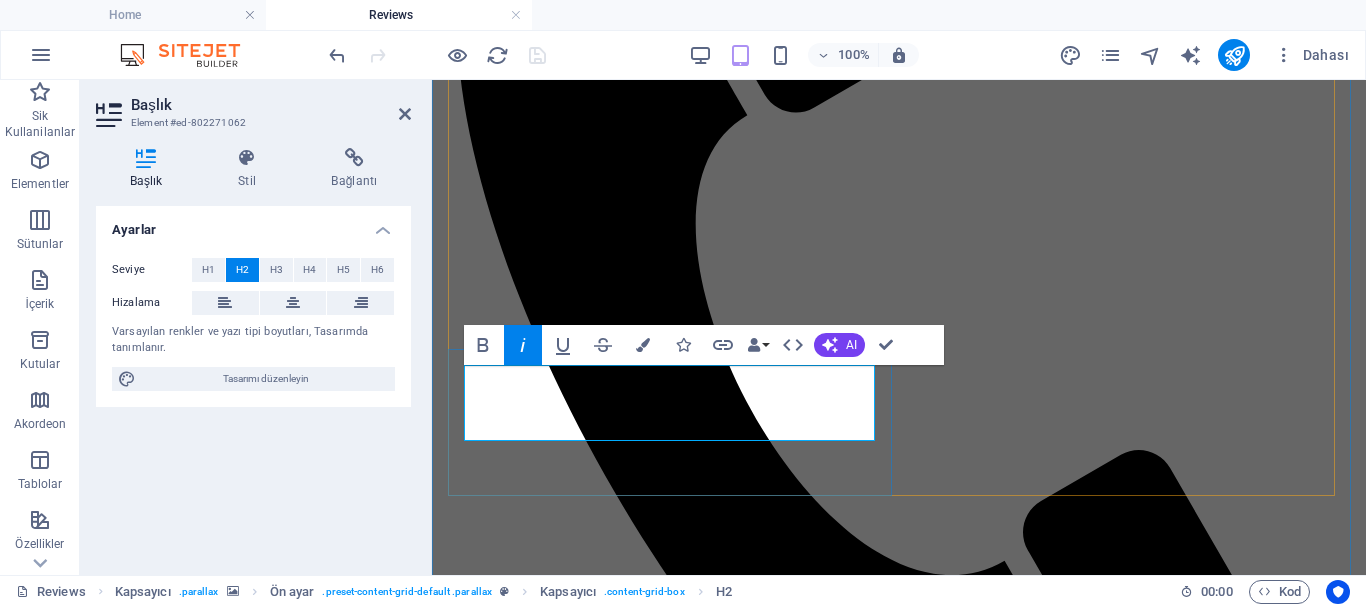 click on ""  Unutmayın ki, her birimizin davranışı hepimizin kaderini belirler."" at bounding box center (784, 3671) 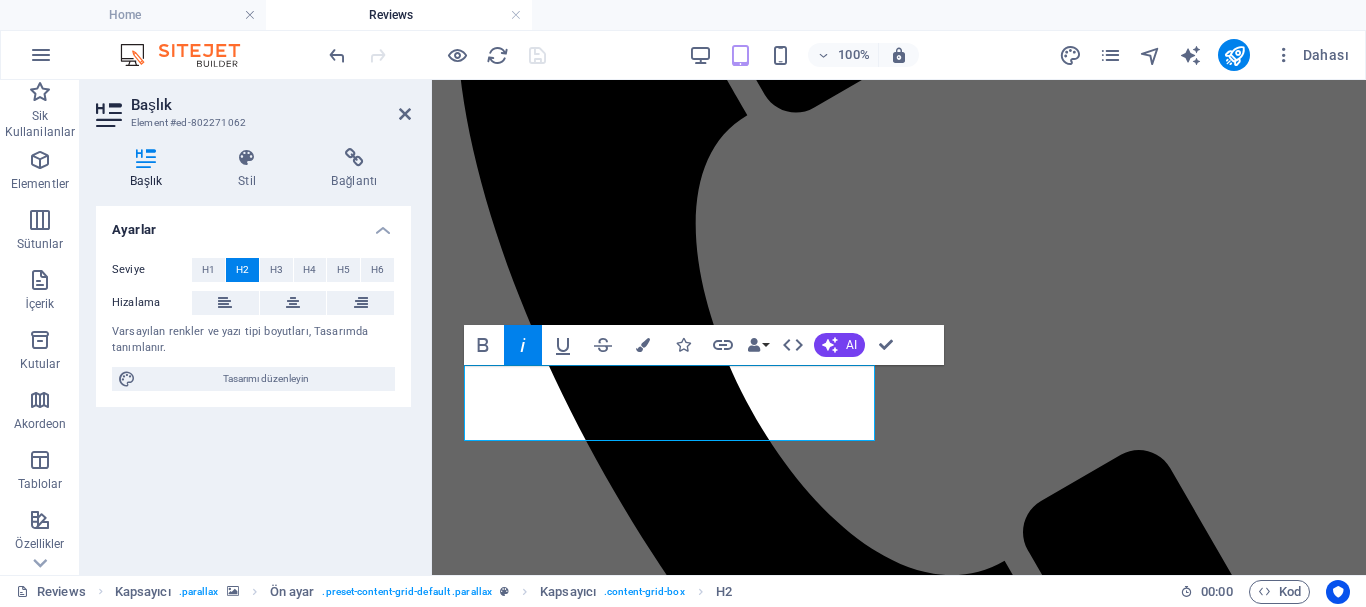 scroll, scrollTop: 529, scrollLeft: 0, axis: vertical 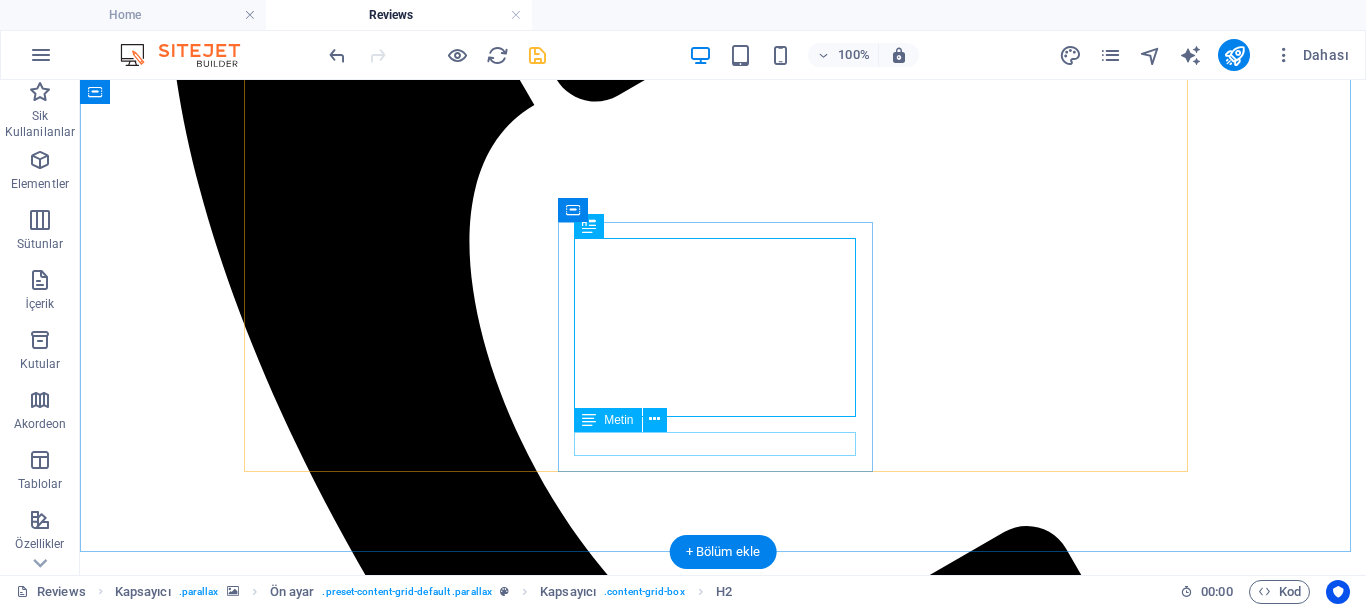 click on "ÇERİK YAKINDA" at bounding box center [723, 4437] 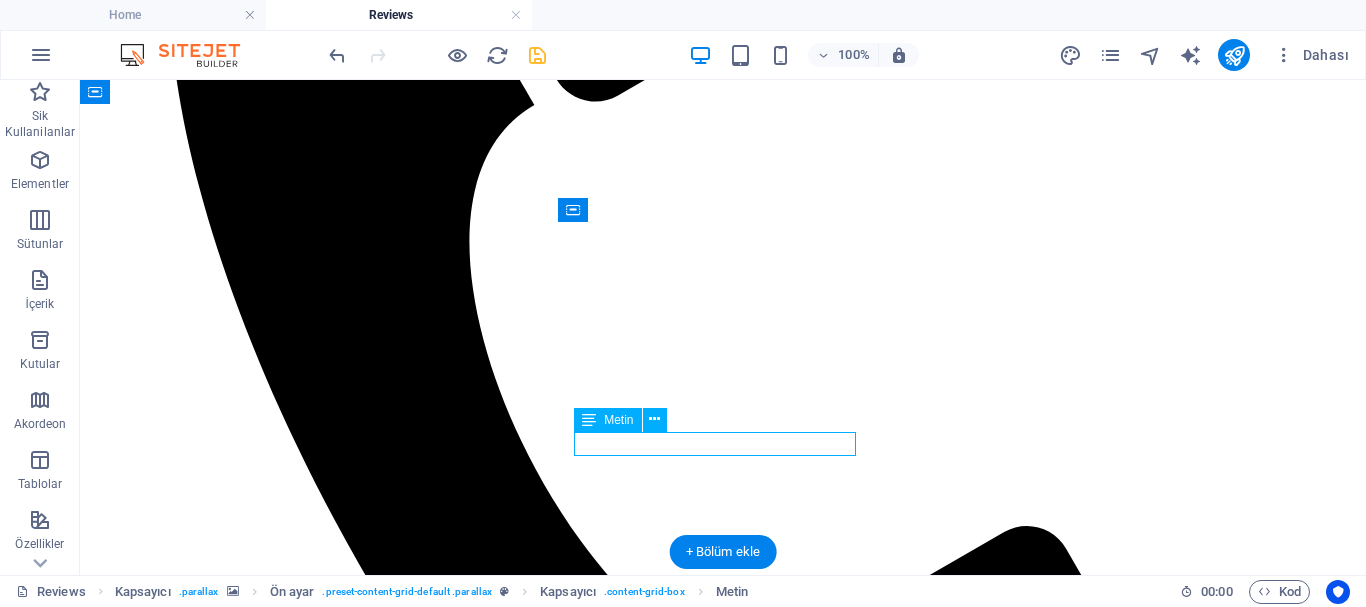 click on "ÇERİK YAKINDA" at bounding box center (723, 4437) 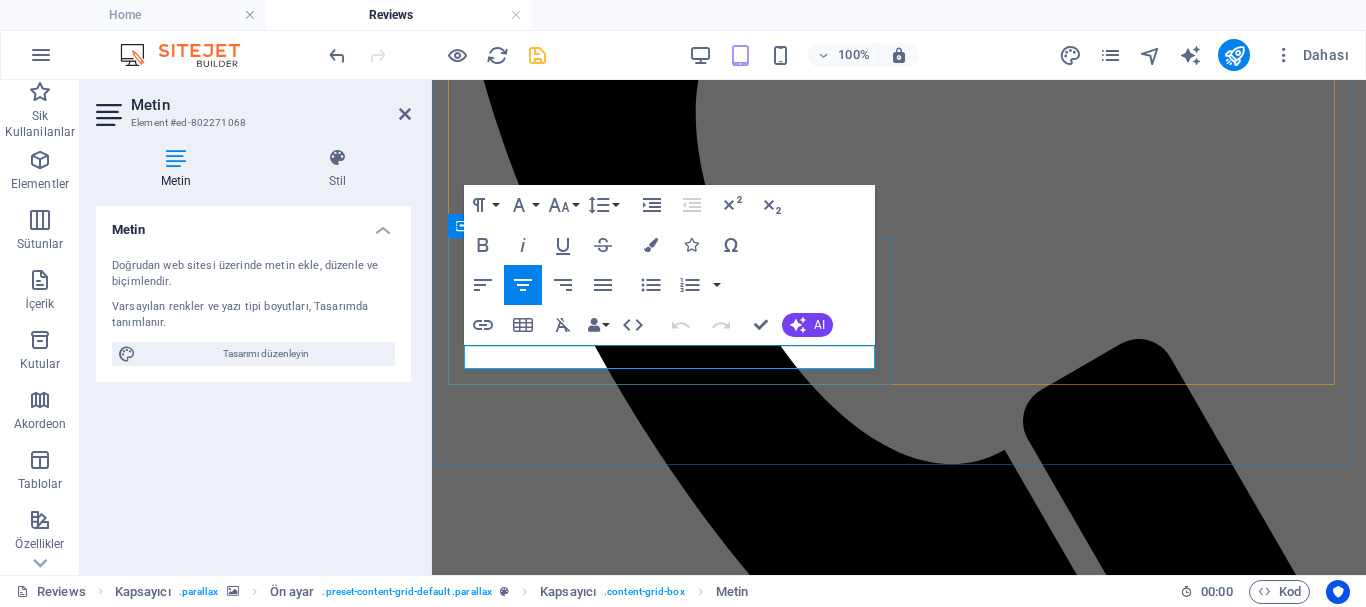 drag, startPoint x: 730, startPoint y: 361, endPoint x: 529, endPoint y: 357, distance: 201.0398 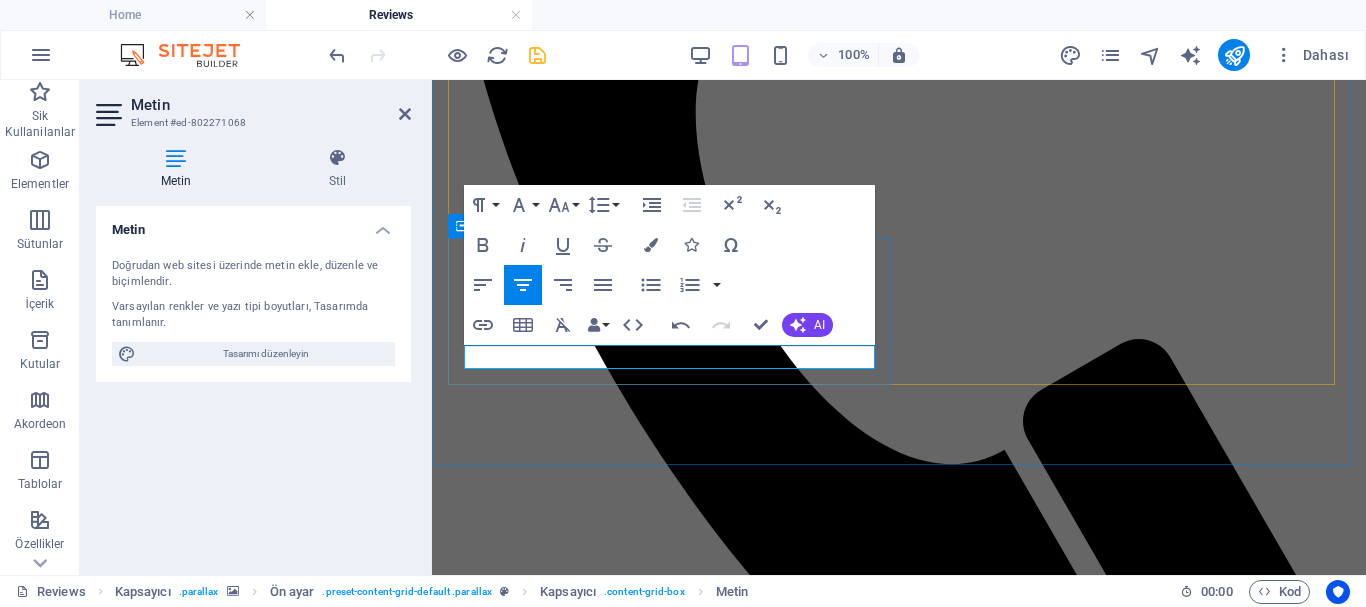 type 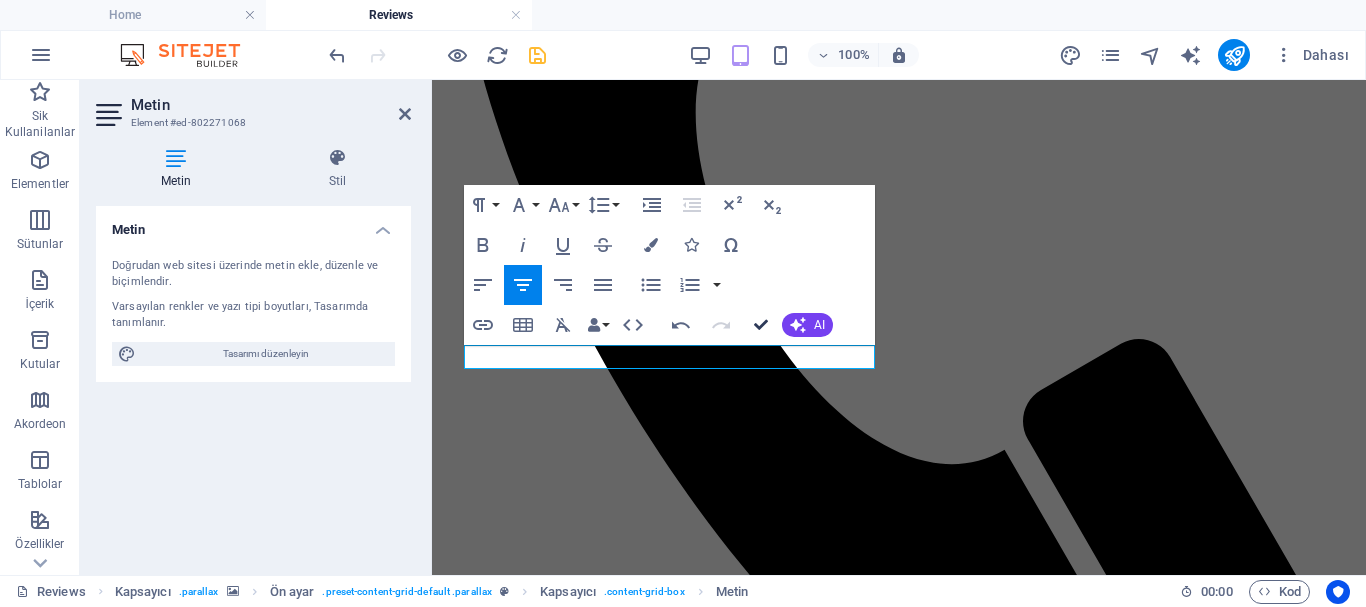 scroll, scrollTop: 743, scrollLeft: 0, axis: vertical 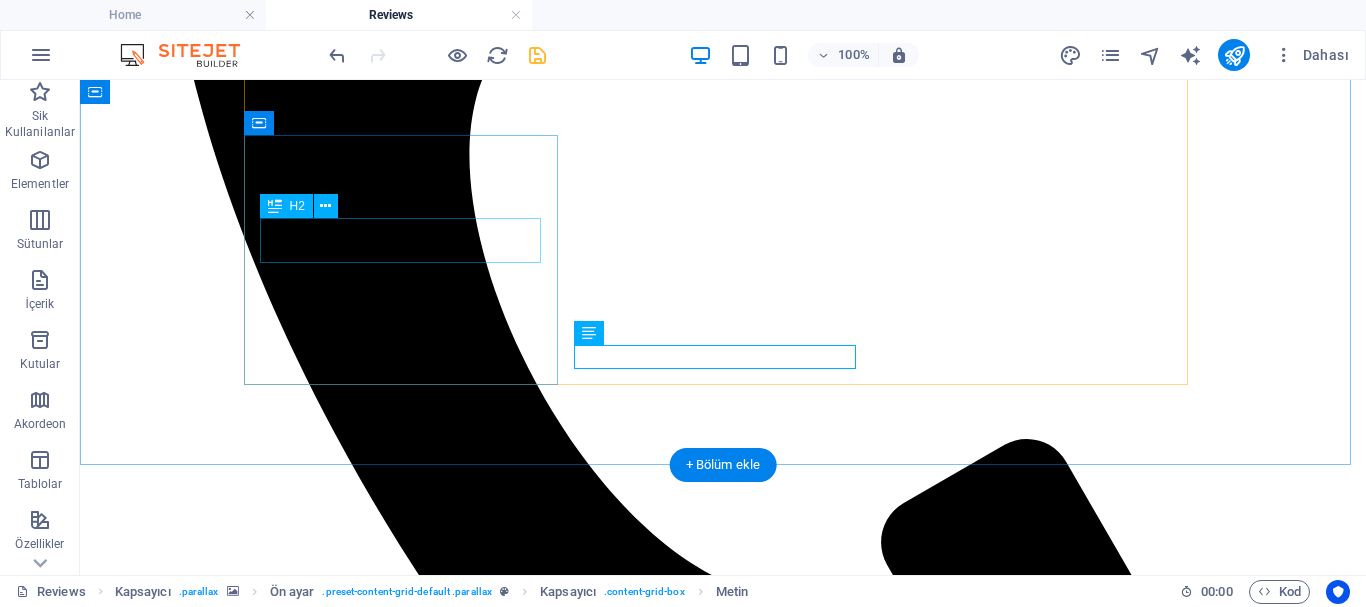 click on "" A "" at bounding box center [723, 4160] 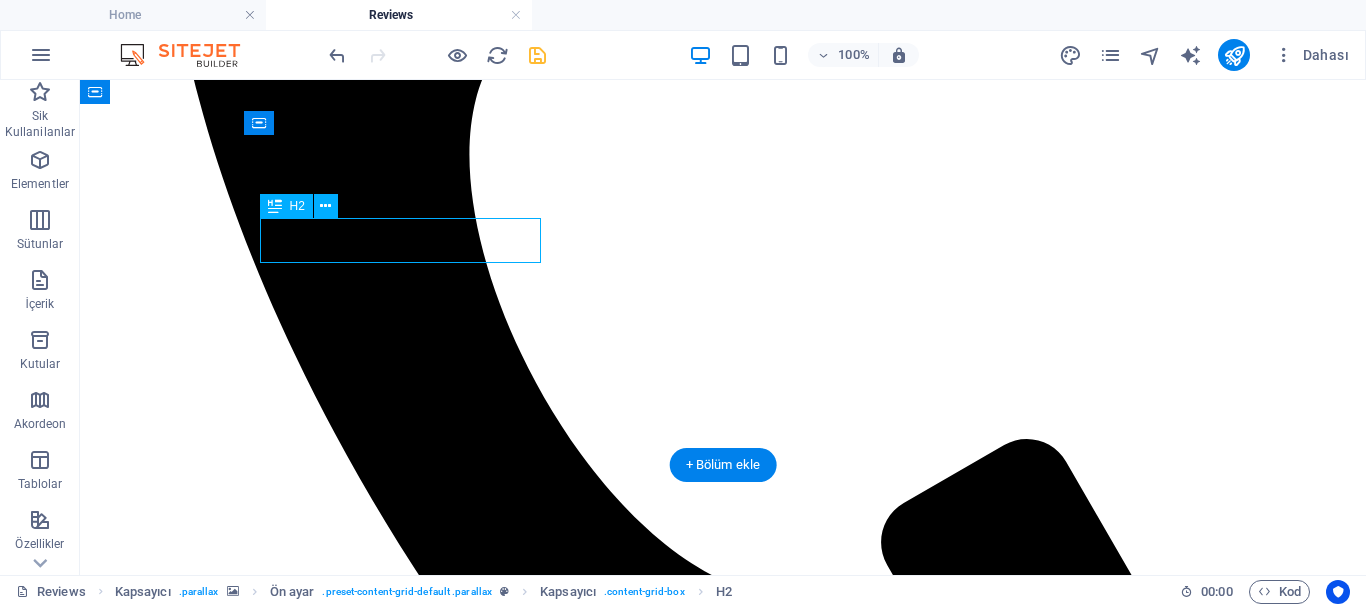 click on "" A "" at bounding box center [723, 4160] 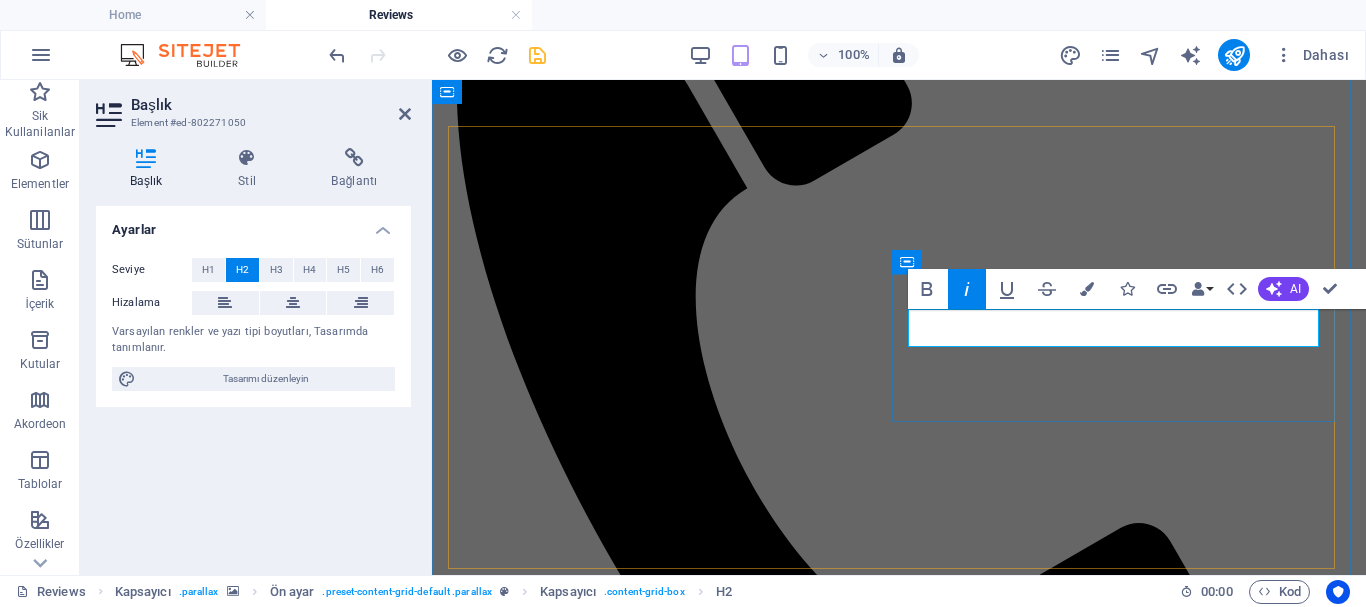 click on "" A "" at bounding box center (466, 3629) 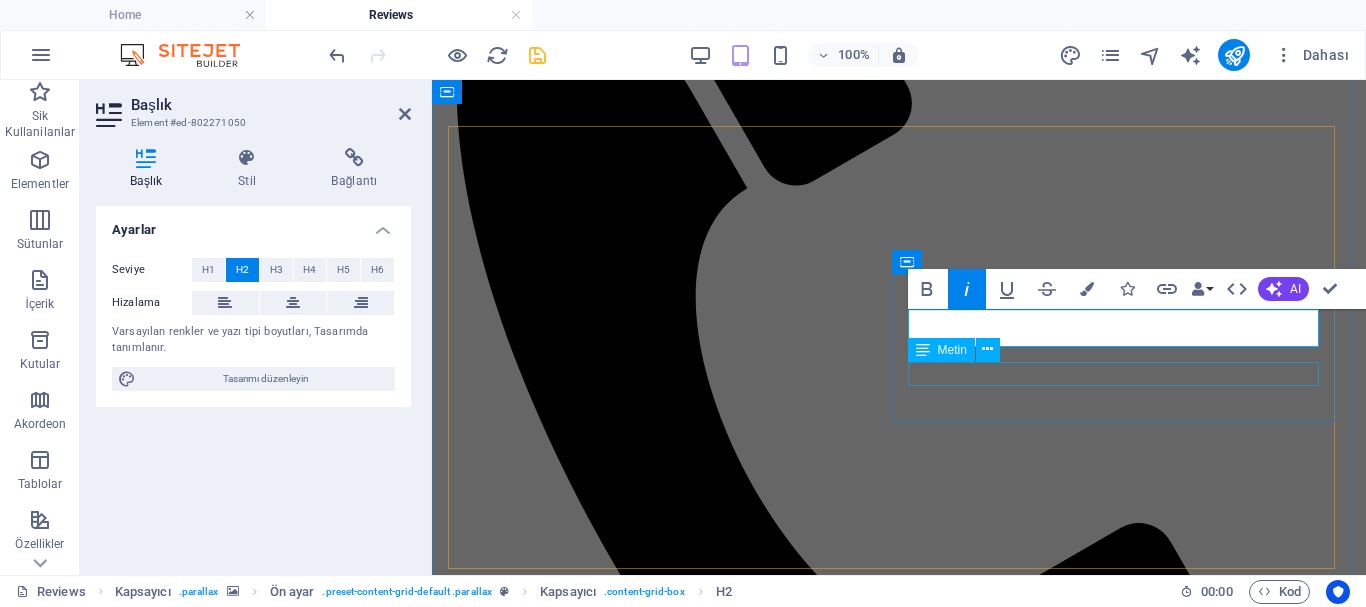 type 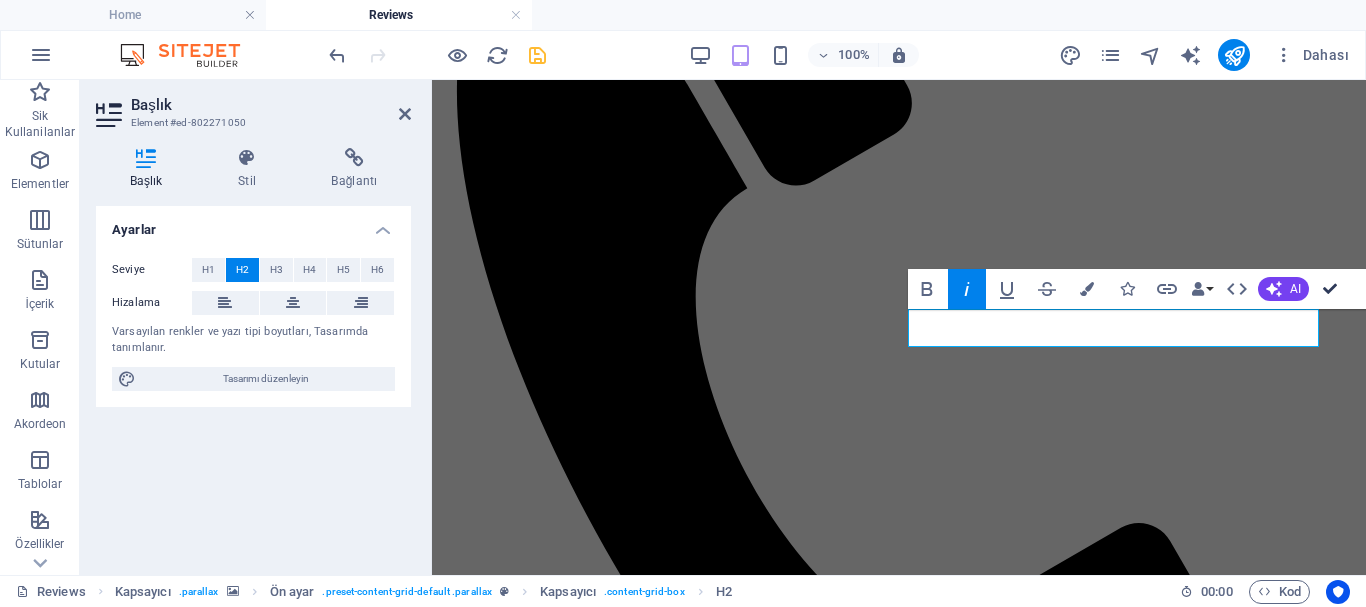 scroll, scrollTop: 630, scrollLeft: 0, axis: vertical 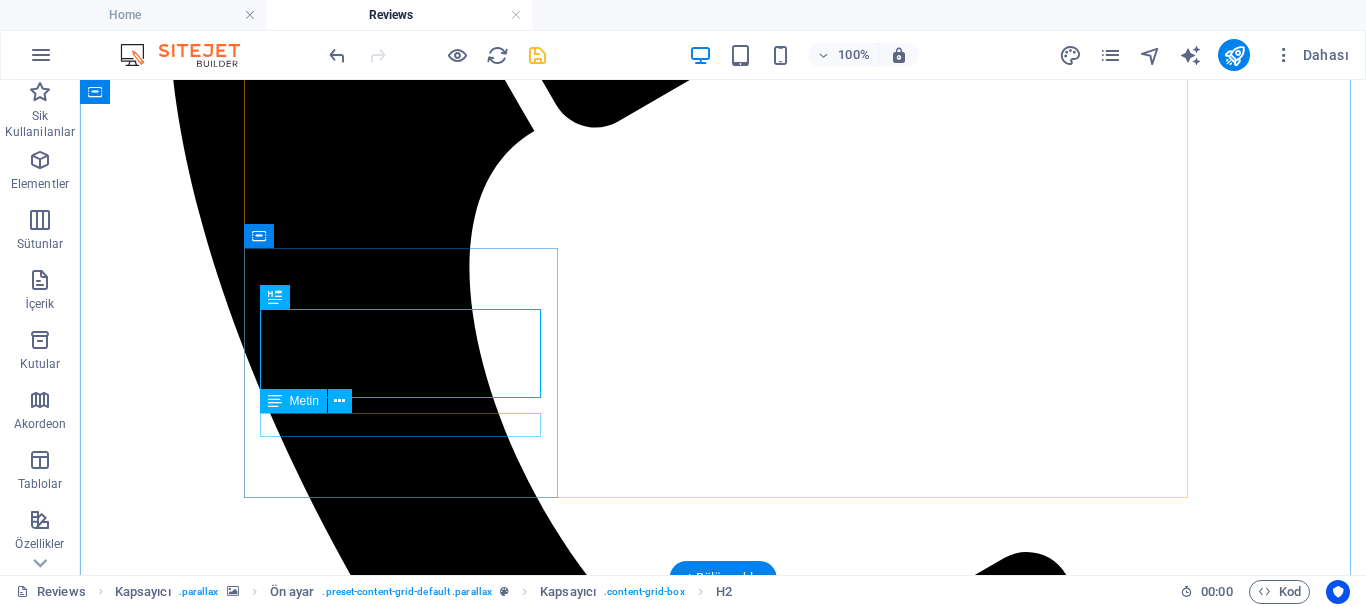 click on "ÇERİK YAKINDA" at bounding box center [723, 4347] 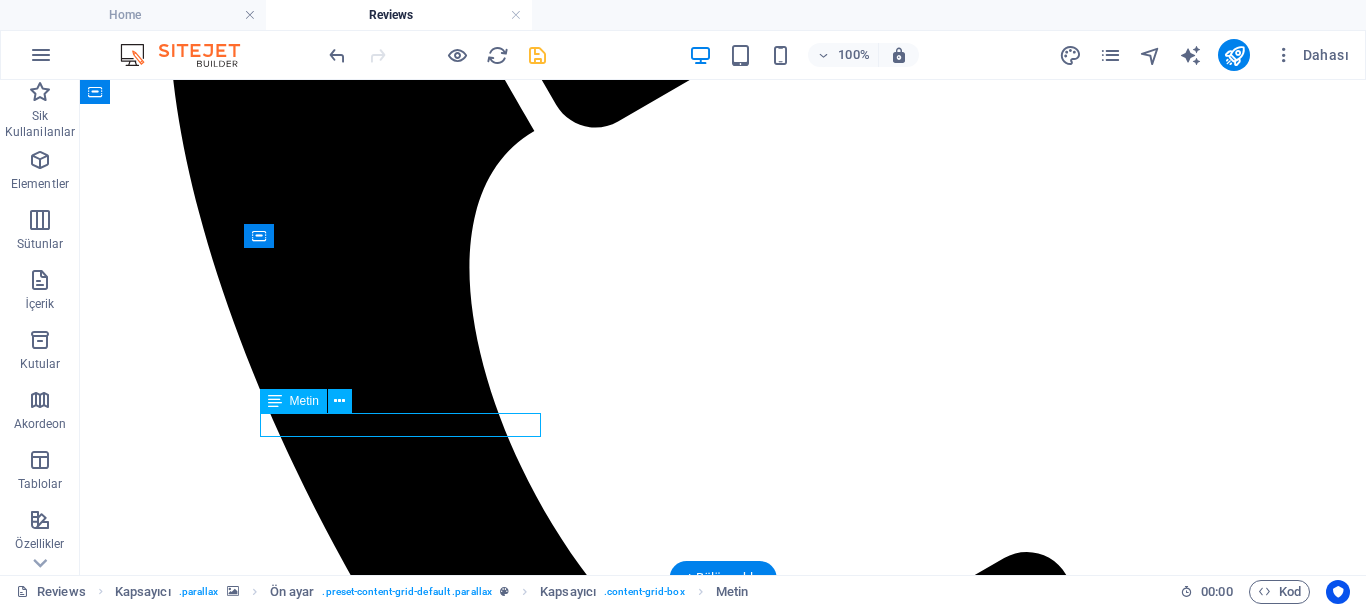 click on "ÇERİK YAKINDA" at bounding box center (723, 4347) 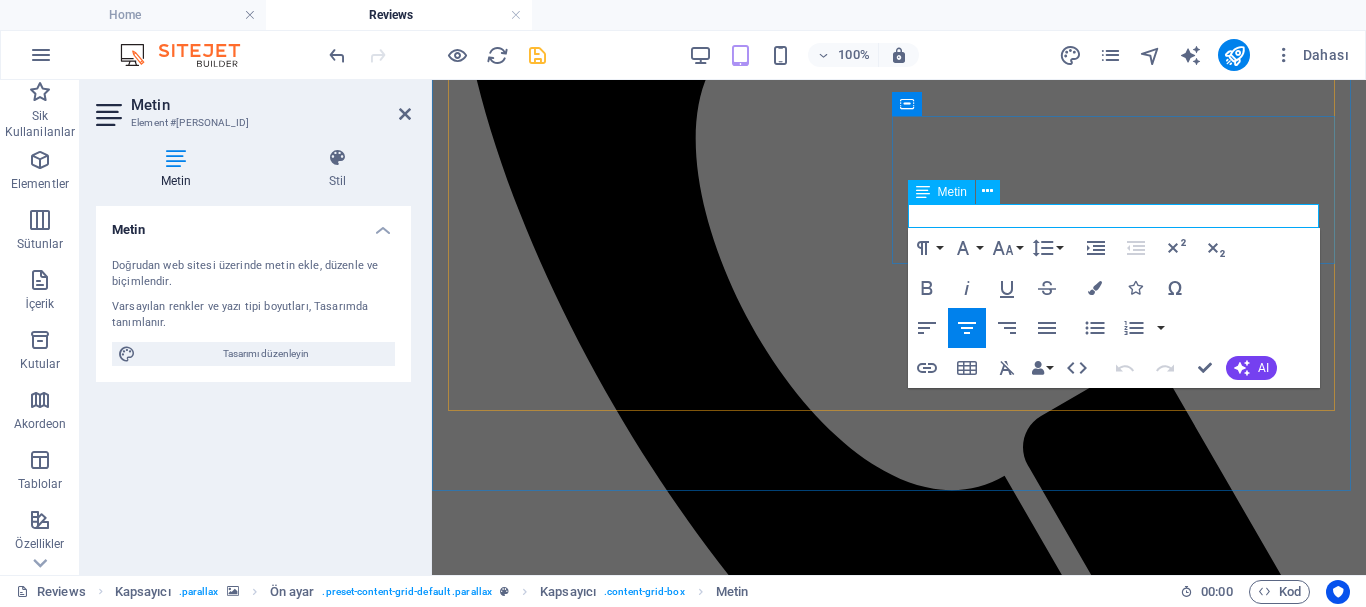 drag, startPoint x: 1177, startPoint y: 206, endPoint x: 1033, endPoint y: 229, distance: 145.82524 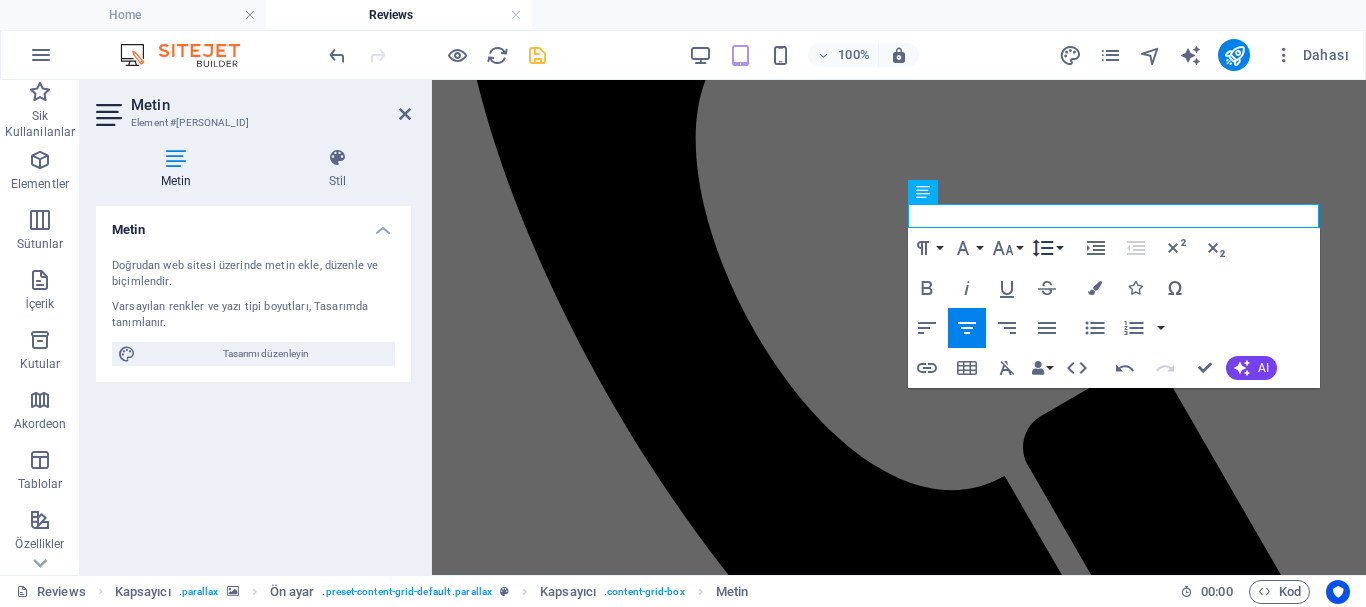 type 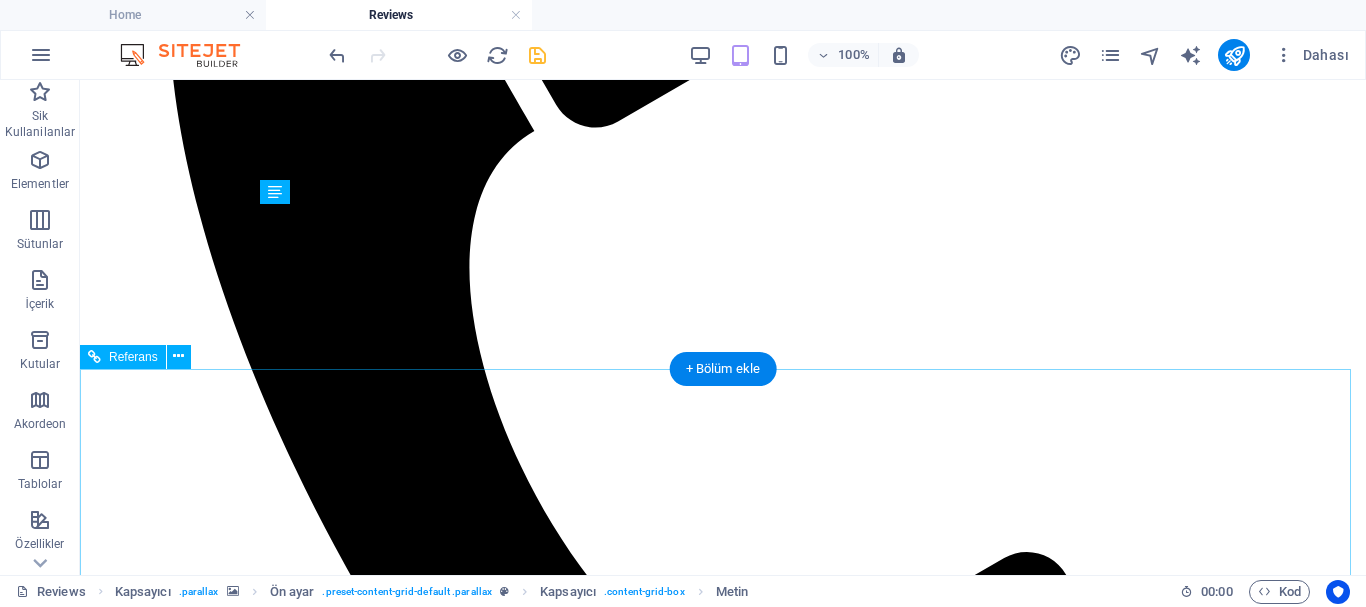 scroll, scrollTop: 839, scrollLeft: 0, axis: vertical 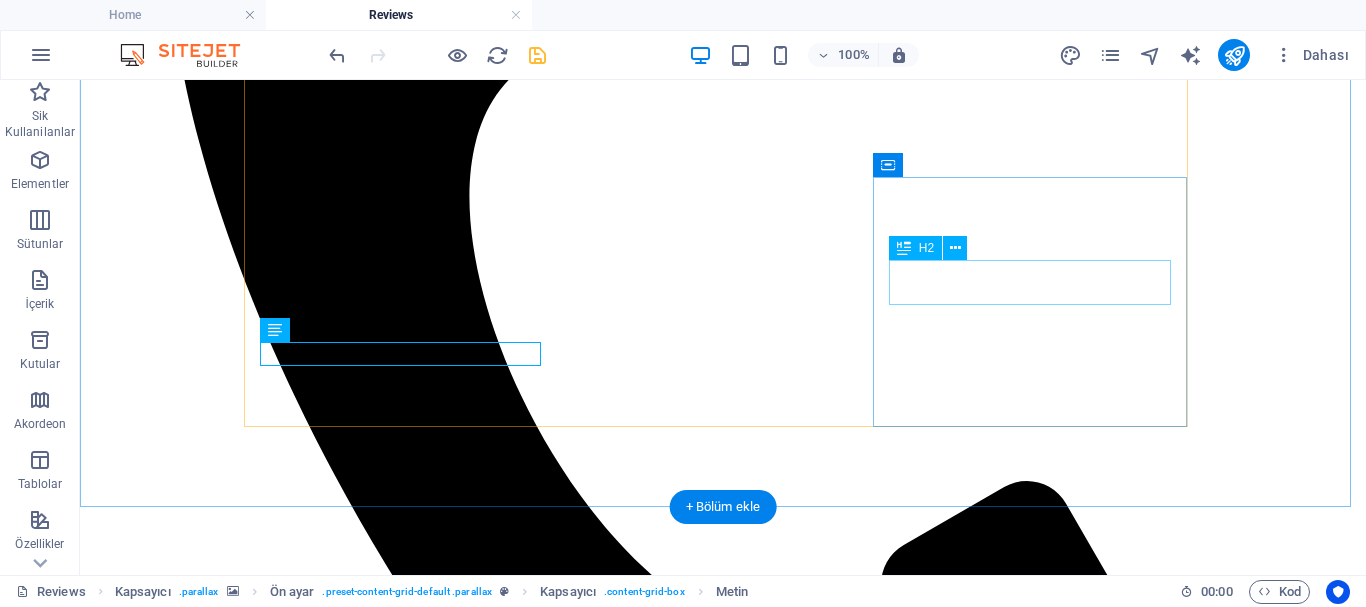click on "" A"" at bounding box center [723, 4434] 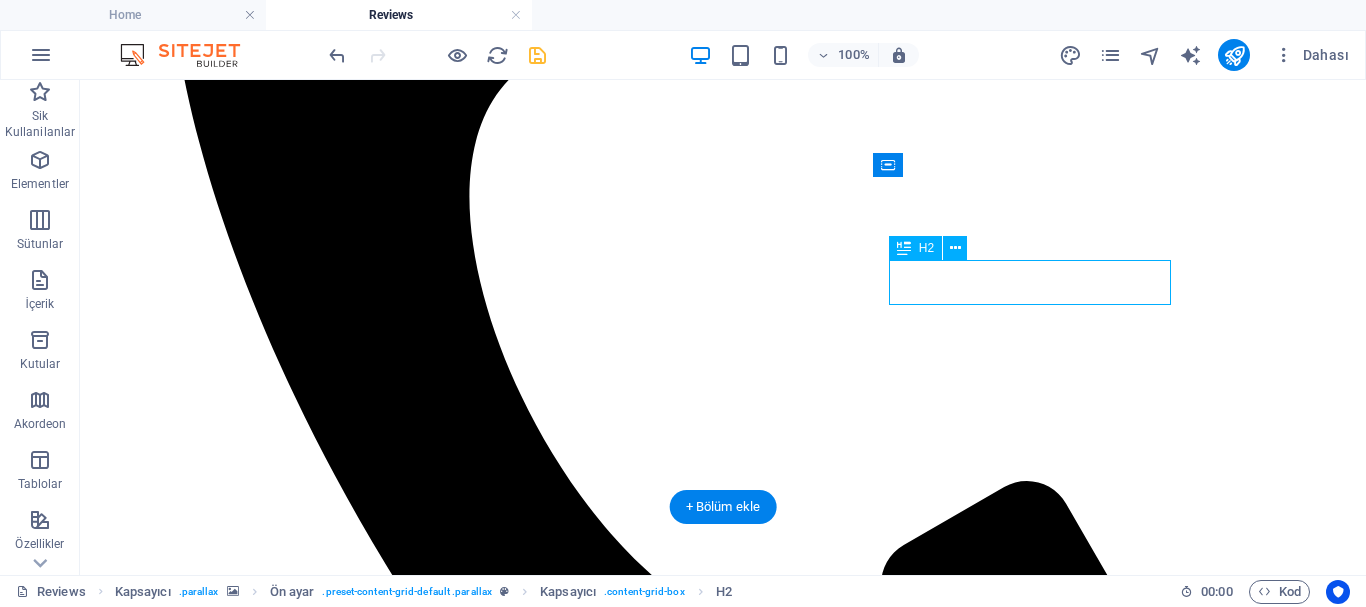 click on "" A"" at bounding box center [723, 4434] 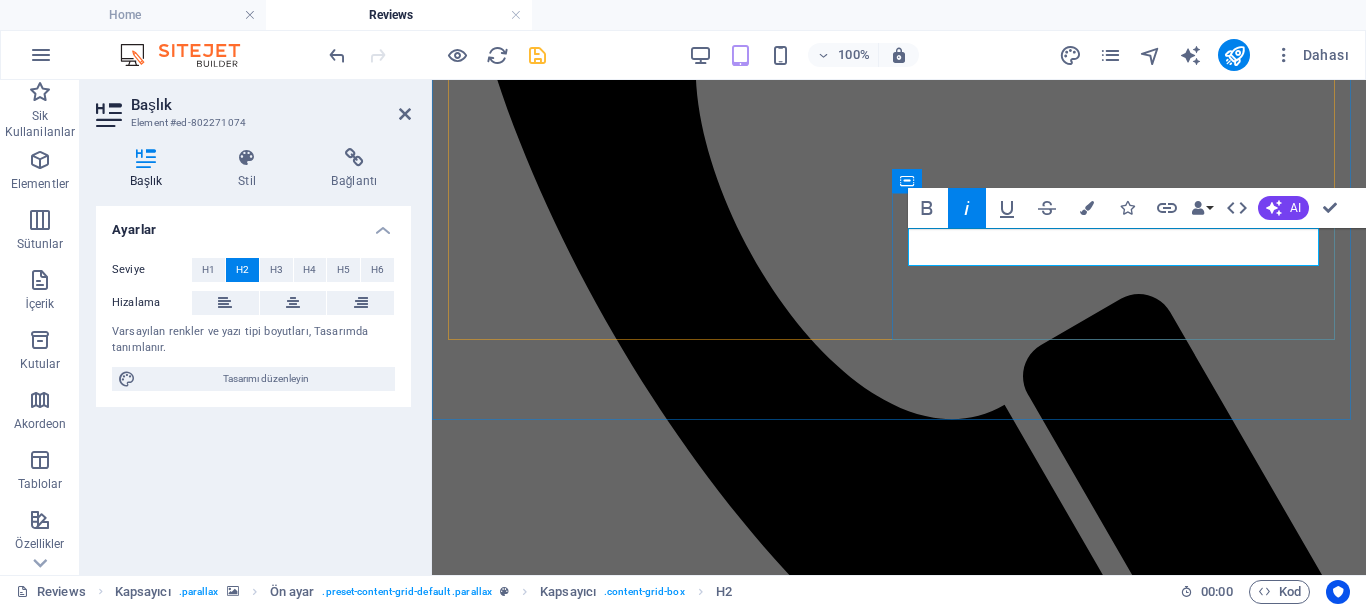 click on "" A"" at bounding box center (464, 3660) 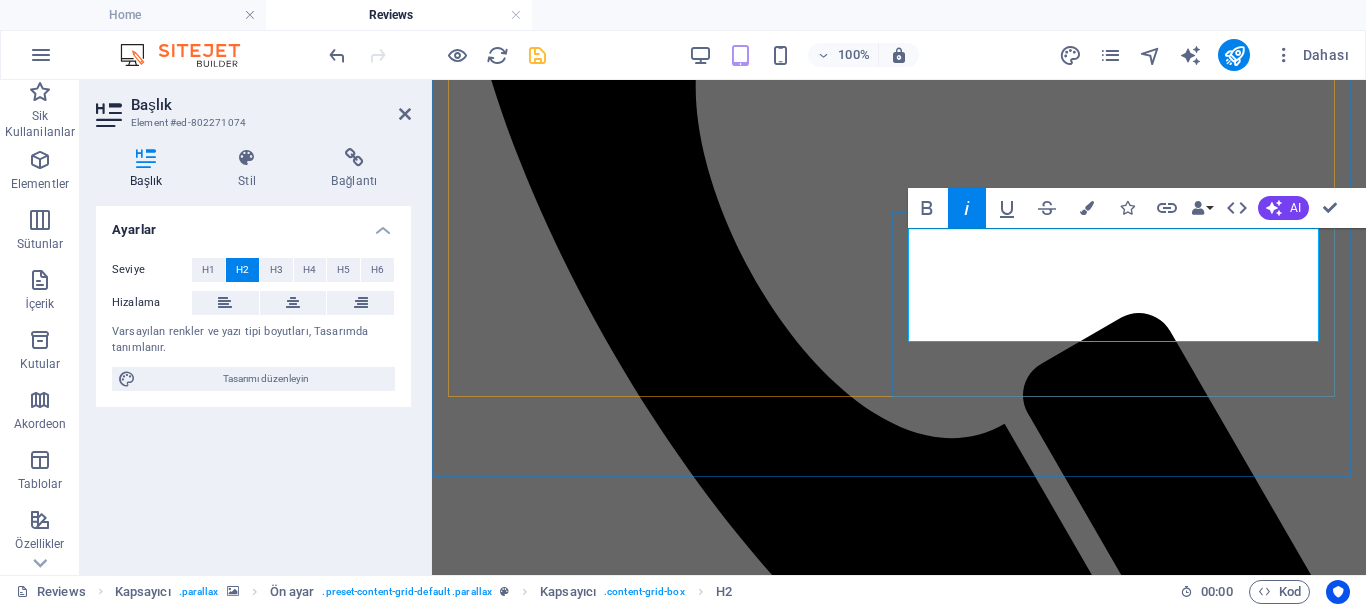 click on "" Vicdanların çölleştiği bir dünyada, toprağın çölleşmesini önlemek mümkün değildir."" at bounding box center [872, 3669] 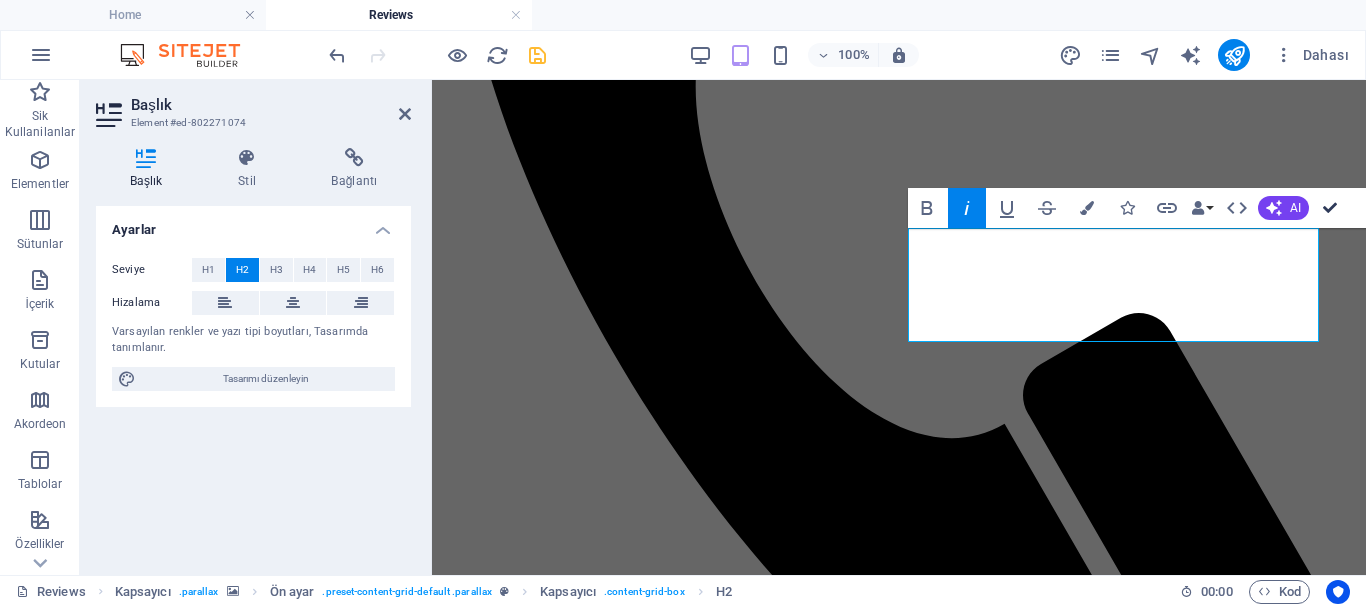 scroll, scrollTop: 666, scrollLeft: 0, axis: vertical 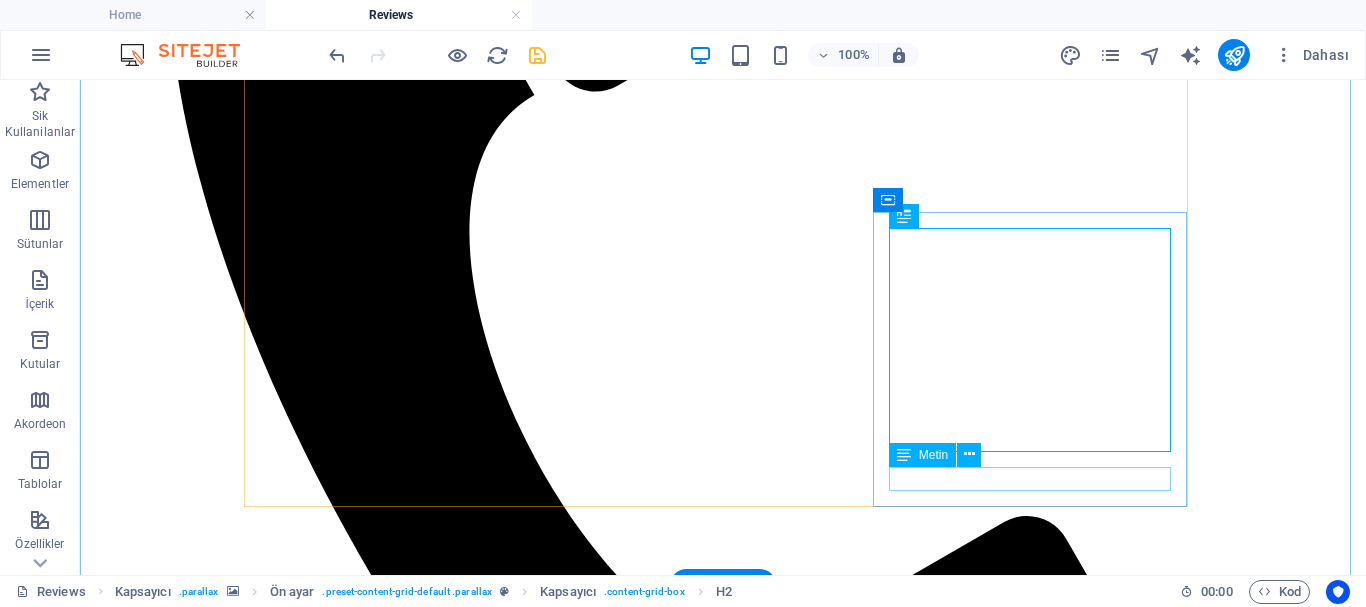 click on "ÇERİK YAKINDA" at bounding box center (723, 4565) 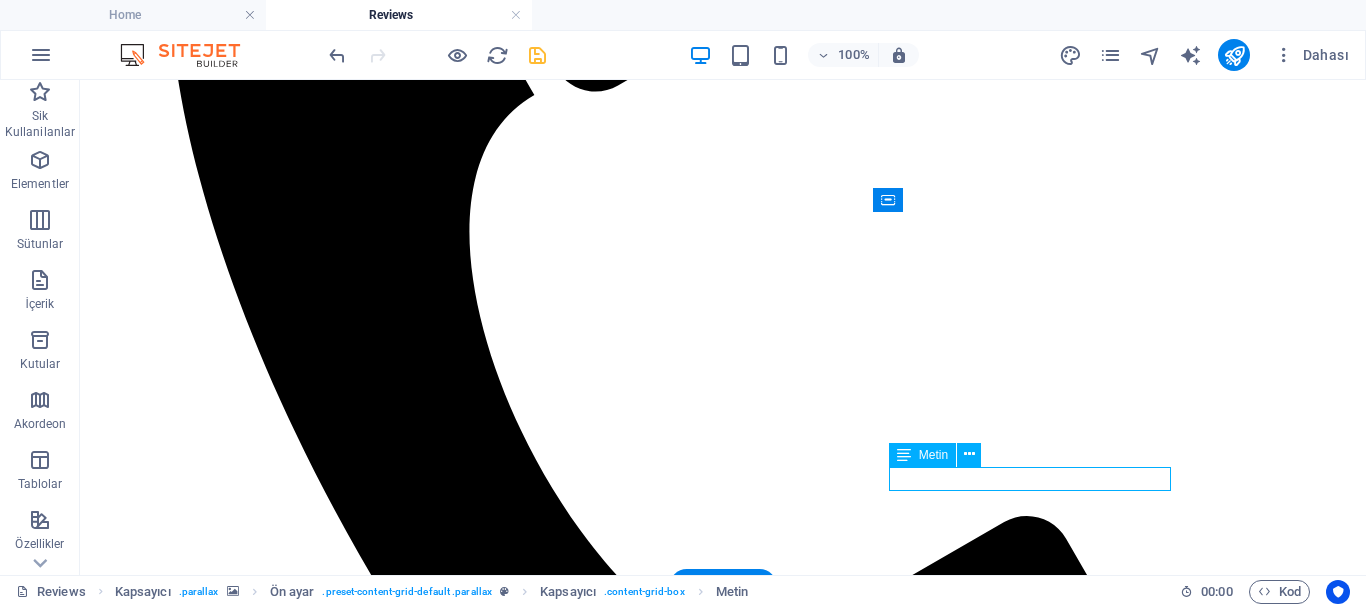 click on "ÇERİK YAKINDA" at bounding box center (723, 4565) 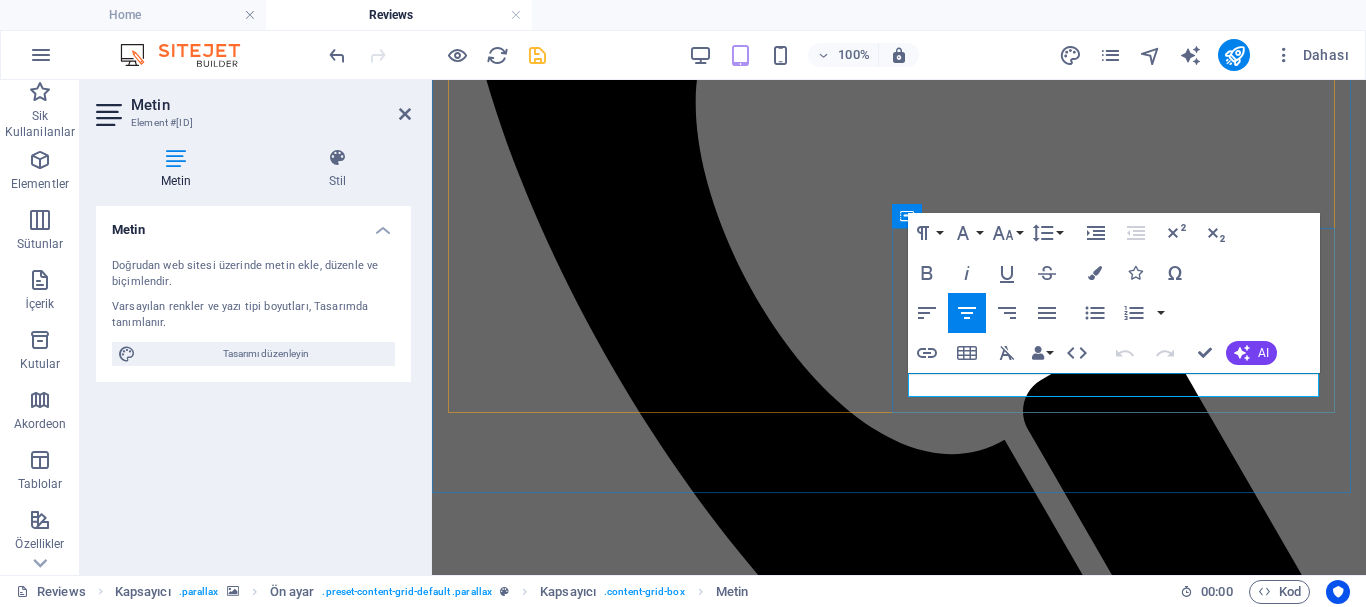 click on "ÇERİK YAKINDA" at bounding box center (899, 3791) 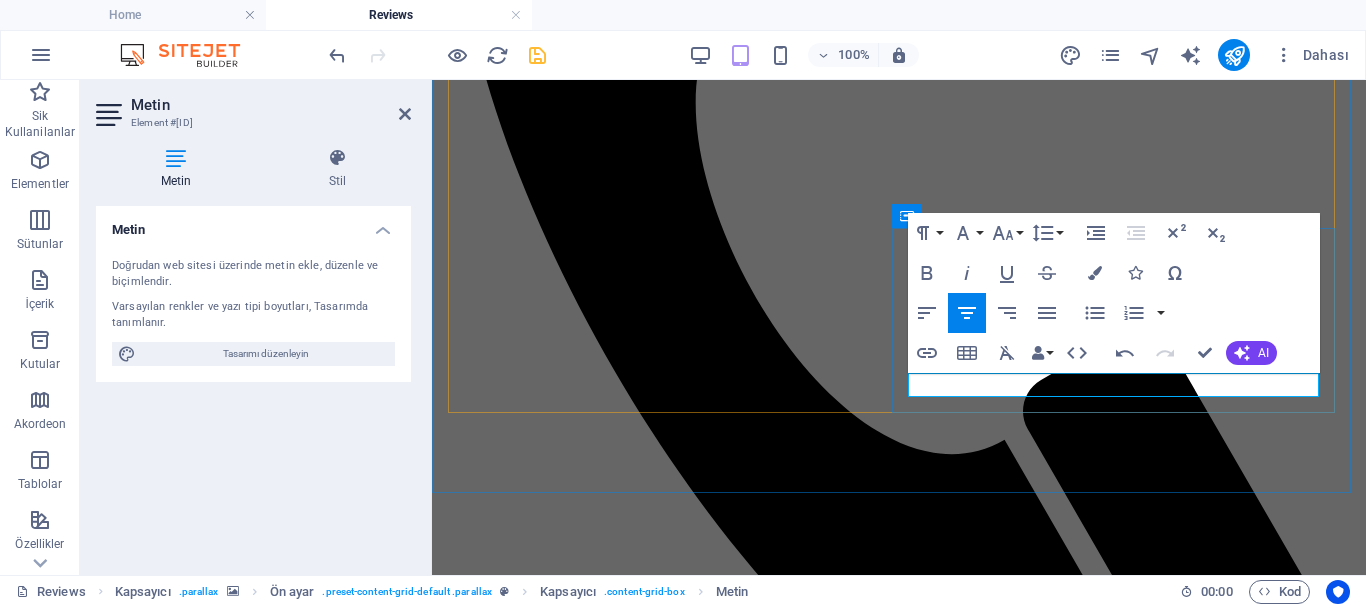 type 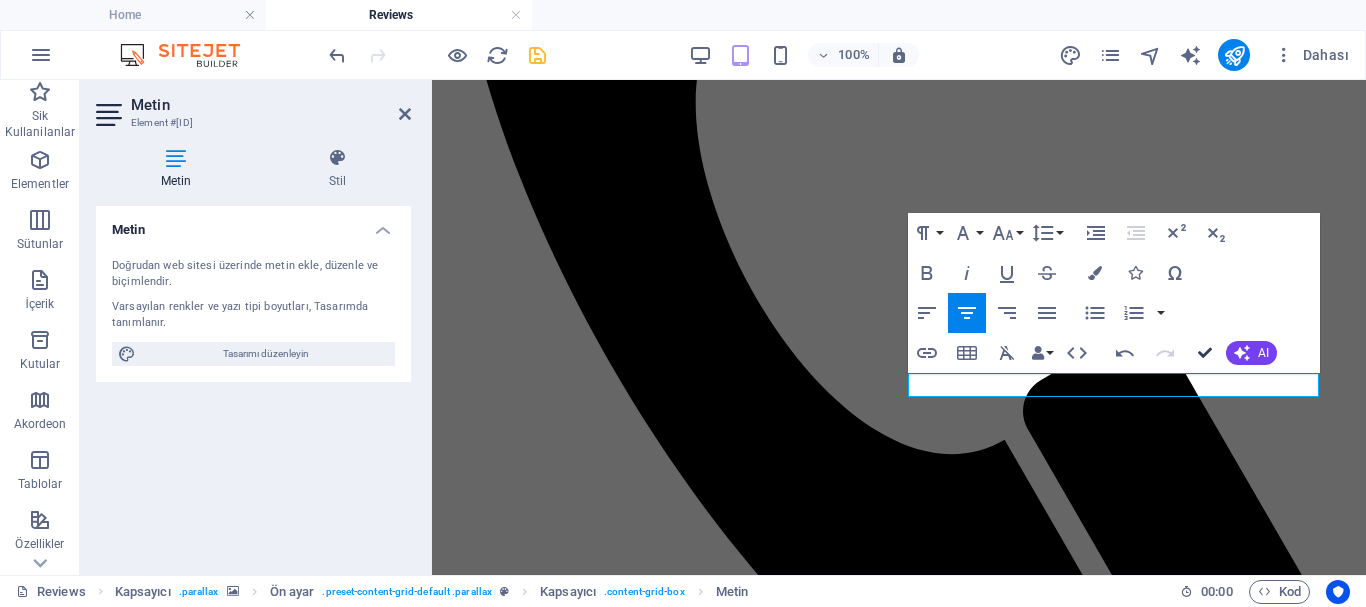 scroll, scrollTop: 760, scrollLeft: 0, axis: vertical 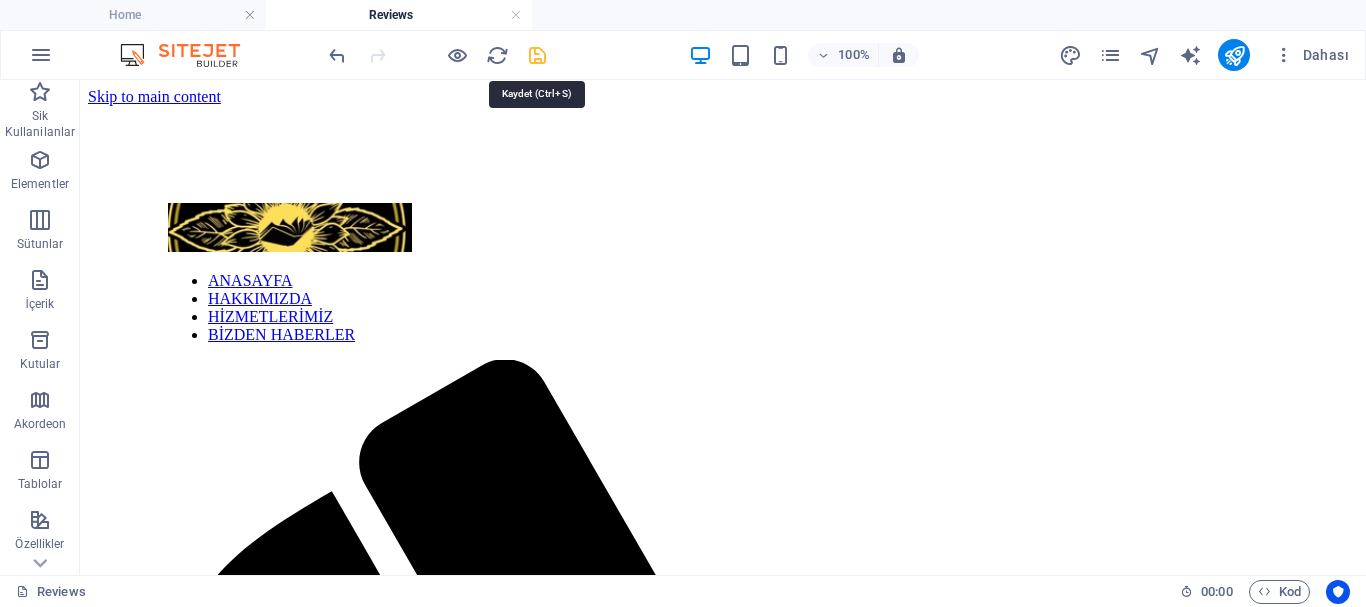 click at bounding box center [537, 55] 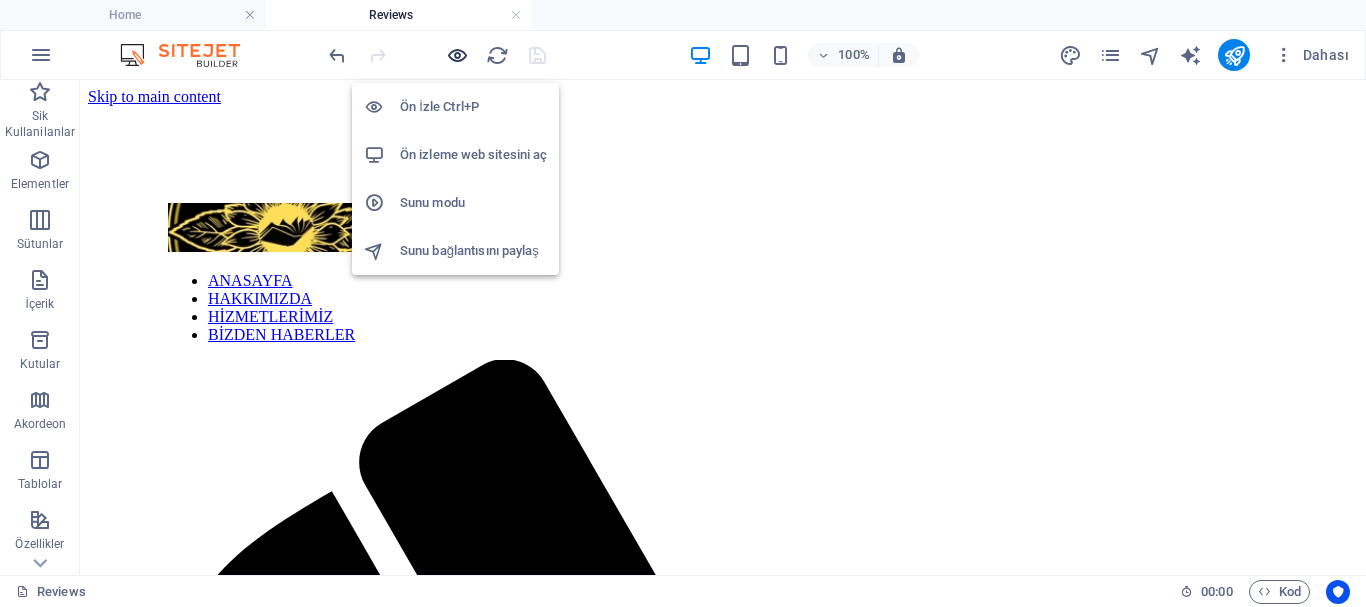 click at bounding box center (457, 55) 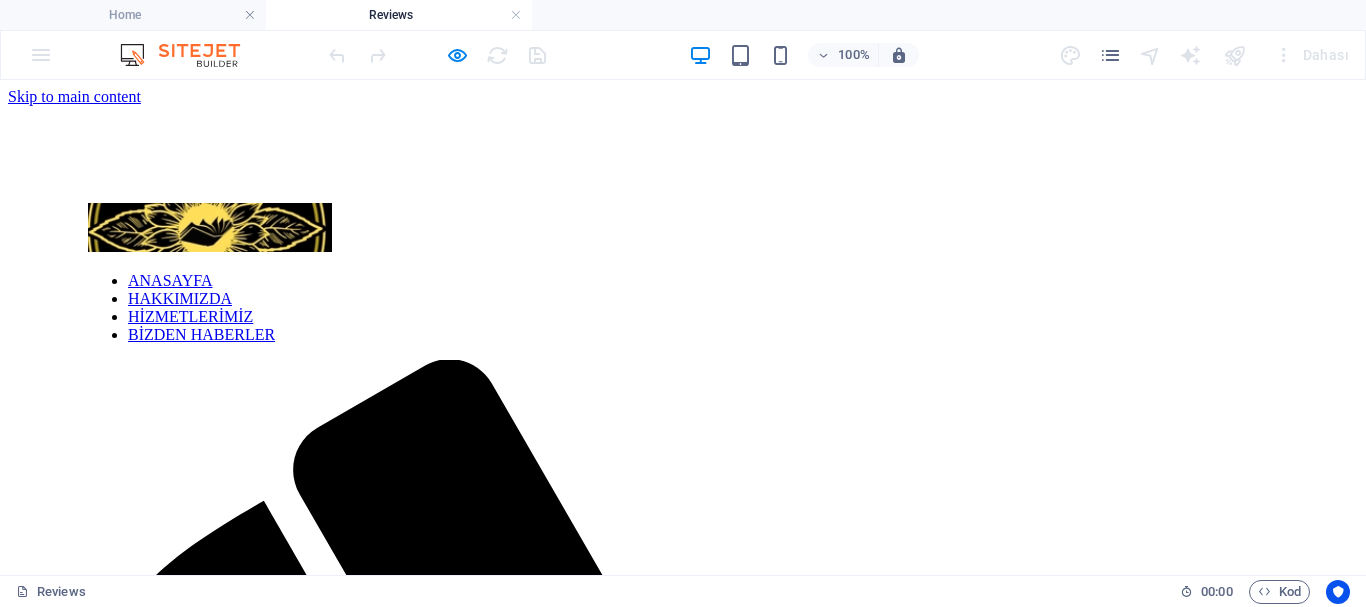 click on "HAKKIMIZDA" at bounding box center [180, 298] 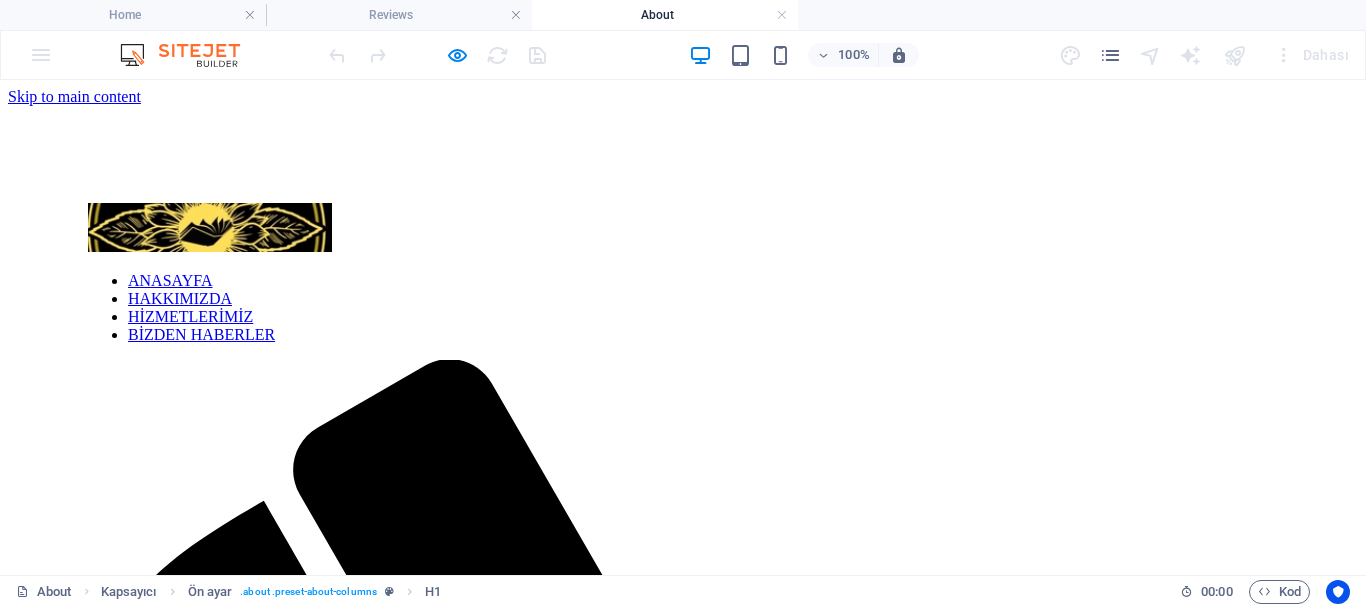 scroll, scrollTop: 0, scrollLeft: 0, axis: both 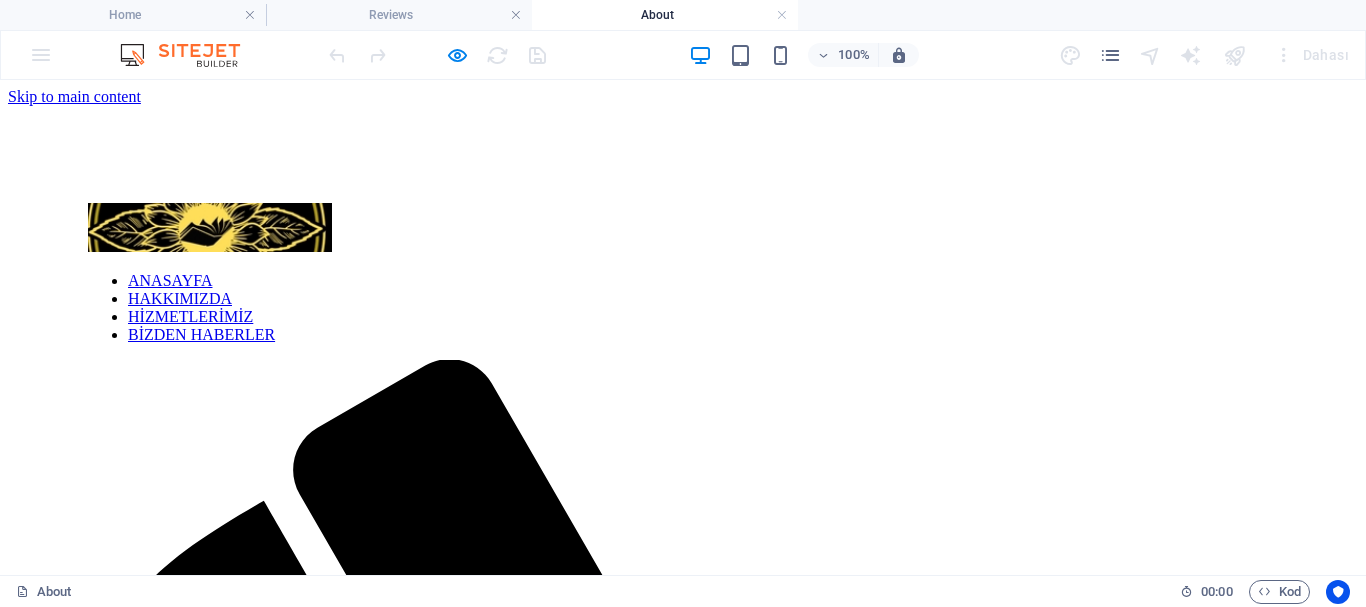 click on "ANASAYFA HAKKIMIZDA HİZMETLERİMİZ BİZDEN HABERLER" at bounding box center [683, 308] 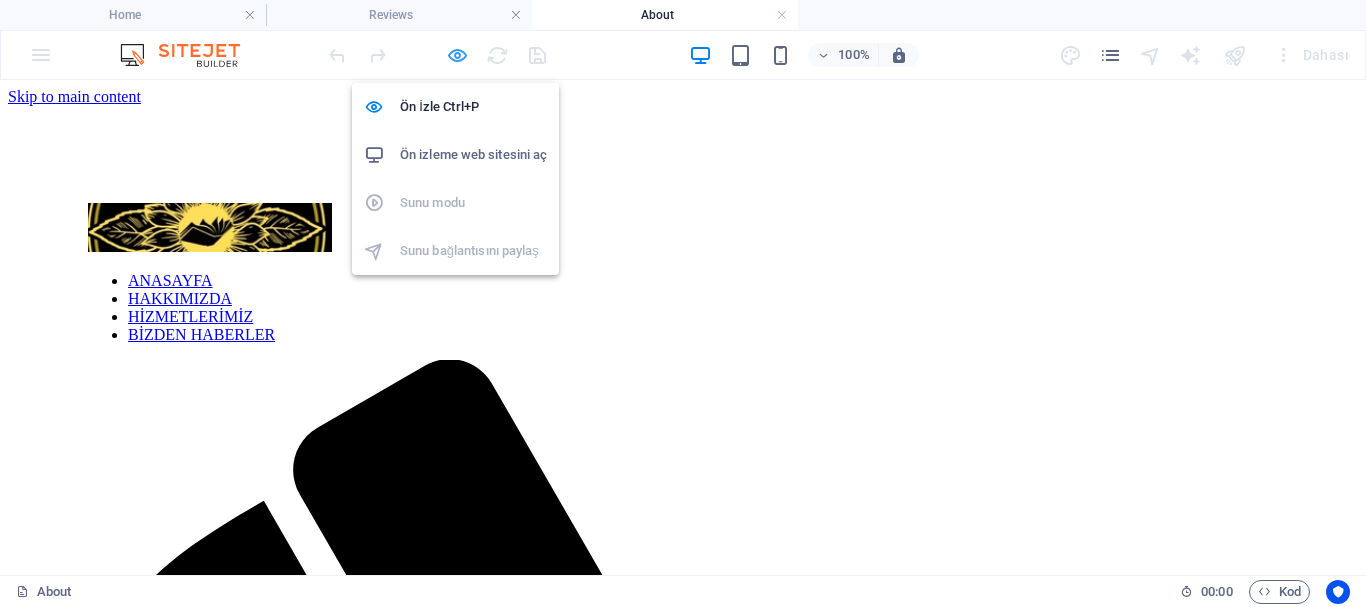 click at bounding box center (457, 55) 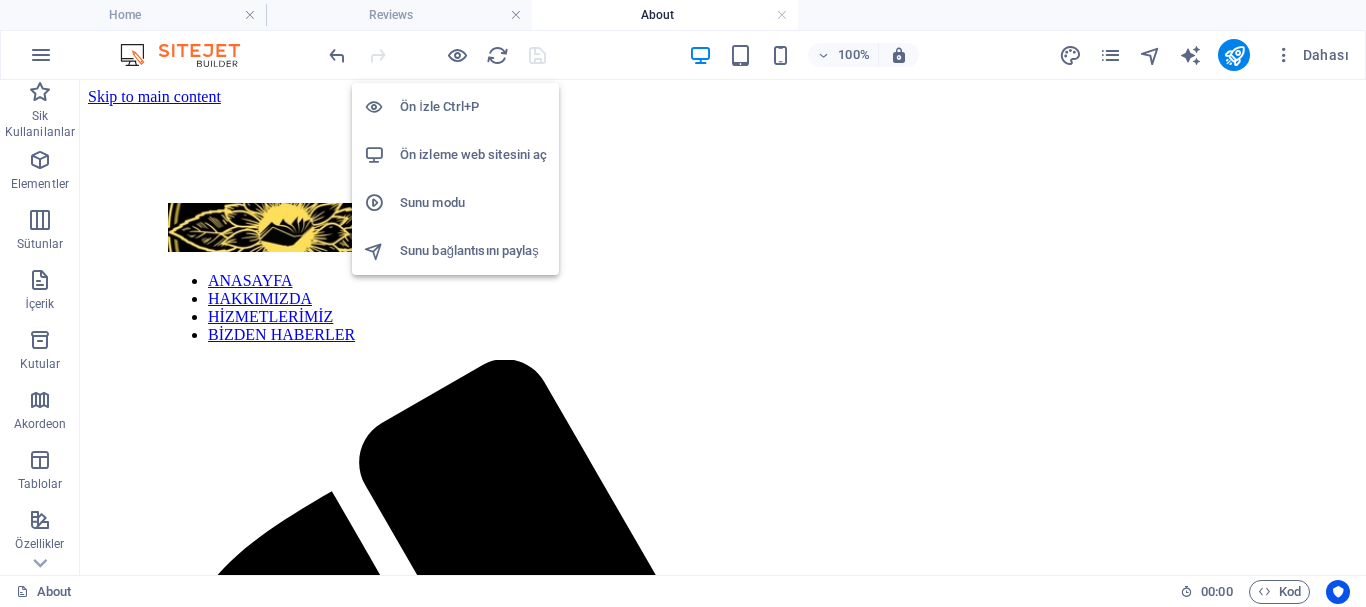 click on "Ön İzle Ctrl+P" at bounding box center (473, 107) 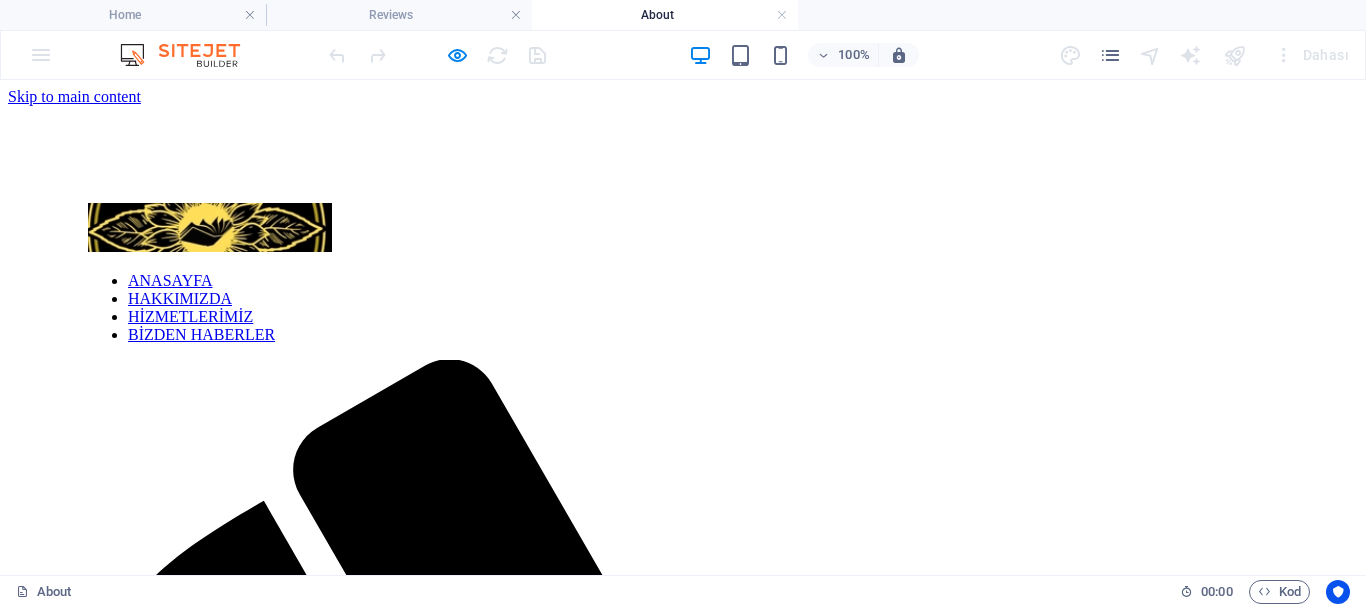 click on "ANASAYFA" at bounding box center [170, 280] 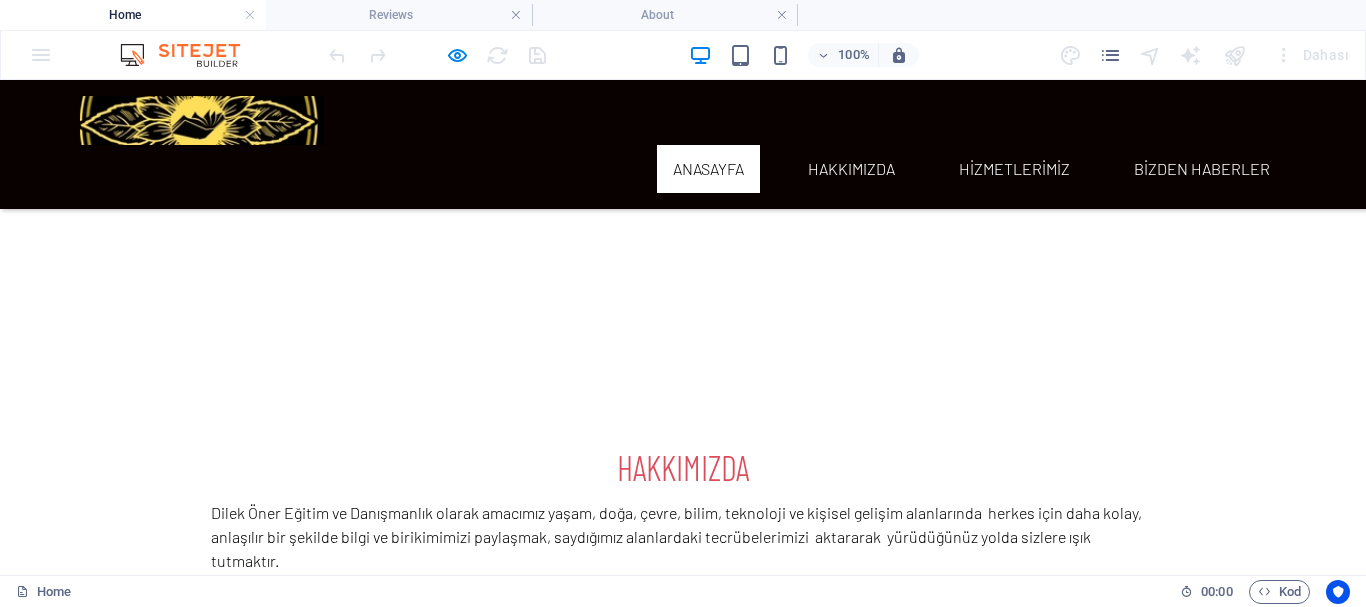 scroll, scrollTop: 453, scrollLeft: 0, axis: vertical 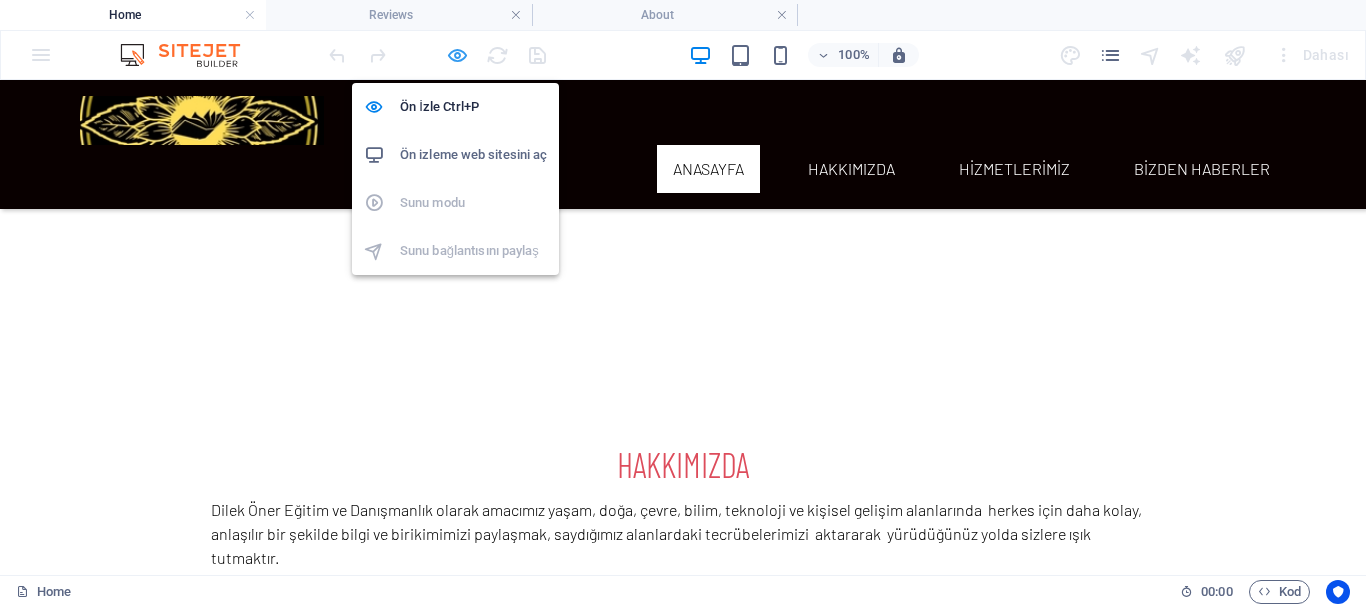 click at bounding box center [457, 55] 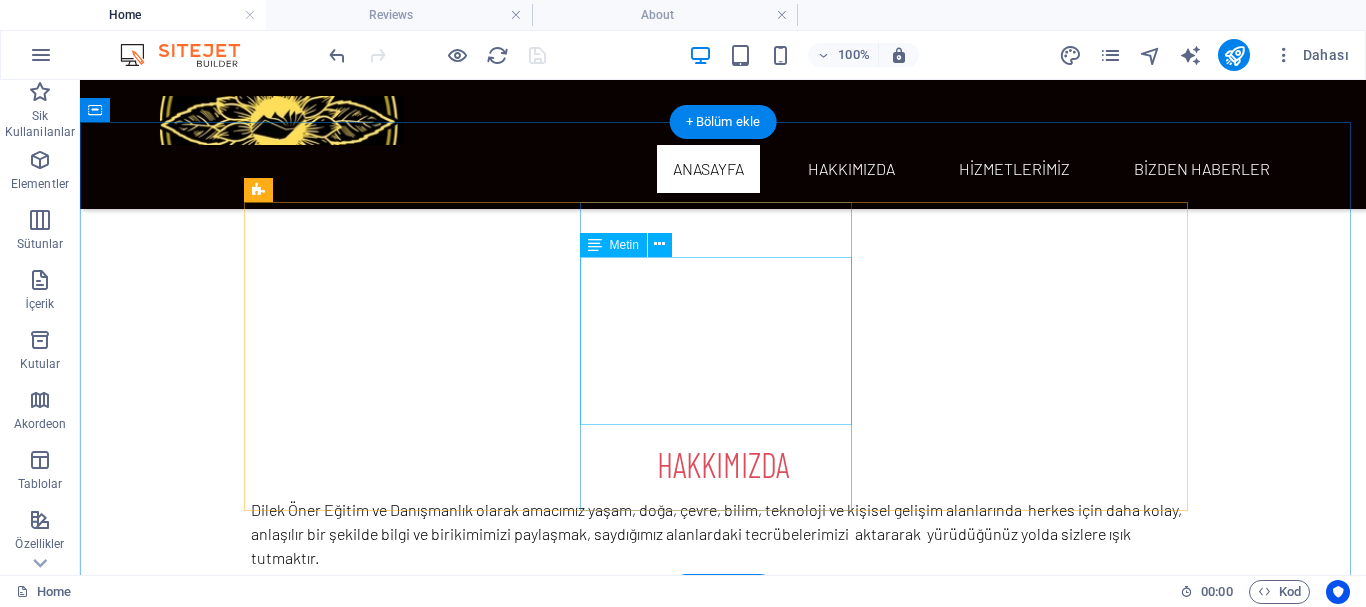 click on "Başarı öyküleri ve motivasyon konuşmaları" at bounding box center (723, 850) 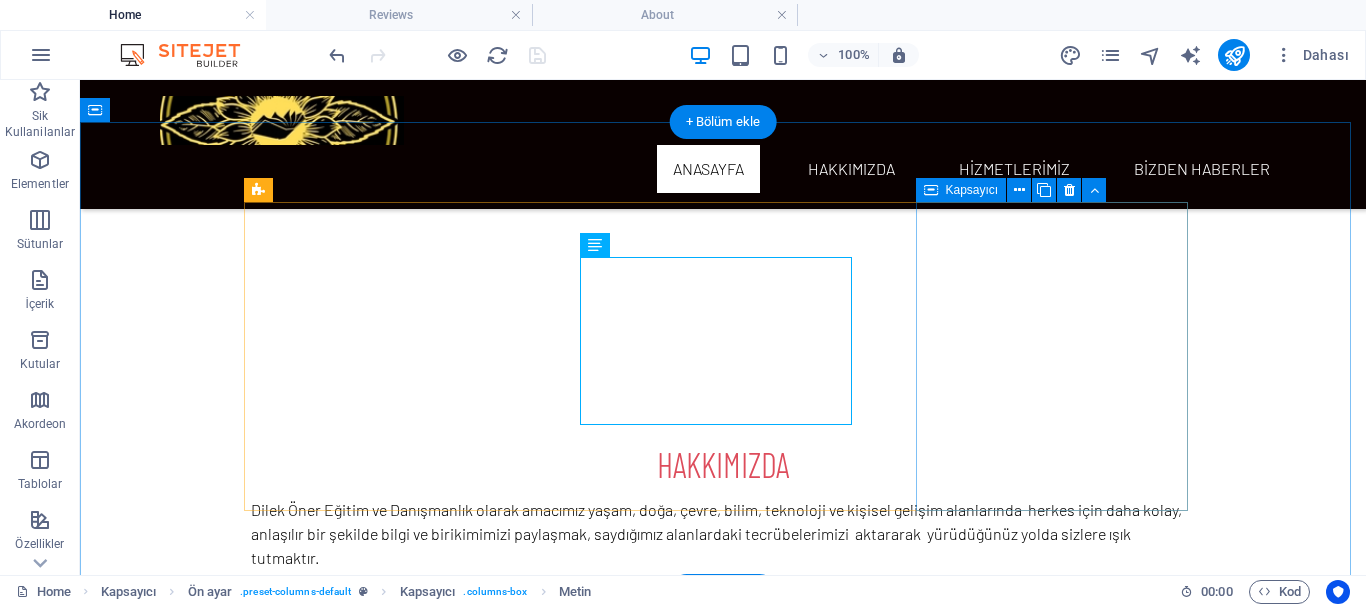 click on "BİZDEN HABERLER ÇOK YAKINDA Learn More" at bounding box center [723, 1026] 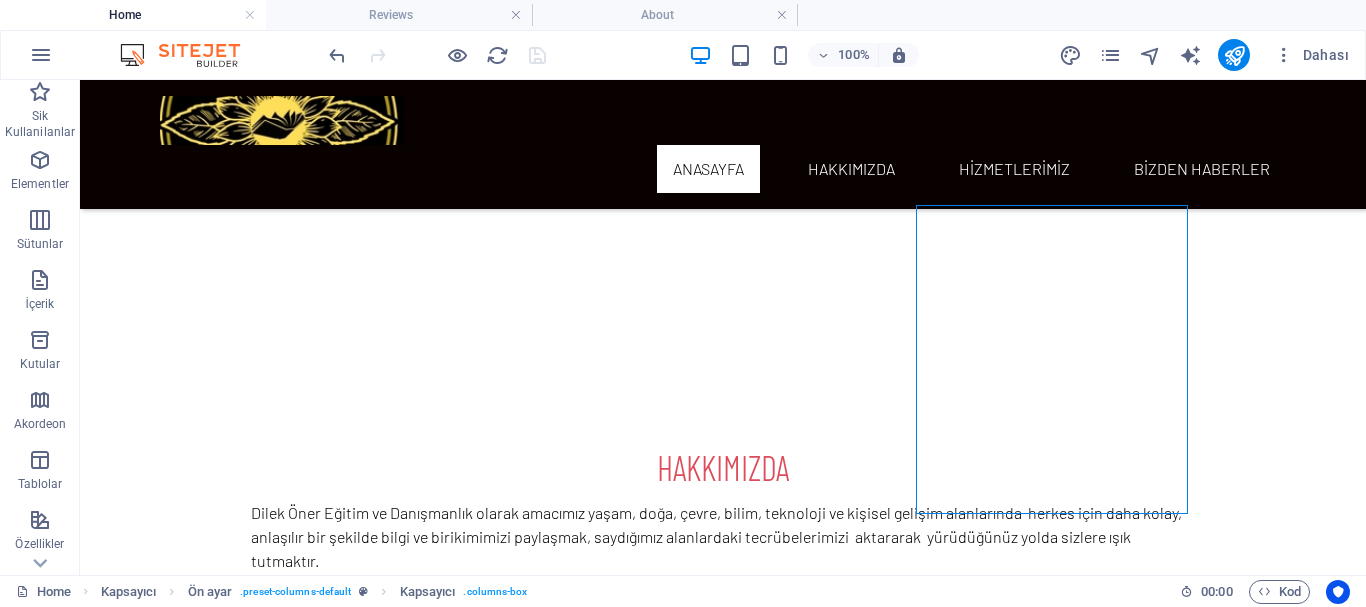 scroll, scrollTop: 447, scrollLeft: 0, axis: vertical 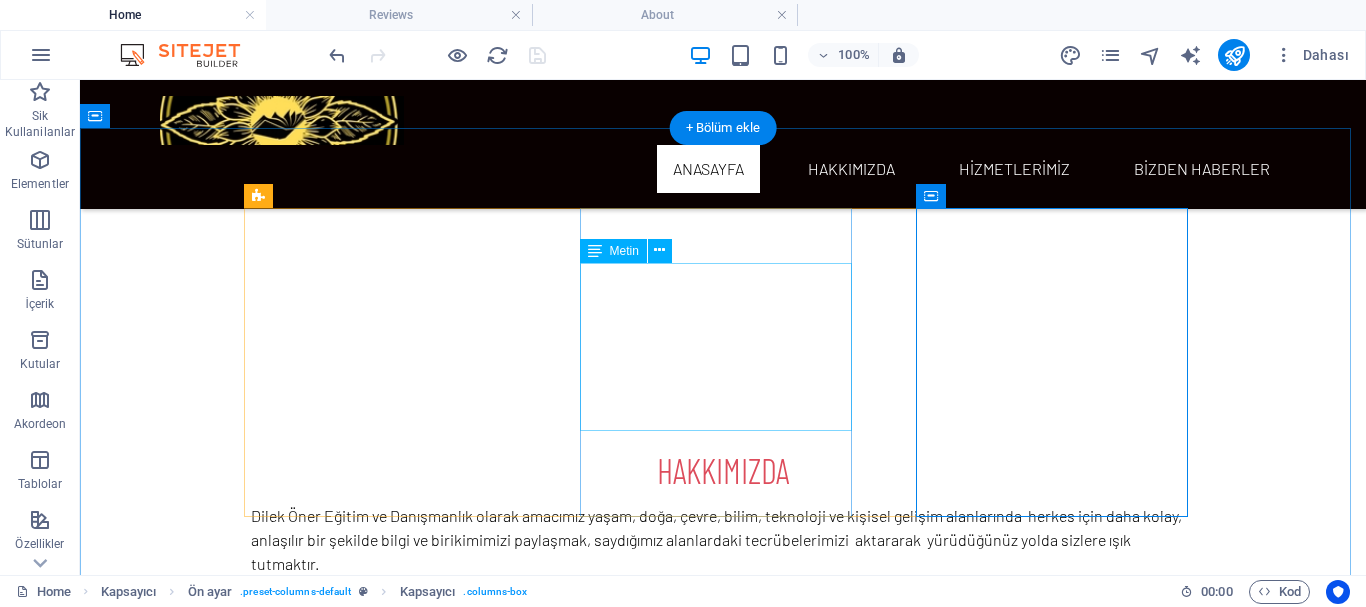 click on "Başarı öyküleri ve motivasyon konuşmaları" at bounding box center [723, 856] 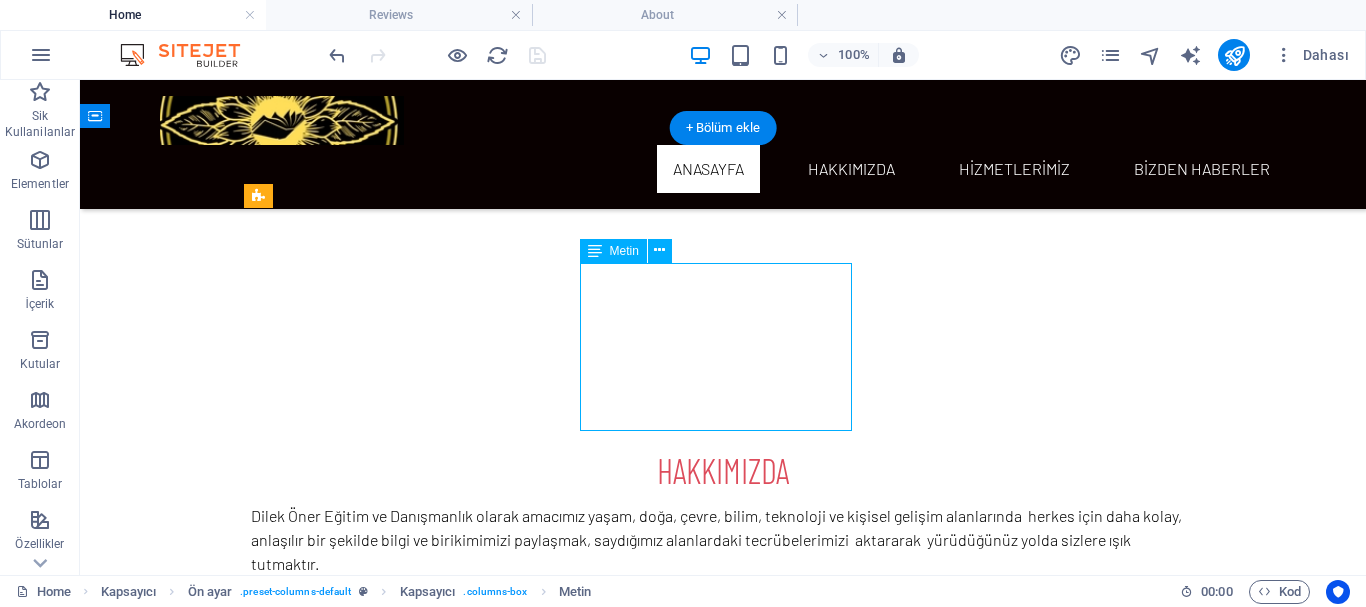 type 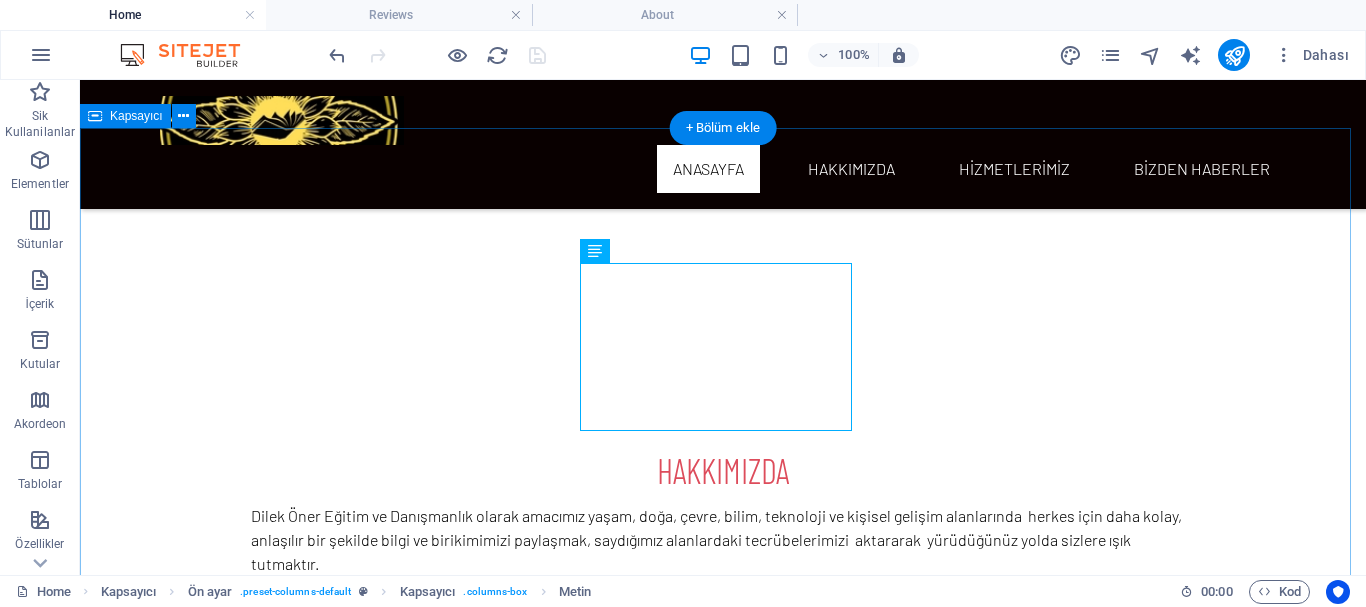 click on "HAKKIMIZDA Dilek Öner Eğitim ve Danışmanlık olarak amacımız yaşam, doğa, çevre, bilim, teknoloji ve kişisel gelişim alanlarında  herkes için daha kolay, anlaşılır bir şekilde bilgi ve birikimimizi paylaşmak, saydığımız alanlardaki tecrübelerimizi  aktararak  yürüdüğünüz yolda sizlere ışık tutmaktır. Learn More HİZMETLERİMİZ Kişisel gelişim seminerler Bilim ve teknoloji seminerleri Doğa ve çevre seminerleri Temel robotik kodlama eğitimleri Kişisel gelişim eğitimleri Başarı öyküleri ve motivasyon konuşmaları. Learn More BİZDEN HABERLER ÇOK YAKINDA Learn More" at bounding box center (723, 776) 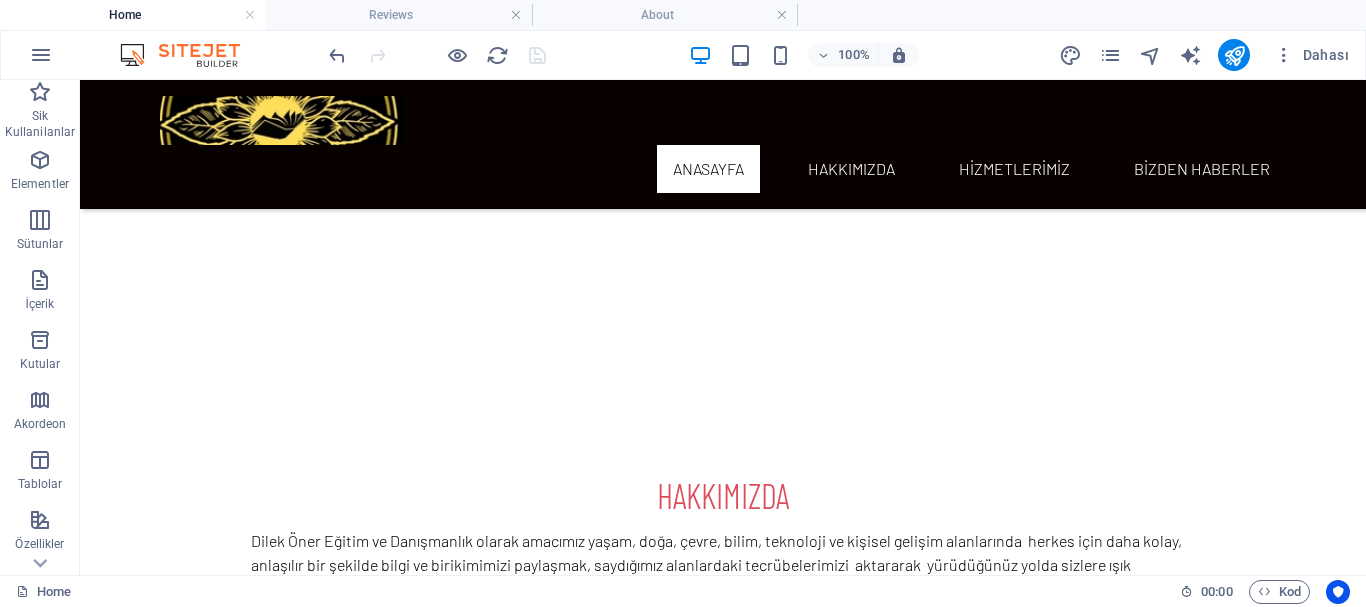 scroll, scrollTop: 433, scrollLeft: 0, axis: vertical 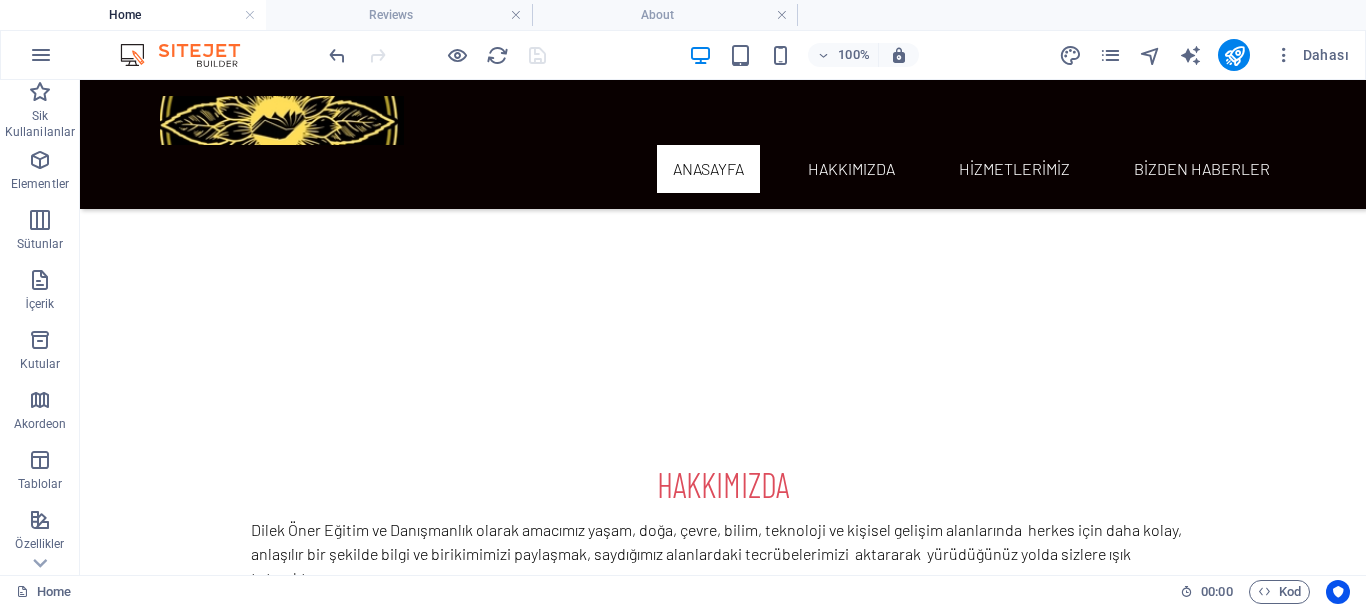 click at bounding box center [437, 55] 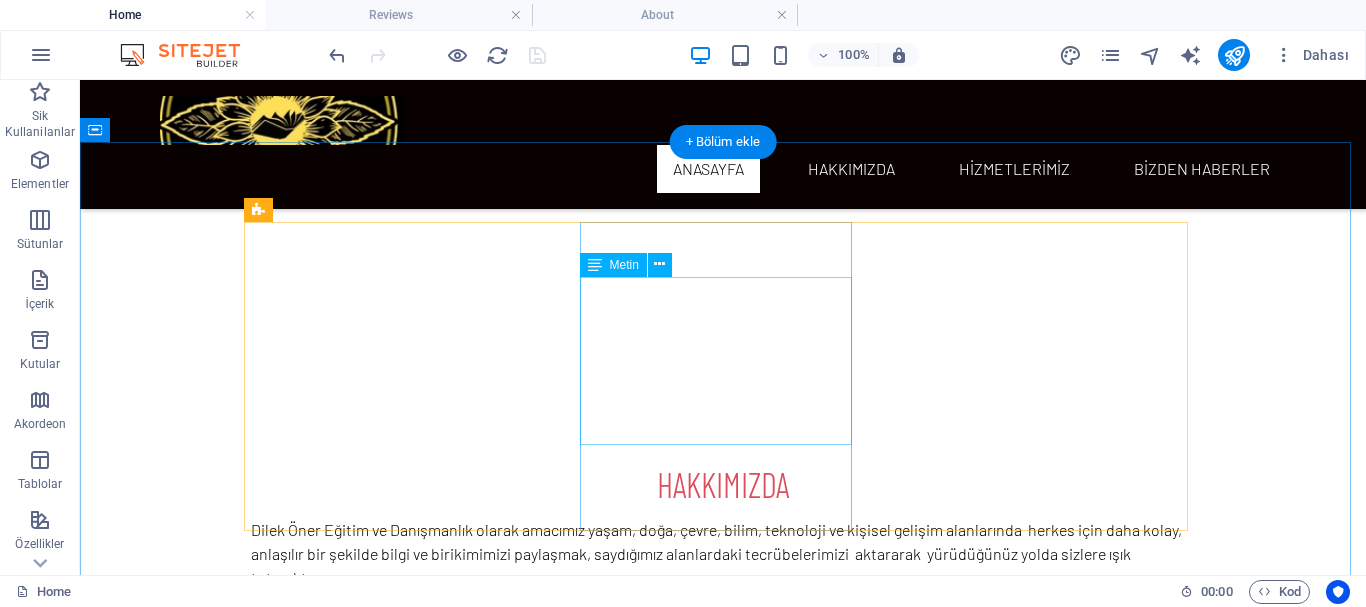 click on "Başarı öyküleri ve motivasyon konuşmaları." at bounding box center (723, 870) 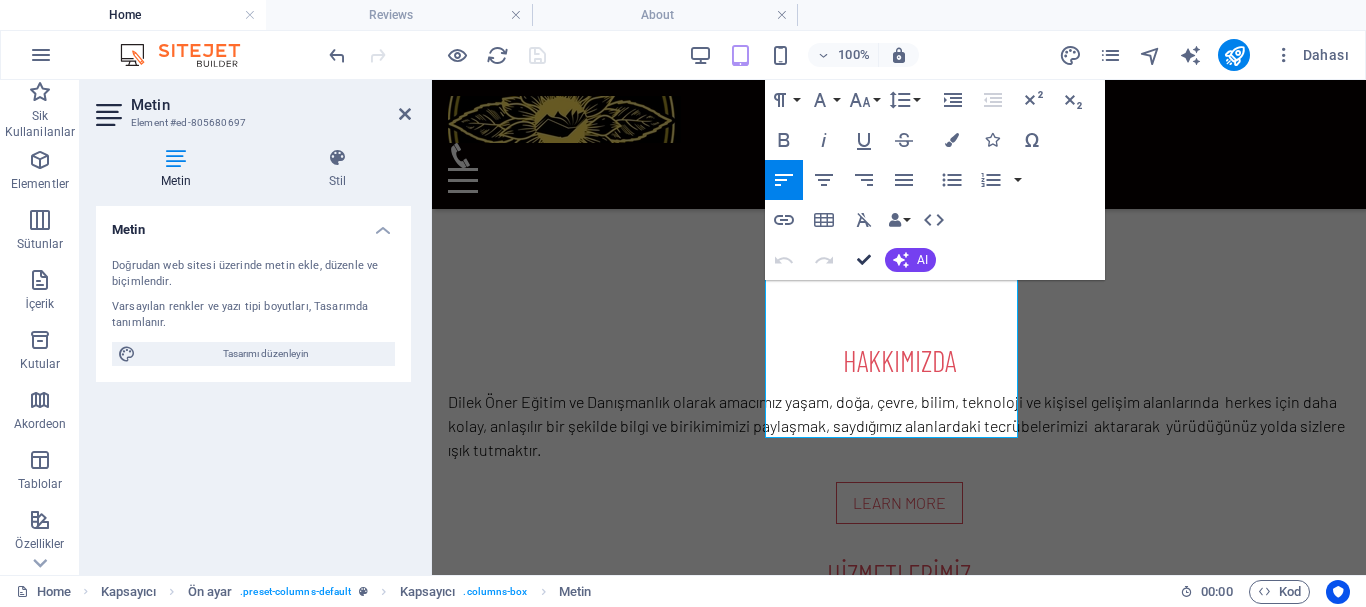 scroll, scrollTop: 440, scrollLeft: 0, axis: vertical 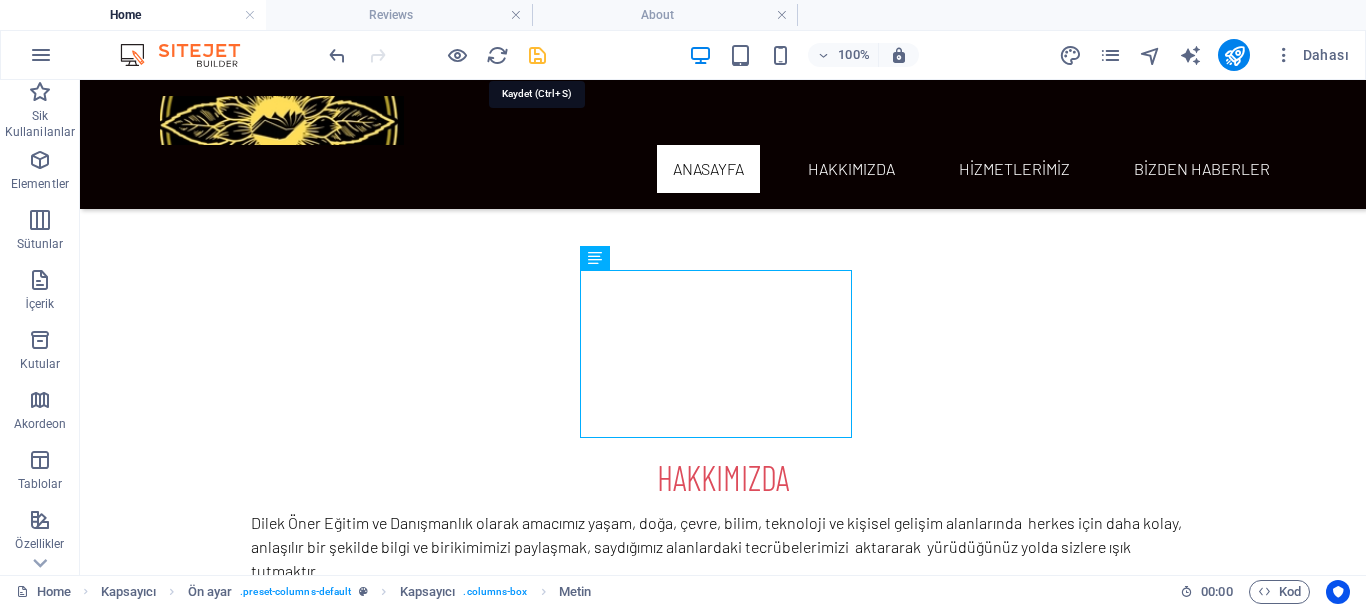 click at bounding box center (537, 55) 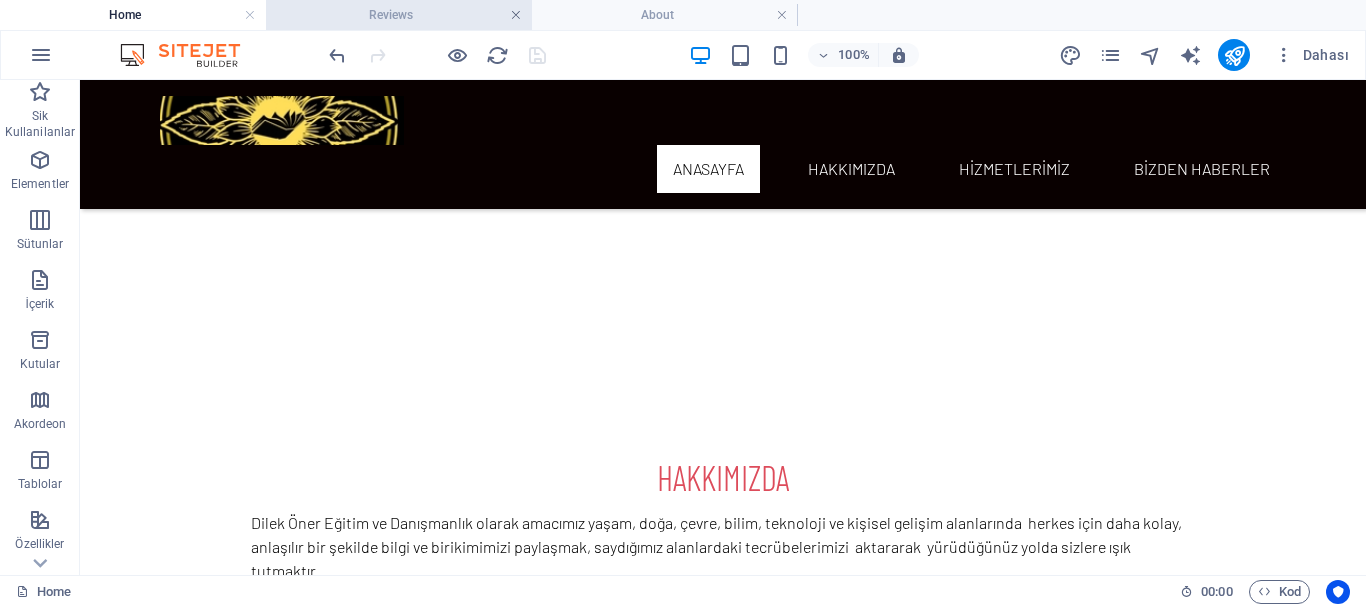 click at bounding box center [516, 15] 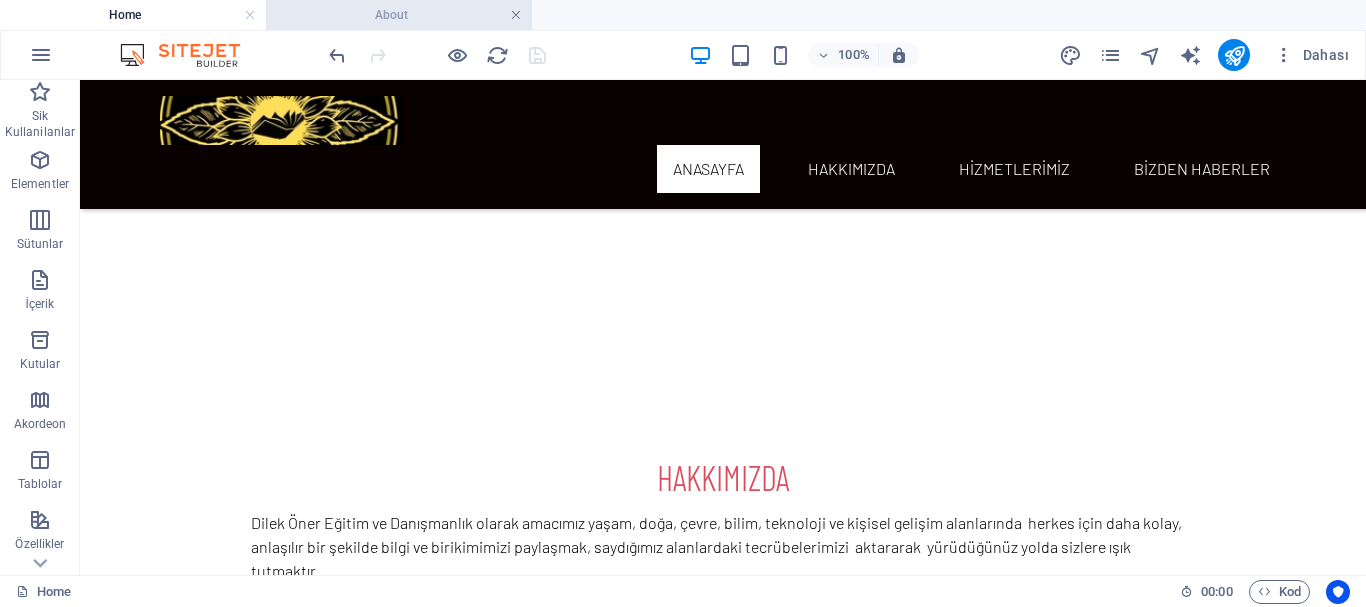 click at bounding box center [516, 15] 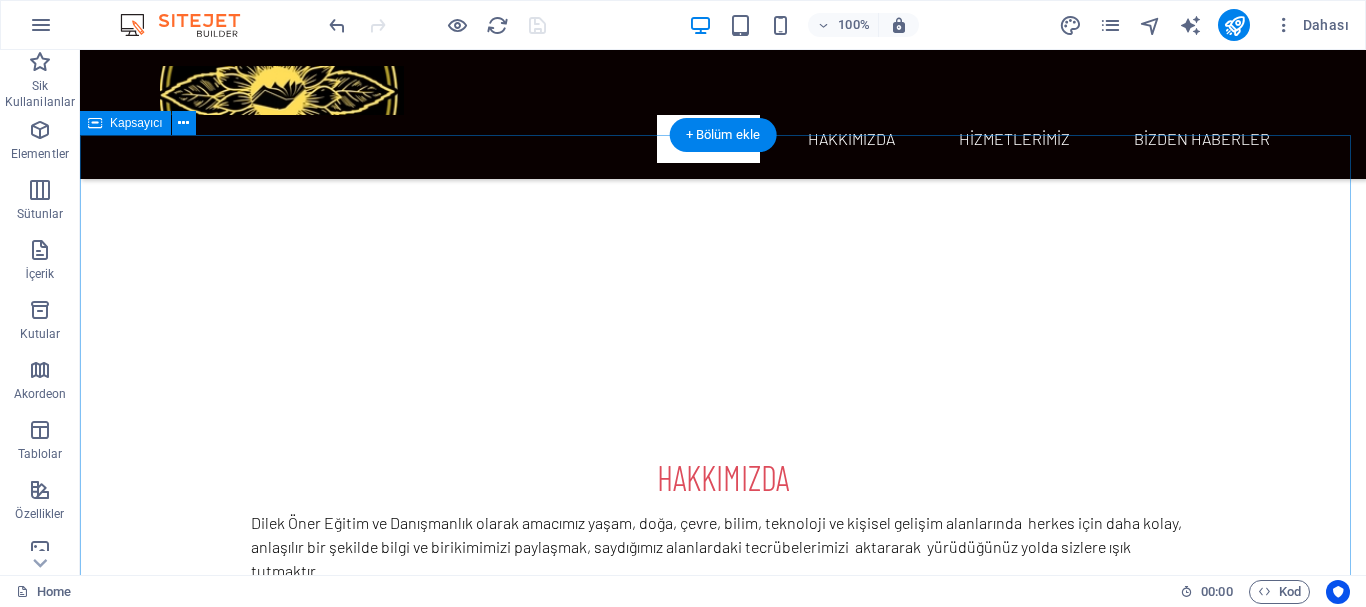 scroll, scrollTop: 0, scrollLeft: 0, axis: both 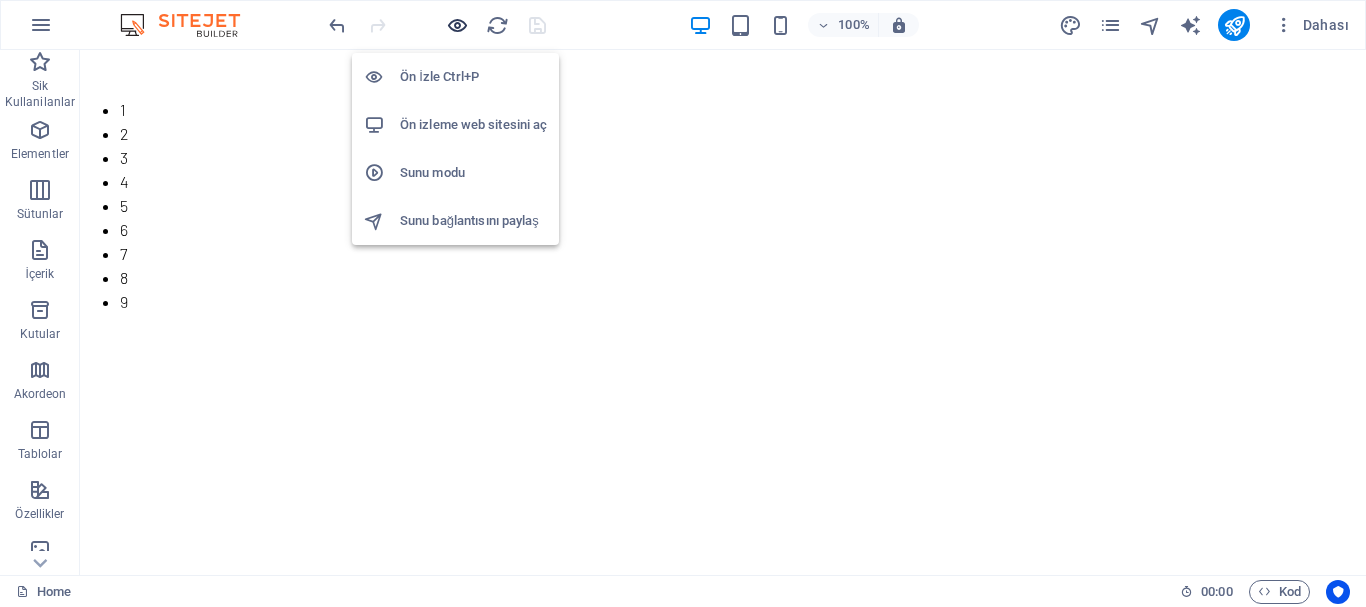 click at bounding box center (457, 25) 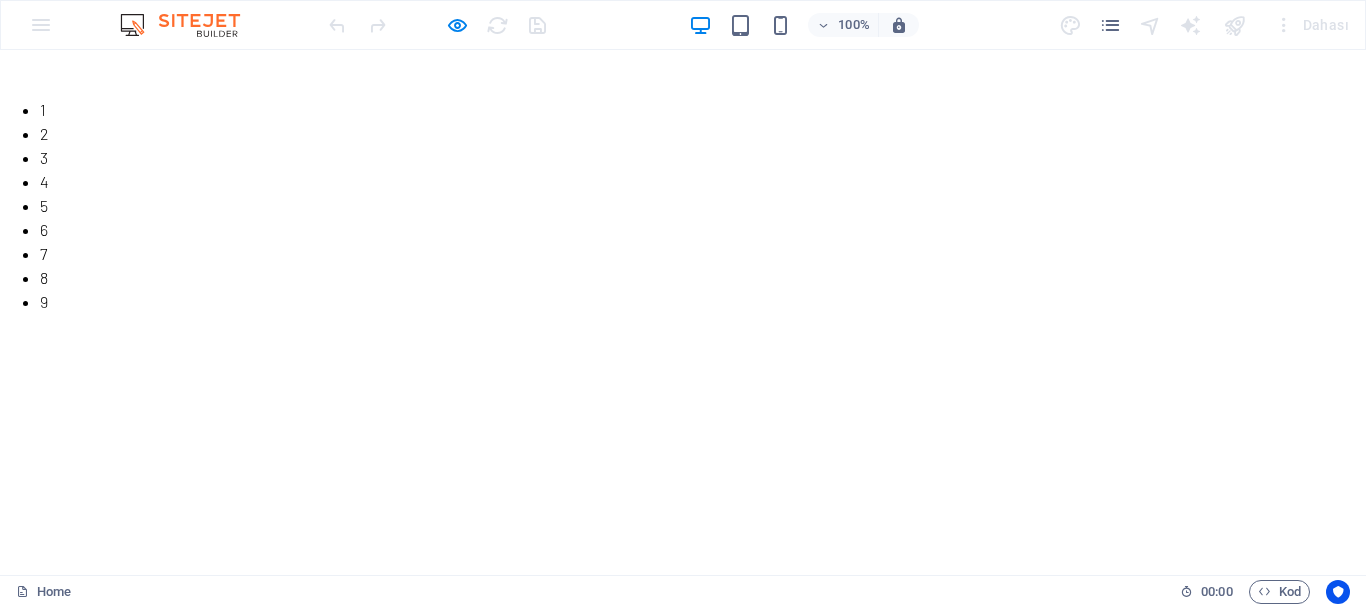 click on "BİZDEN HABERLER" at bounding box center (1202, 664) 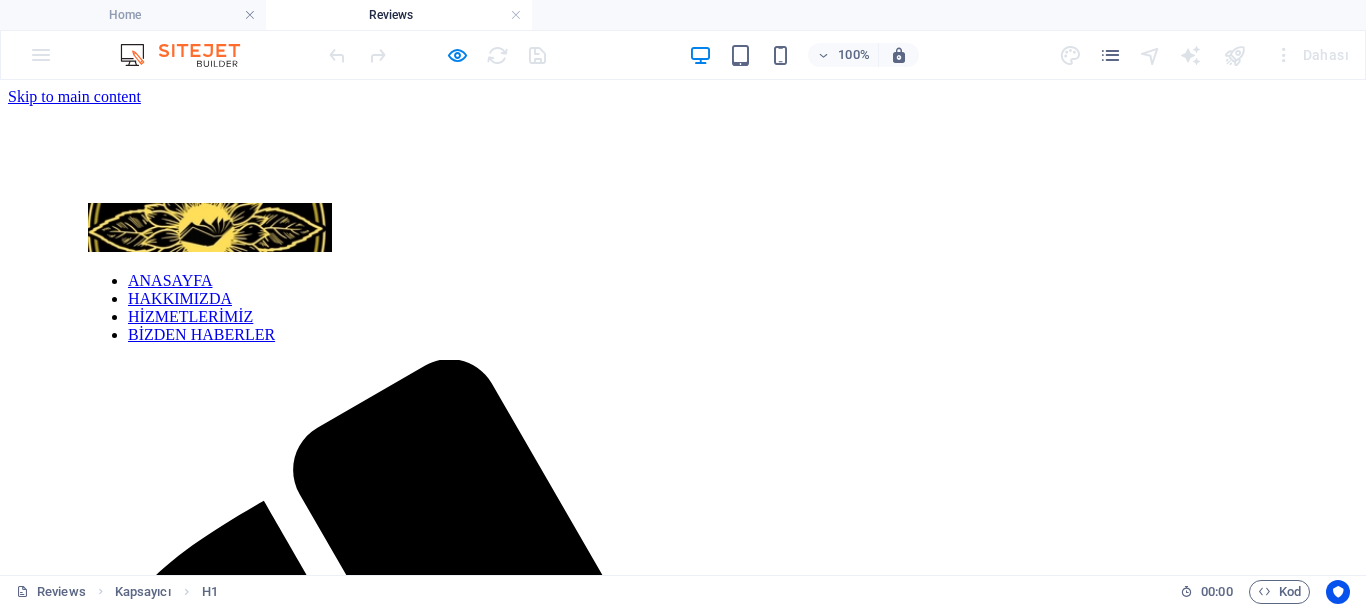 scroll, scrollTop: 0, scrollLeft: 0, axis: both 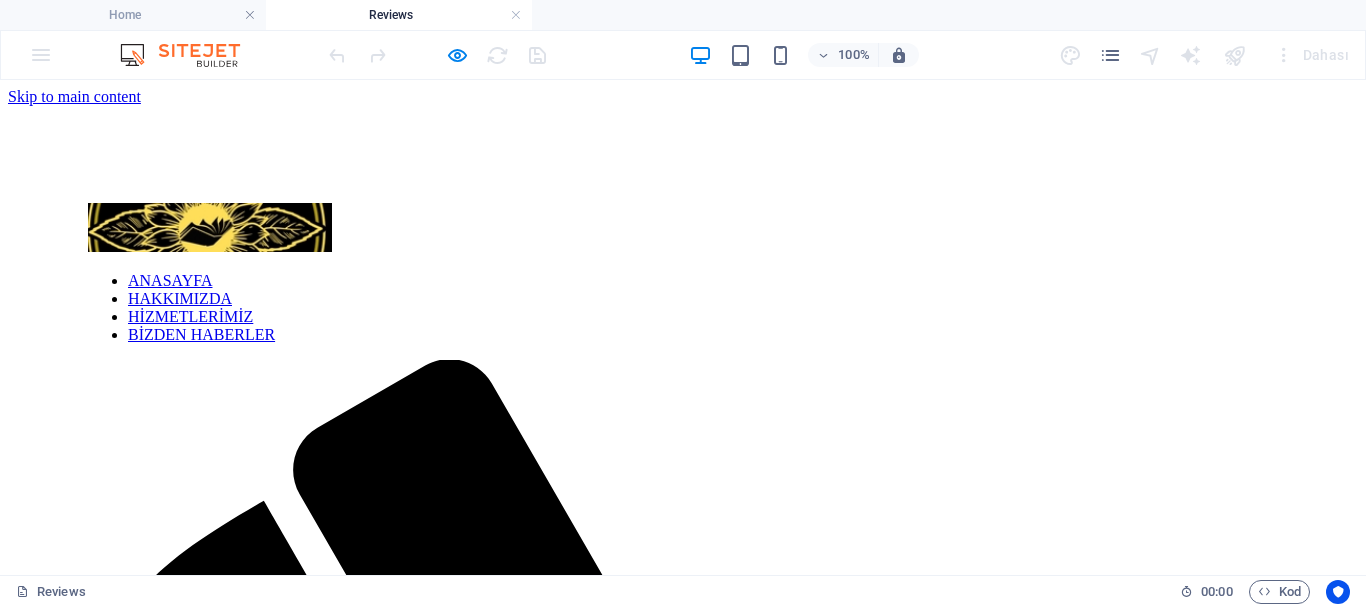 drag, startPoint x: 1352, startPoint y: 136, endPoint x: 1326, endPoint y: 125, distance: 28.231188 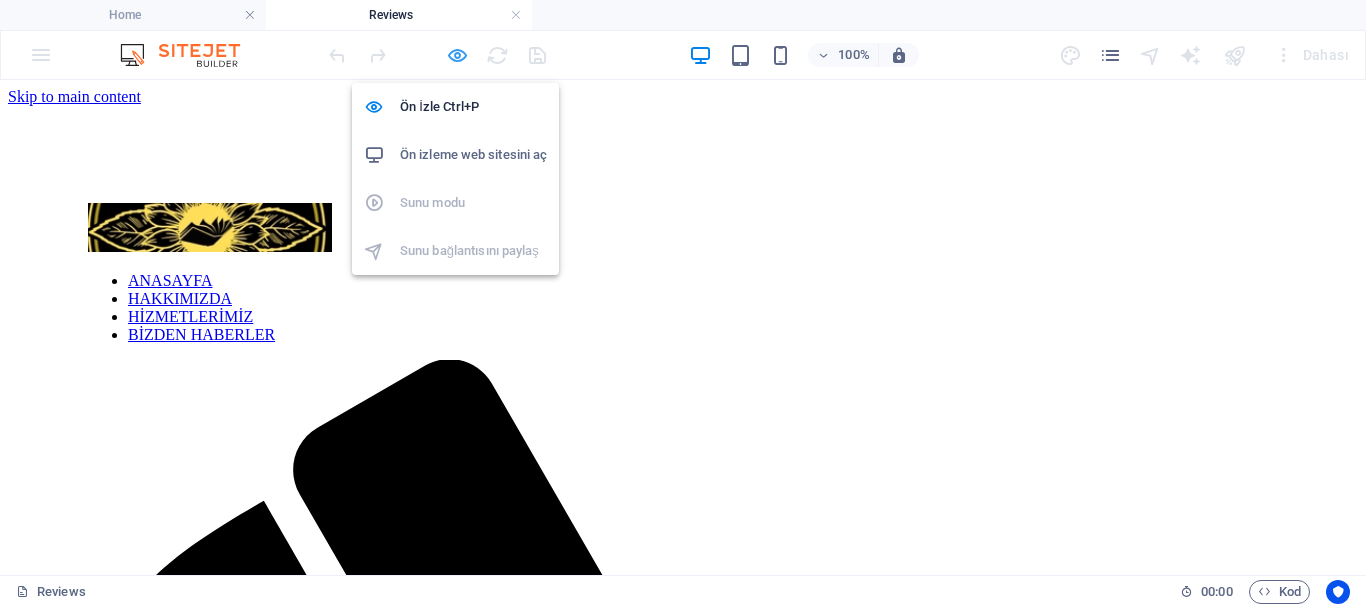 click at bounding box center [457, 55] 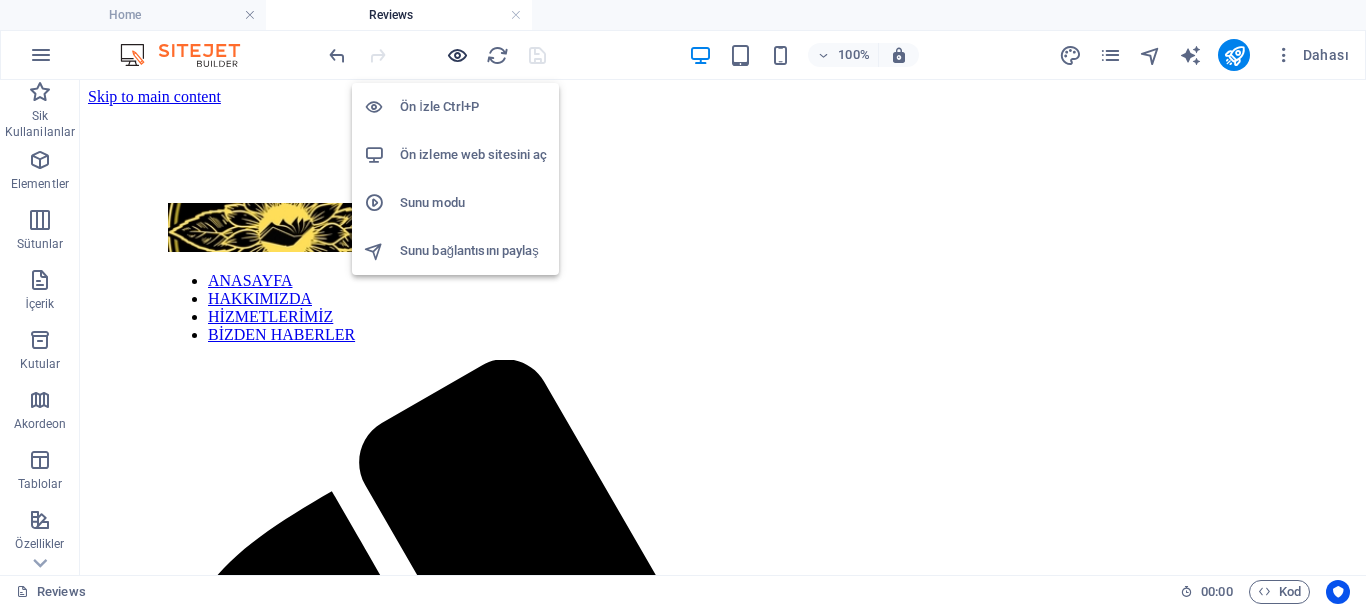 click at bounding box center (457, 55) 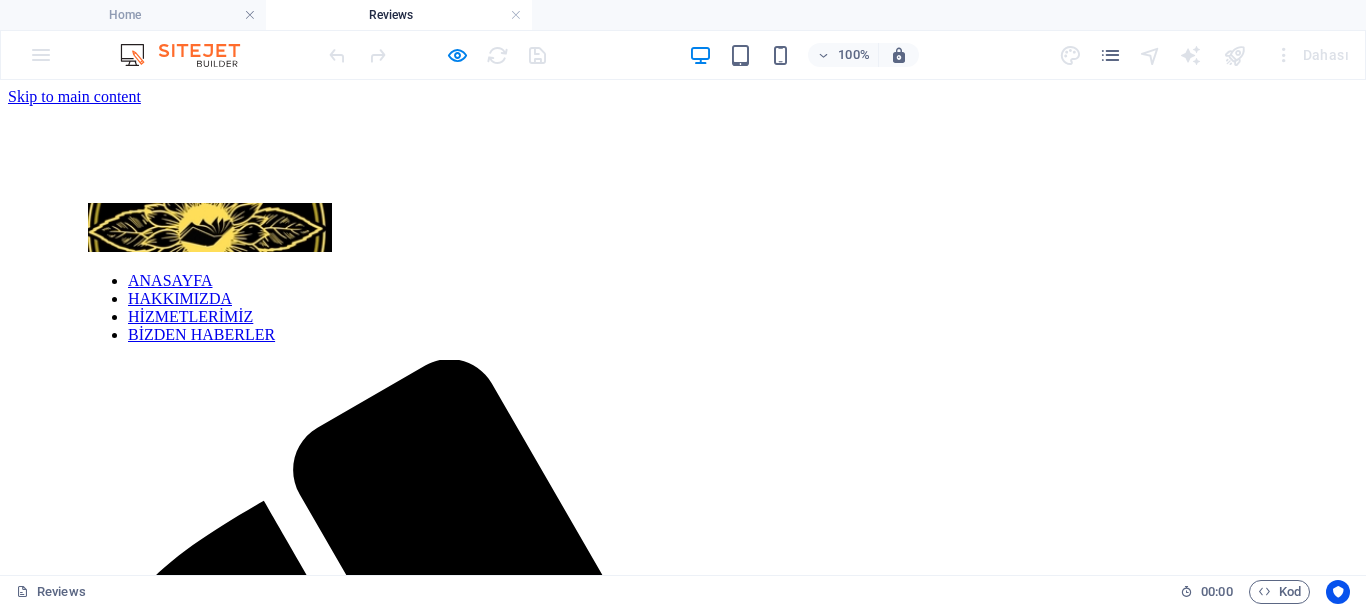 click on "HİZMETLERİMİZ" at bounding box center (190, 316) 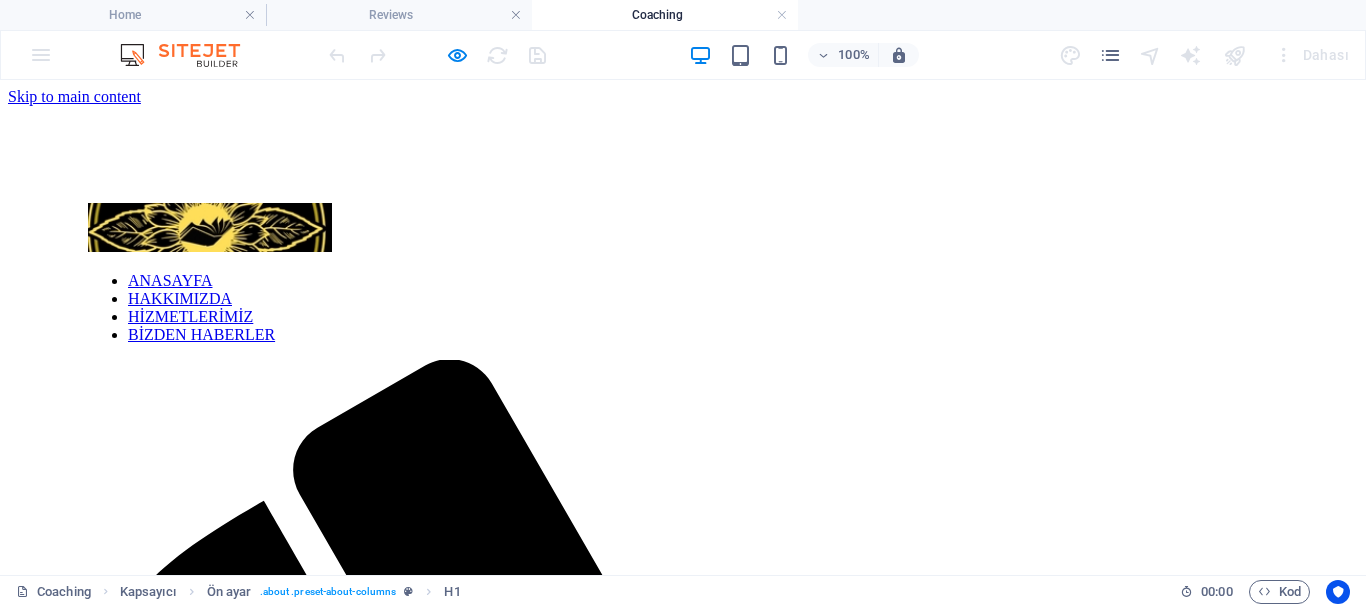 scroll, scrollTop: 0, scrollLeft: 0, axis: both 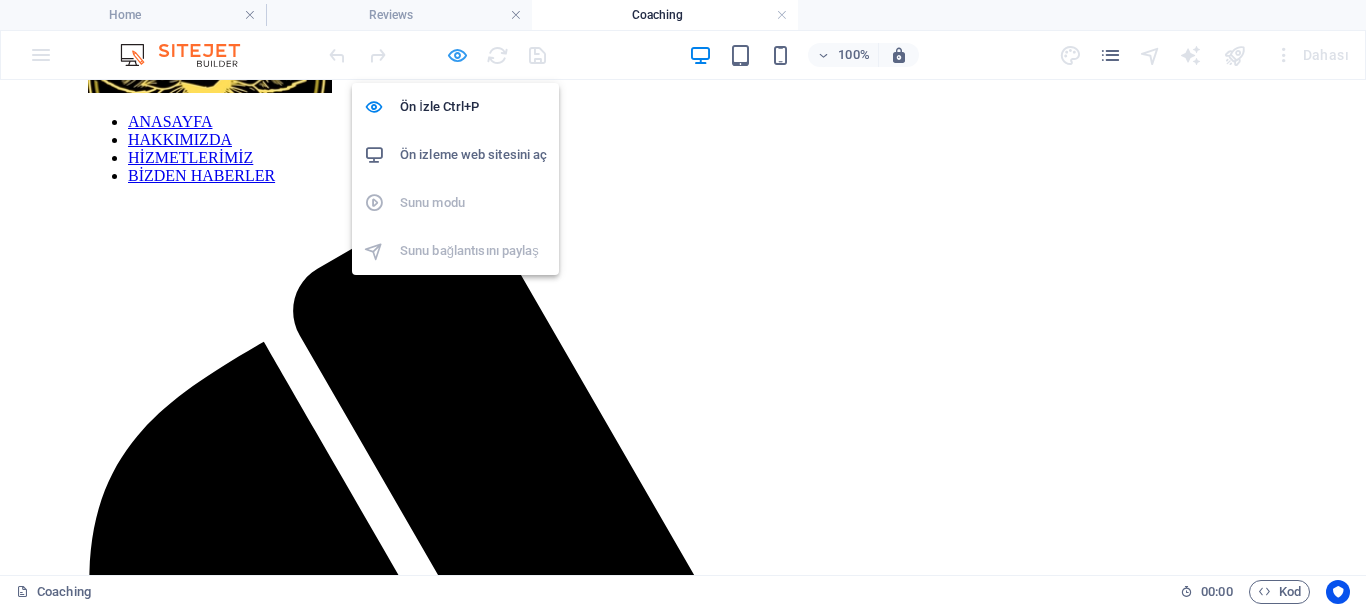 click at bounding box center [457, 55] 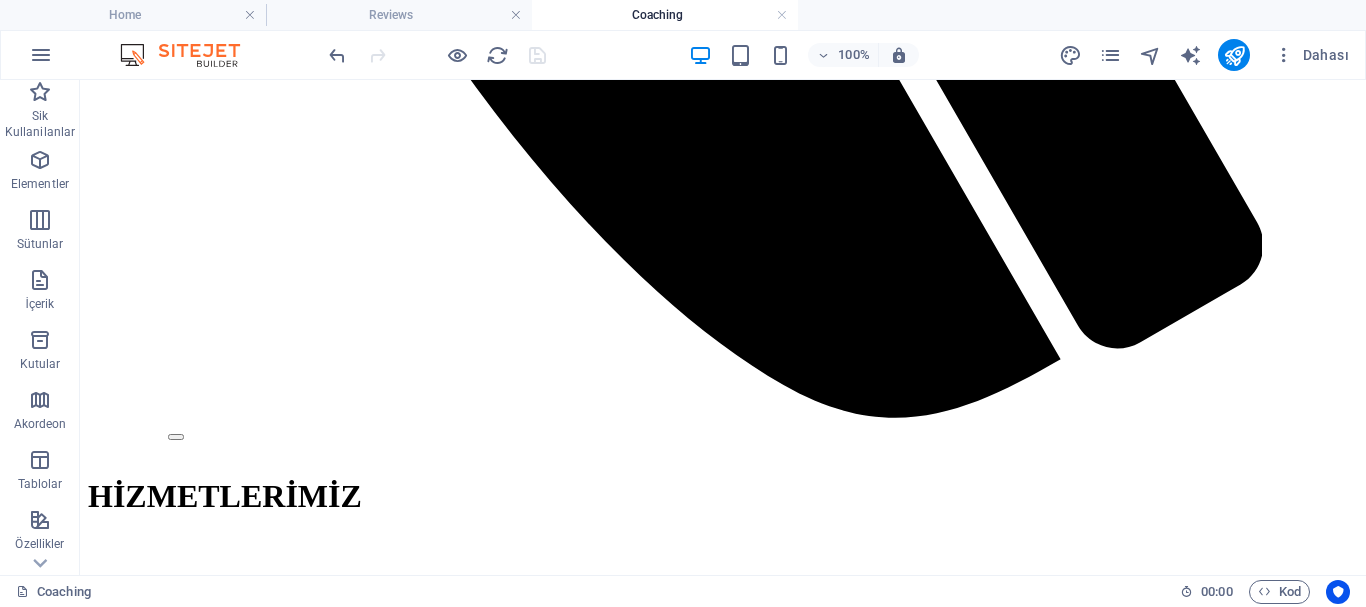 scroll, scrollTop: 1317, scrollLeft: 0, axis: vertical 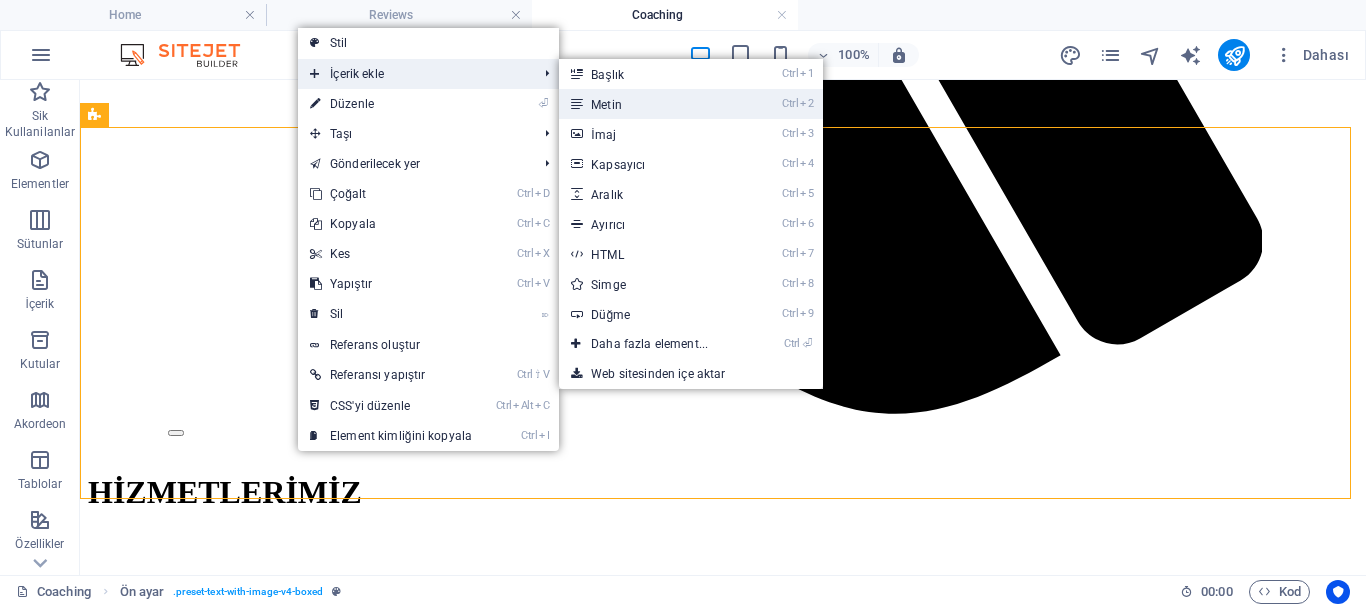 click on "Ctrl 2  Metin" at bounding box center (653, 104) 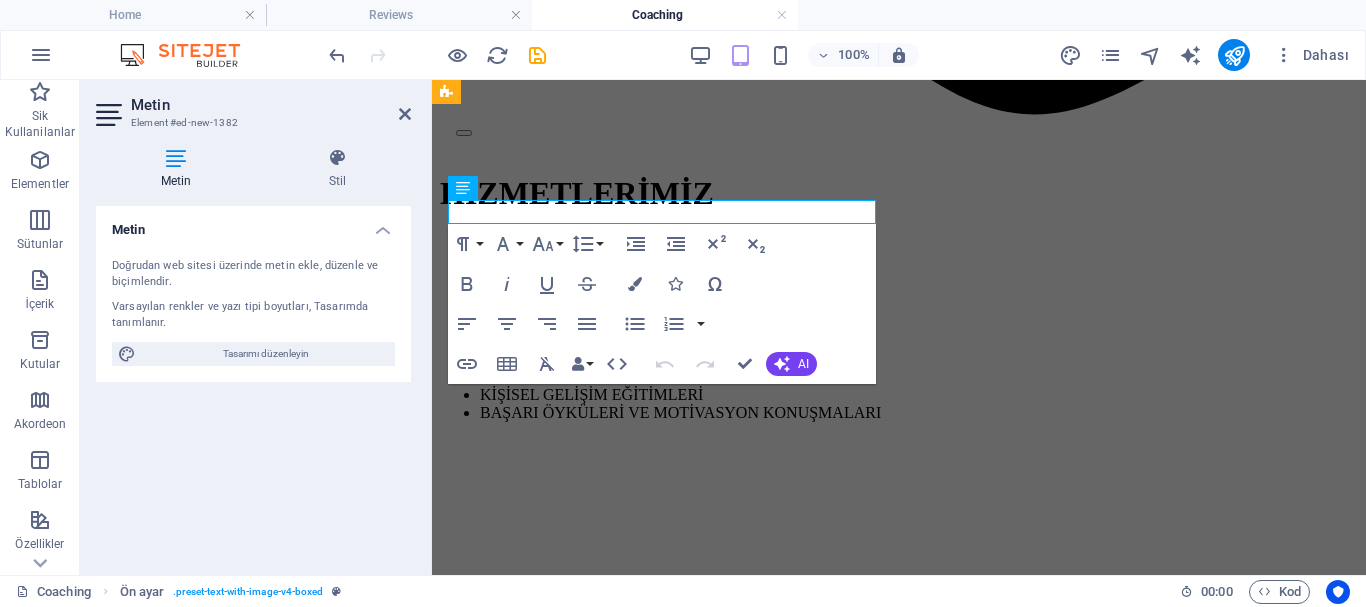 scroll, scrollTop: 1284, scrollLeft: 0, axis: vertical 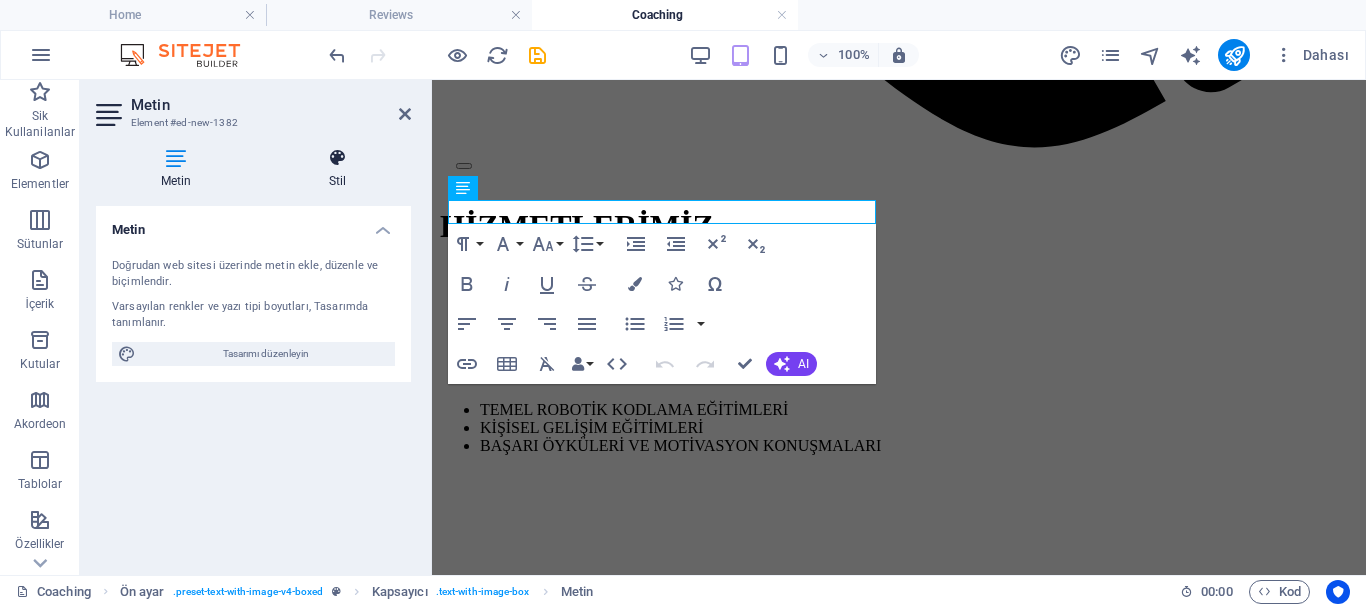 click on "Stil" at bounding box center (337, 169) 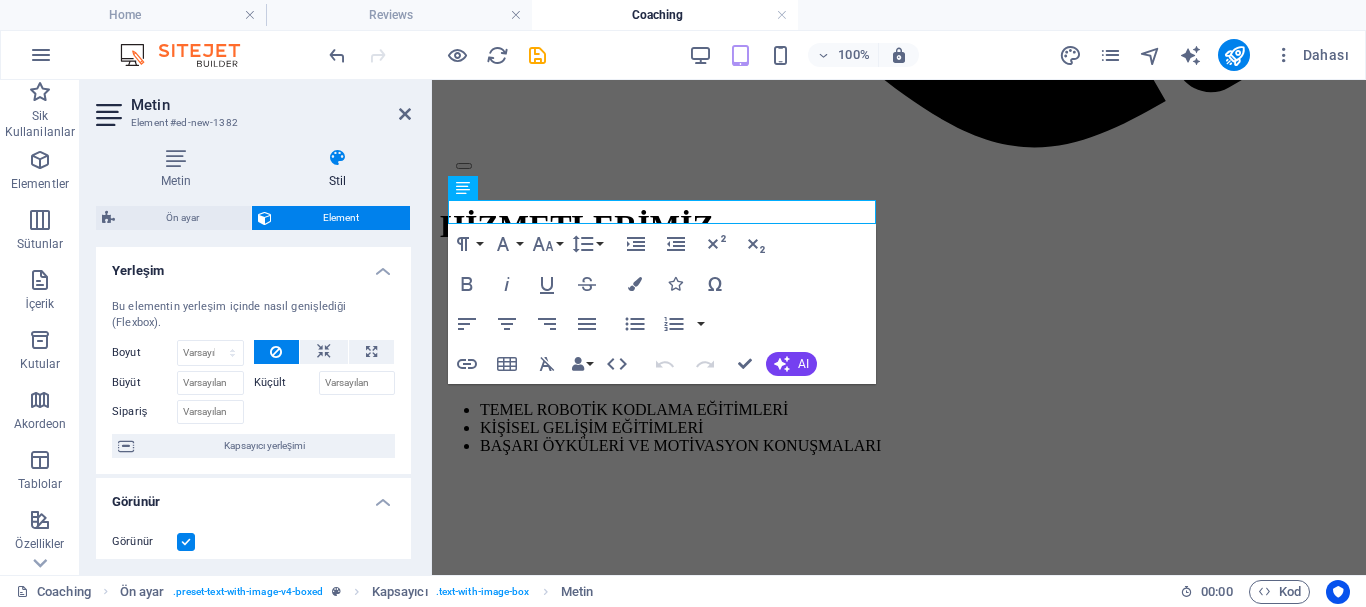 drag, startPoint x: 406, startPoint y: 283, endPoint x: 413, endPoint y: 337, distance: 54.451813 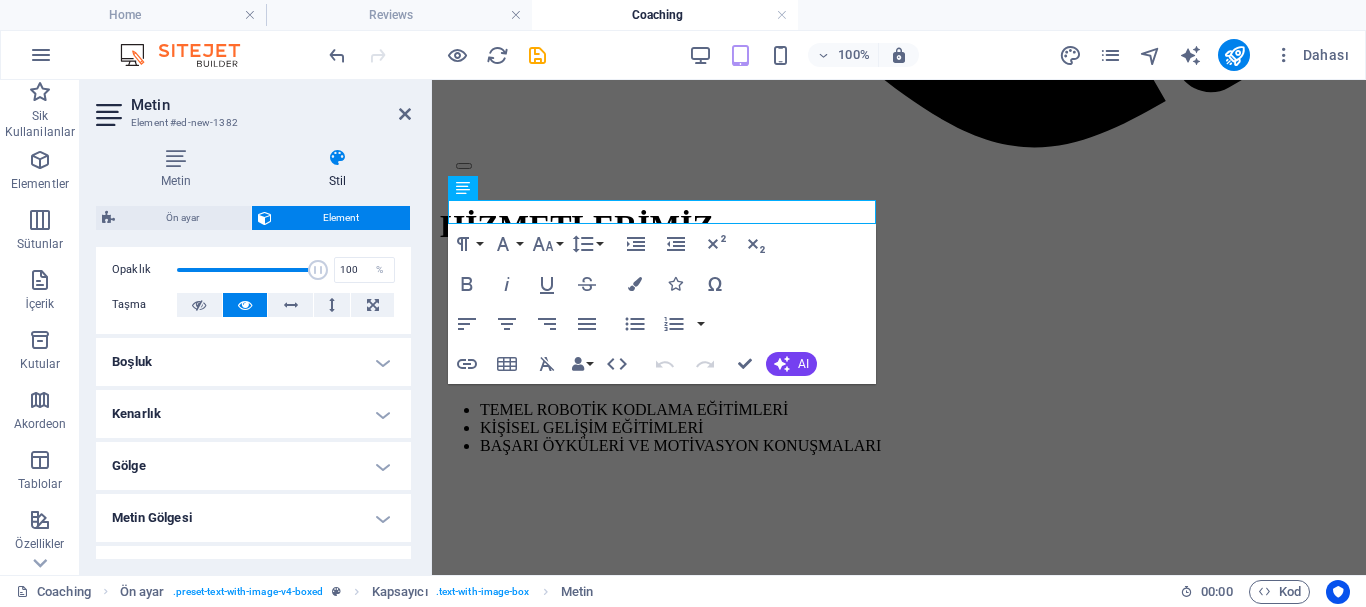 scroll, scrollTop: 0, scrollLeft: 0, axis: both 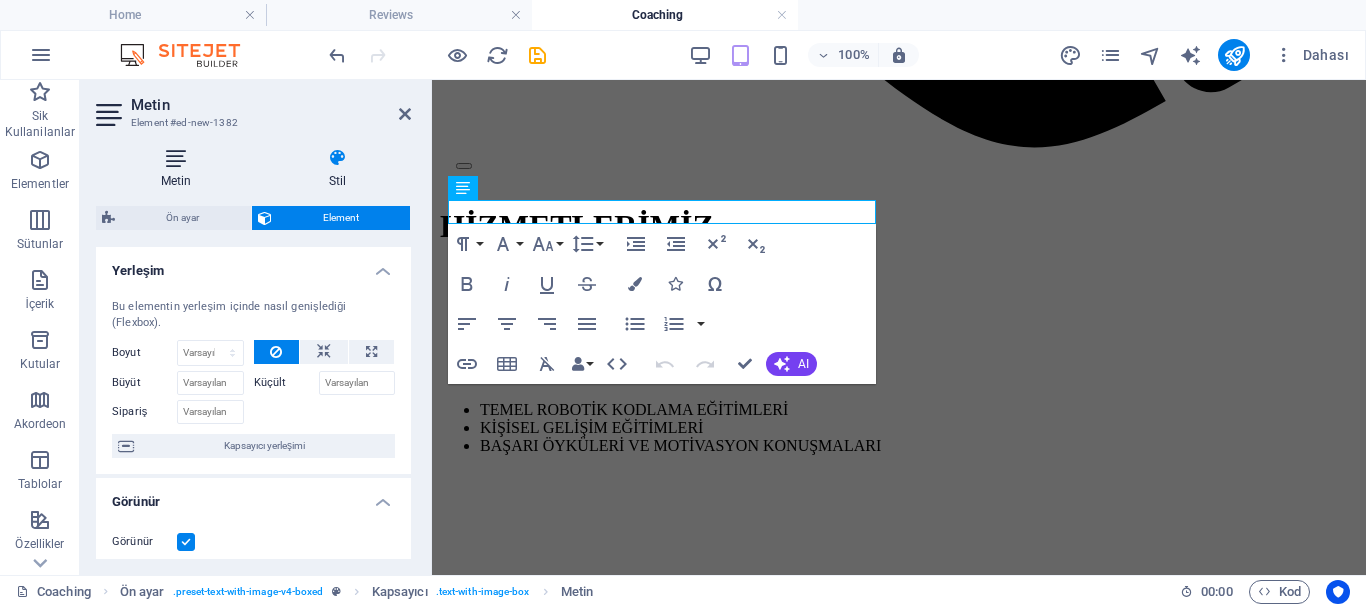 click on "Metin" at bounding box center (180, 169) 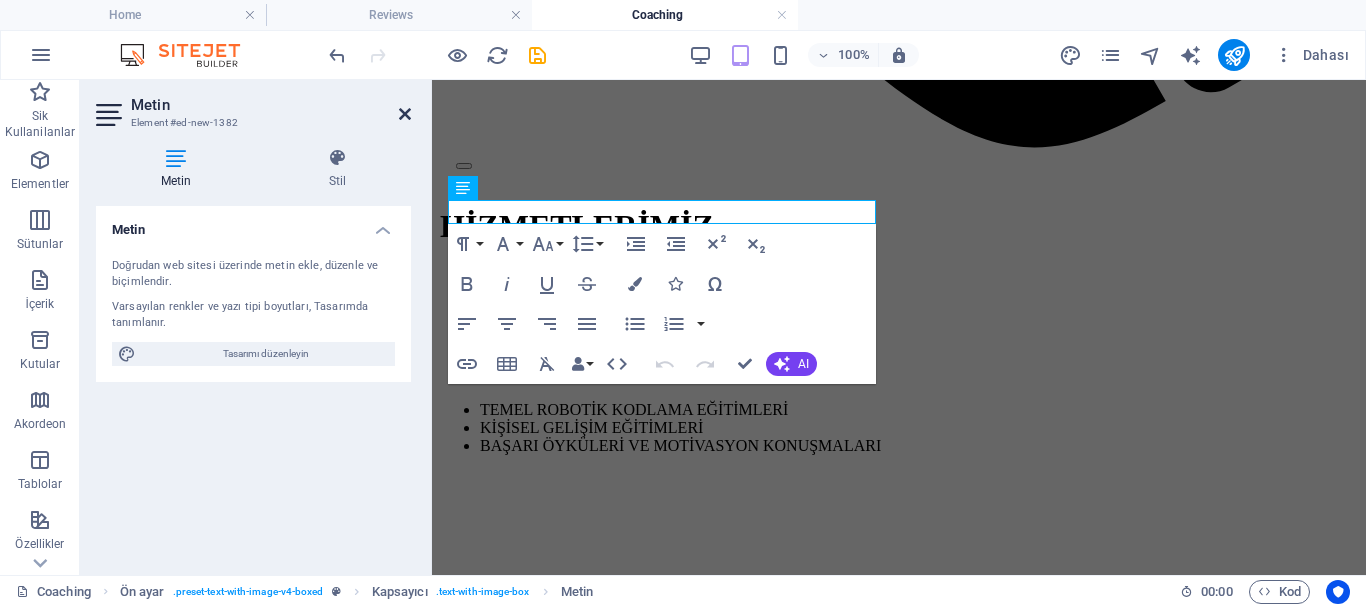 click at bounding box center [405, 114] 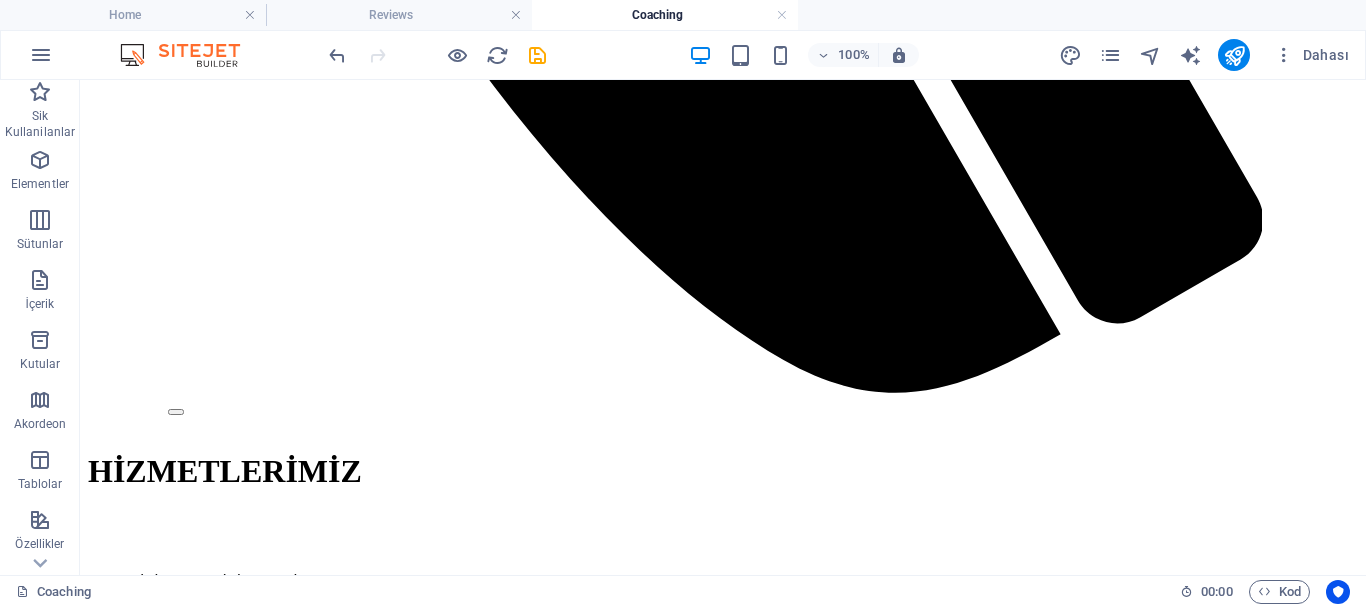 scroll, scrollTop: 1426, scrollLeft: 0, axis: vertical 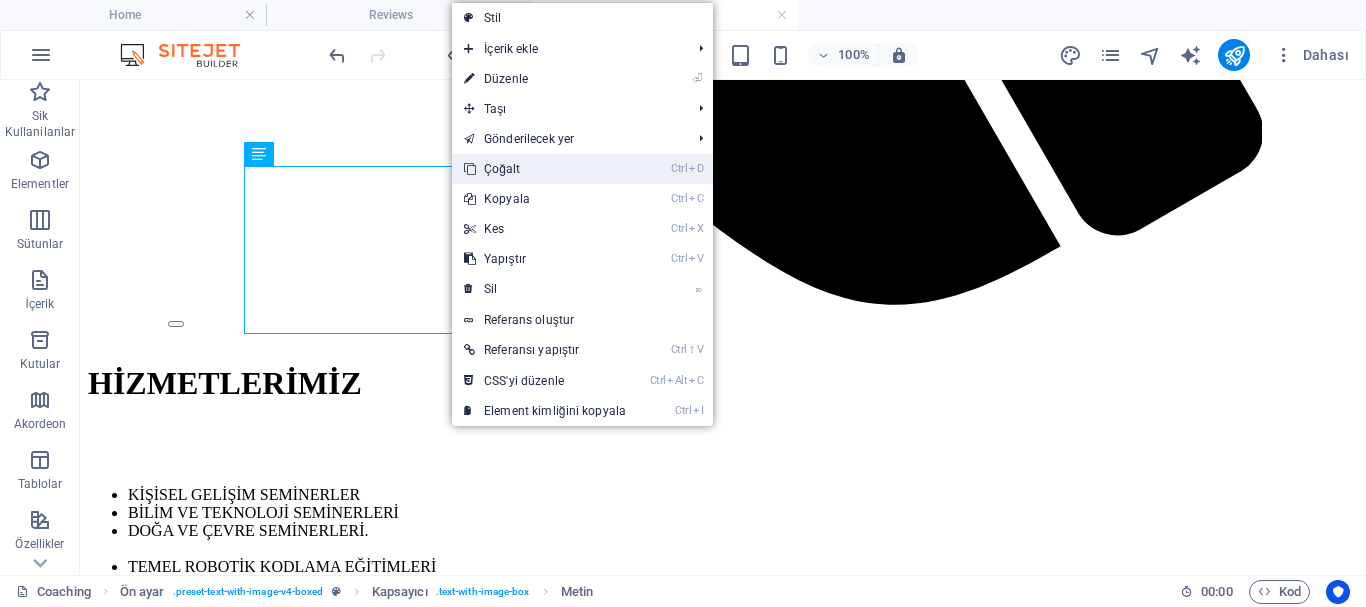 click on "Ctrl D  Çoğalt" at bounding box center [545, 169] 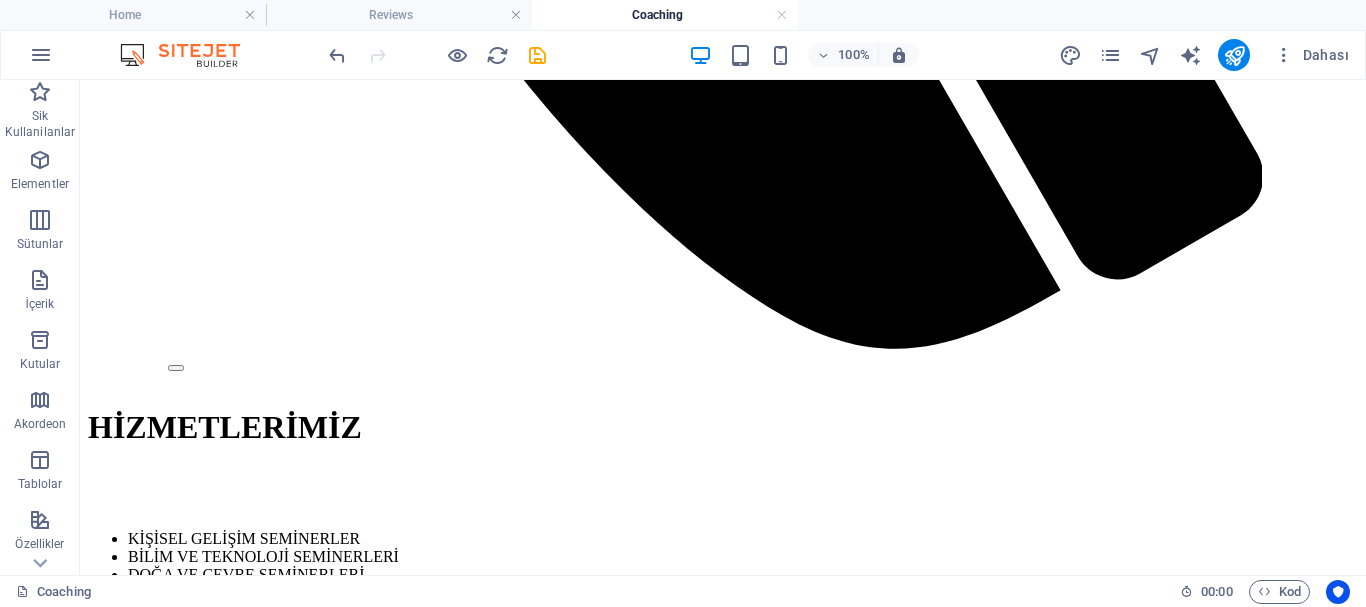 scroll, scrollTop: 1393, scrollLeft: 0, axis: vertical 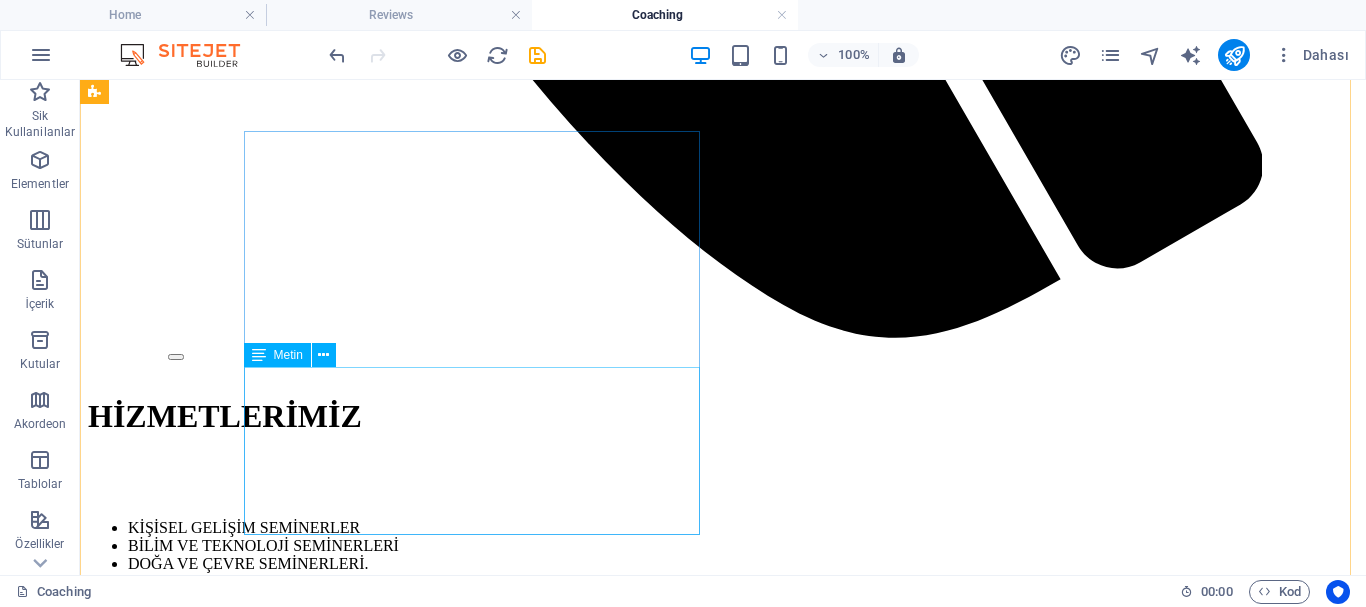 click on "Dünya da birlikte yaşadığımız  diğer canlıların  yeryüzünde var oldukları andan itibaren  kullandıkları  akıl, kimya, biyoloji, matamatik vb. Konuların detaylarını içerir.  Doğaya ve canlılara  olan bakışınızı değiştirir ve  yaşamınızı güzelleştirir." at bounding box center (723, 2534) 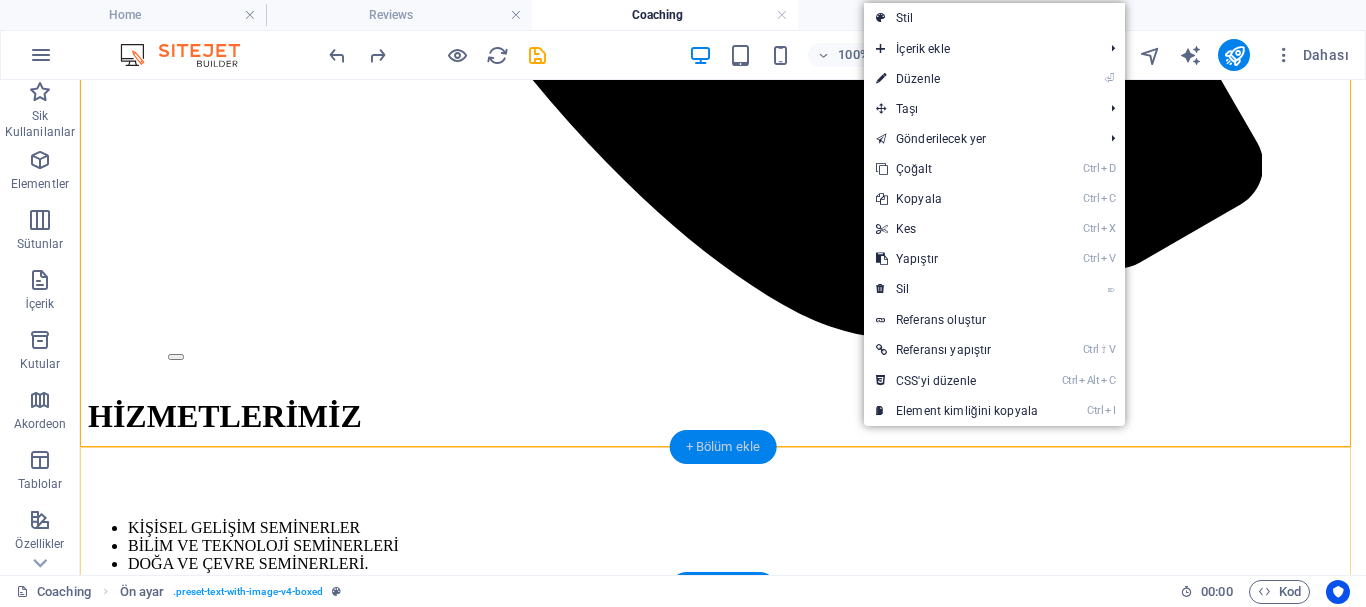 click on "+ Bölüm ekle" at bounding box center [723, 447] 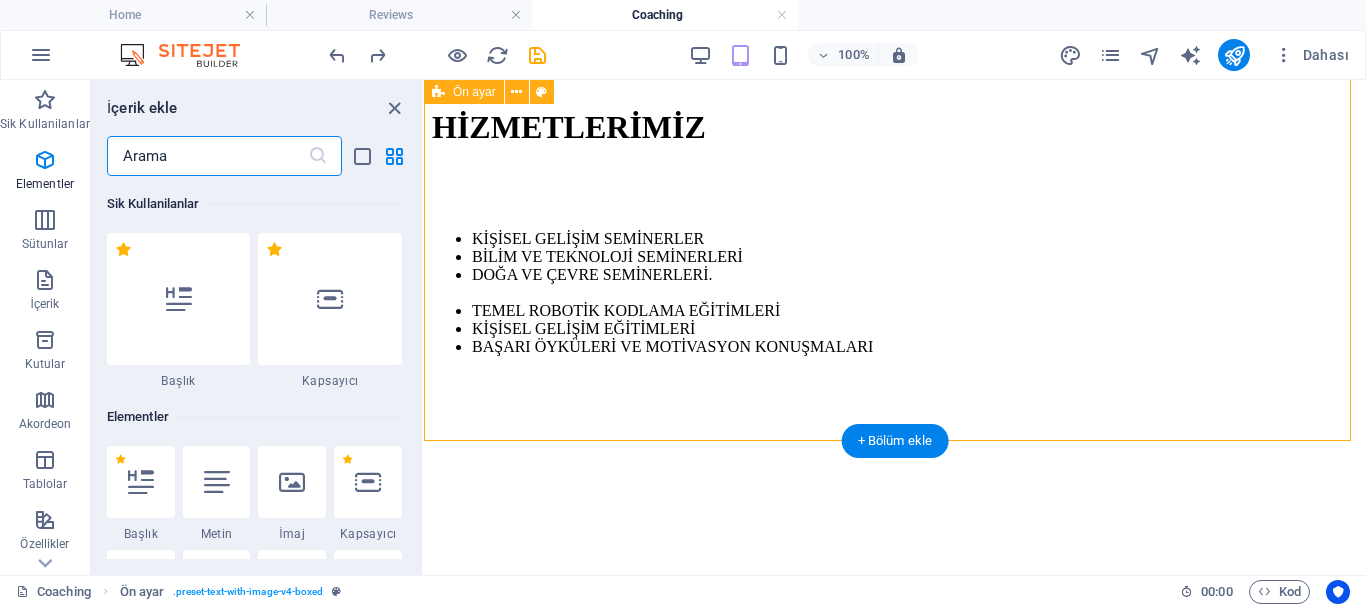 scroll, scrollTop: 1353, scrollLeft: 0, axis: vertical 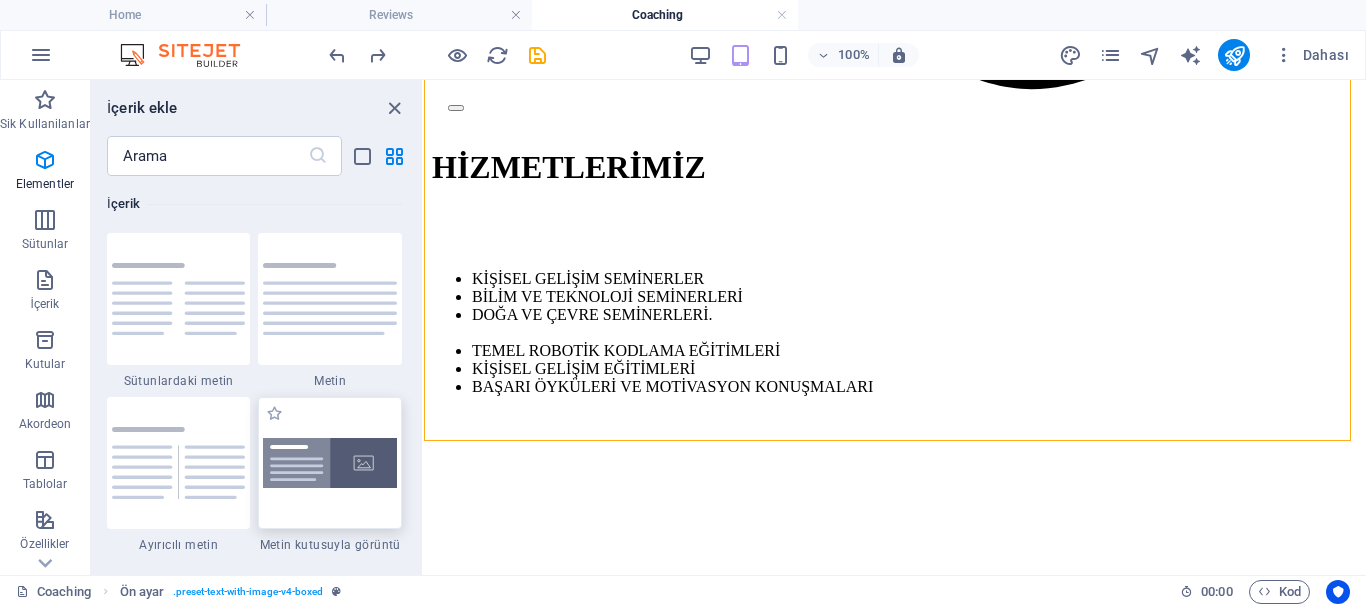 click at bounding box center [330, 463] 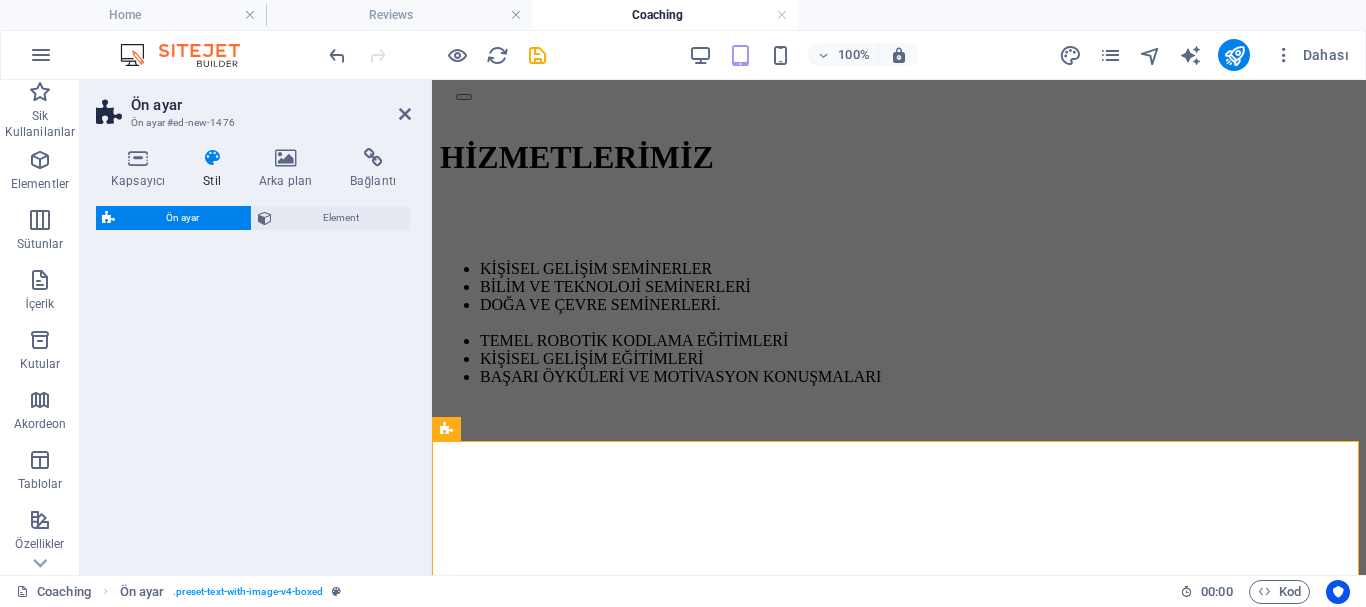 select on "rem" 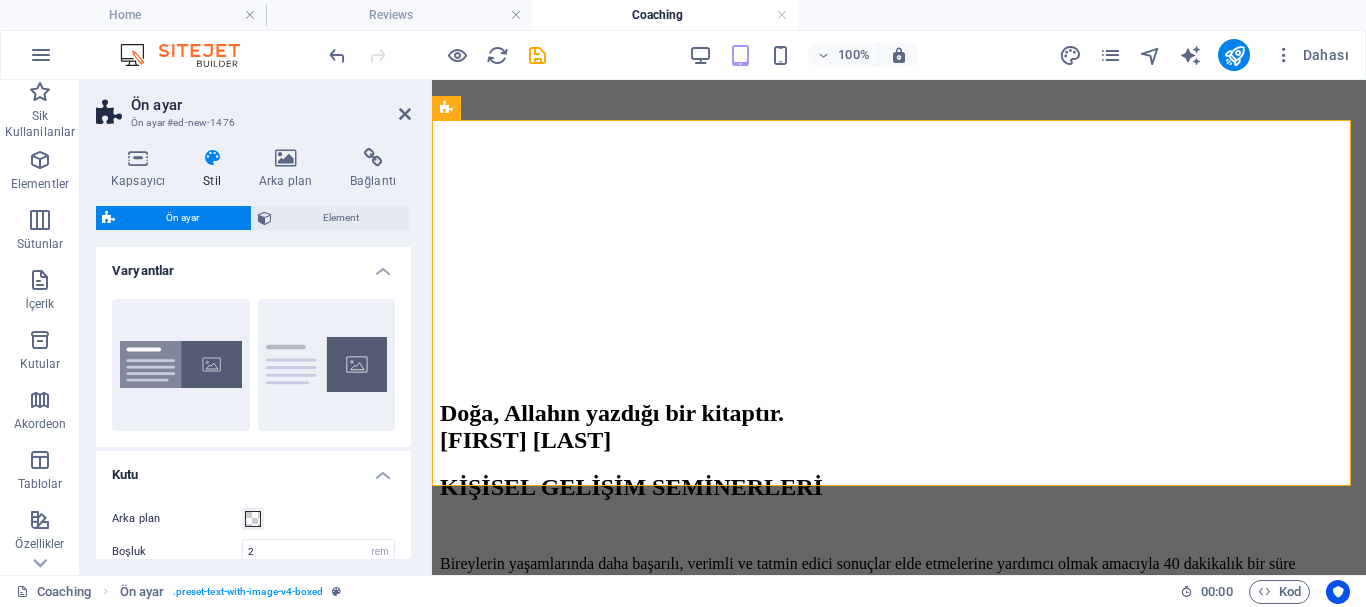 scroll, scrollTop: 1685, scrollLeft: 0, axis: vertical 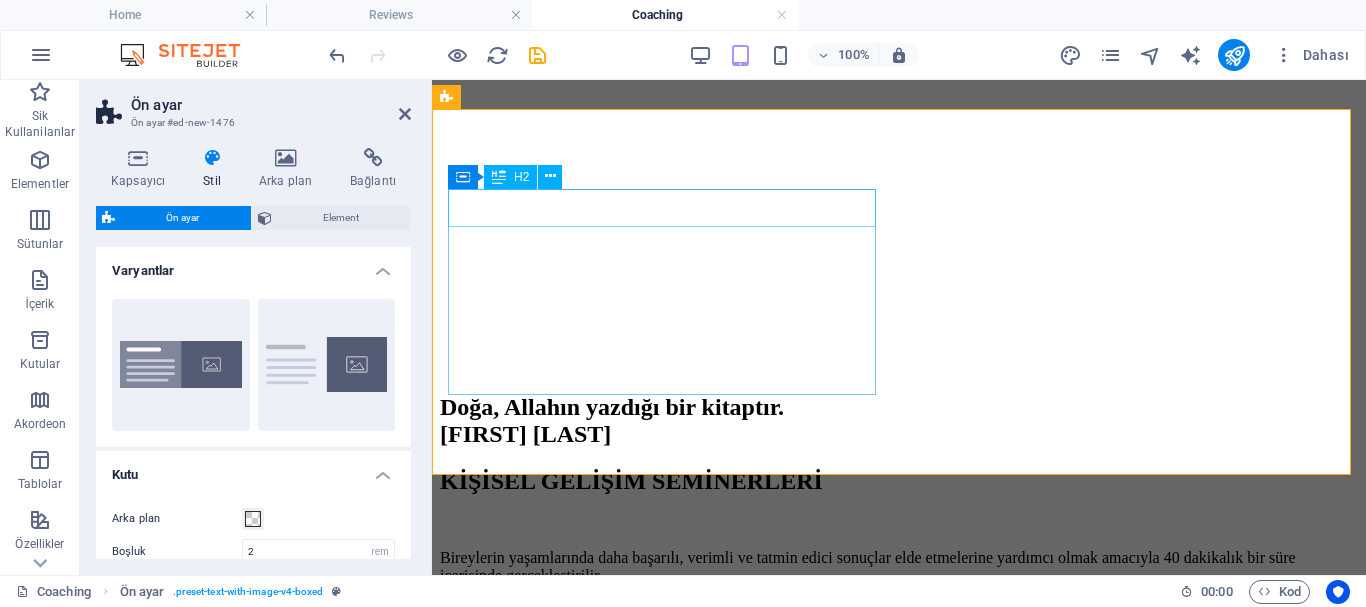 click on "New headline" at bounding box center (899, 2287) 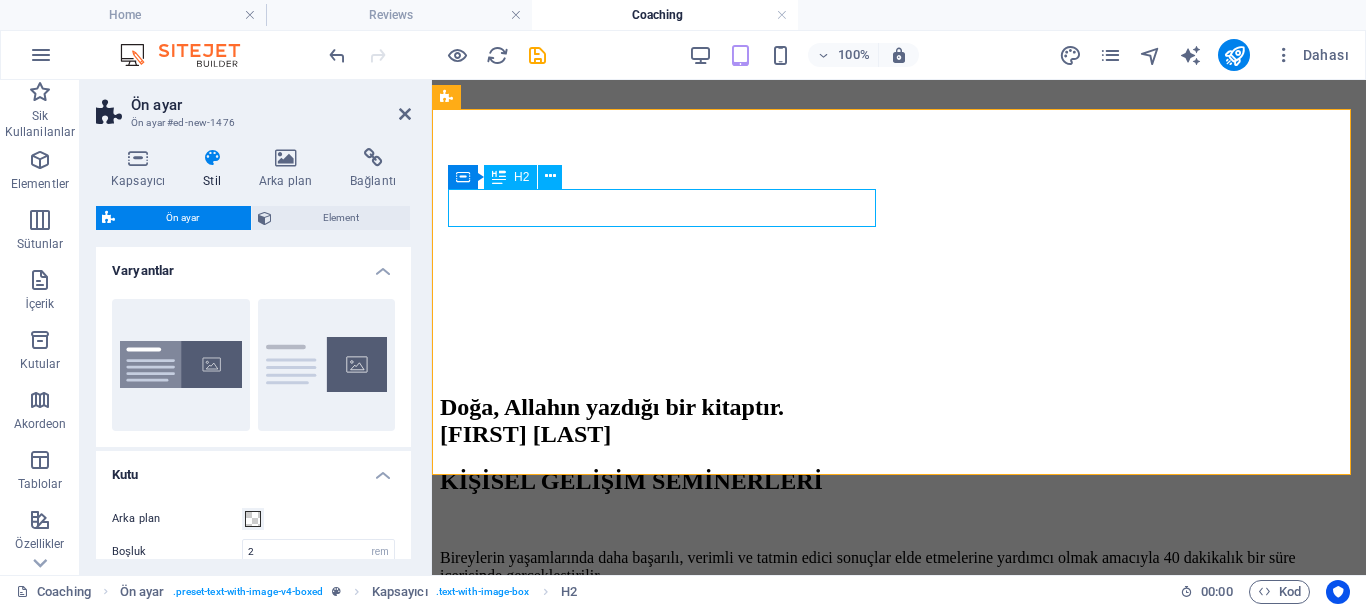 click on "New headline" at bounding box center [899, 2287] 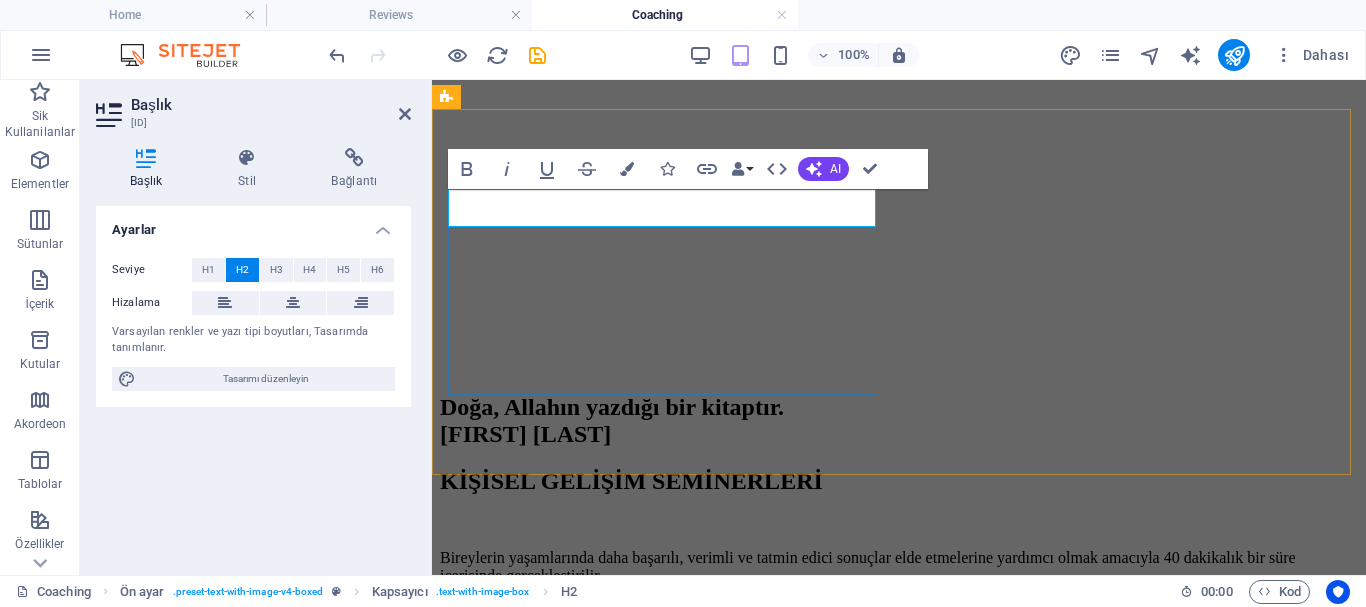 type 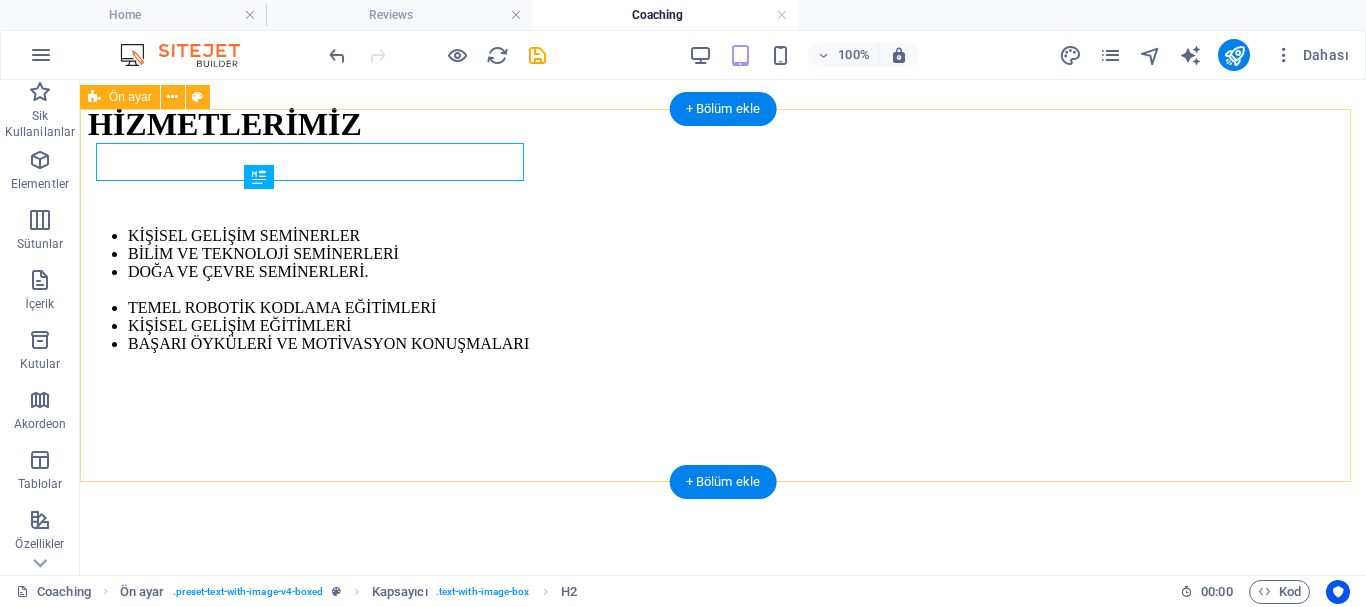 scroll, scrollTop: 1731, scrollLeft: 0, axis: vertical 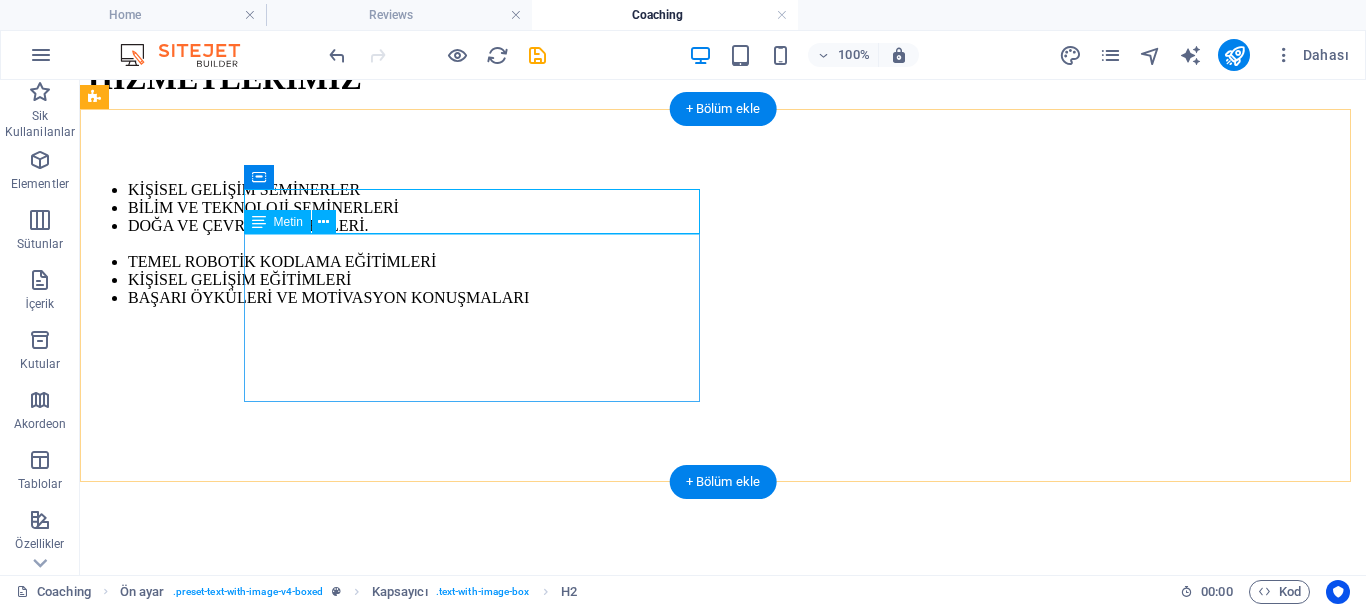 click on "Lorem ipsum dolor sit amet, consectetuer adipiscing elit. Aenean commodo ligula eget dolor. Lorem ipsum dolor sit amet, consectetuer adipiscing elit leget dolor. Lorem ipsum dolor sit amet, consectetuer adipiscing elit. Aenean commodo ligula eget dolor. Lorem ipsum dolor sit amet, consectetuer adipiscing elit dolor consectetuer adipiscing elit leget dolor. Lorem elit saget ipsum dolor sit amet, consectetuer." at bounding box center [723, 2600] 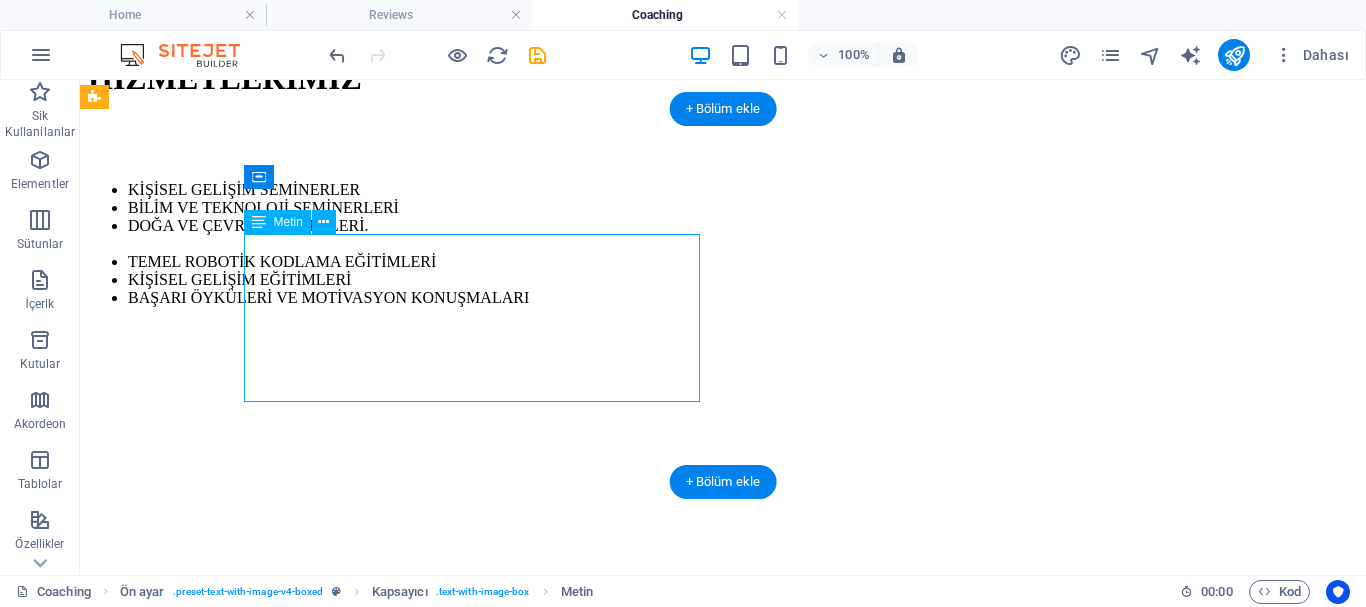 click on "Lorem ipsum dolor sit amet, consectetuer adipiscing elit. Aenean commodo ligula eget dolor. Lorem ipsum dolor sit amet, consectetuer adipiscing elit leget dolor. Lorem ipsum dolor sit amet, consectetuer adipiscing elit. Aenean commodo ligula eget dolor. Lorem ipsum dolor sit amet, consectetuer adipiscing elit dolor consectetuer adipiscing elit leget dolor. Lorem elit saget ipsum dolor sit amet, consectetuer." at bounding box center [723, 2600] 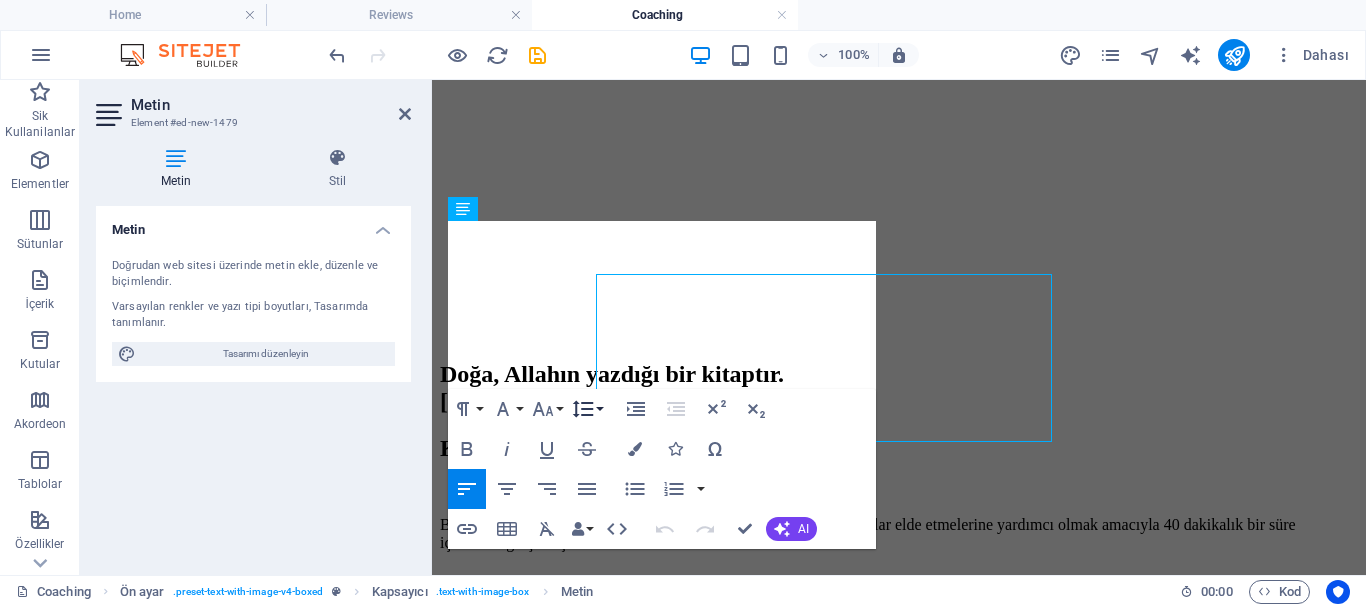 scroll, scrollTop: 1691, scrollLeft: 0, axis: vertical 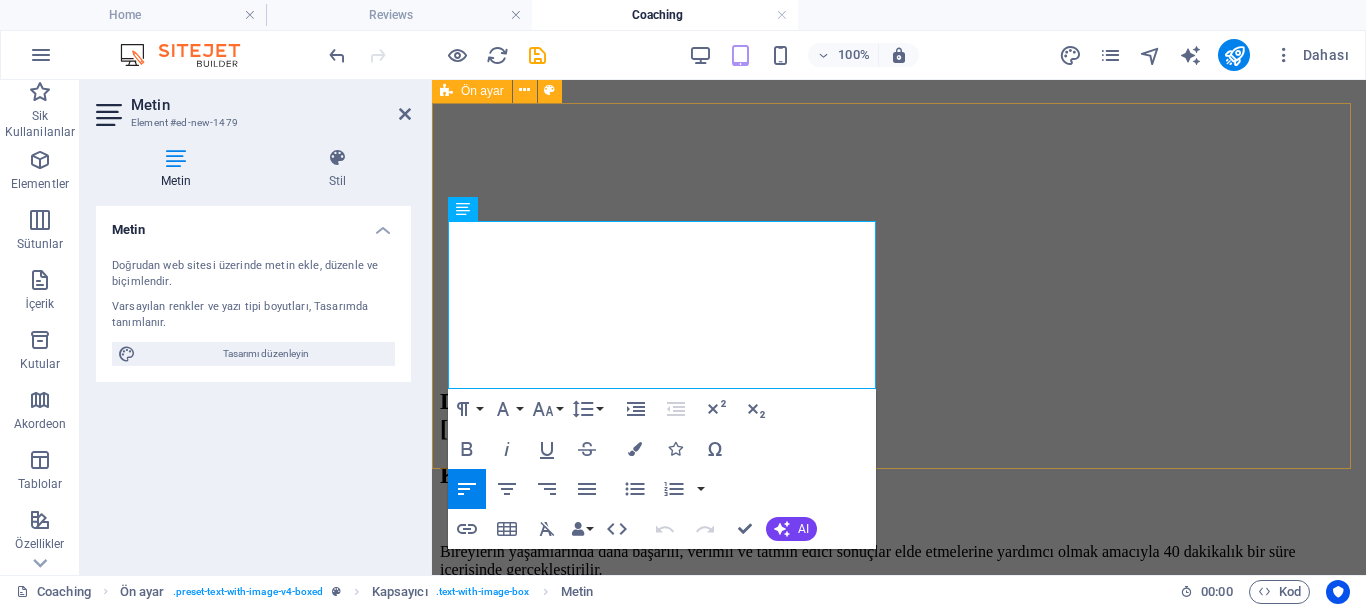 drag, startPoint x: 818, startPoint y: 381, endPoint x: 445, endPoint y: 230, distance: 402.40527 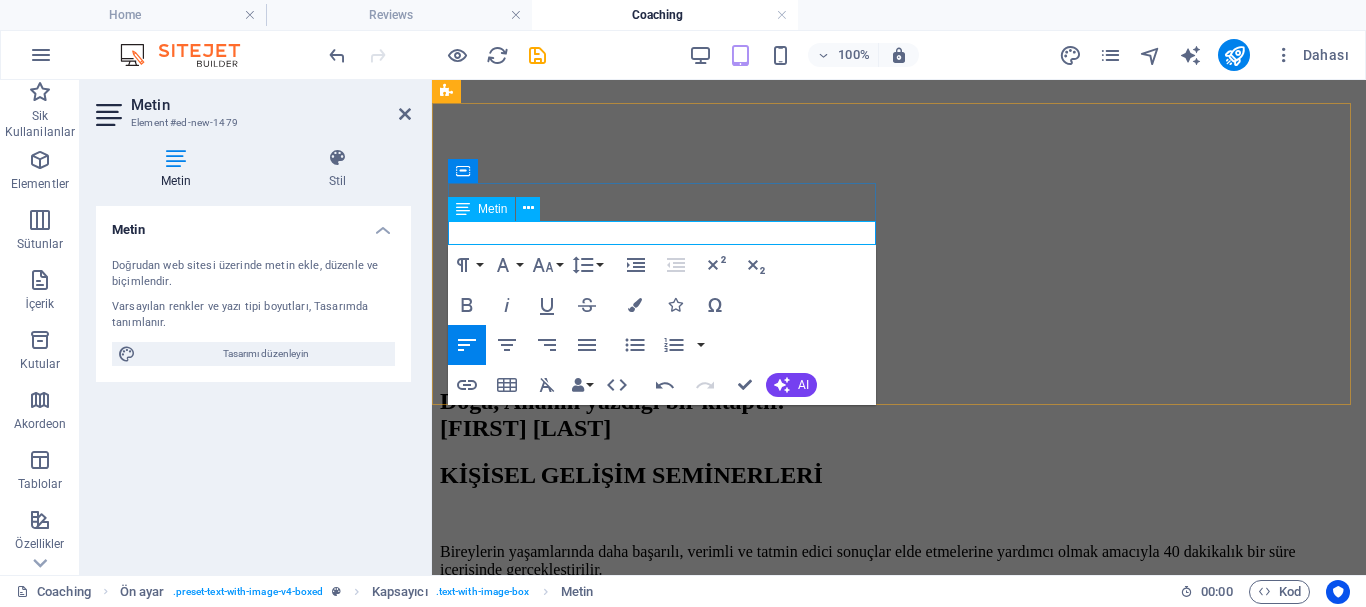 type 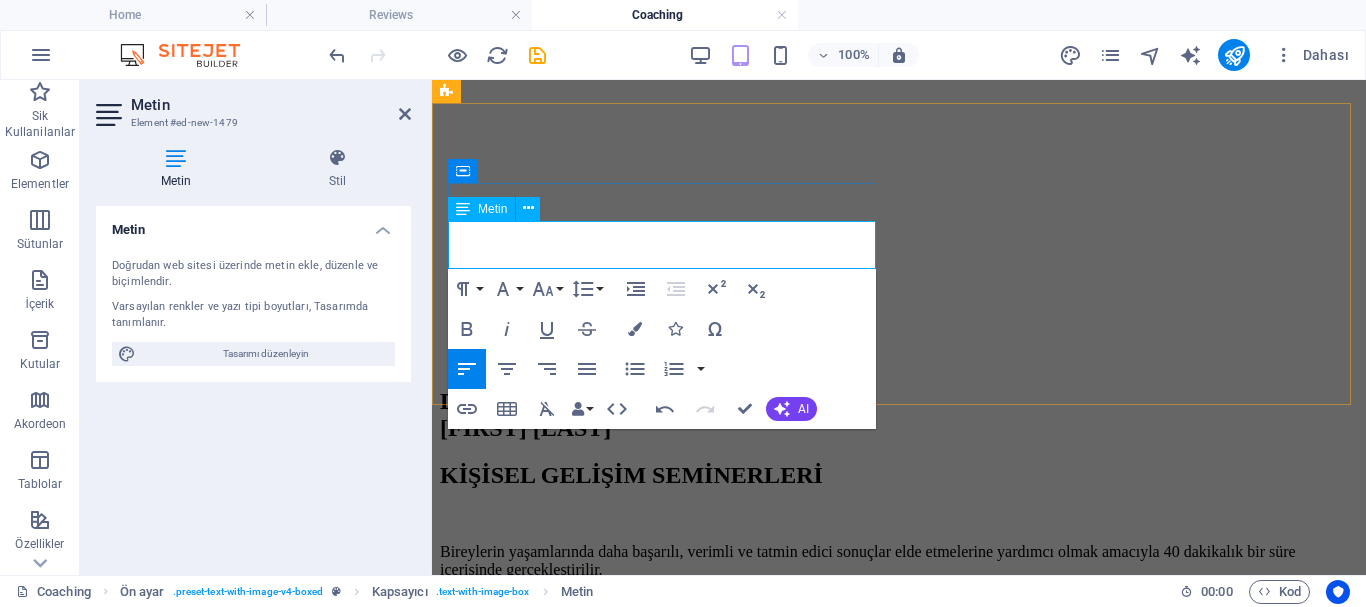 click on "Teme Robotik Kodlama Eğitimlerimiz hiç temelden" at bounding box center (899, 2324) 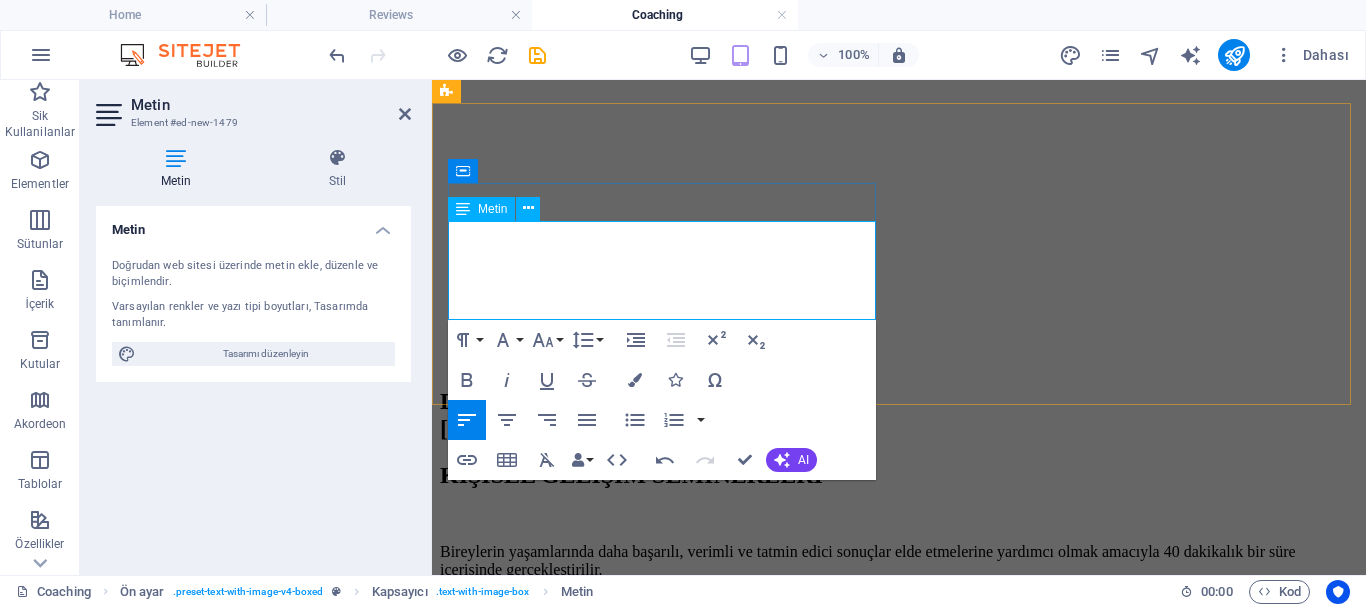 drag, startPoint x: 578, startPoint y: 304, endPoint x: 443, endPoint y: 225, distance: 156.4161 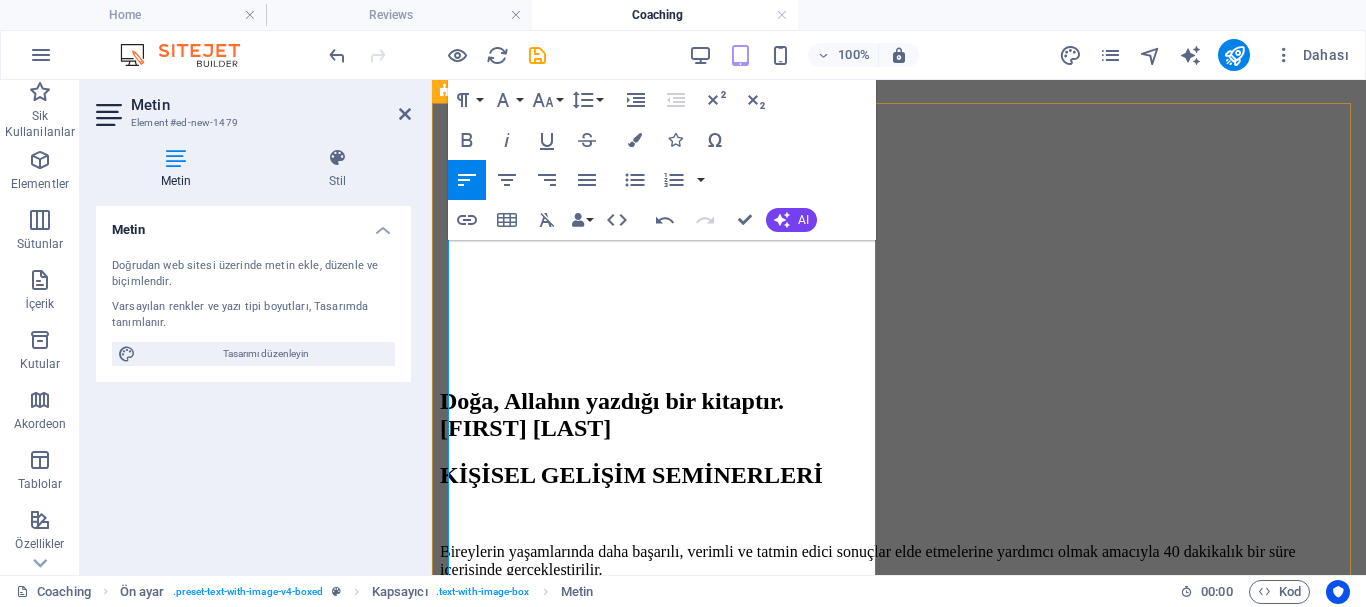 click on "Temel Robotik Kodlama Eğitimlerimiz hiç bilmeyenler için en temel noktadan, sıfırdan başlar. Eğitimlerimizi açık kaynak kodlu yazılım ve donanıma sahip bir mikrodenetleyici platformu olan Arduıno ile vermekteyiz., Arduino, kolay ve basit entegre, kodlama dili ile ilkokul seviyesinden mühendislik seviyesine kadar bir çok insana hitap edebilen bir geliştirme kart çeşidi olması dolayısıyla eğitimlerimizde materyal olarak tercih  sebebimizdir. Arduino kartı  entegre edilerek  tasarladığımız akıllı evlerimizi, blueotooth’lu  araçlarımızı  vb.  projelerimizi  mBock ara yüzü ile kodluyoruz. mBlock  sürükle bırak şeklinde blok tabanlı bir kodlama yazılımıdır." at bounding box center [899, 2360] 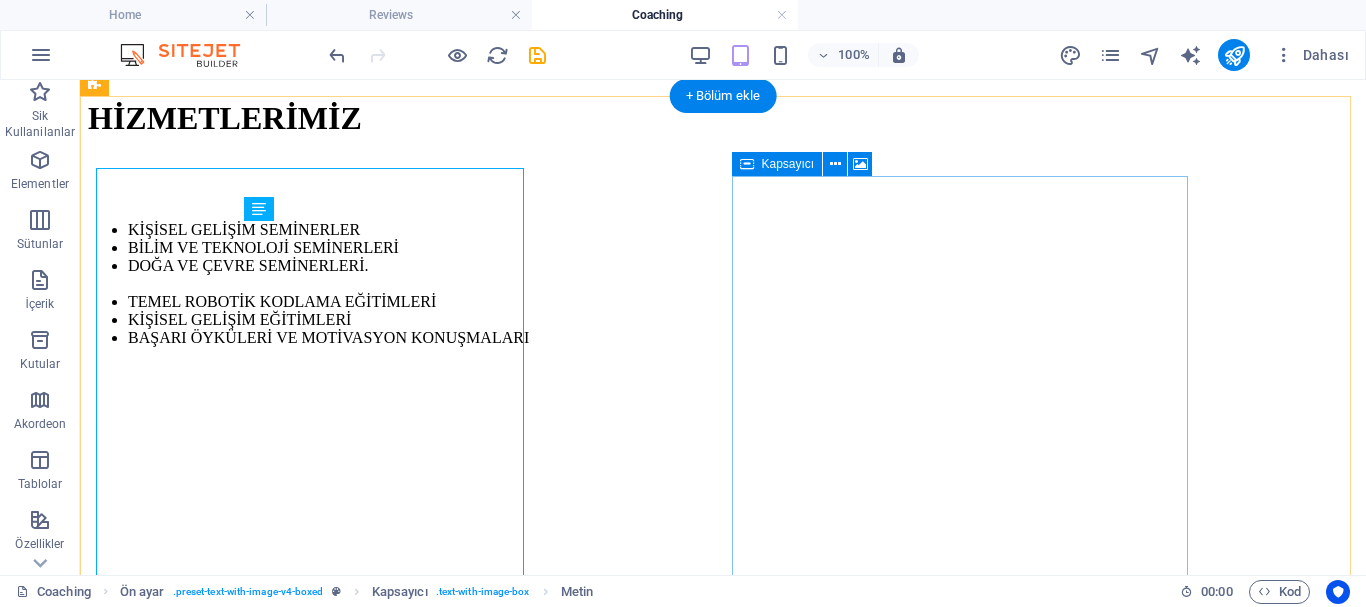 scroll, scrollTop: 1744, scrollLeft: 0, axis: vertical 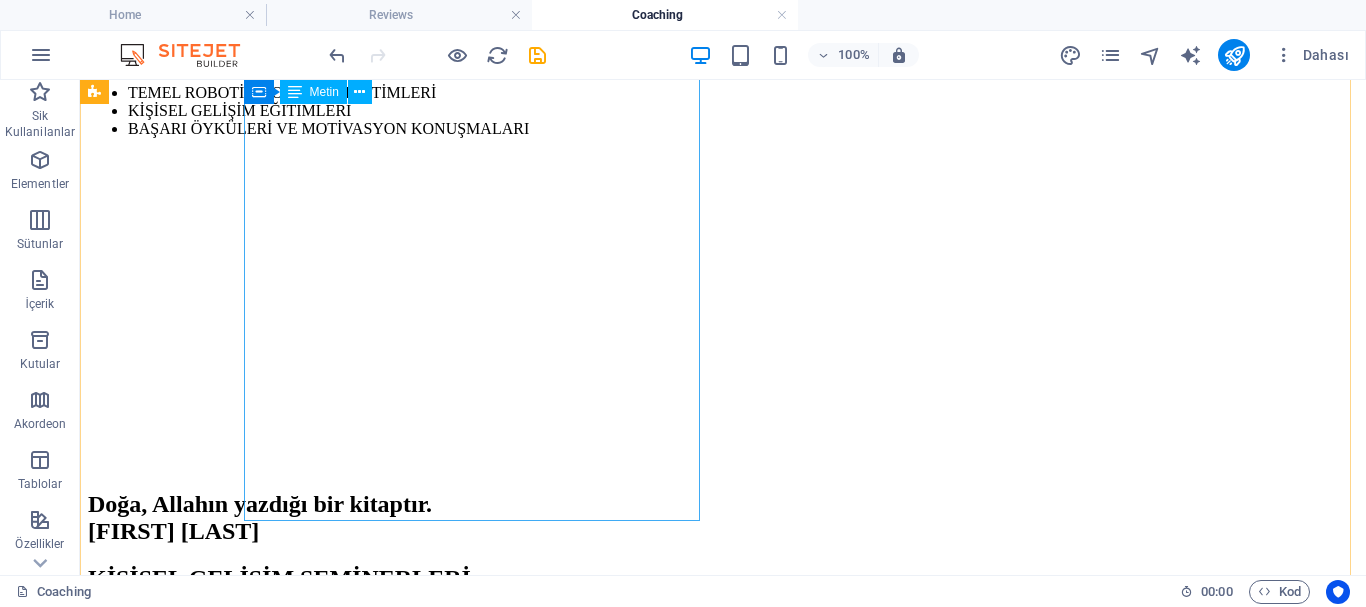 click on "Temel Robotik Kodlama Eğitimlerimiz hiç bilmeyenler için en temel noktadan, sıfırdan başlar. Eğitimlerimizi açık kaynak kodlu yazılım ve donanıma sahip bir mikrodenetleyici platformu olan Arduıno ile vermekteyiz., Arduino, kolay ve basit entegre, kodlama dili ile ilkokul seviyesinden mühendislik seviyesine kadar bir çok insana hitap edebilen bir geliştirme kart çeşidi olması dolayısıyla eğitimlerimizde materyal olarak tercih  sebebimizdir. Arduino kartı  entegre edilerek  tasarladığımız akıllı evlerimizi, blueotooth’lu  araçlarımızı  vb.  projelerimizi  mBock ara yüzü ile kodluyoruz. mBlock  sürükle bırak şeklinde blok tabanlı bir kodlama yazılımıdır." at bounding box center (723, 2509) 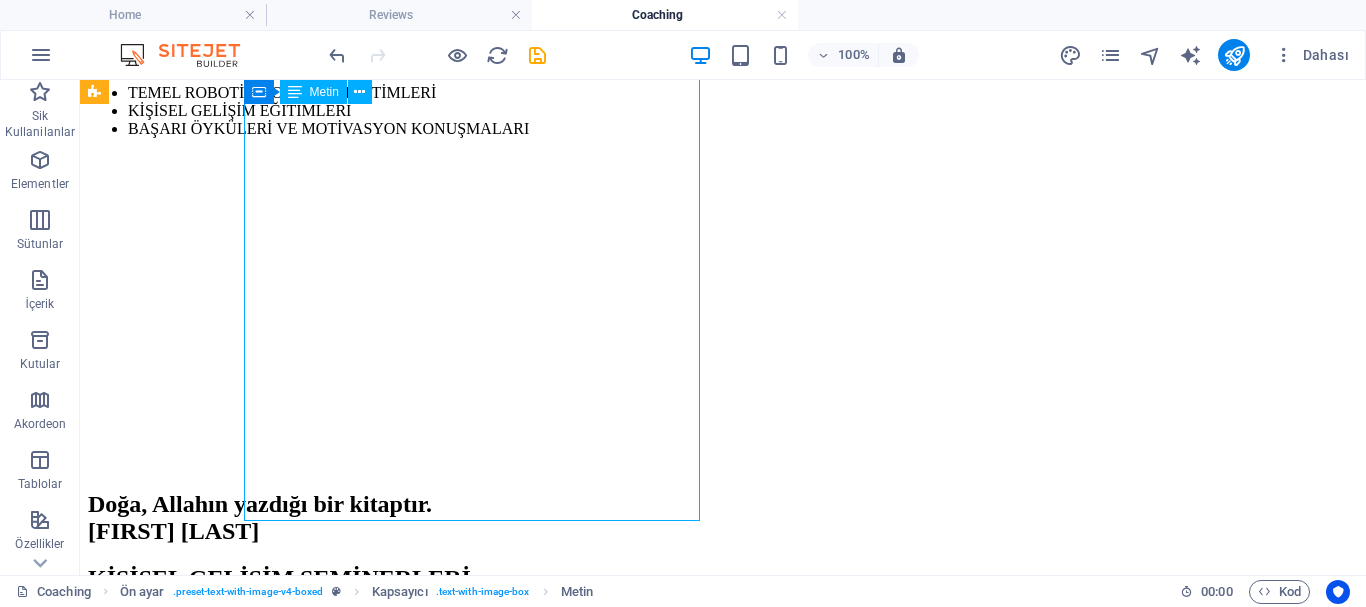 click on "Temel Robotik Kodlama Eğitimlerimiz hiç bilmeyenler için en temel noktadan, sıfırdan başlar. Eğitimlerimizi açık kaynak kodlu yazılım ve donanıma sahip bir mikrodenetleyici platformu olan Arduıno ile vermekteyiz., Arduino, kolay ve basit entegre, kodlama dili ile ilkokul seviyesinden mühendislik seviyesine kadar bir çok insana hitap edebilen bir geliştirme kart çeşidi olması dolayısıyla eğitimlerimizde materyal olarak tercih  sebebimizdir. Arduino kartı  entegre edilerek  tasarladığımız akıllı evlerimizi, blueotooth’lu  araçlarımızı  vb.  projelerimizi  mBock ara yüzü ile kodluyoruz. mBlock  sürükle bırak şeklinde blok tabanlı bir kodlama yazılımıdır." at bounding box center (723, 2509) 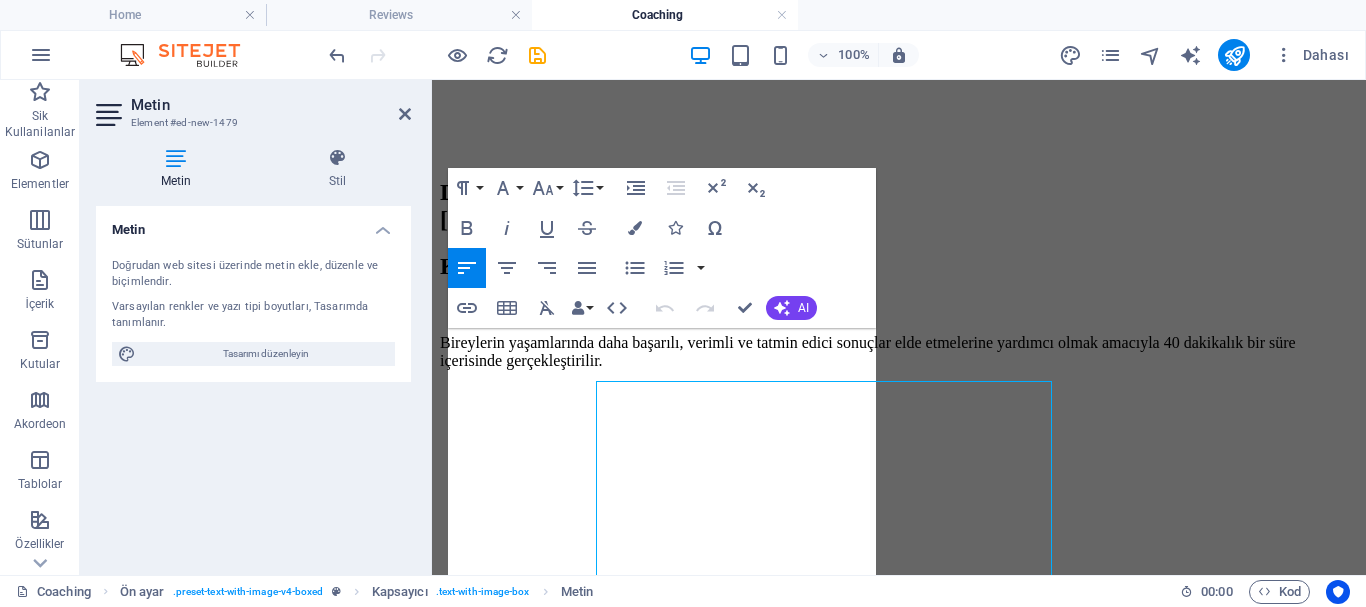 scroll, scrollTop: 1584, scrollLeft: 0, axis: vertical 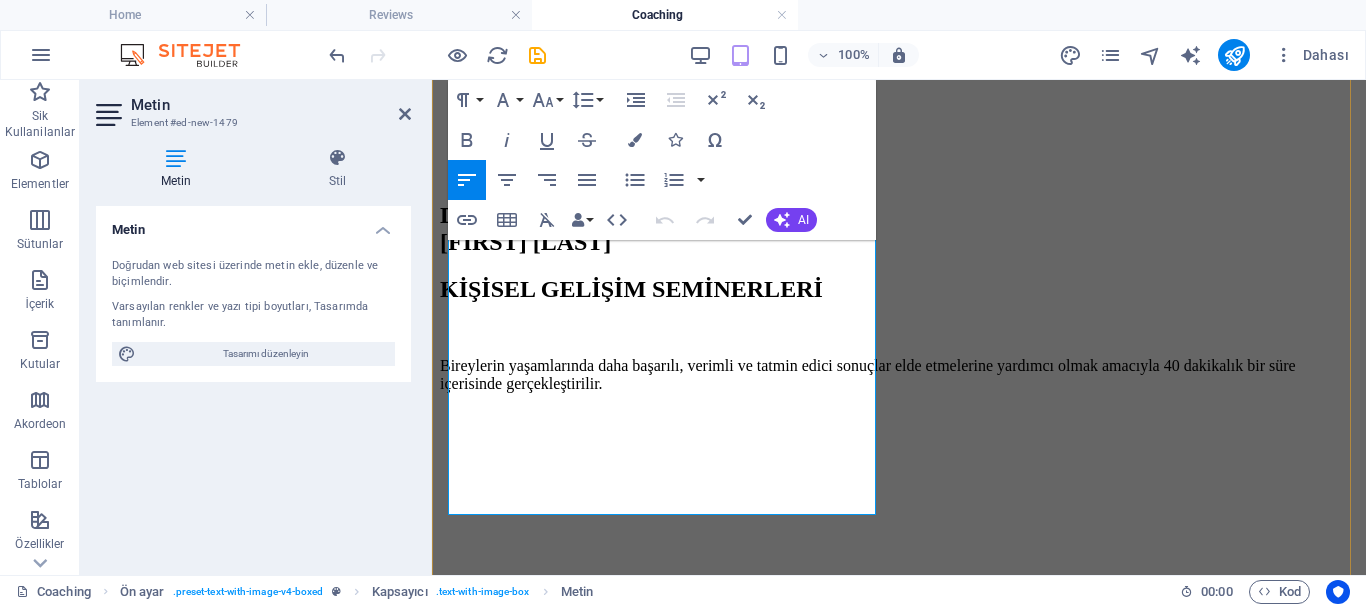drag, startPoint x: 451, startPoint y: 354, endPoint x: 689, endPoint y: 502, distance: 280.26416 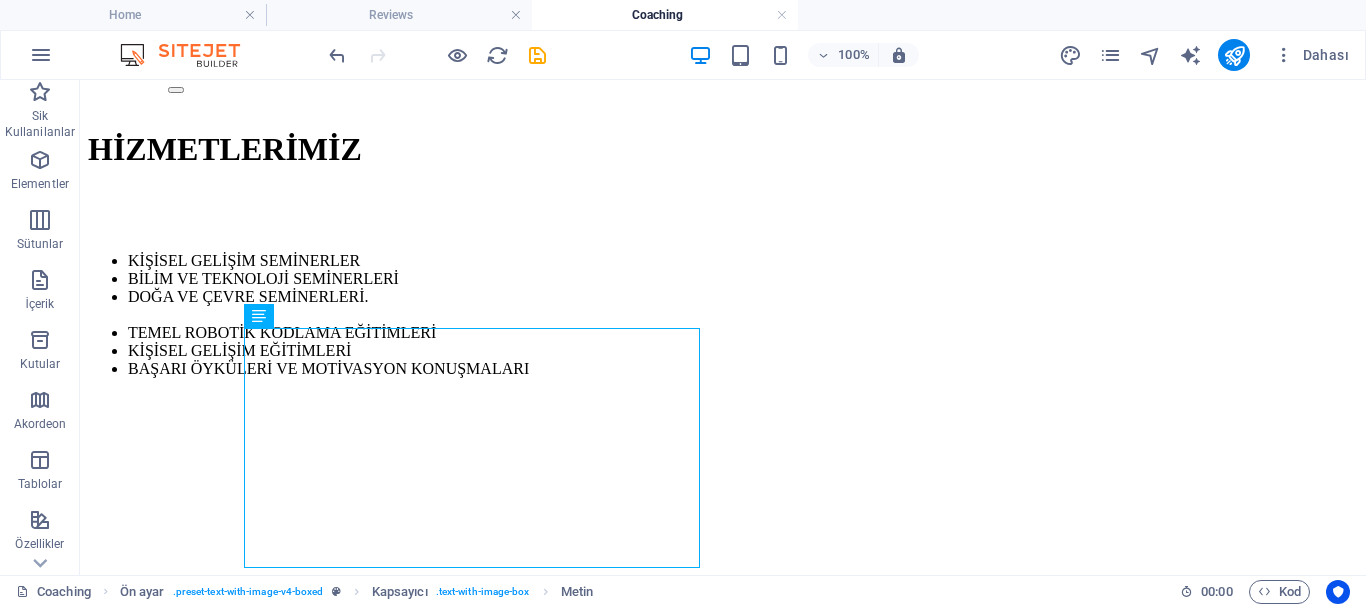 scroll, scrollTop: 1684, scrollLeft: 0, axis: vertical 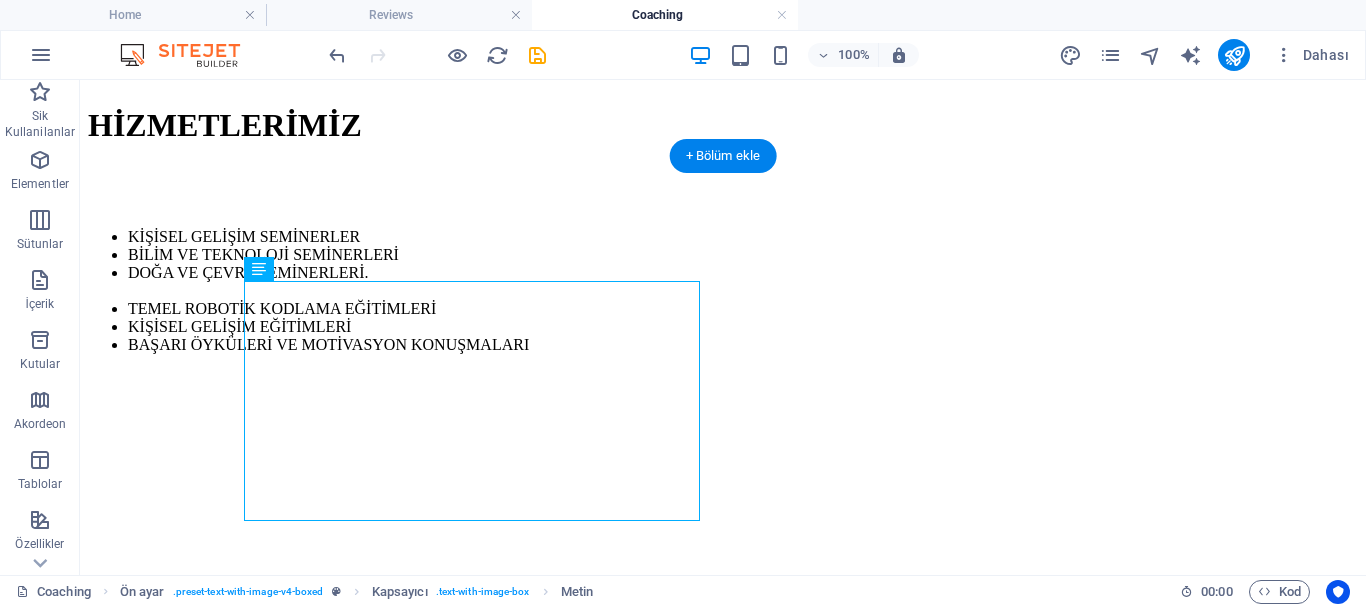 click at bounding box center [723, 2708] 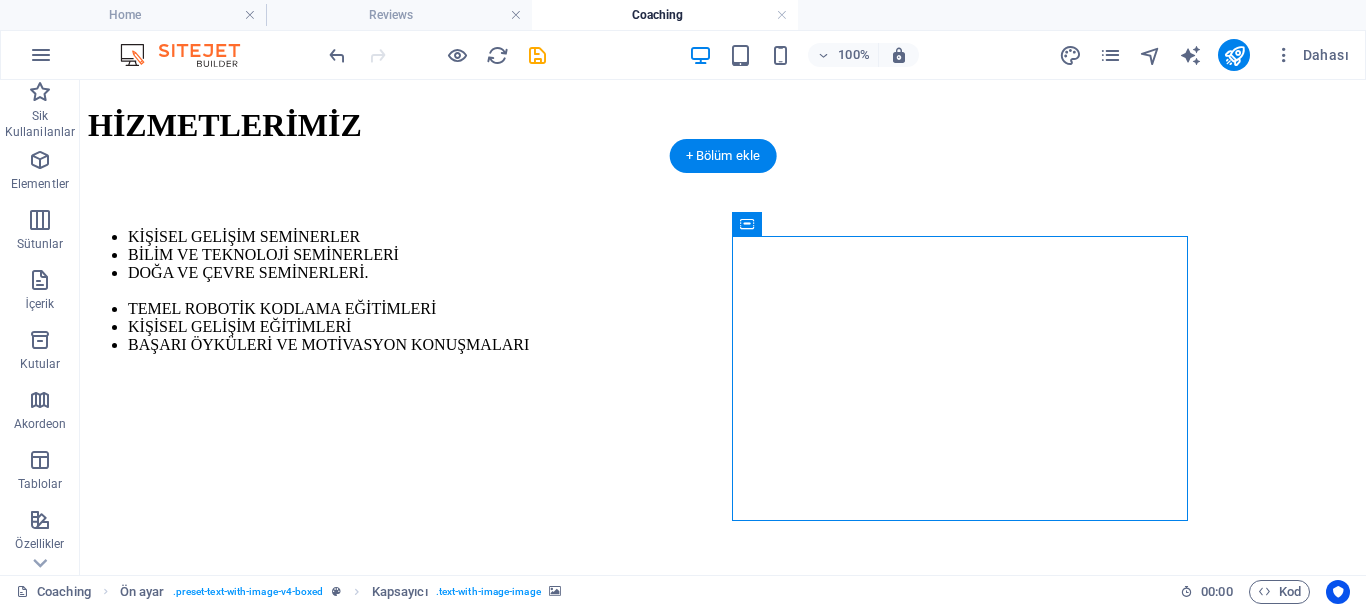 click at bounding box center (723, 2708) 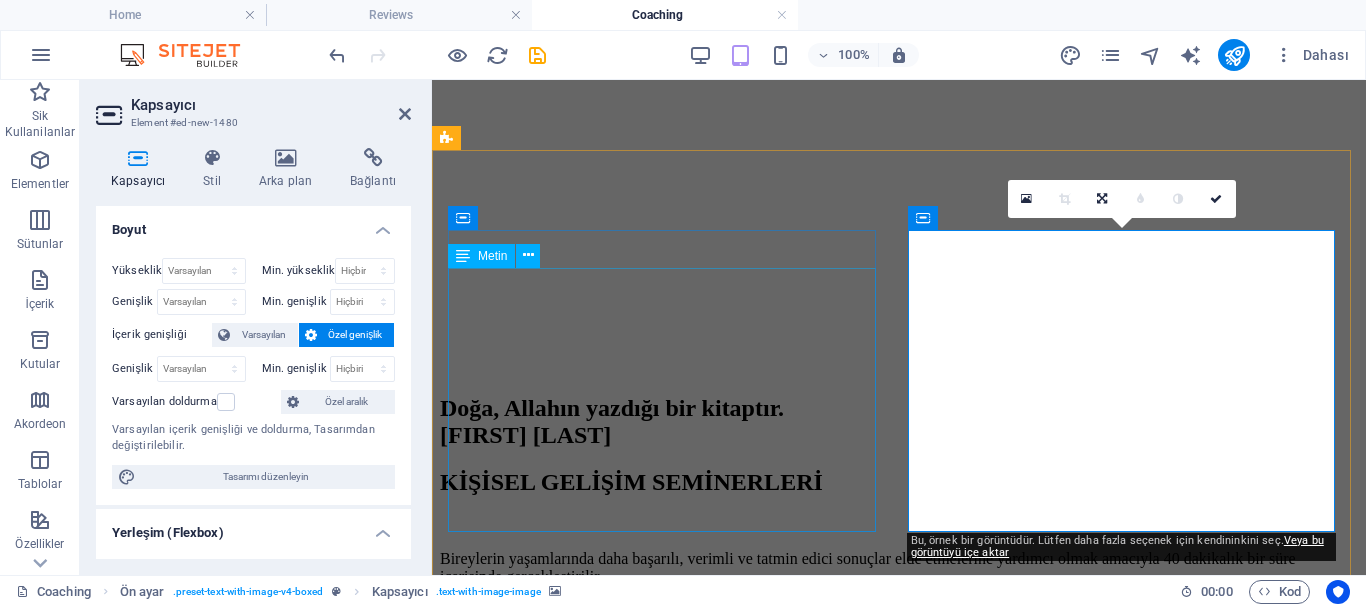 scroll, scrollTop: 1644, scrollLeft: 0, axis: vertical 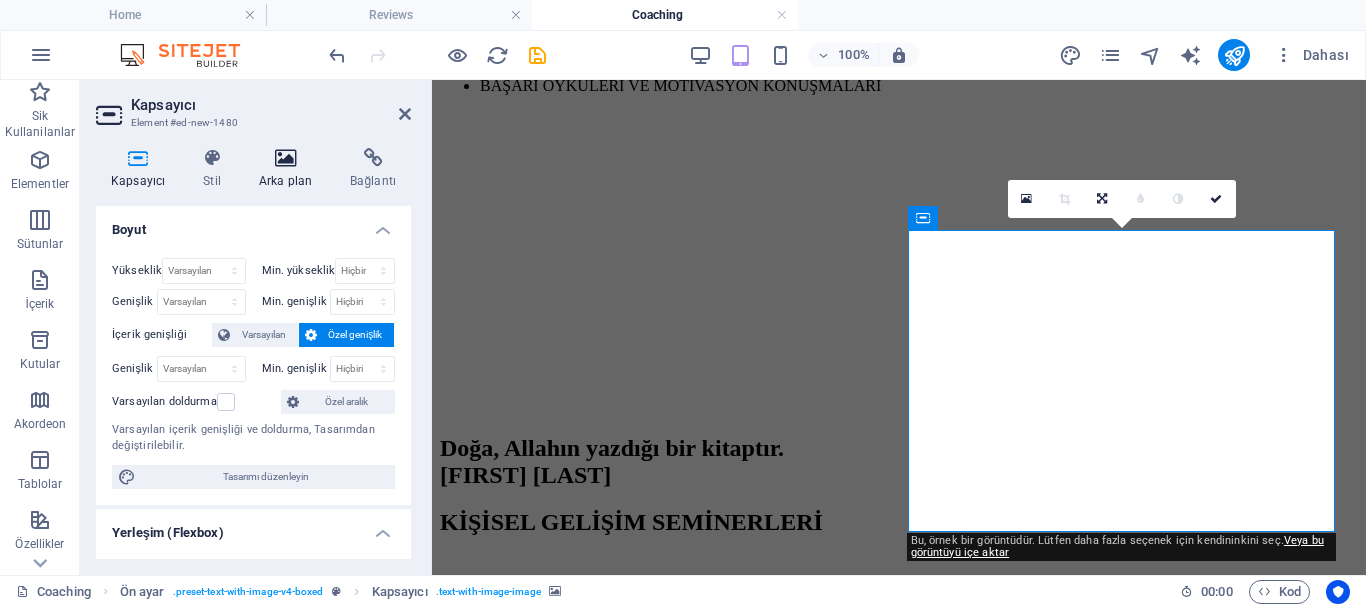 click at bounding box center (285, 158) 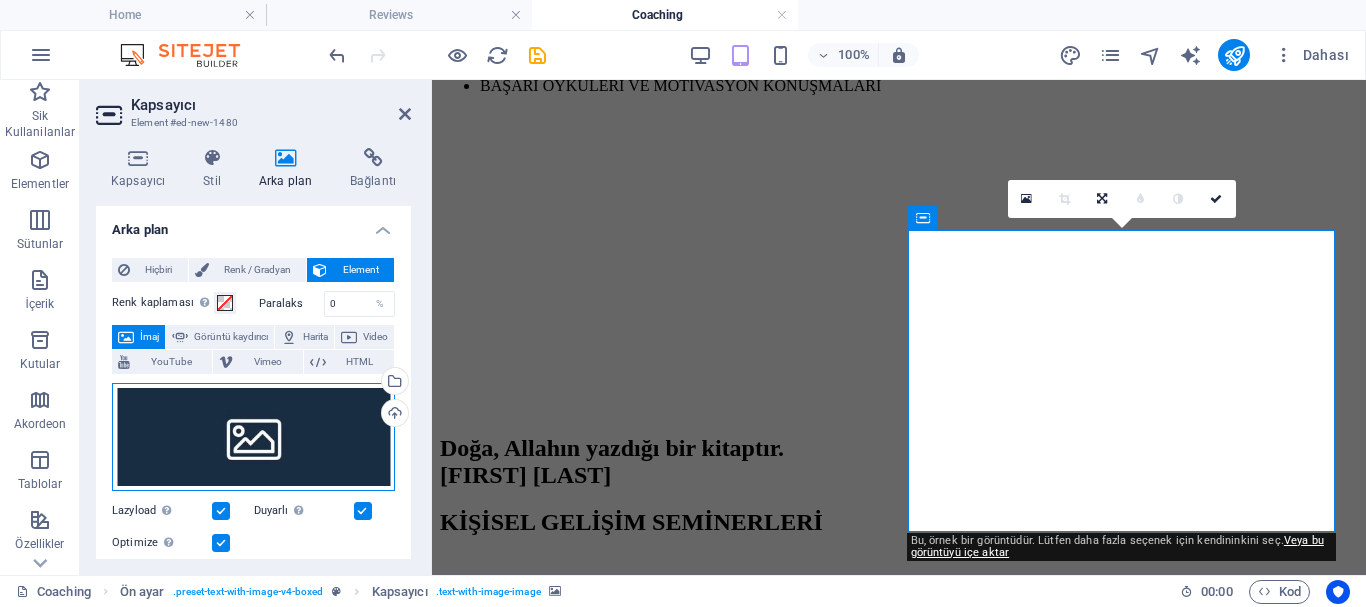 click on "Dosyaları buraya sürükleyin, dosyaları seçmek için tıklayın veya Dosyalardan ya da ücretsiz stok fotoğraf ve videolarımızdan dosyalar seçin" at bounding box center (253, 437) 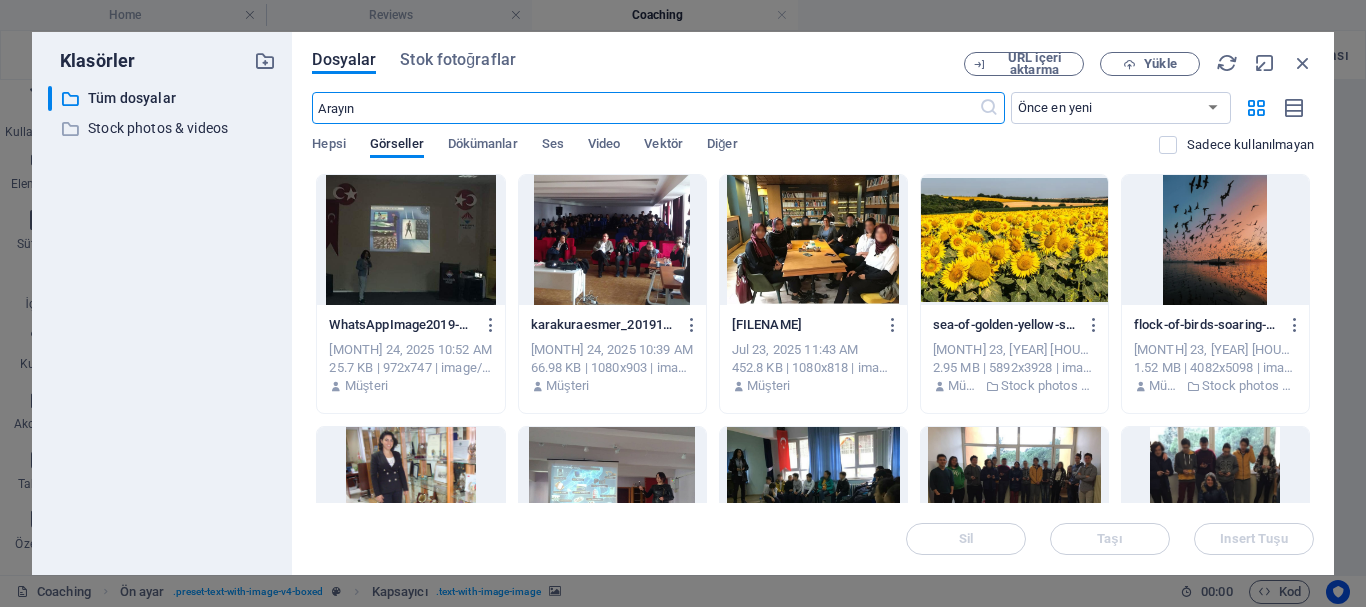 scroll, scrollTop: 2446, scrollLeft: 0, axis: vertical 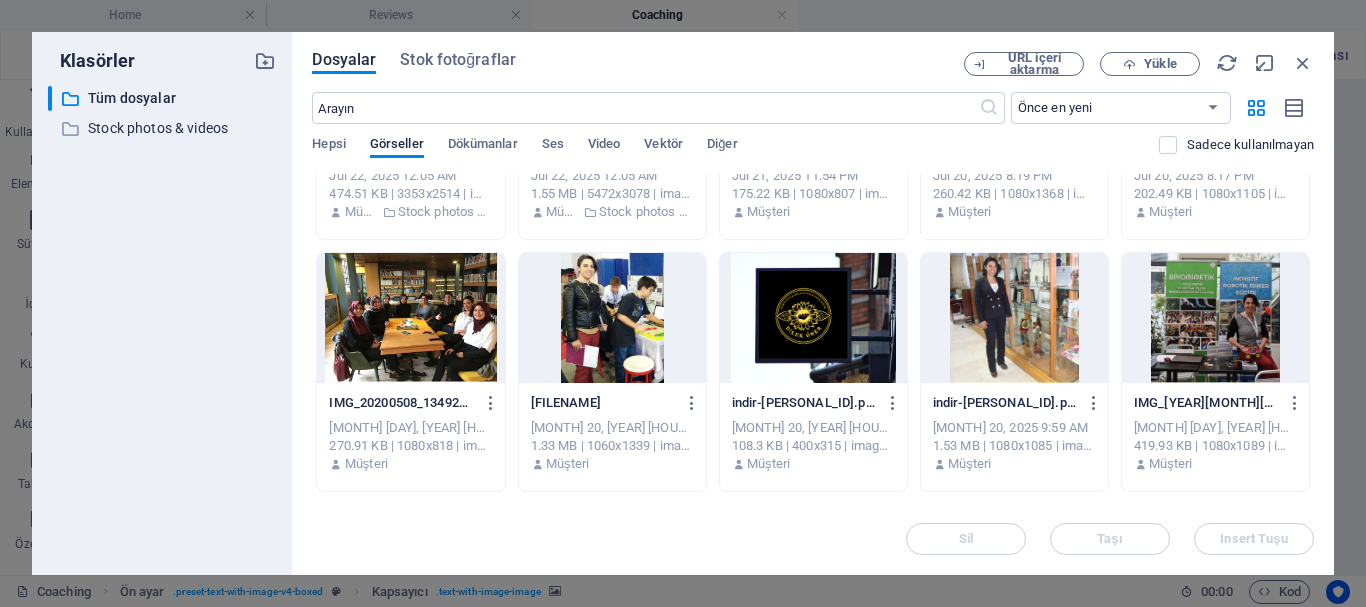 click at bounding box center (1215, 318) 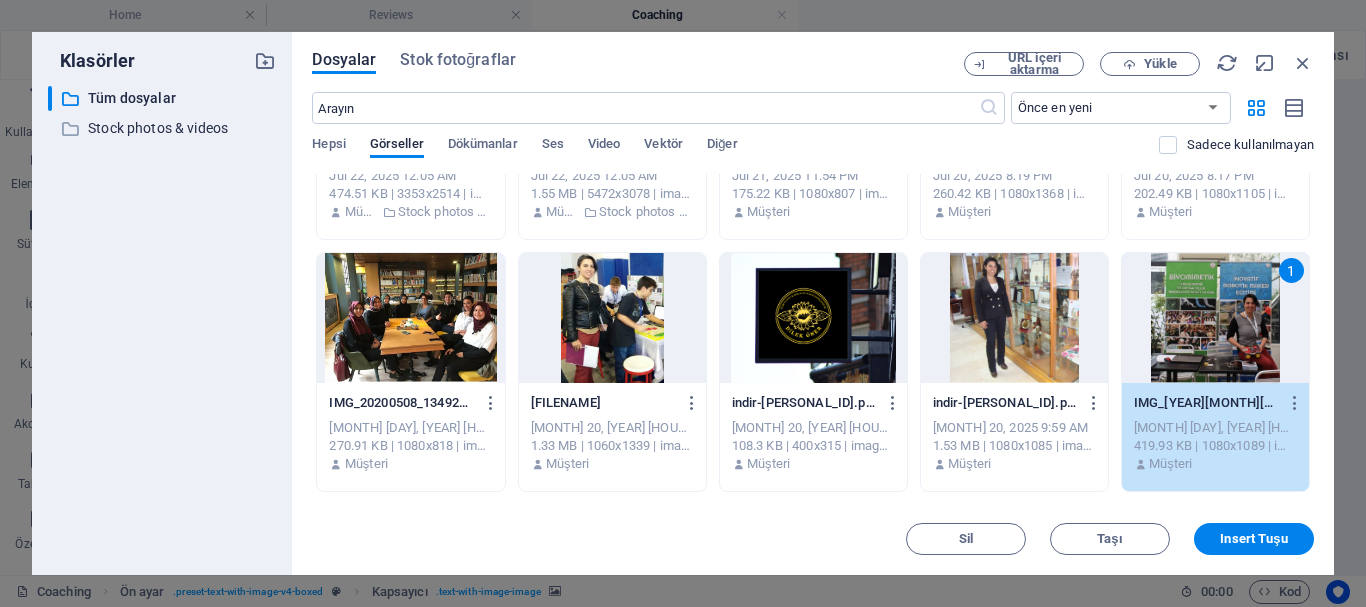 click on "1" at bounding box center (1215, 318) 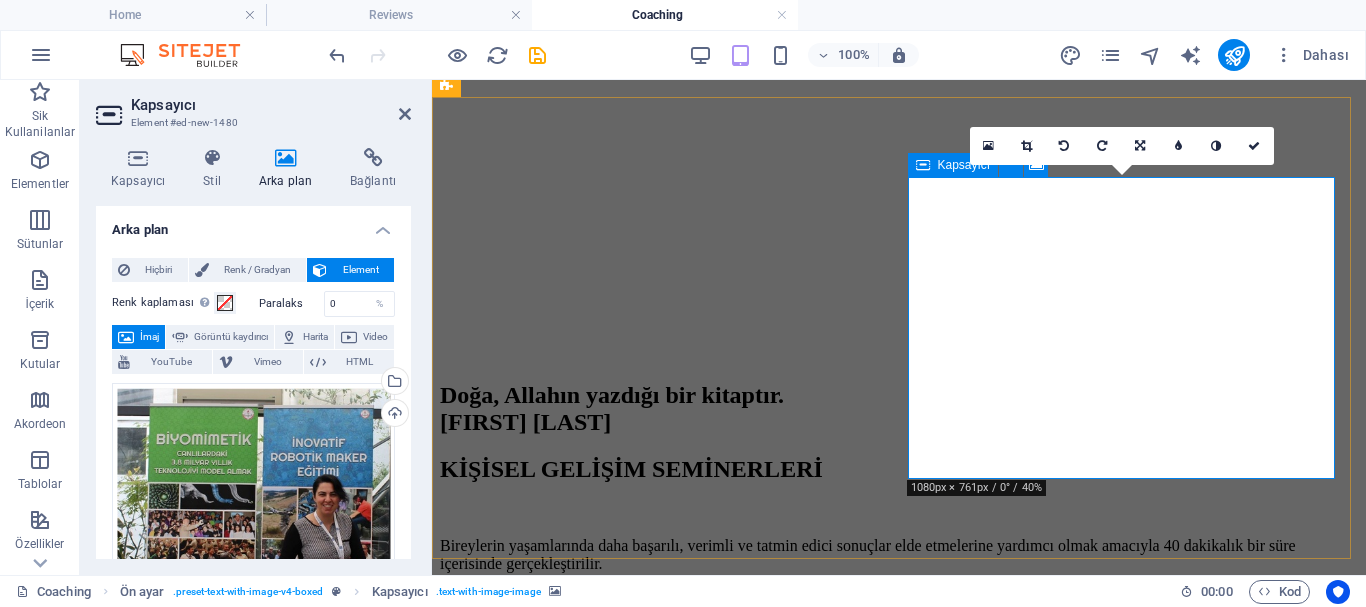 click on "Element ekle" at bounding box center [839, 2818] 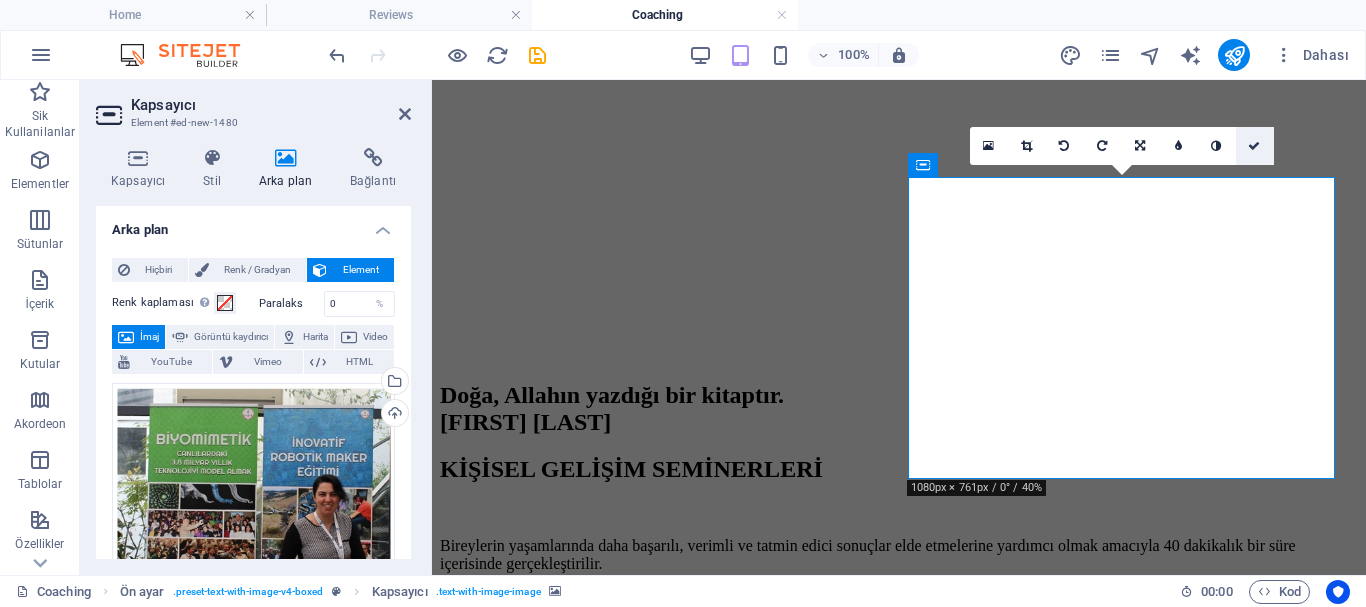 click at bounding box center [1254, 146] 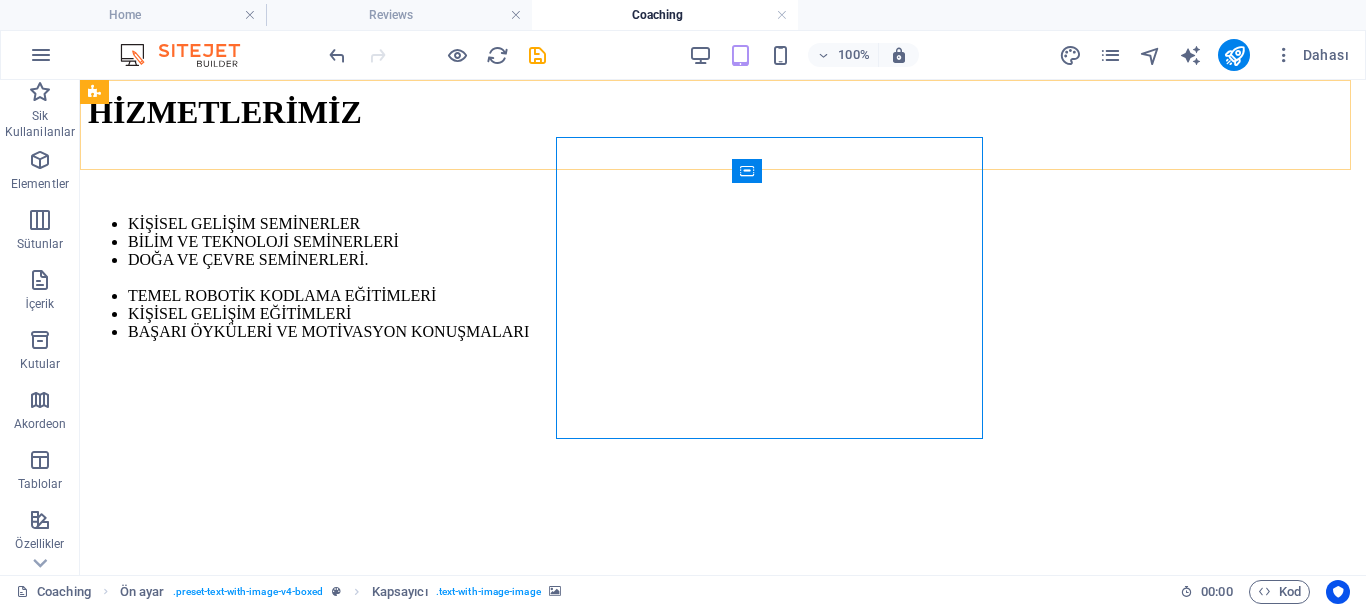 scroll, scrollTop: 1737, scrollLeft: 0, axis: vertical 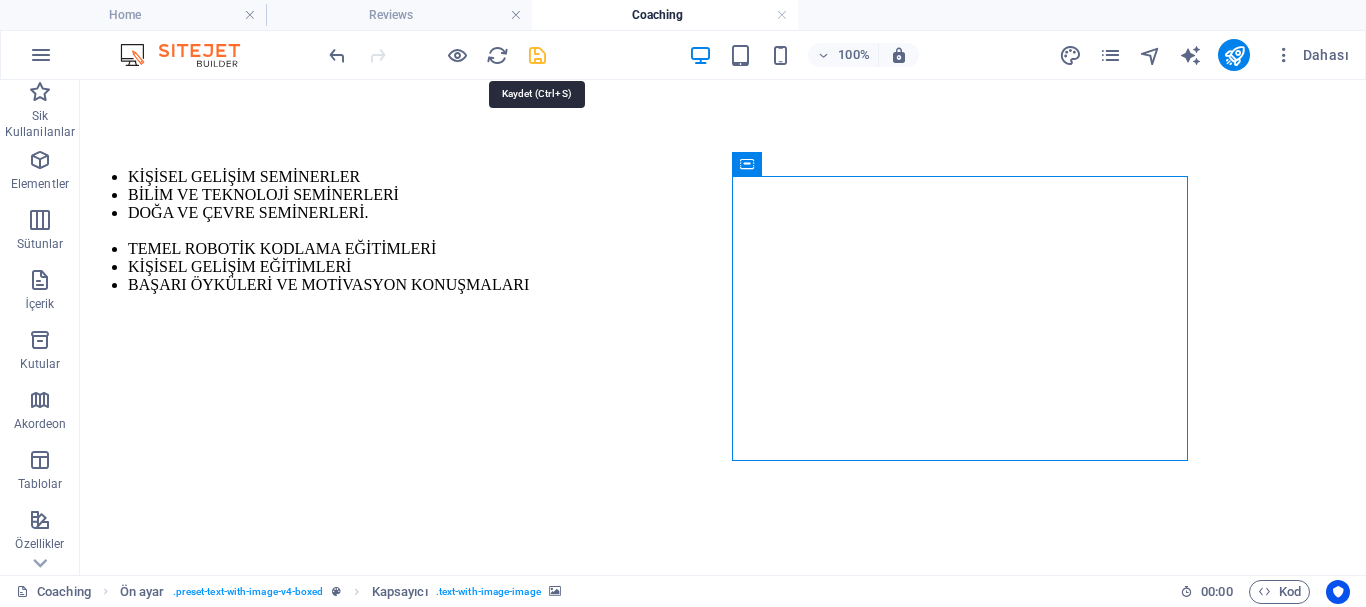 click at bounding box center [537, 55] 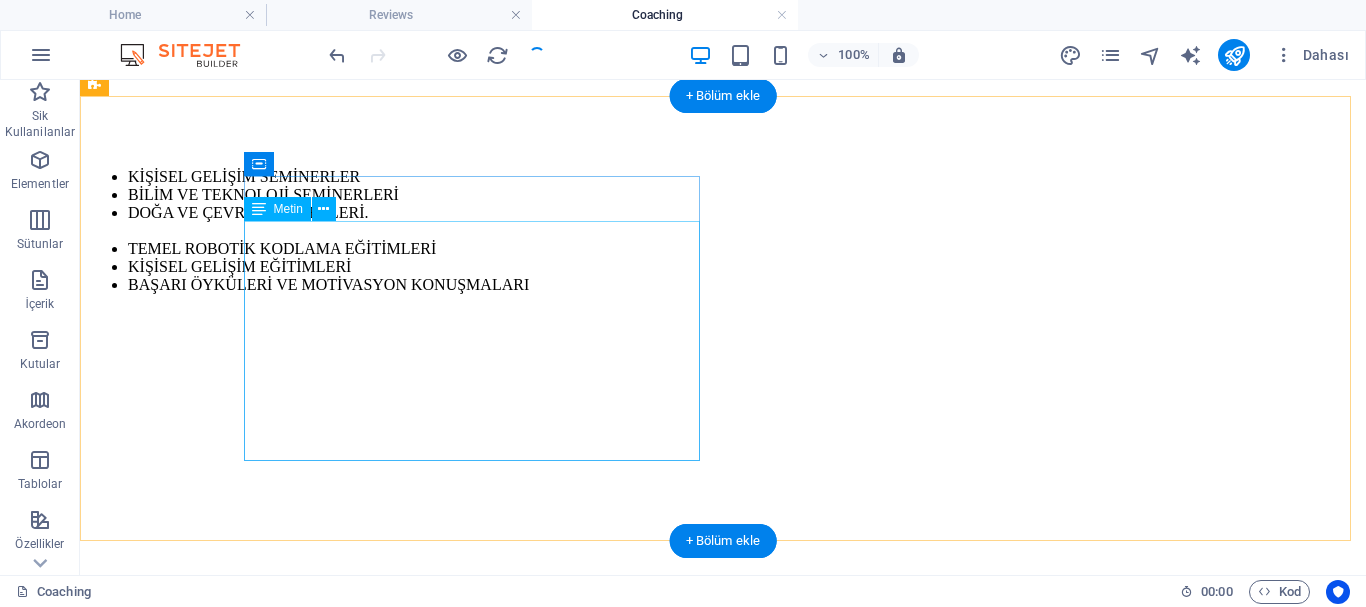 click on "Temel Robotik Kodlama Eğitimlerimiz hiç bilmeyenler için en temel noktadan, sıfırdan başlar. Eğitimlerimizi açık kaynak kodlu yazılım ve donanıma sahip bir mikrodenetleyici platformu olan Arduıno ile vermekteyiz., Arduino, kolay ve basit entegre, kodlama dili ile ilkokul seviyesinden mühendislik seviyesine kadar bir çok insana hitap edebilen bir geliştirme kart çeşidi olması dolayısıyla eğitimlerimizde materyal olarak tercih  sebebimizdir. Arduino kartı  entegre edilerek  tasarladığımız akıllı evlerimizi, blueotooth’lu  araçlarımızı  vb.  projelerimizi  mBock ara yüzü ile kodluyoruz. mBlock  sürükle bırak şeklinde blok tabanlı bir kodlama yazılımıdır." at bounding box center (723, 2596) 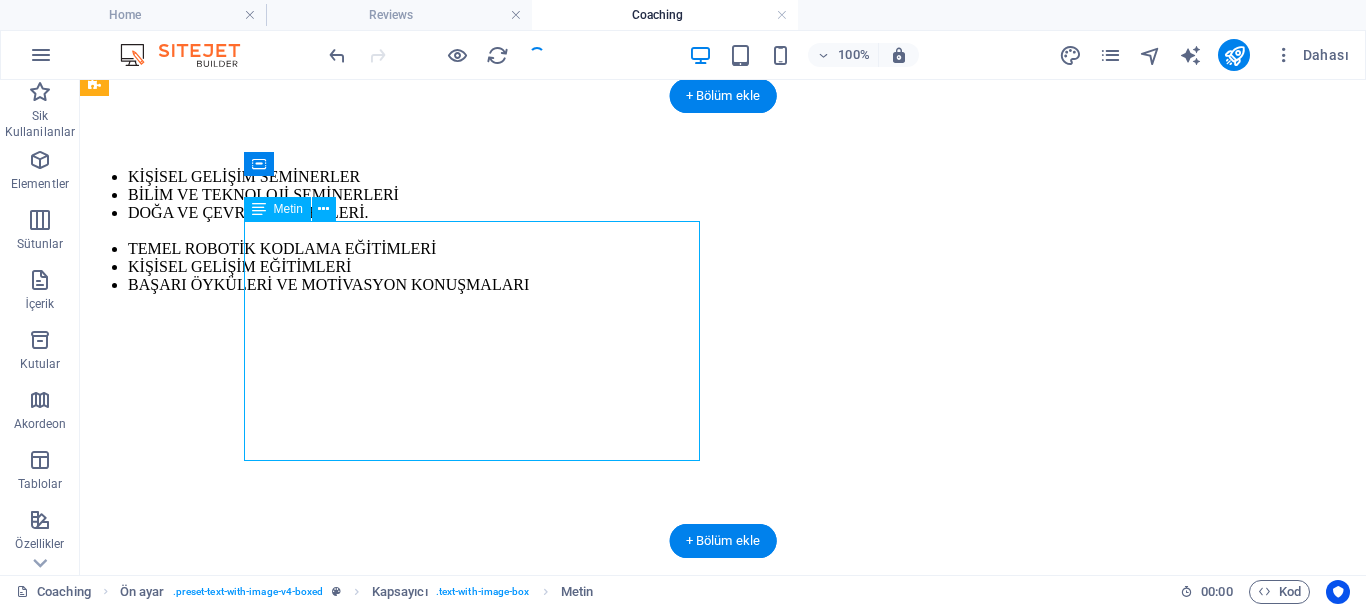 click on "Temel Robotik Kodlama Eğitimlerimiz hiç bilmeyenler için en temel noktadan, sıfırdan başlar. Eğitimlerimizi açık kaynak kodlu yazılım ve donanıma sahip bir mikrodenetleyici platformu olan Arduıno ile vermekteyiz., Arduino, kolay ve basit entegre, kodlama dili ile ilkokul seviyesinden mühendislik seviyesine kadar bir çok insana hitap edebilen bir geliştirme kart çeşidi olması dolayısıyla eğitimlerimizde materyal olarak tercih  sebebimizdir. Arduino kartı  entegre edilerek  tasarladığımız akıllı evlerimizi, blueotooth’lu  araçlarımızı  vb.  projelerimizi  mBock ara yüzü ile kodluyoruz. mBlock  sürükle bırak şeklinde blok tabanlı bir kodlama yazılımıdır." at bounding box center (723, 2596) 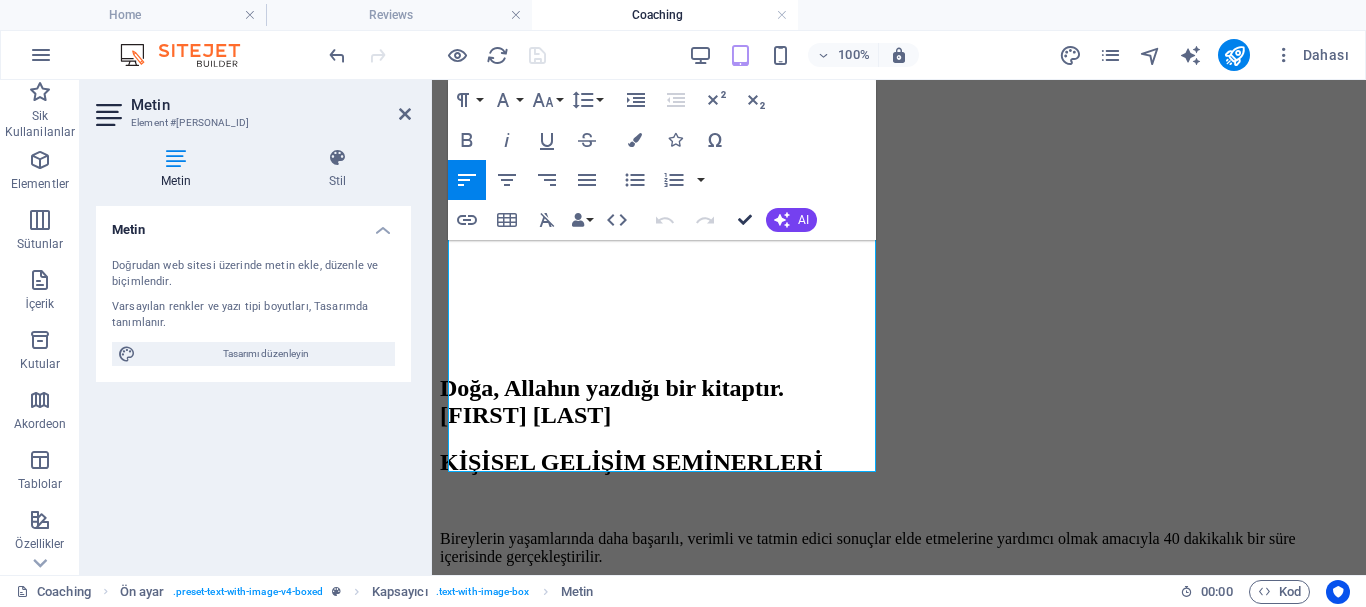 scroll, scrollTop: 1757, scrollLeft: 0, axis: vertical 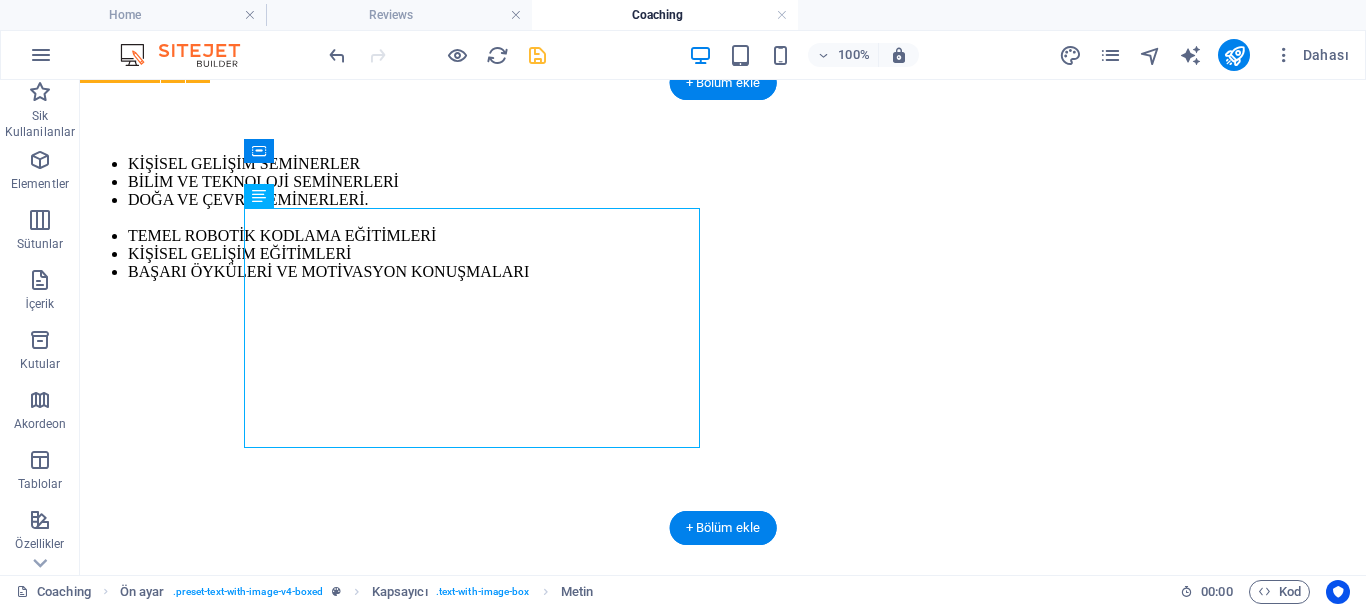 click at bounding box center (723, 2635) 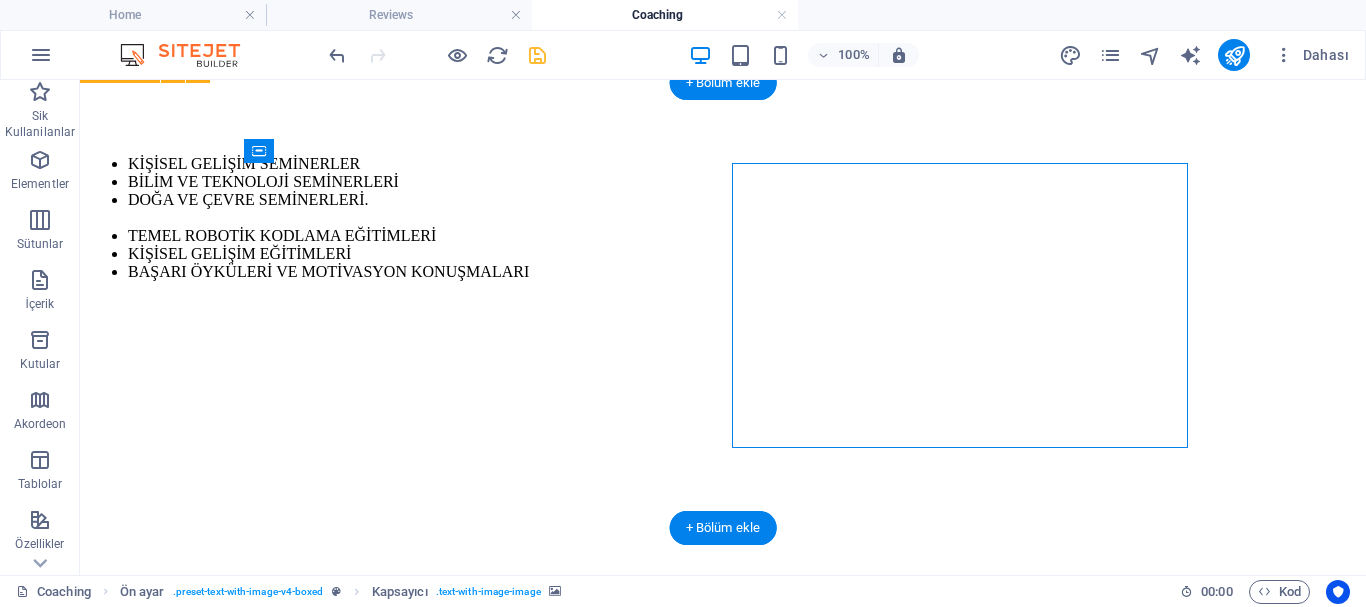 click at bounding box center [723, 2635] 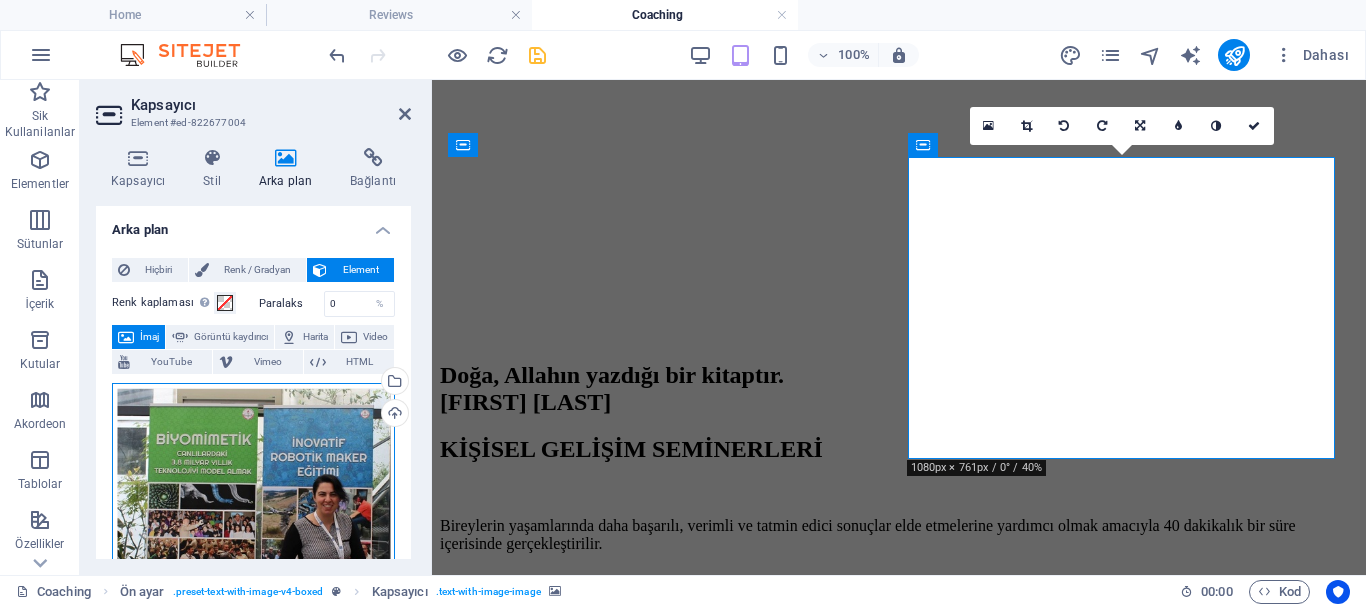 click on "Dosyaları buraya sürükleyin, dosyaları seçmek için tıklayın veya Dosyalardan ya da ücretsiz stok fotoğraf ve videolarımızdan dosyalar seçin" at bounding box center [253, 525] 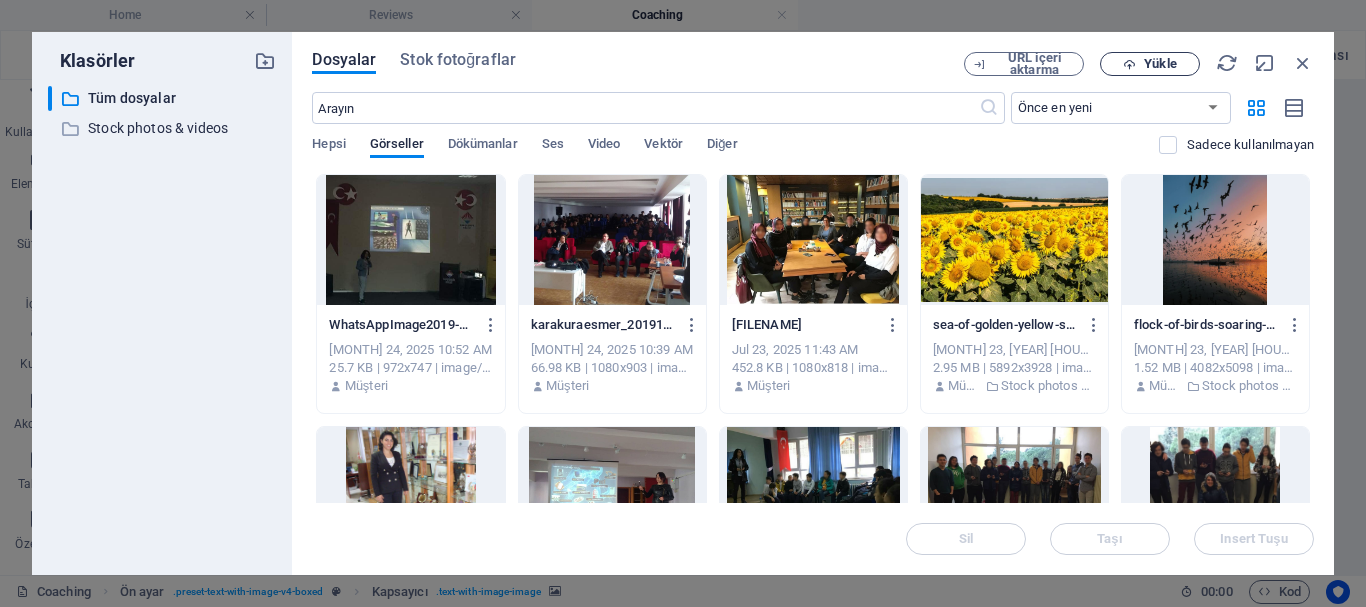 click on "Yükle" at bounding box center [1160, 64] 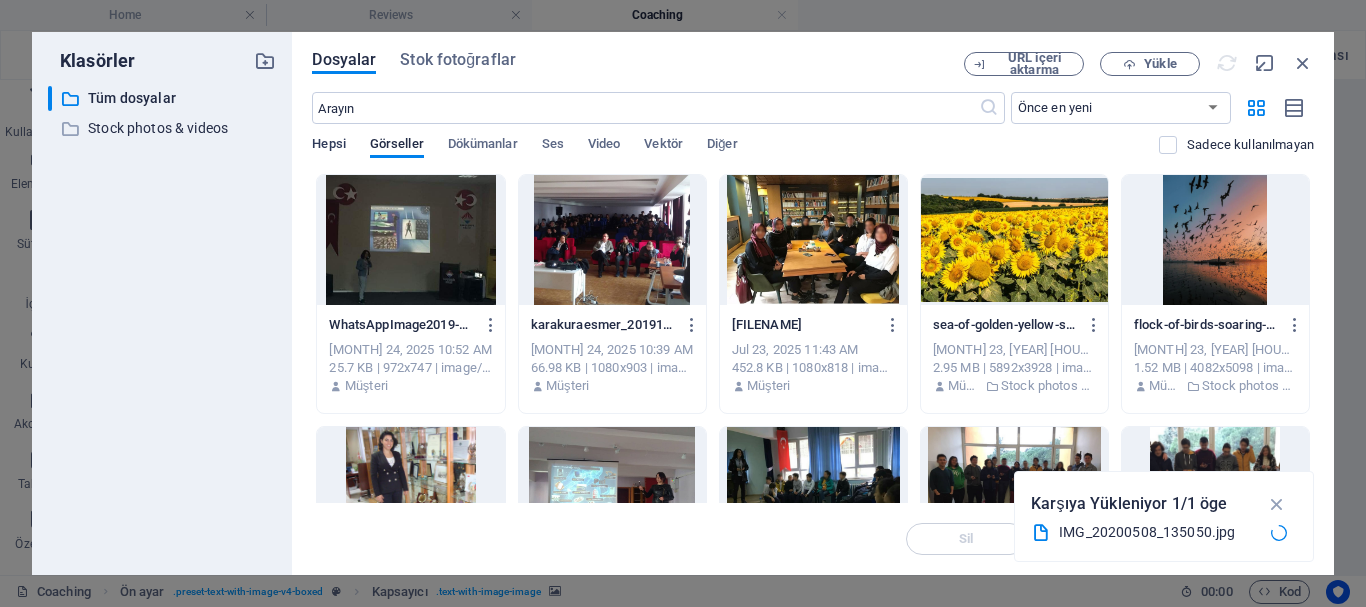 click on "Hepsi" at bounding box center (328, 146) 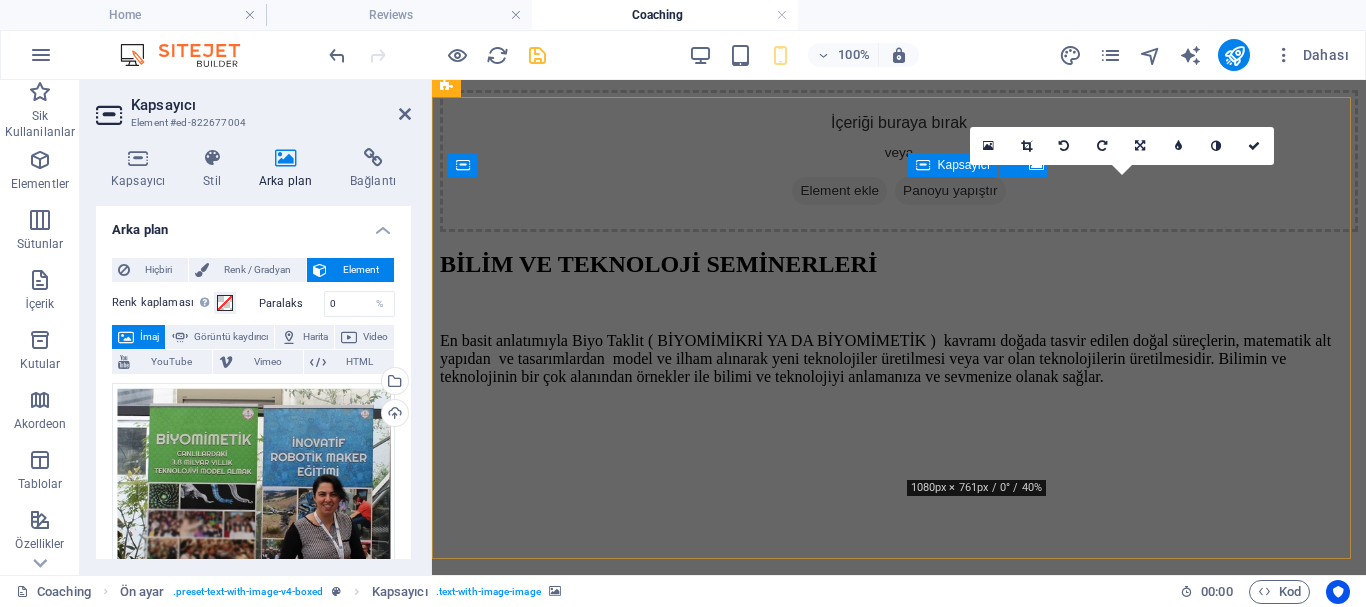 scroll, scrollTop: 1697, scrollLeft: 0, axis: vertical 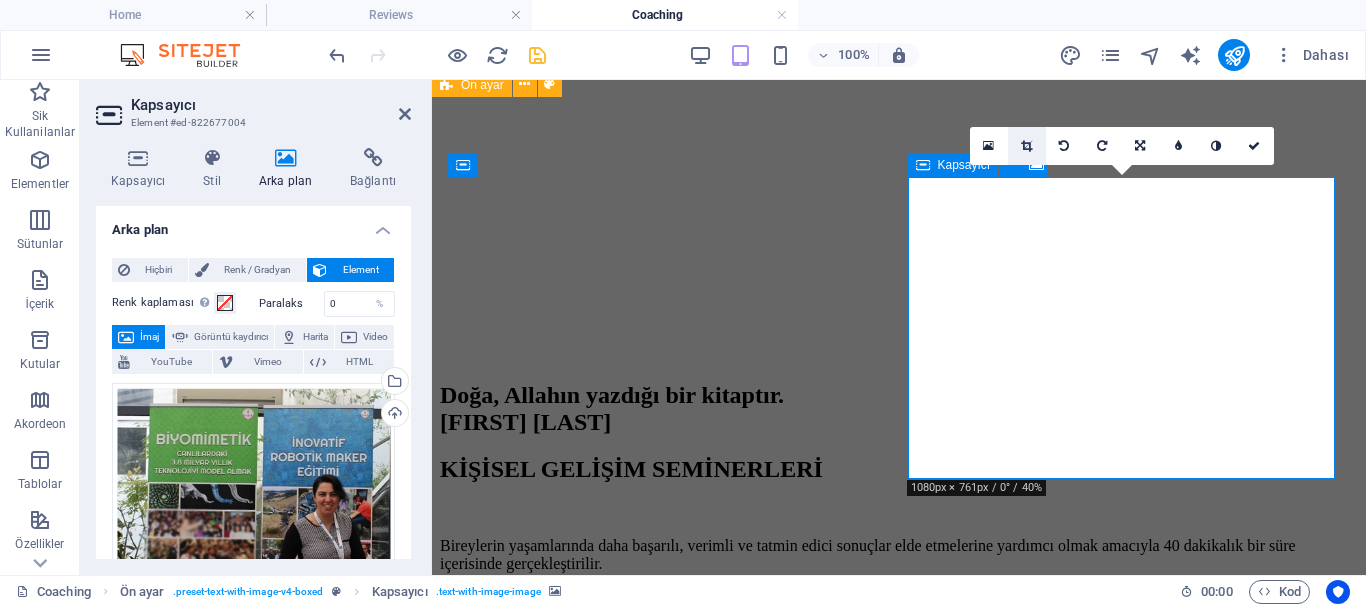 click at bounding box center (1026, 146) 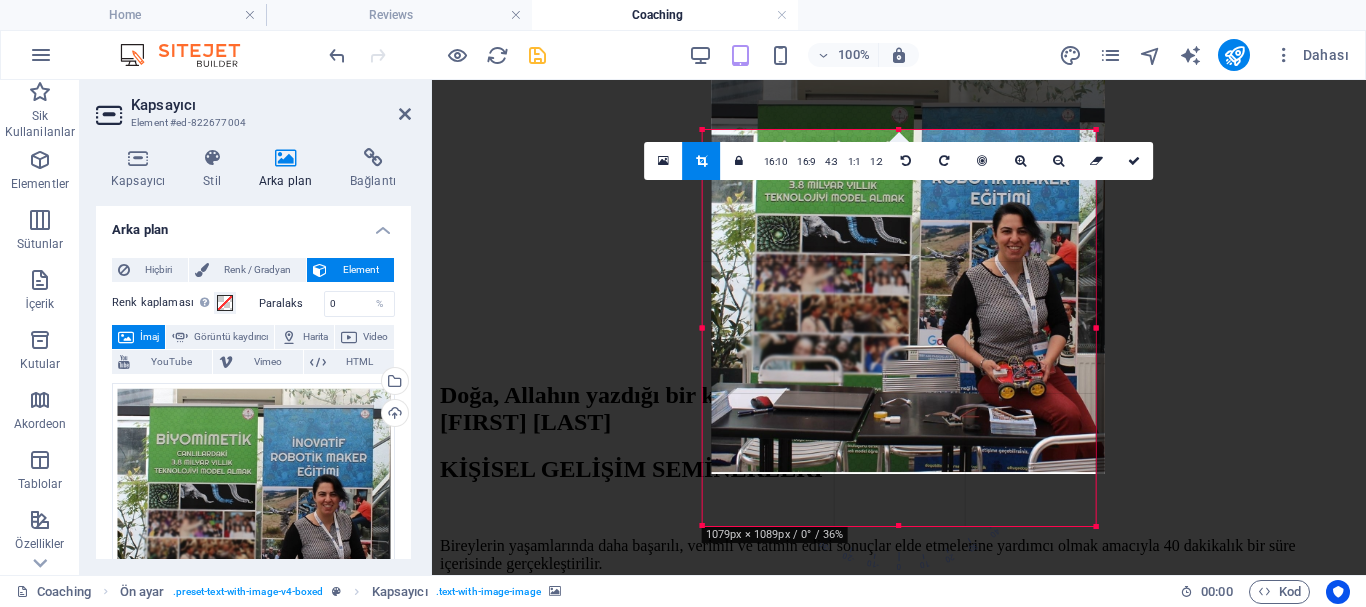 drag, startPoint x: 906, startPoint y: 414, endPoint x: 916, endPoint y: 364, distance: 50.990196 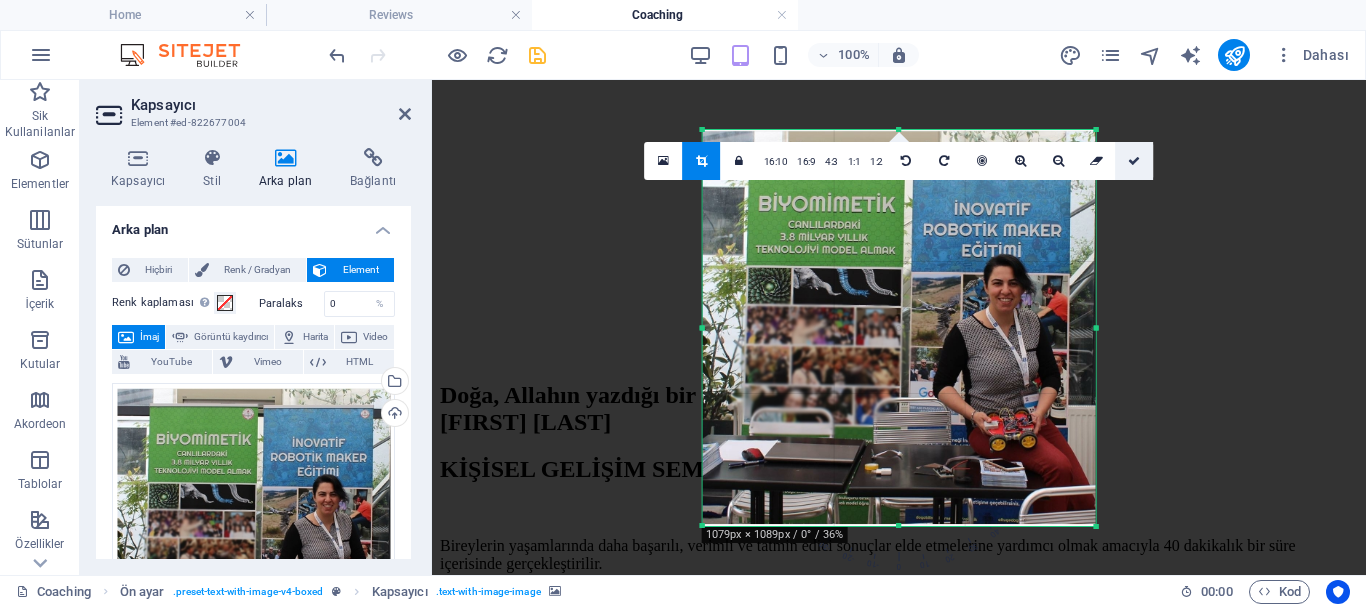 click at bounding box center (1134, 161) 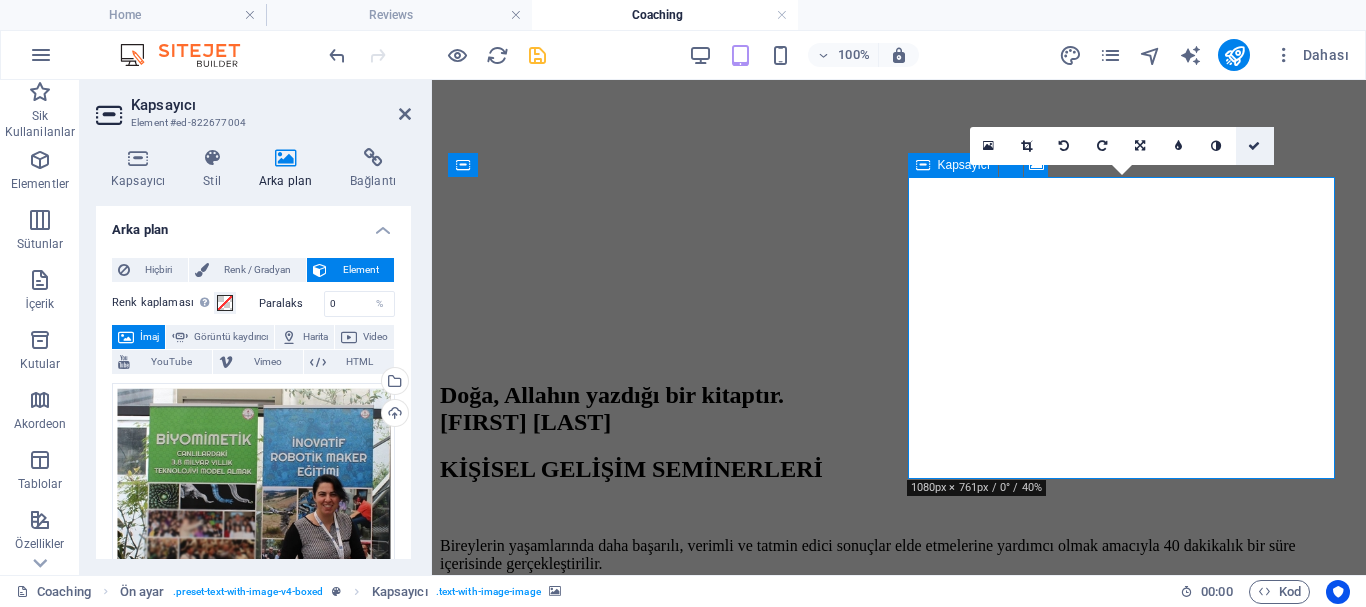 click at bounding box center (1254, 146) 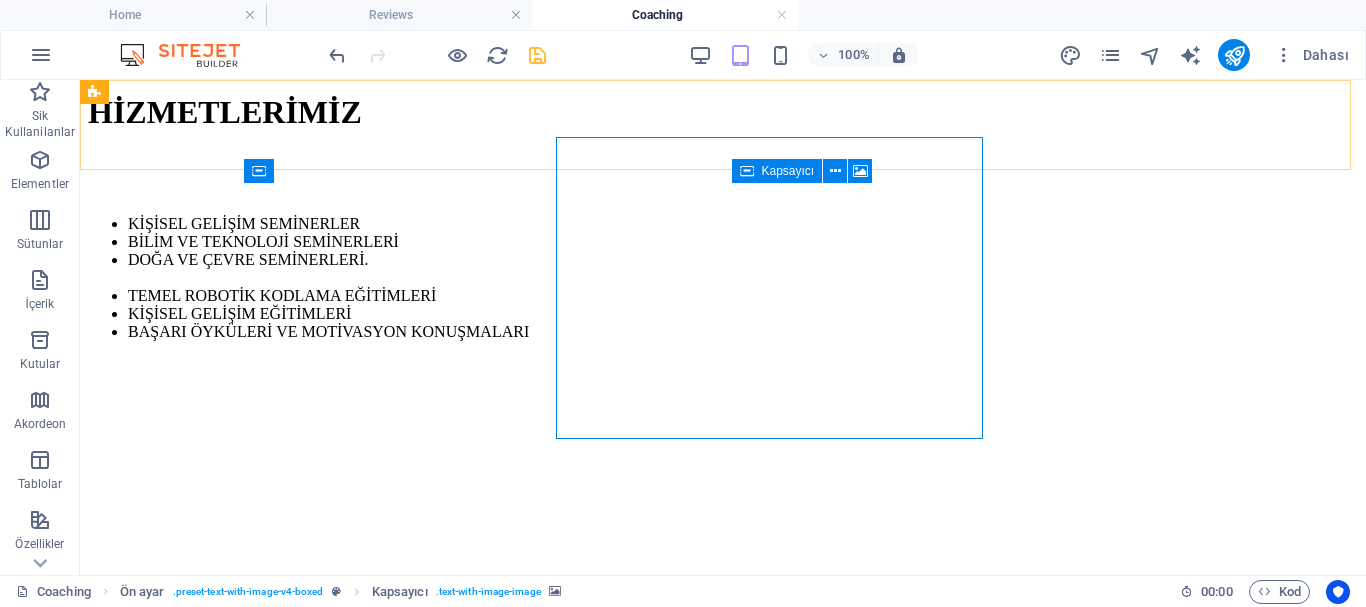 scroll, scrollTop: 1737, scrollLeft: 0, axis: vertical 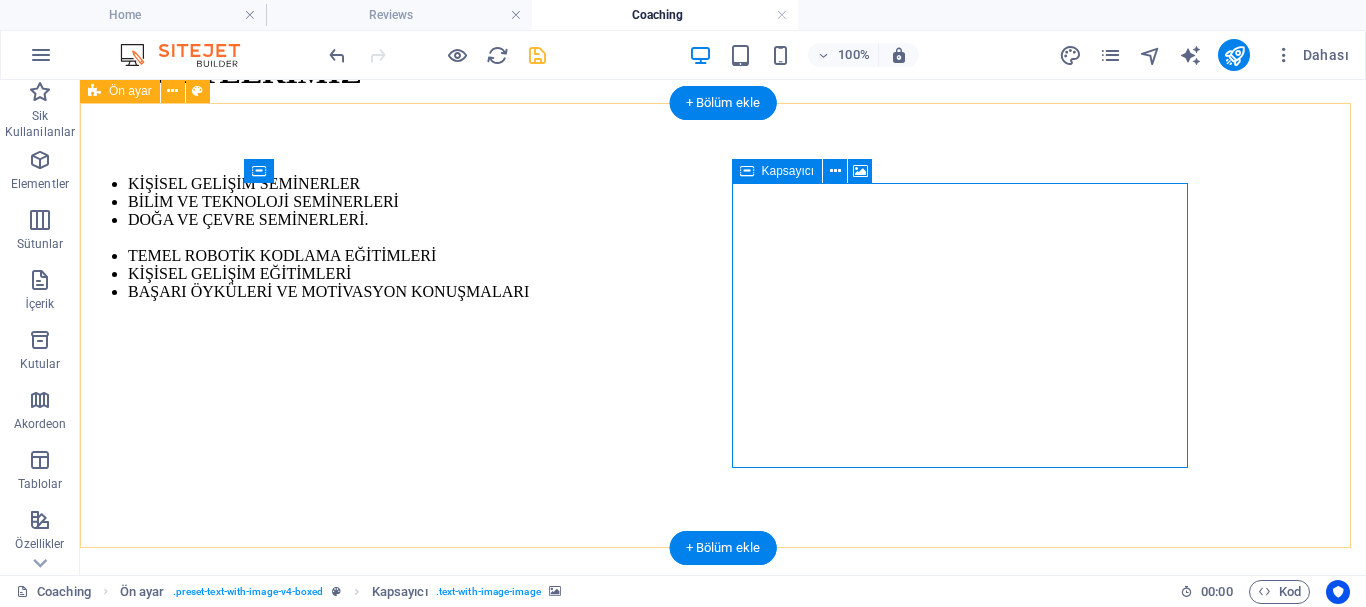 click on "Element ekle" at bounding box center (663, 3041) 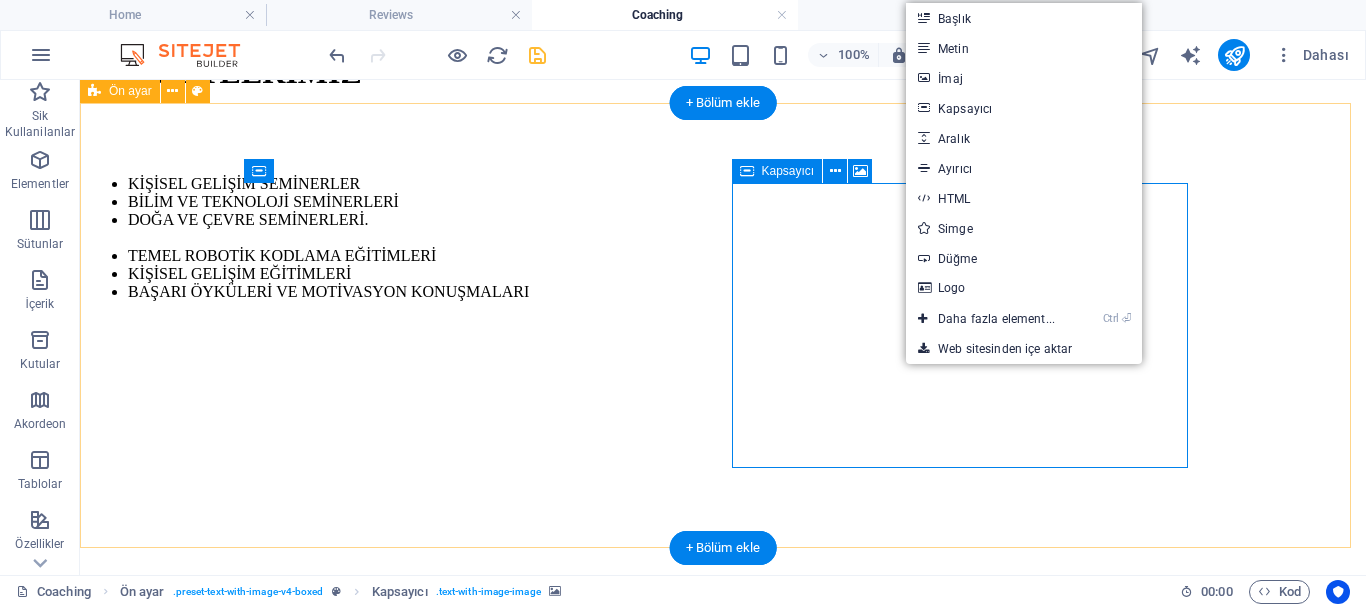 click on "İçeriği buraya bırak veya  Element ekle  Panoyu yapıştır" at bounding box center [723, 3011] 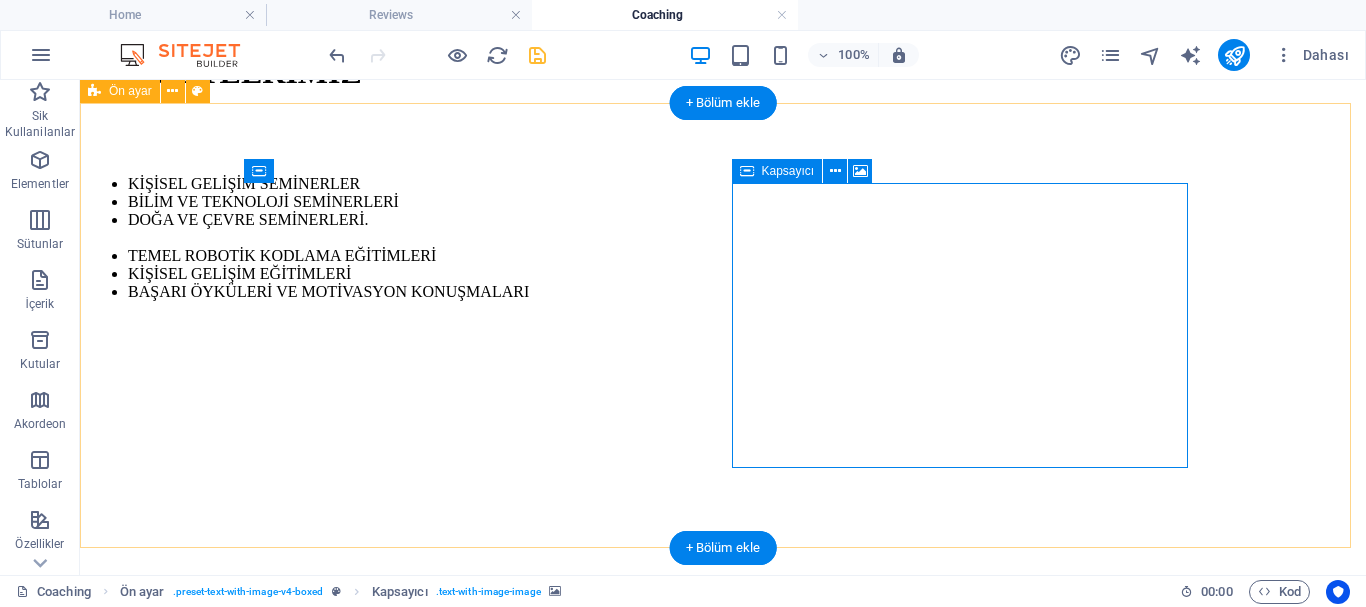 click on "İçeriği buraya bırak veya  Element ekle  Panoyu yapıştır" at bounding box center [723, 3011] 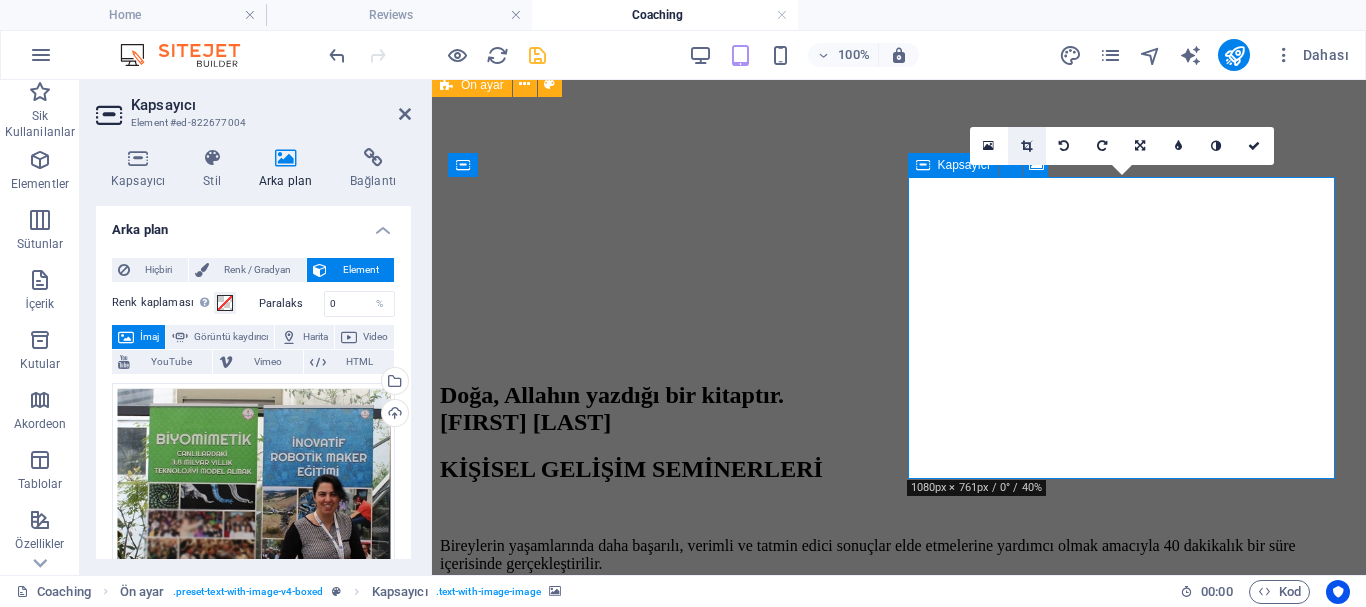 click at bounding box center (1026, 146) 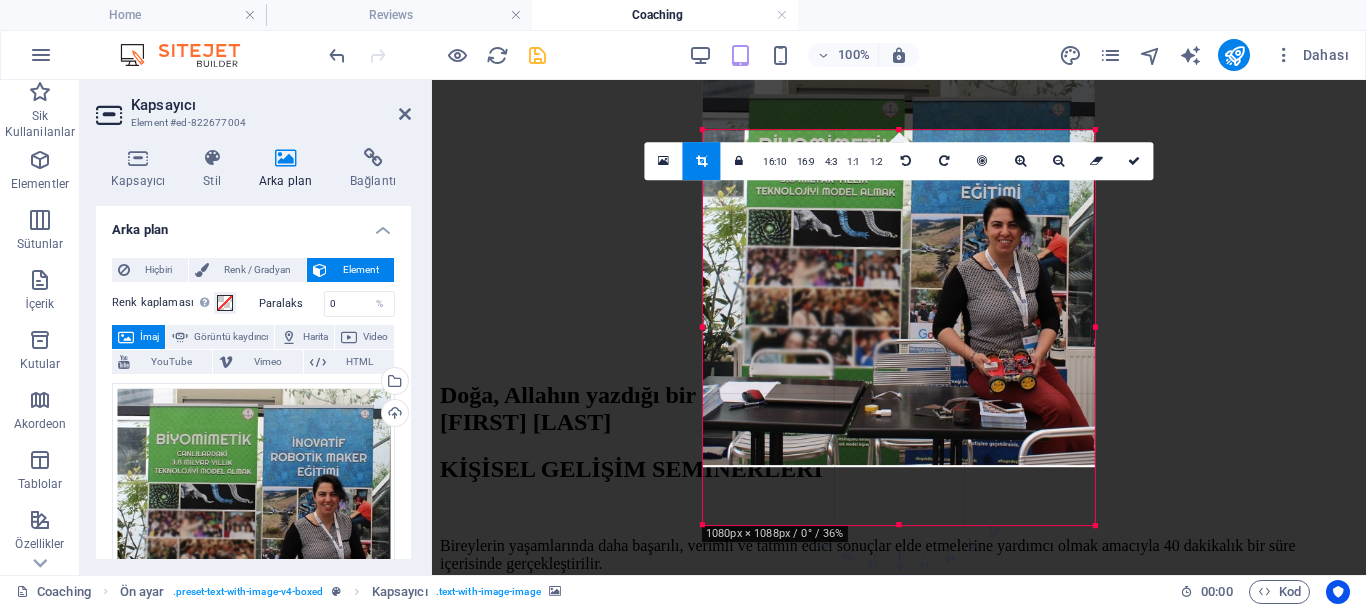 drag, startPoint x: 884, startPoint y: 375, endPoint x: 891, endPoint y: 317, distance: 58.420887 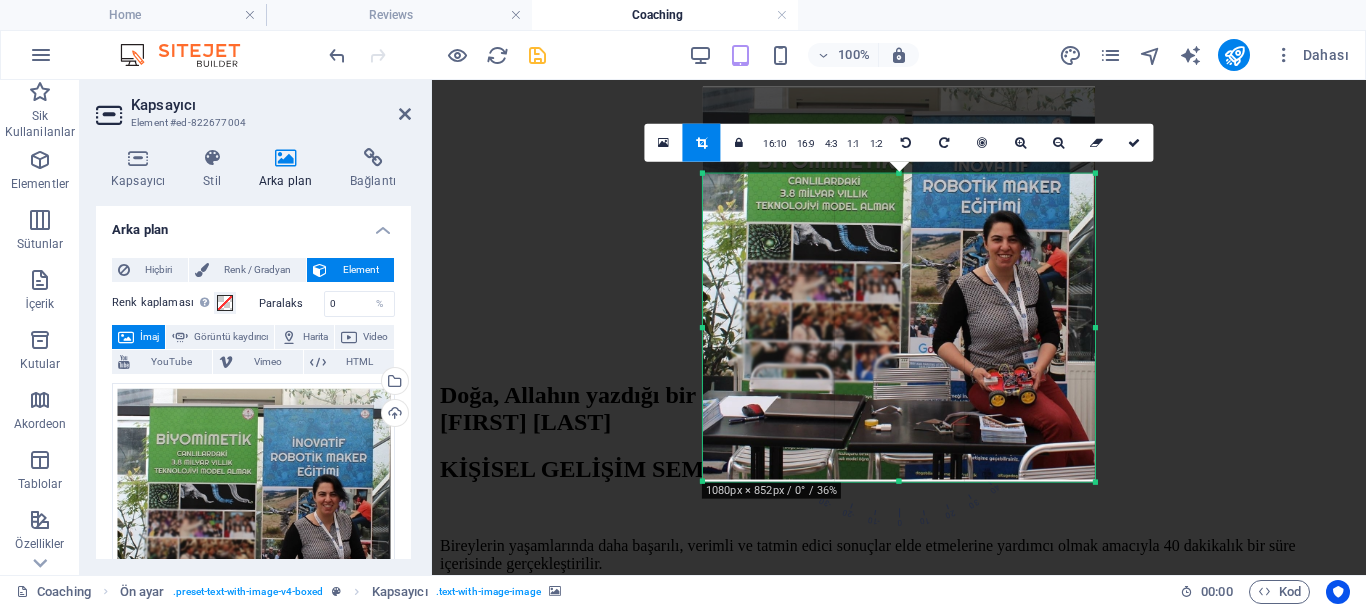 drag, startPoint x: 898, startPoint y: 130, endPoint x: 900, endPoint y: 216, distance: 86.023254 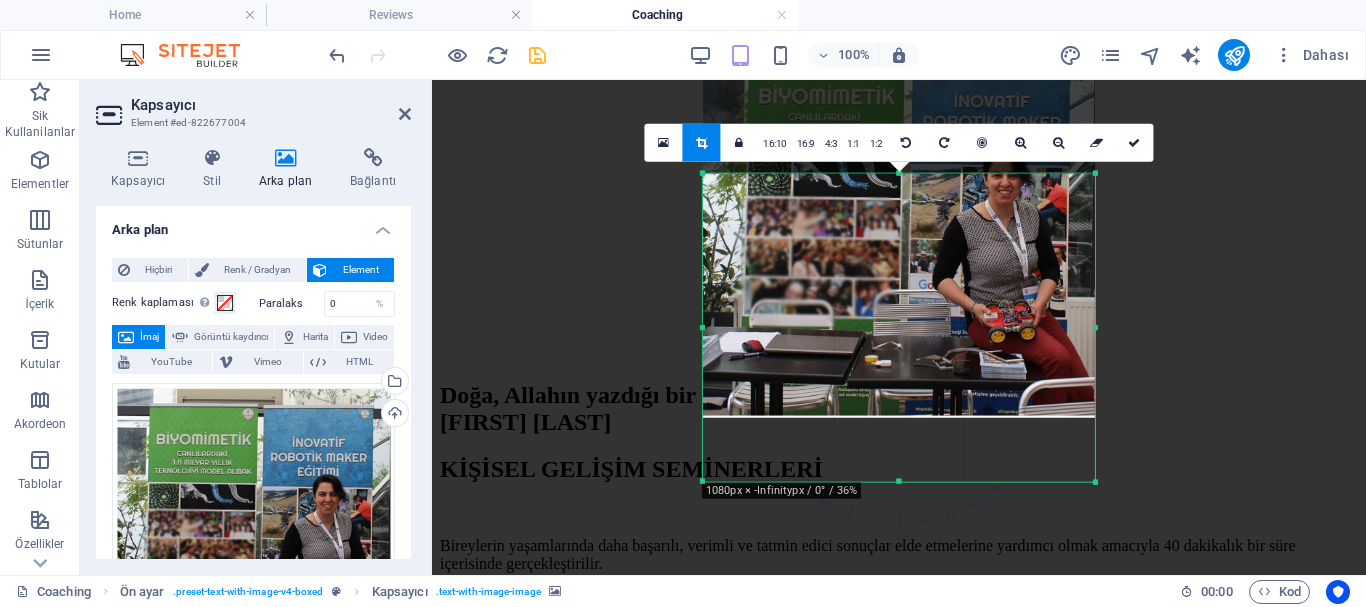 drag, startPoint x: 909, startPoint y: 341, endPoint x: 909, endPoint y: 318, distance: 23 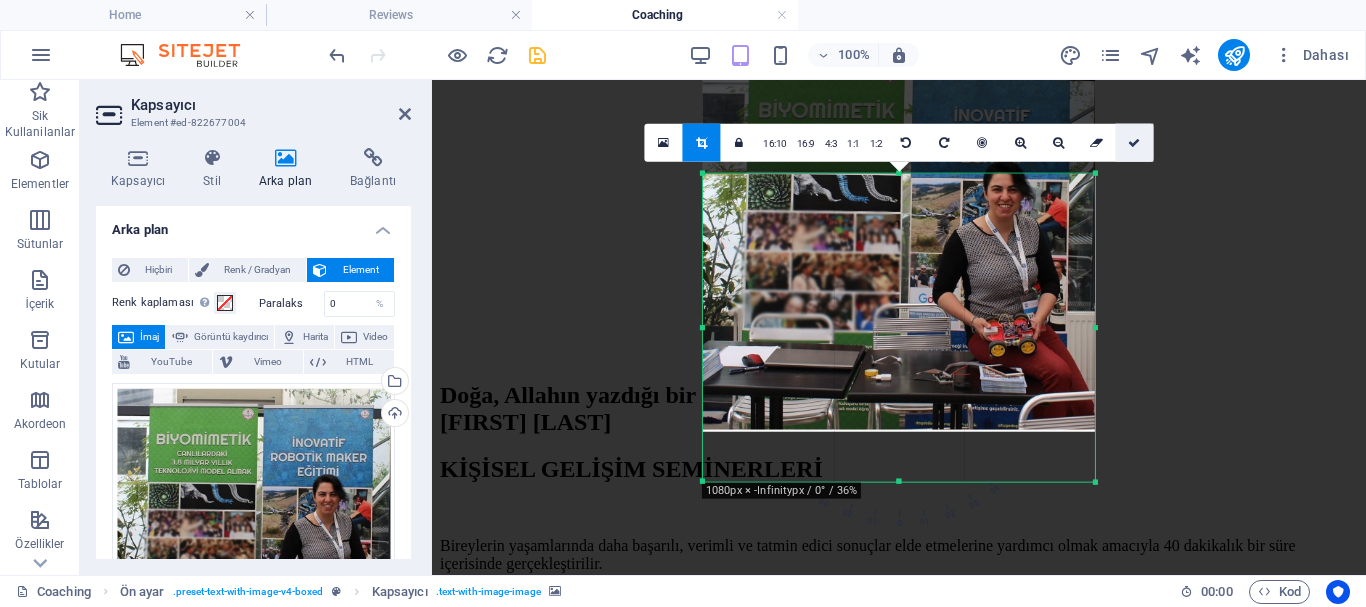 click at bounding box center [1134, 142] 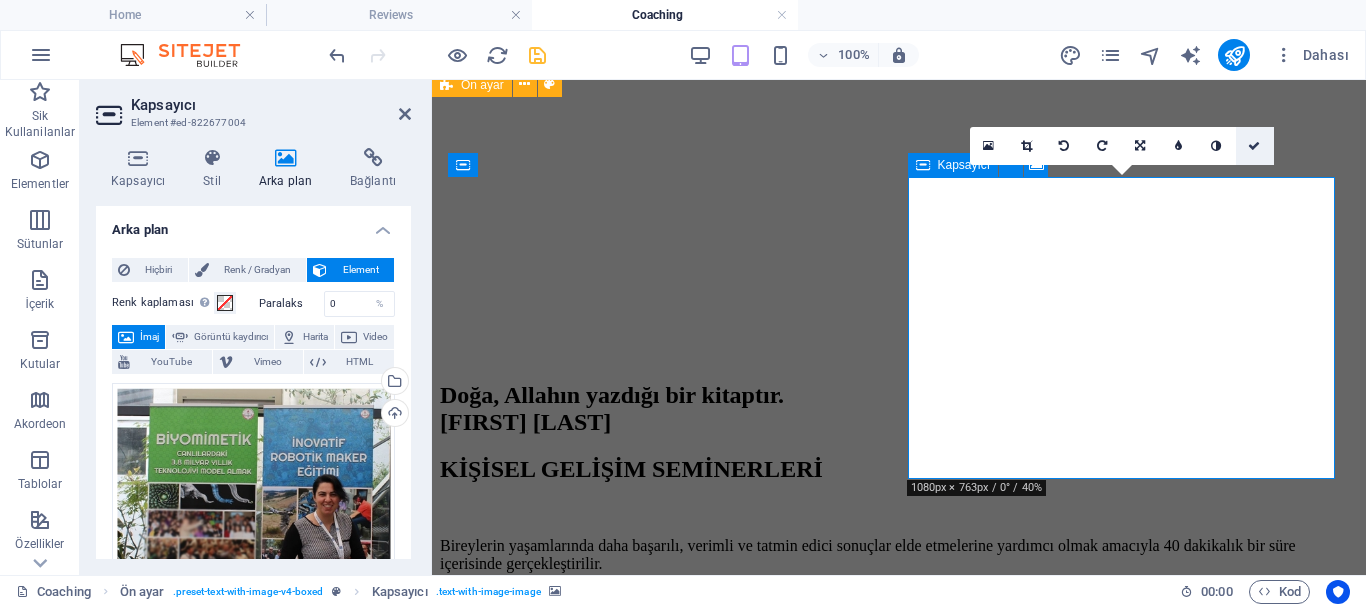 click at bounding box center [1254, 146] 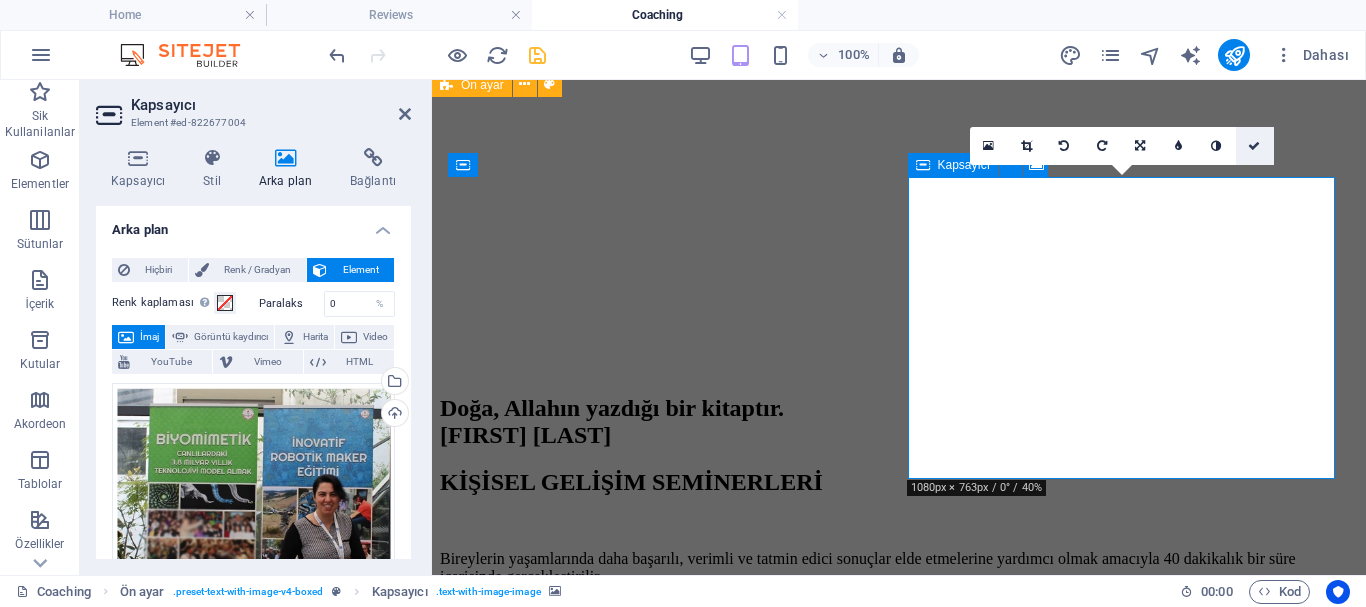scroll, scrollTop: 1737, scrollLeft: 0, axis: vertical 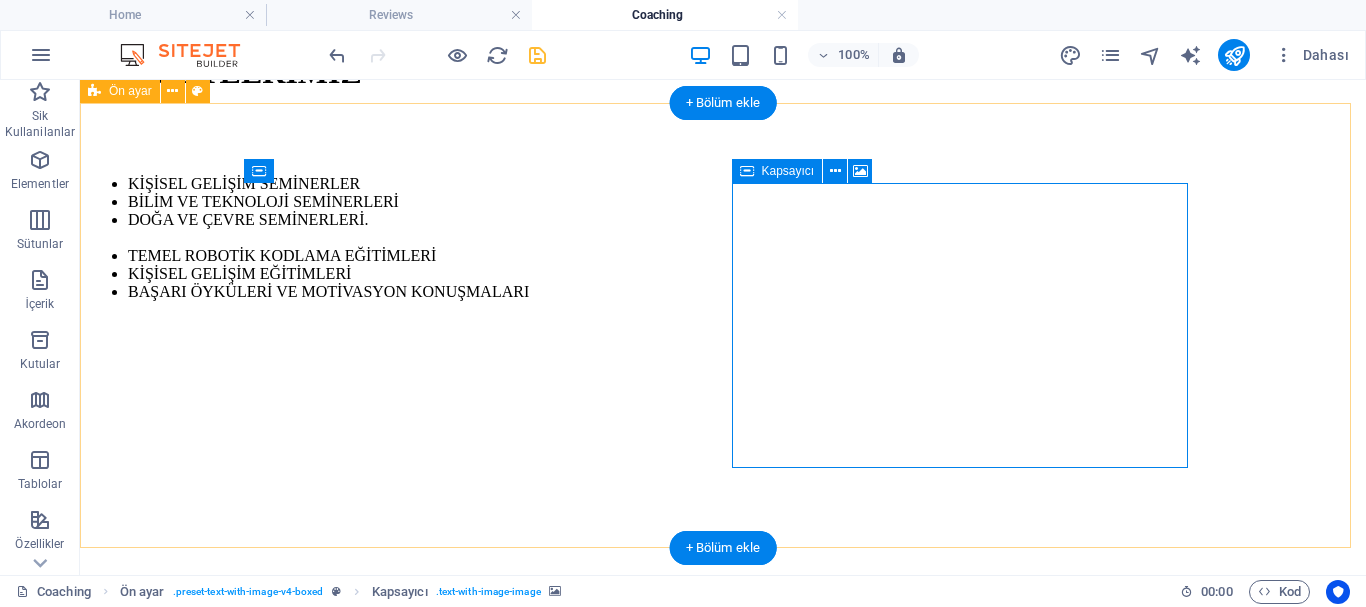 drag, startPoint x: 967, startPoint y: 384, endPoint x: 979, endPoint y: 295, distance: 89.80534 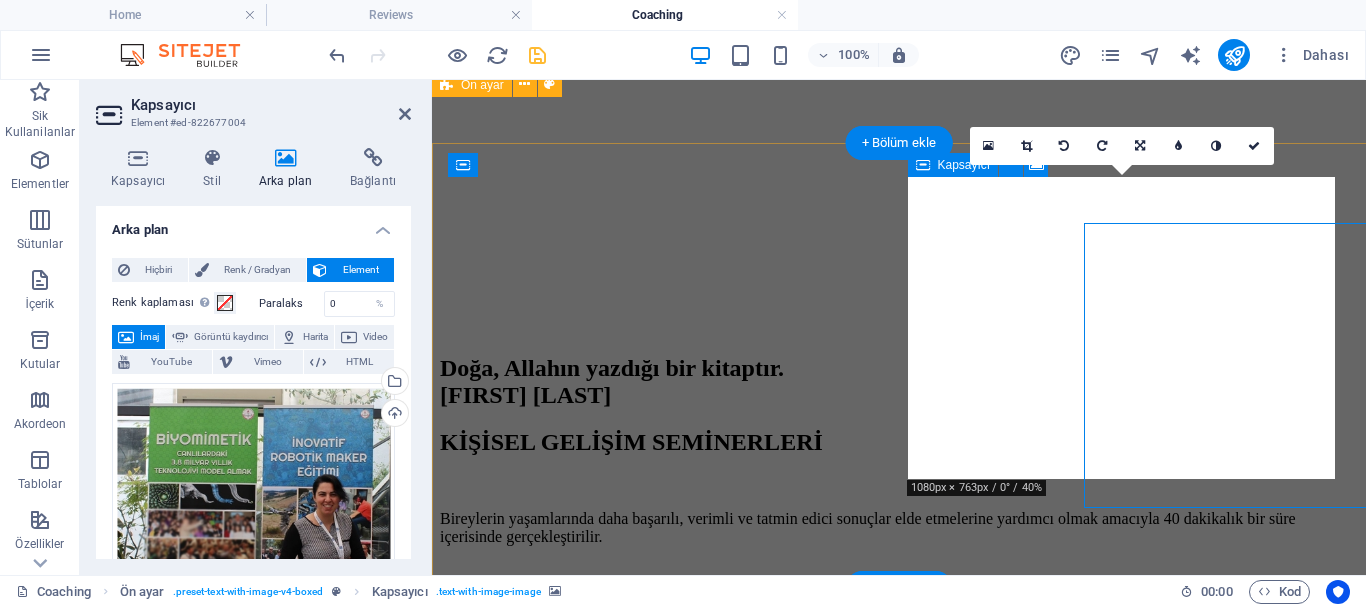 scroll, scrollTop: 1697, scrollLeft: 0, axis: vertical 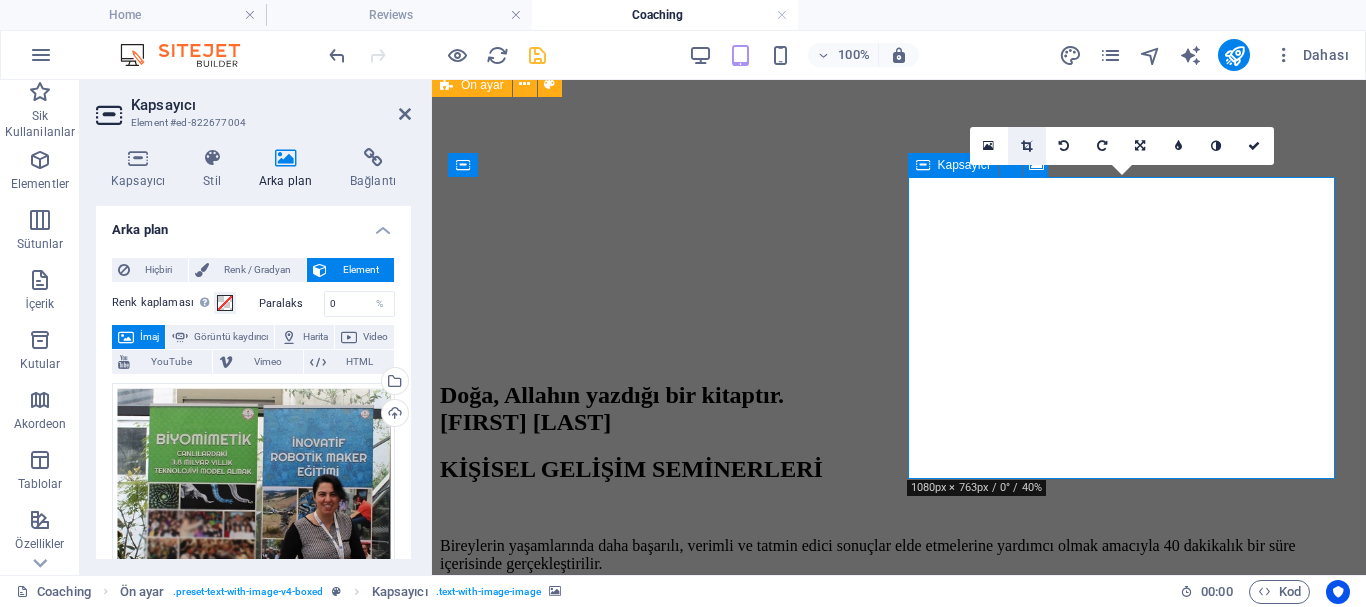 click at bounding box center [1026, 146] 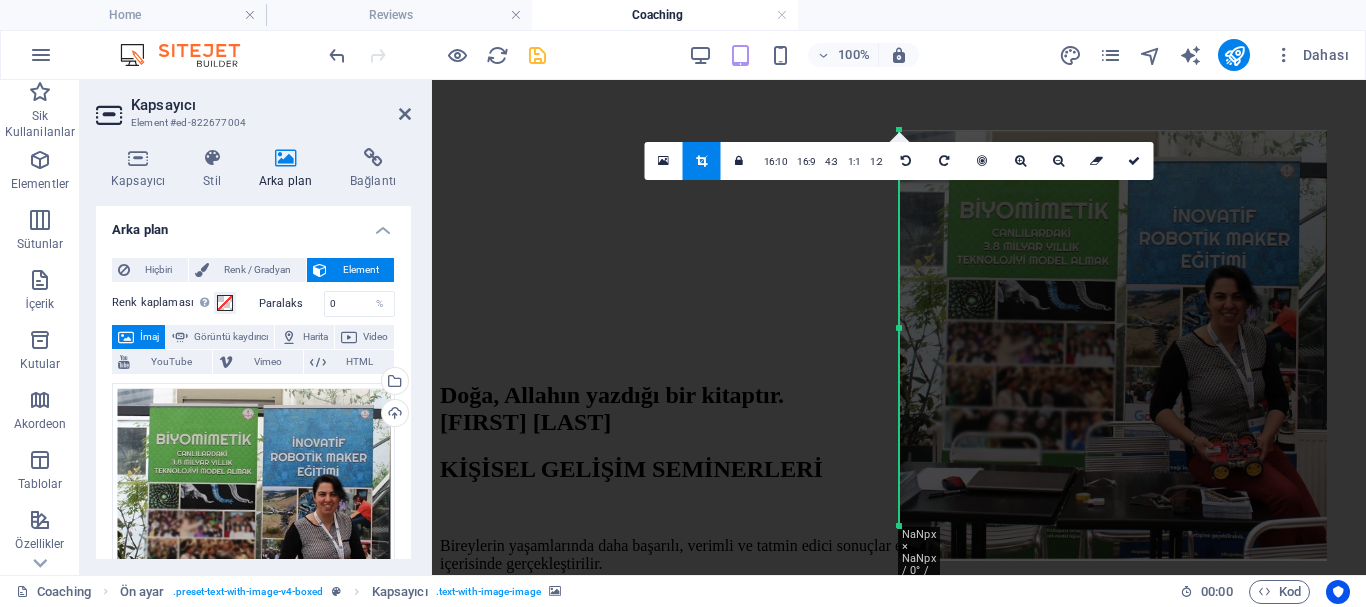 click at bounding box center (1113, 346) 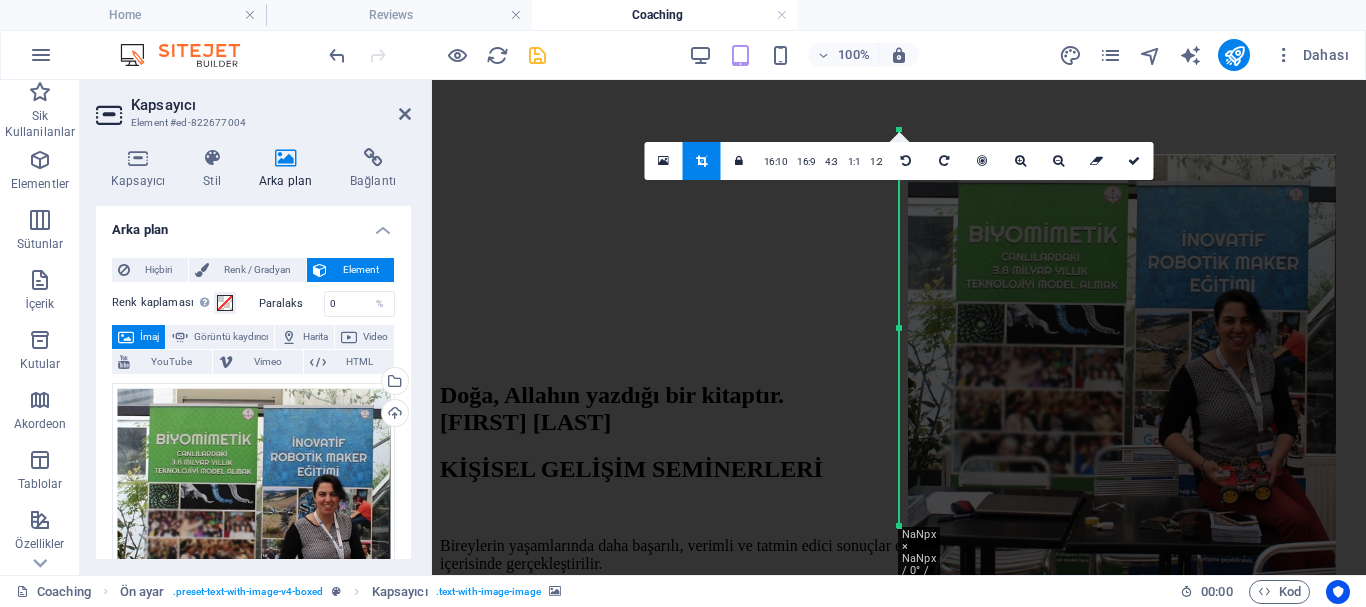 drag, startPoint x: 1114, startPoint y: 335, endPoint x: 1123, endPoint y: 359, distance: 25.632011 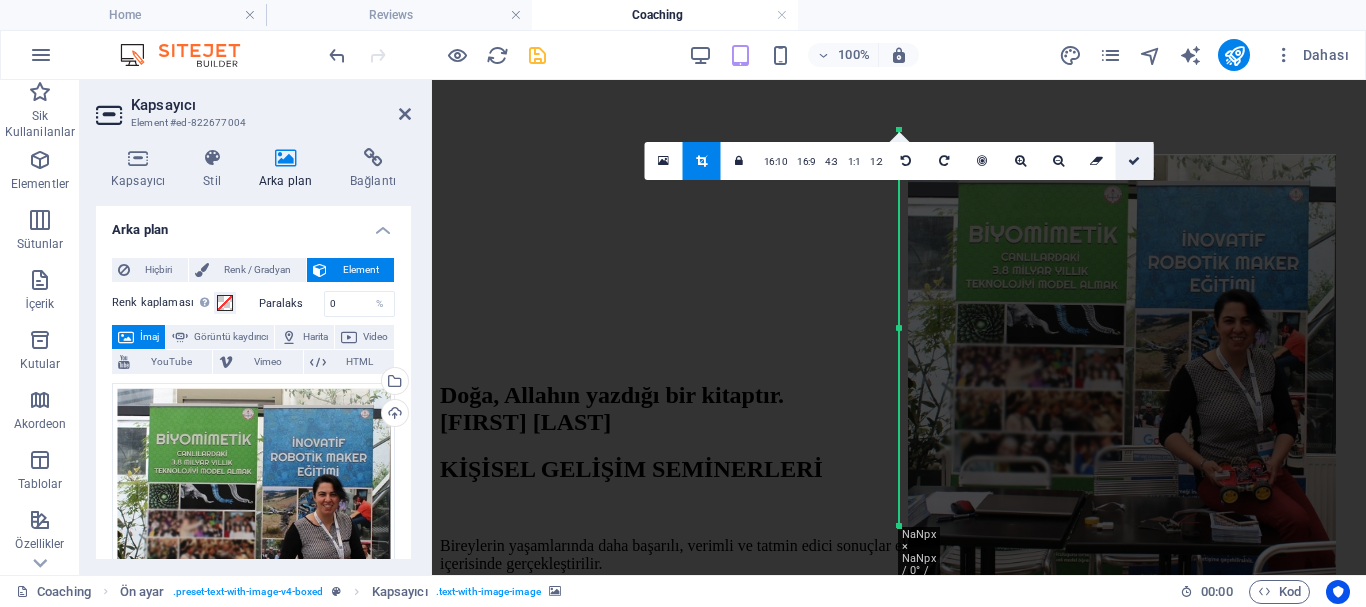 click at bounding box center [1134, 161] 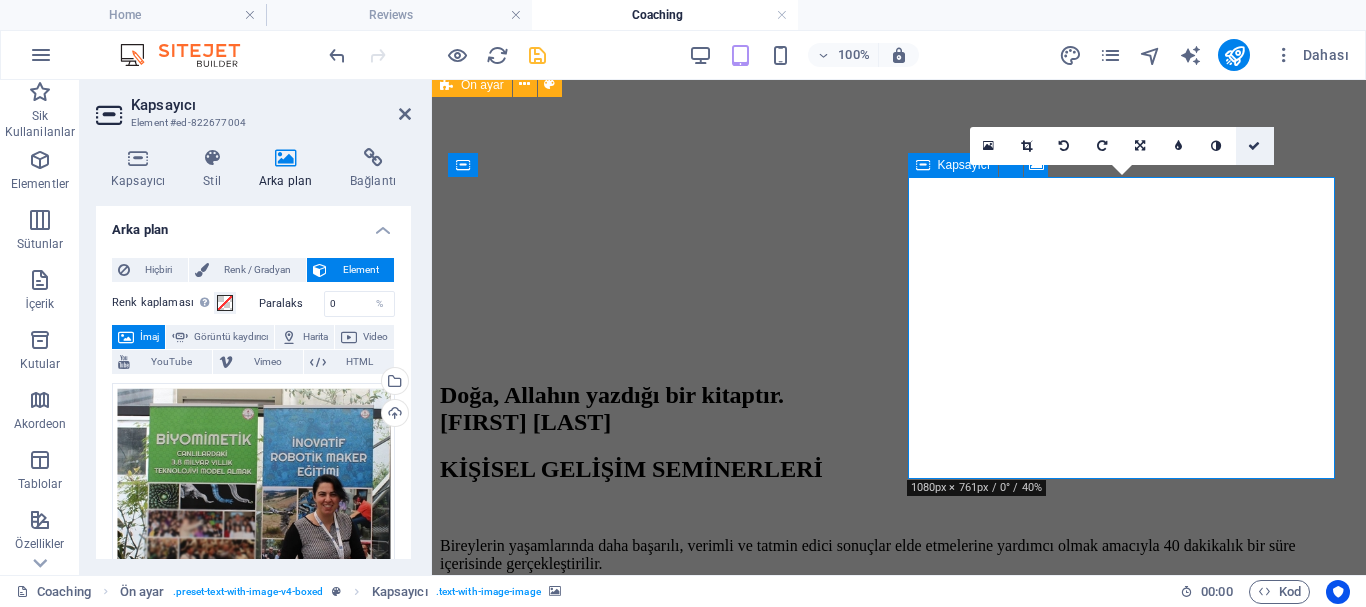 click at bounding box center [1254, 146] 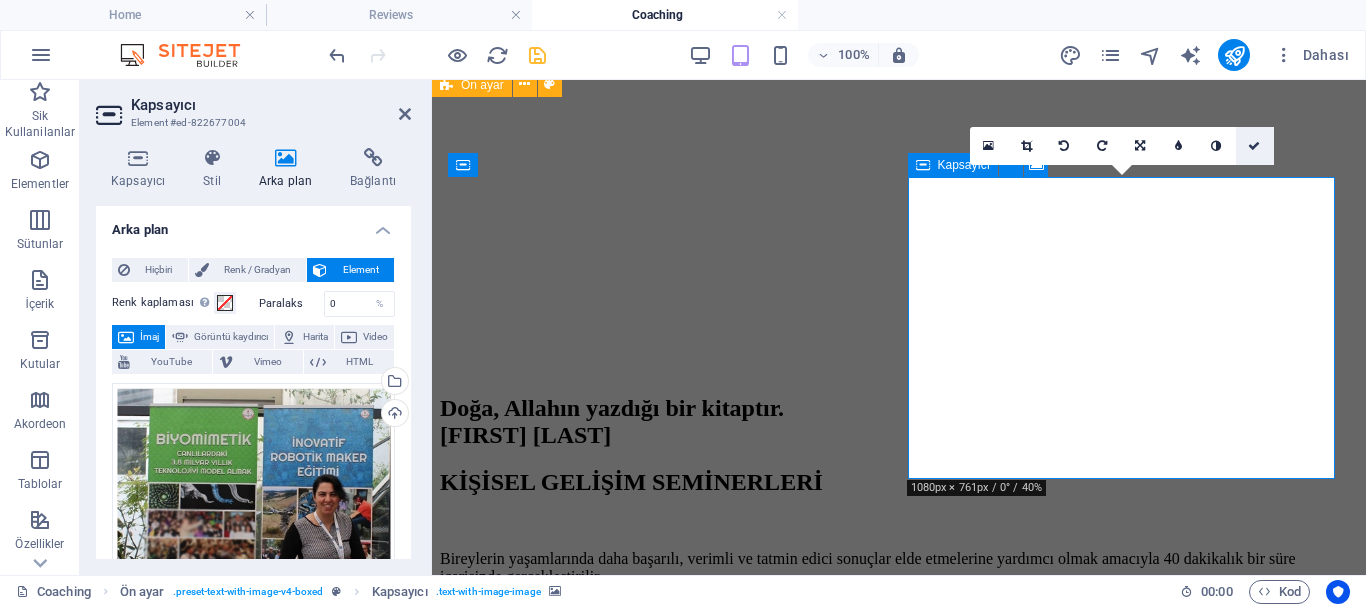 scroll, scrollTop: 1737, scrollLeft: 0, axis: vertical 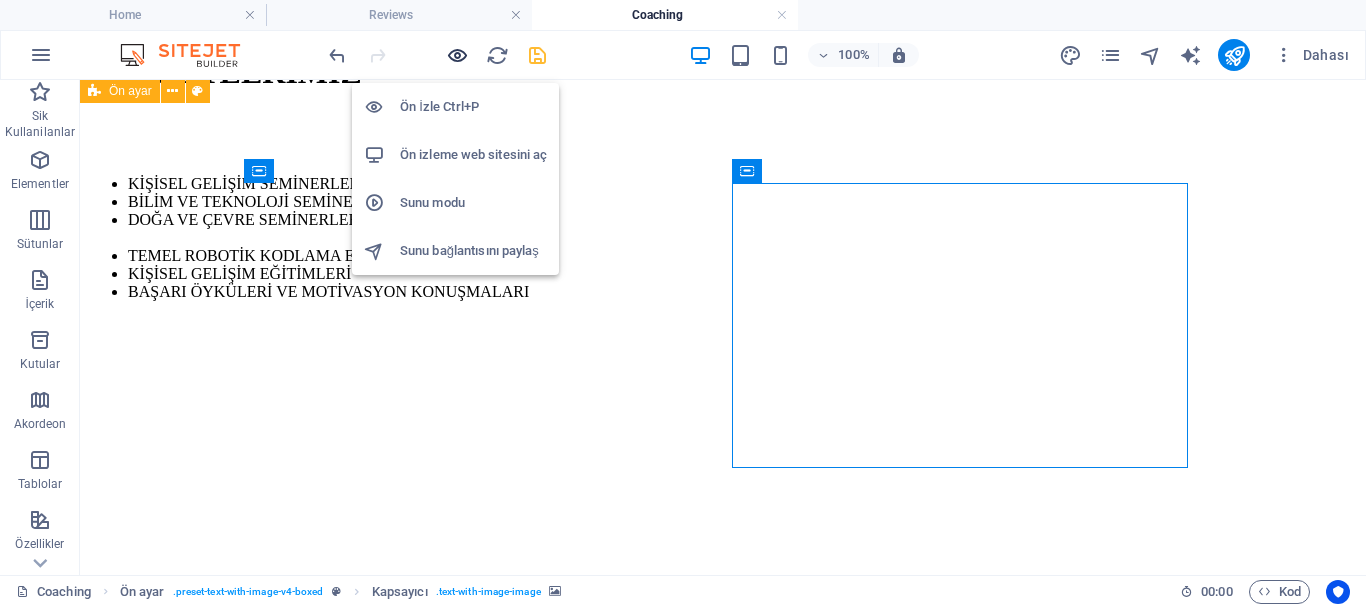 click at bounding box center [457, 55] 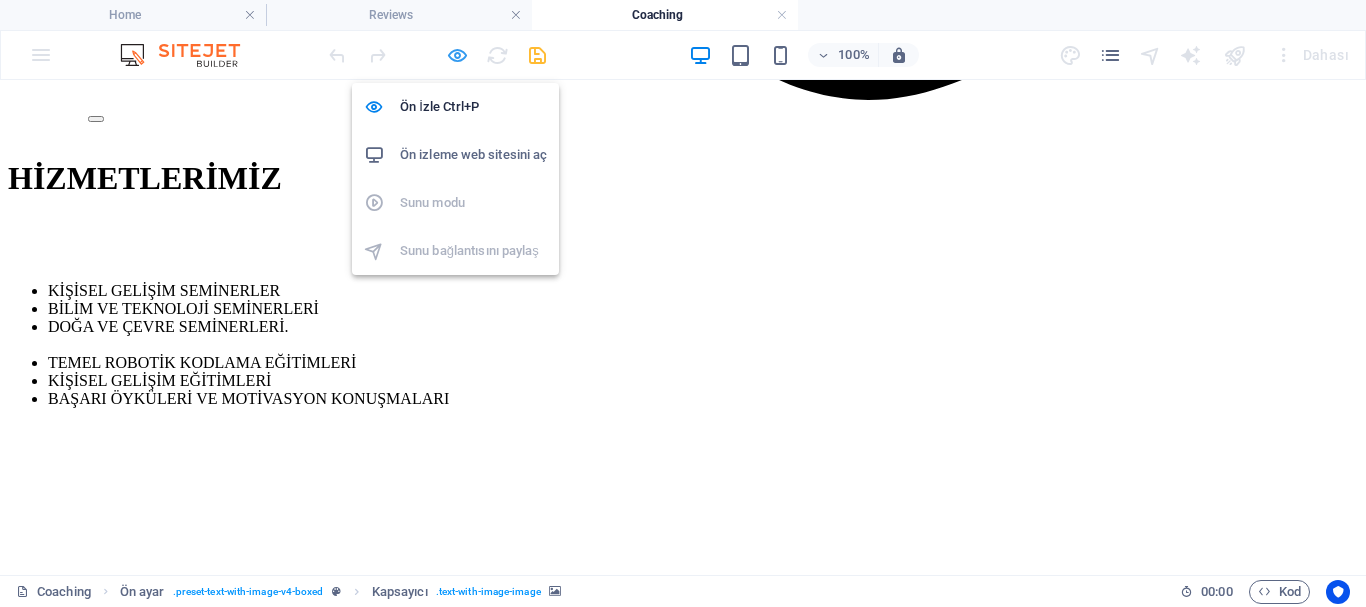 click at bounding box center (457, 55) 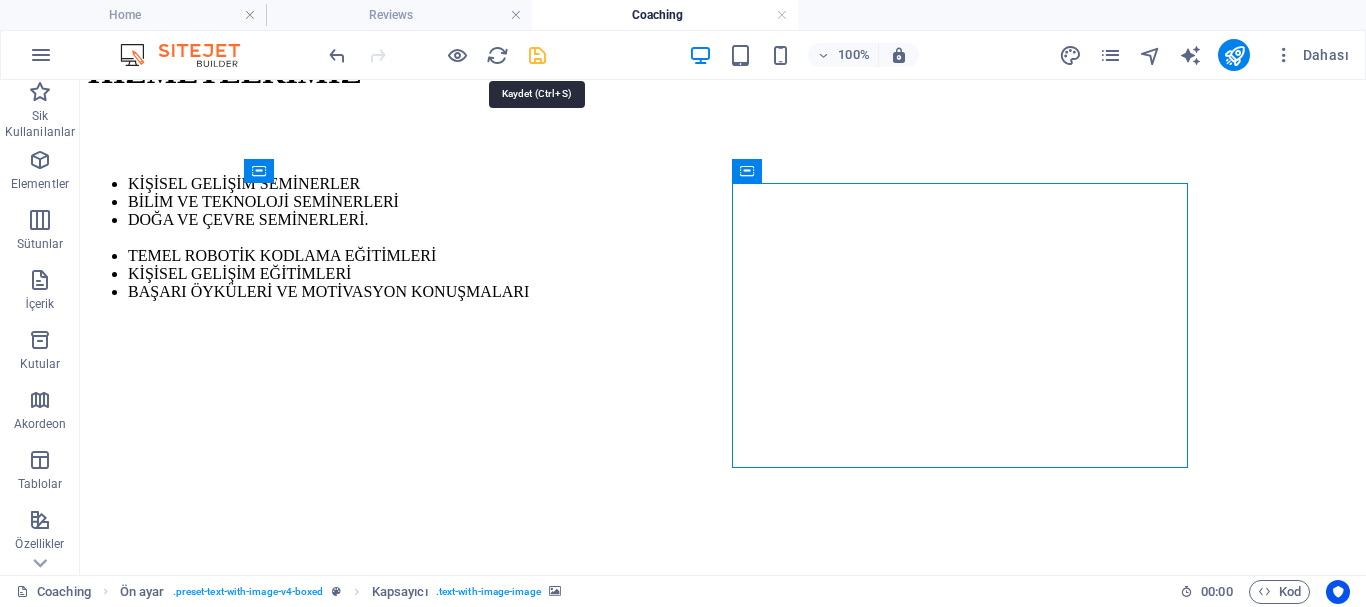 click at bounding box center (537, 55) 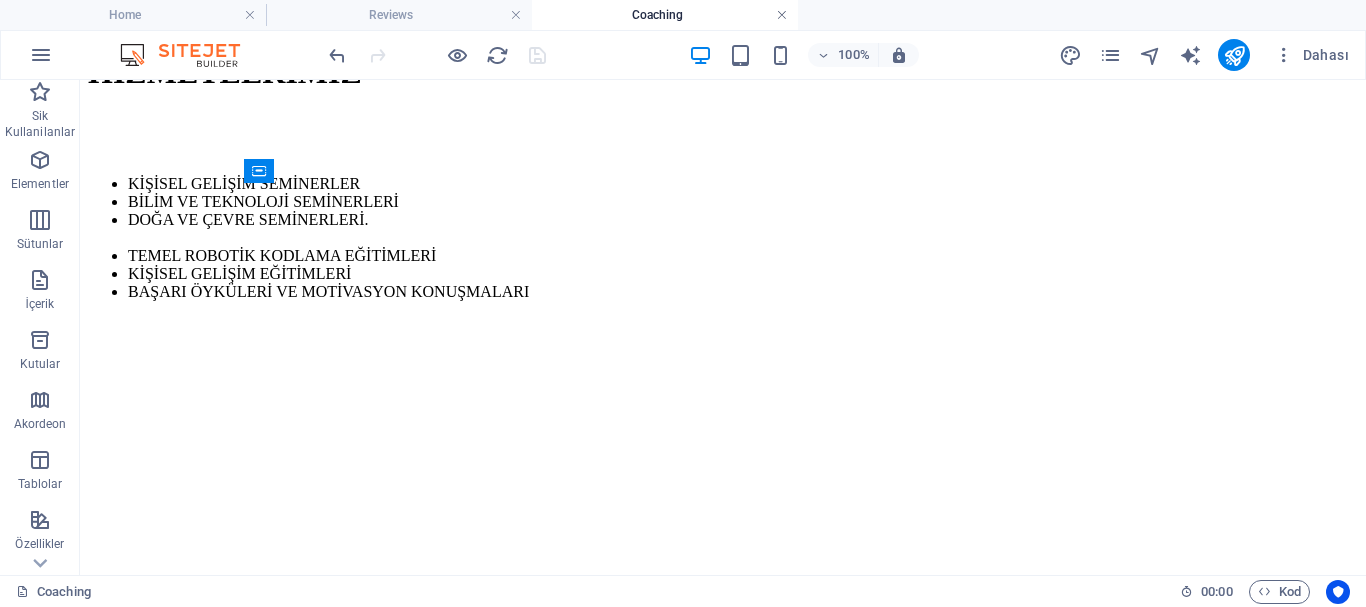 click at bounding box center (782, 15) 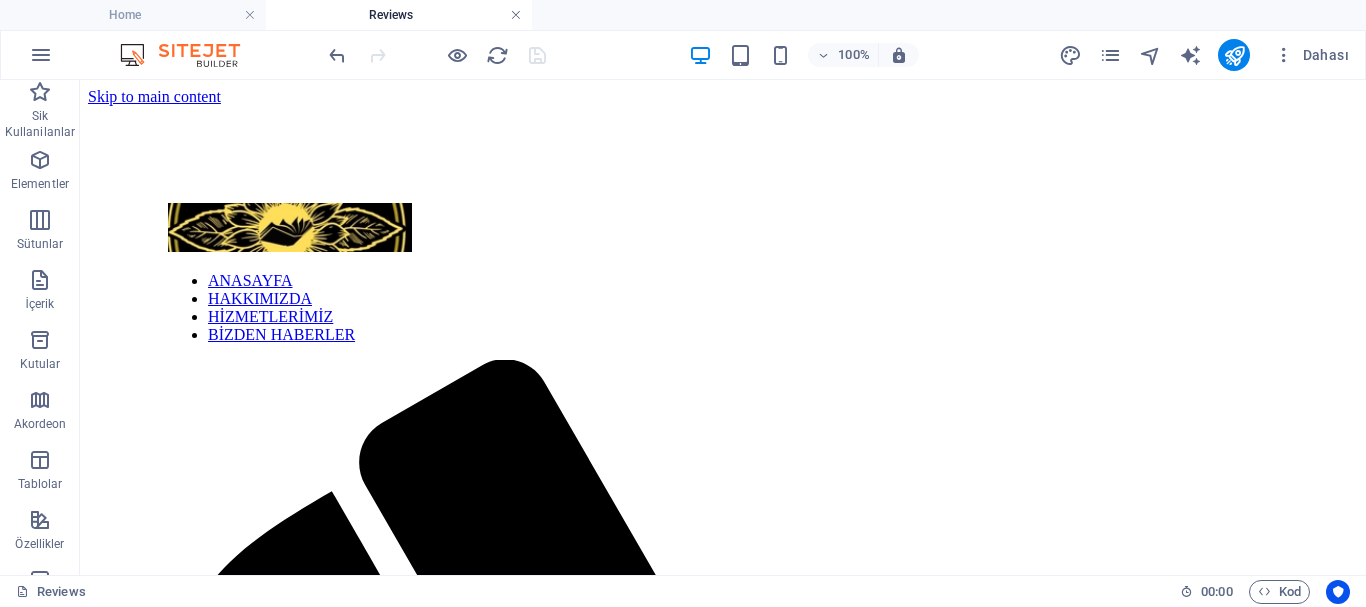 click at bounding box center [516, 15] 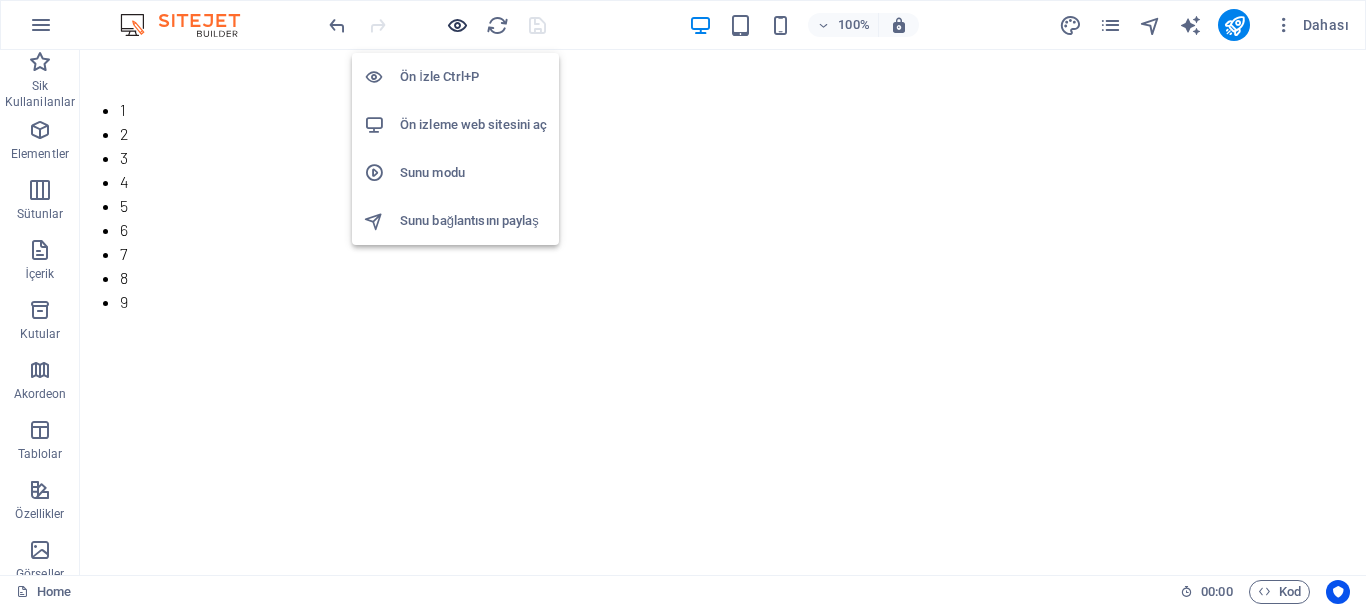 click at bounding box center (457, 25) 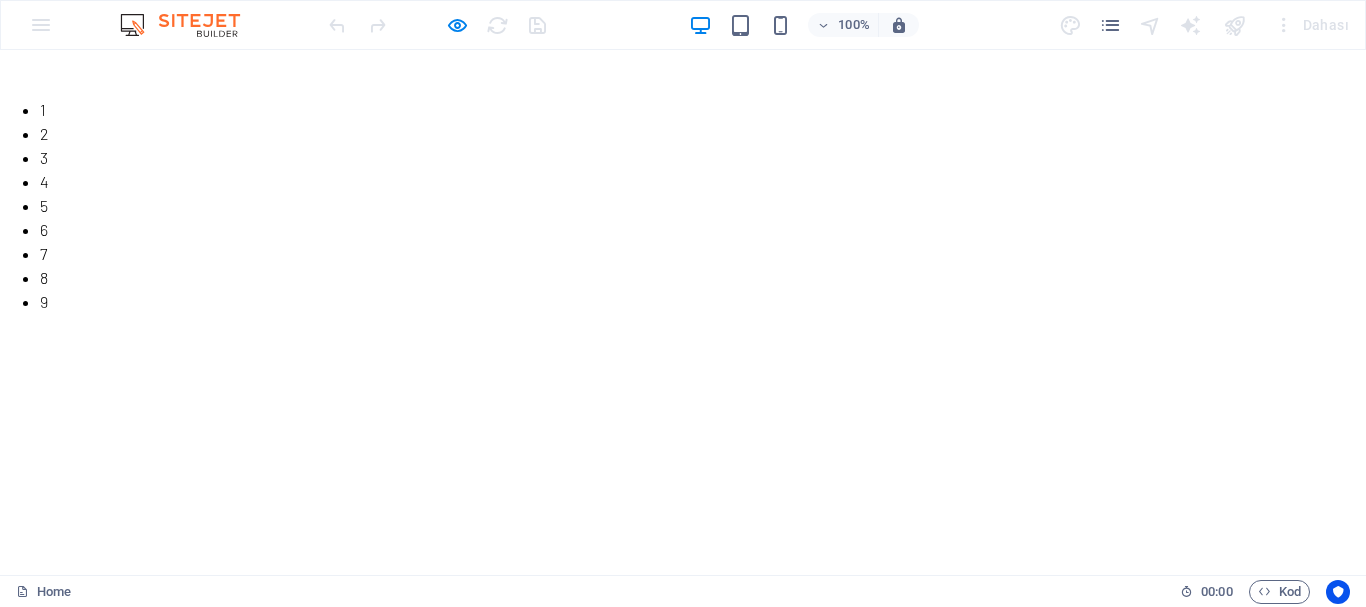 click on "HİZMETLERİMİZ" at bounding box center [1014, 664] 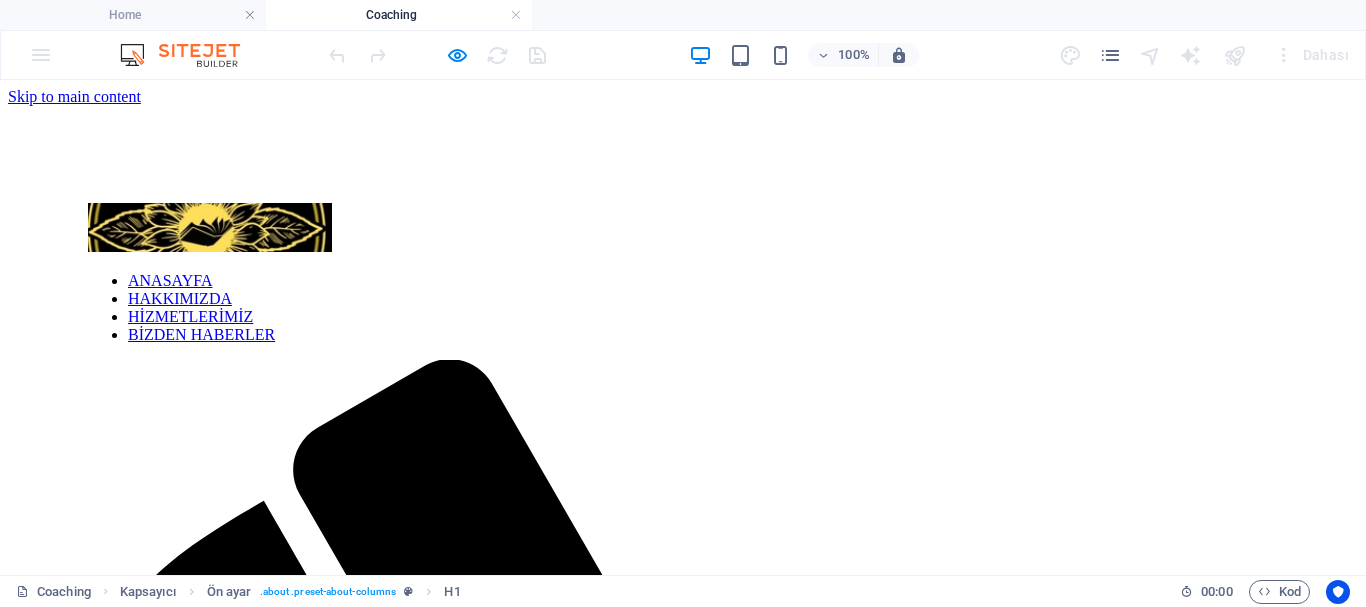 scroll, scrollTop: 0, scrollLeft: 0, axis: both 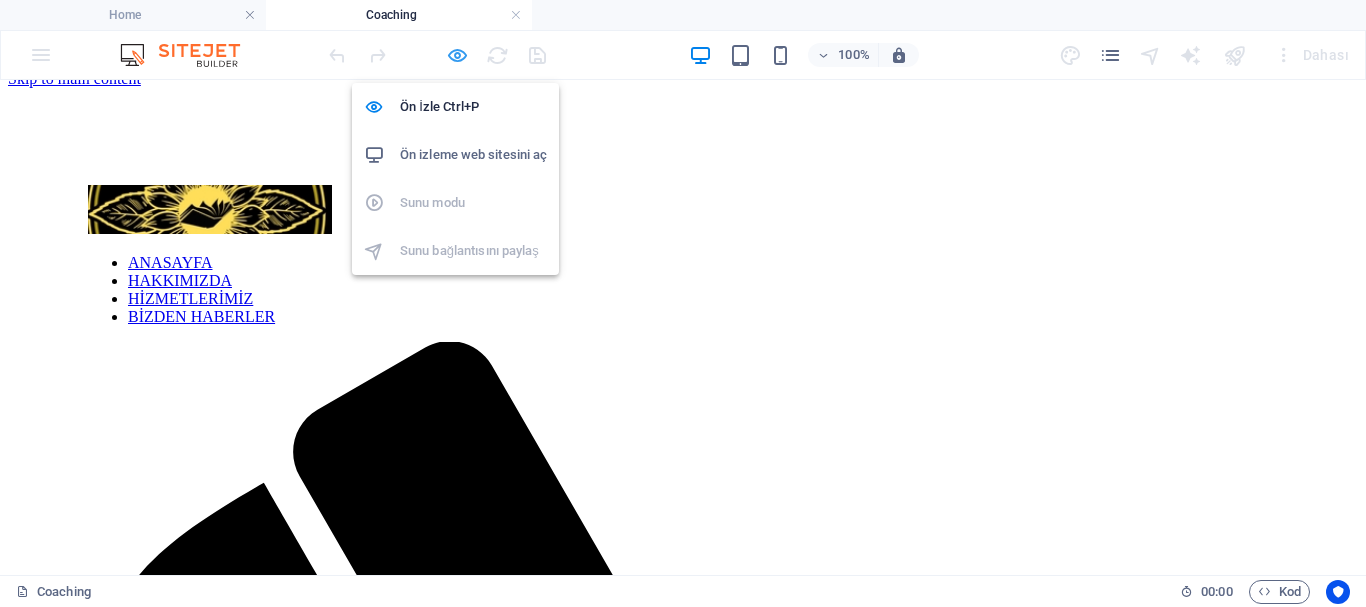 click at bounding box center (457, 55) 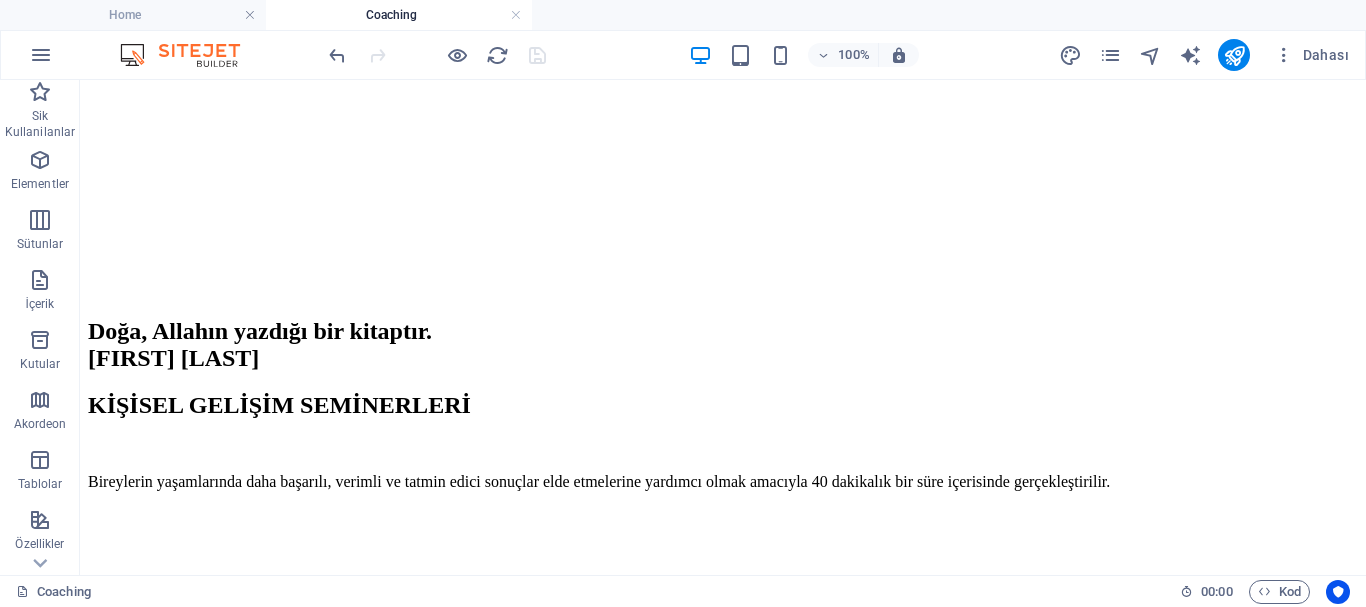 scroll, scrollTop: 1861, scrollLeft: 0, axis: vertical 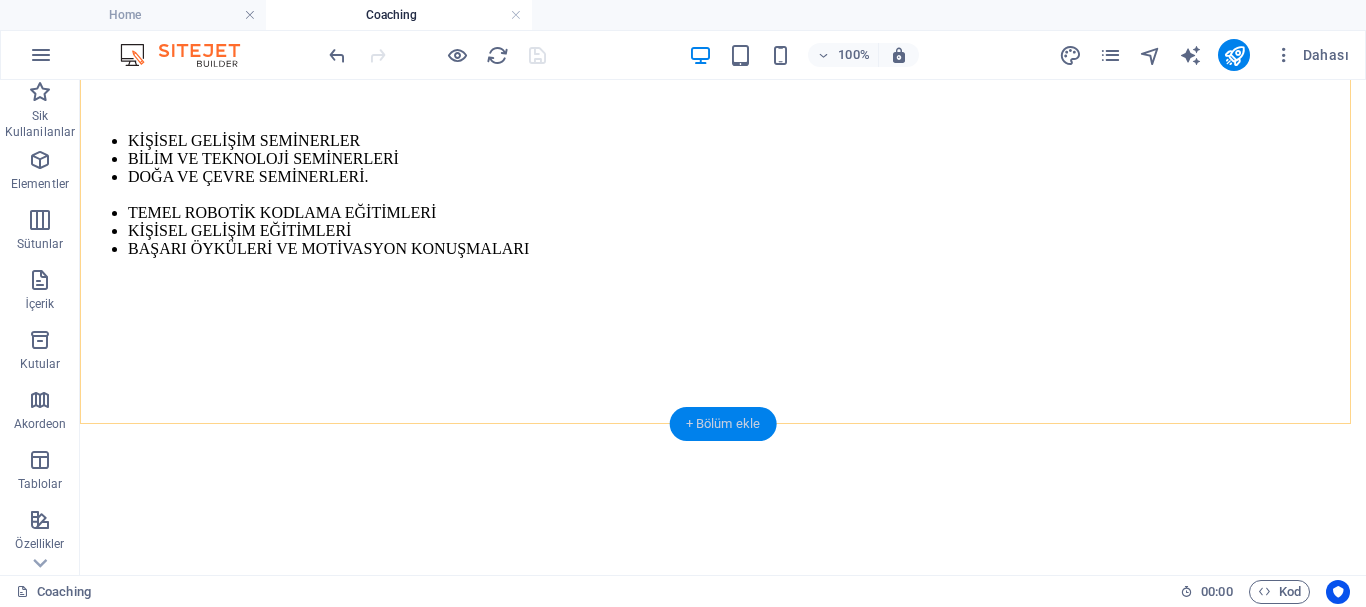 click on "+ Bölüm ekle" at bounding box center (723, 424) 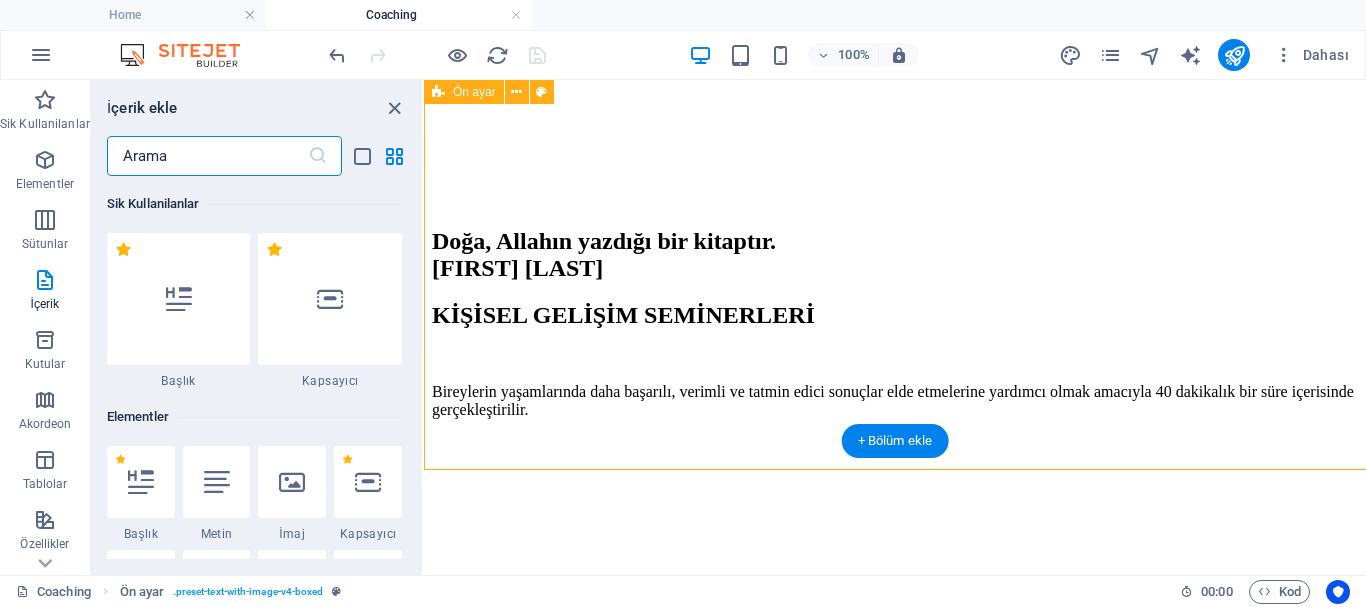 scroll, scrollTop: 1815, scrollLeft: 0, axis: vertical 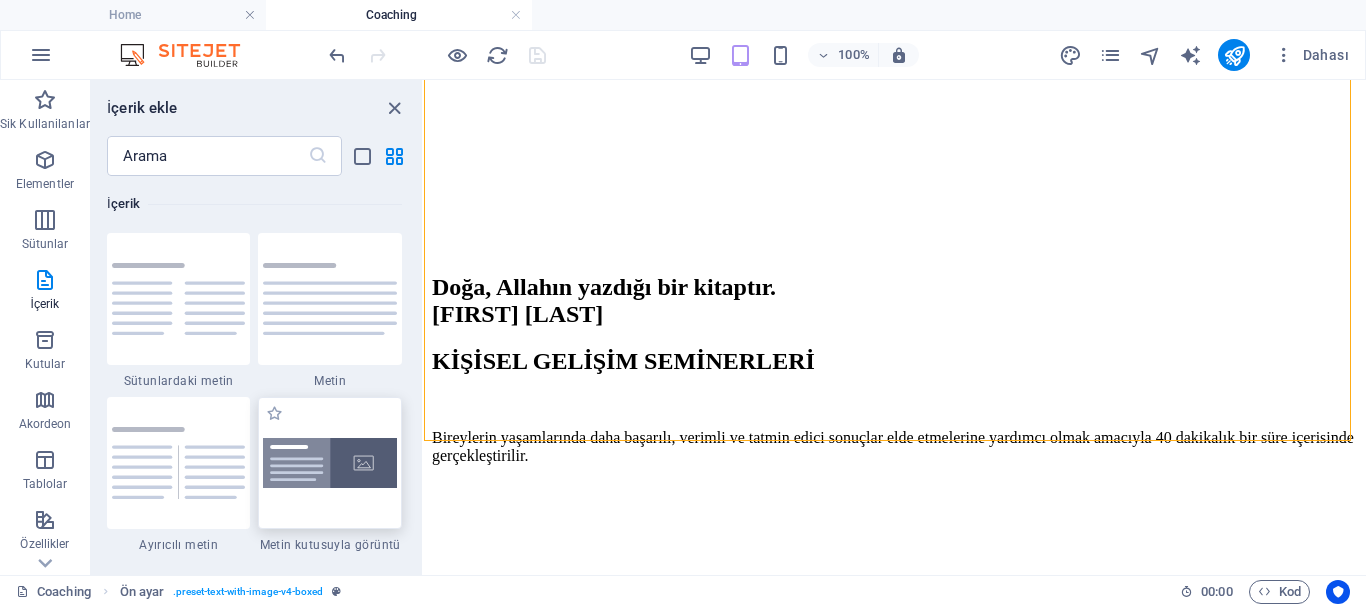 click at bounding box center (330, 463) 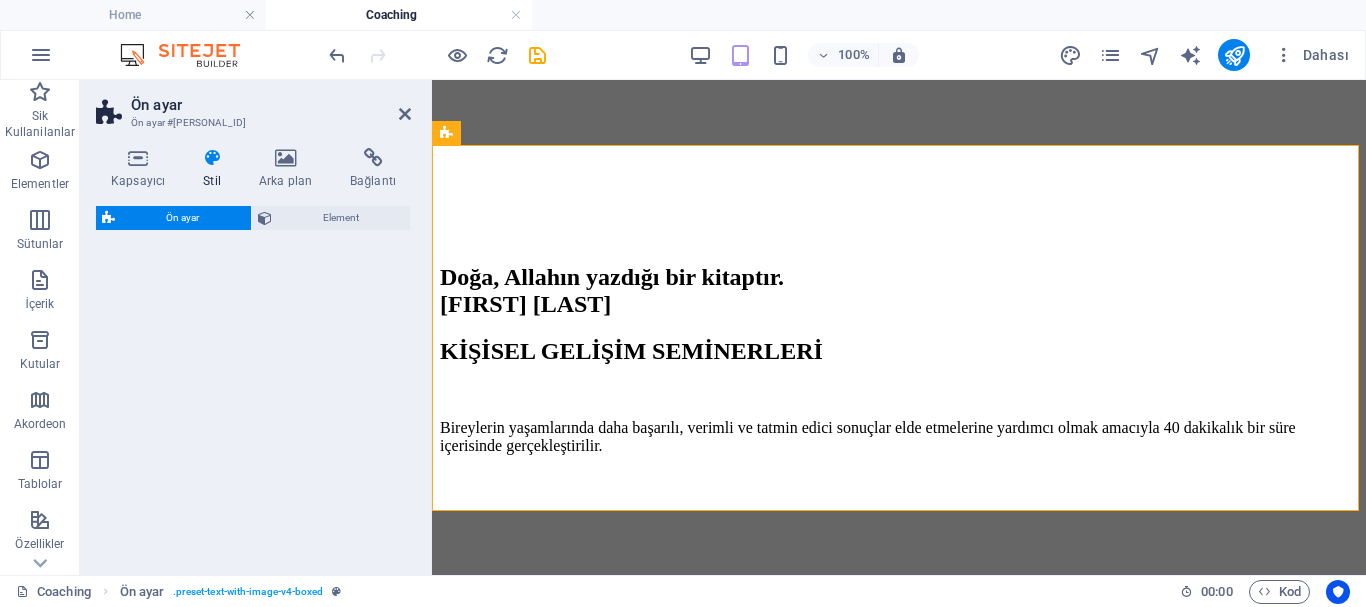 select on "rem" 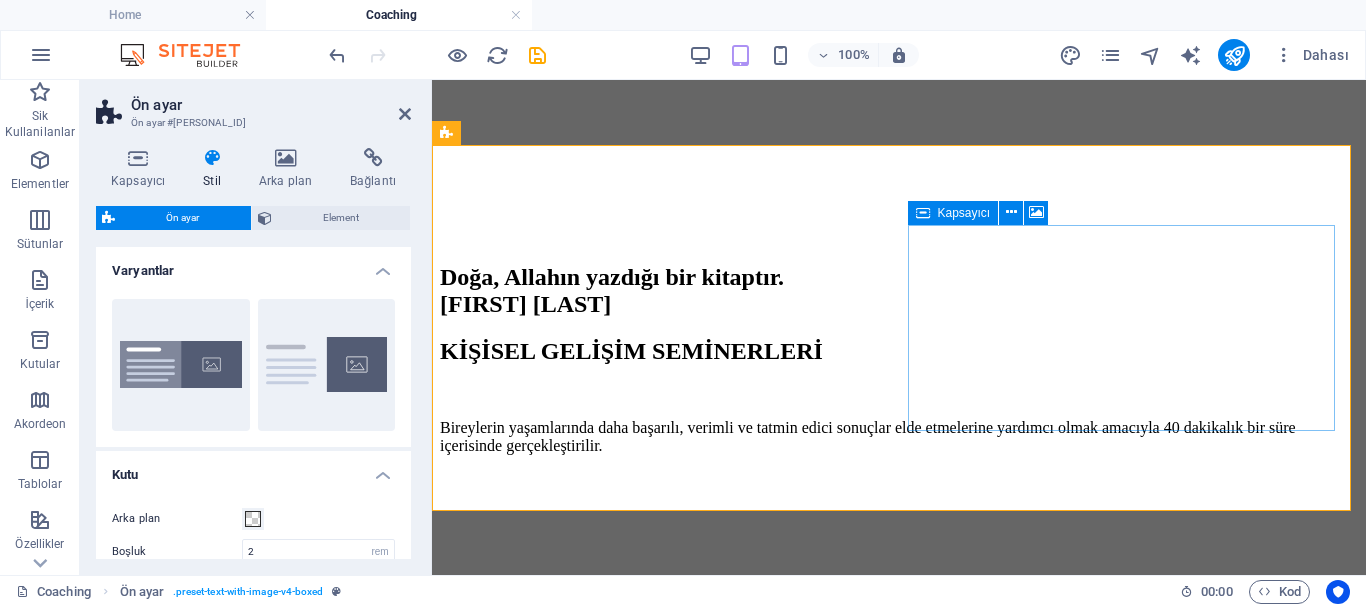scroll, scrollTop: 2111, scrollLeft: 0, axis: vertical 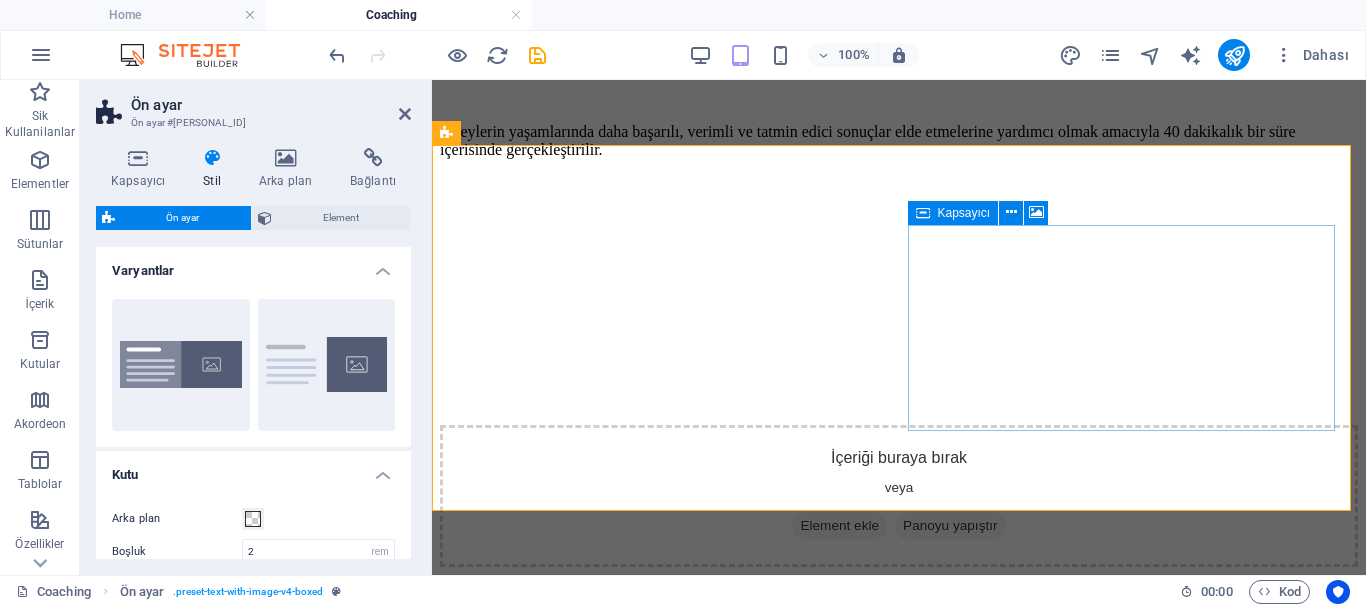 click on "İçeriği buraya bırak veya  Element ekle  Panoyu yapıştır" at bounding box center [899, 2859] 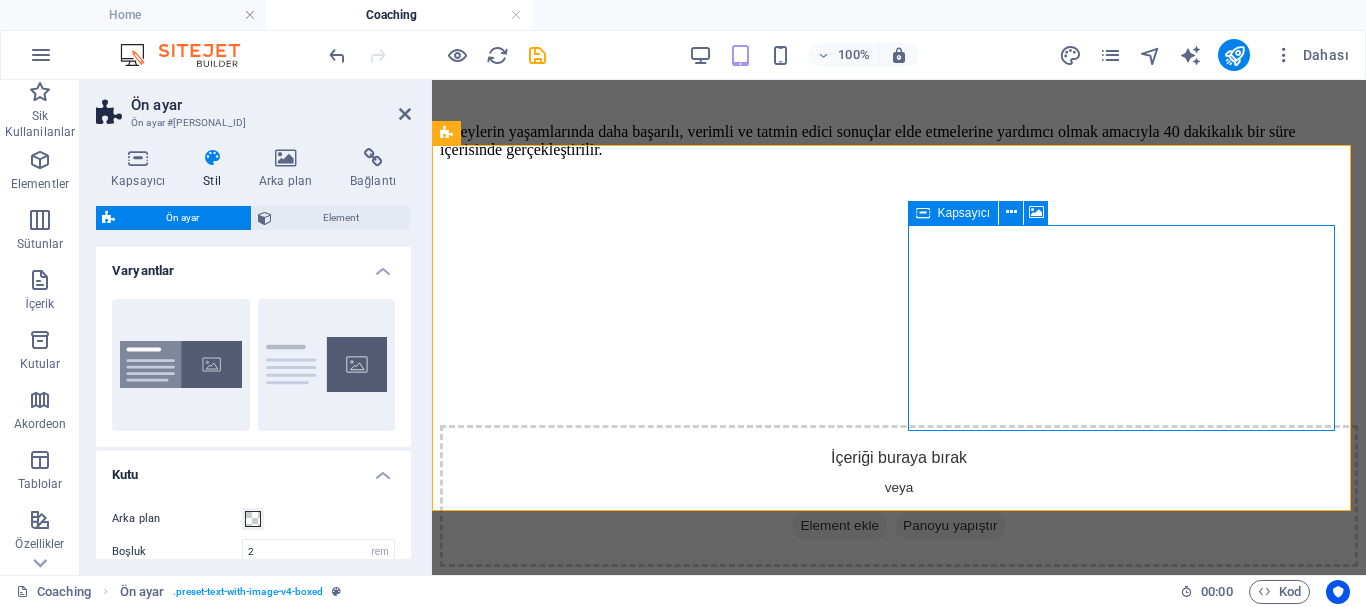 click on "İçeriği buraya bırak veya  Element ekle  Panoyu yapıştır" at bounding box center (899, 2859) 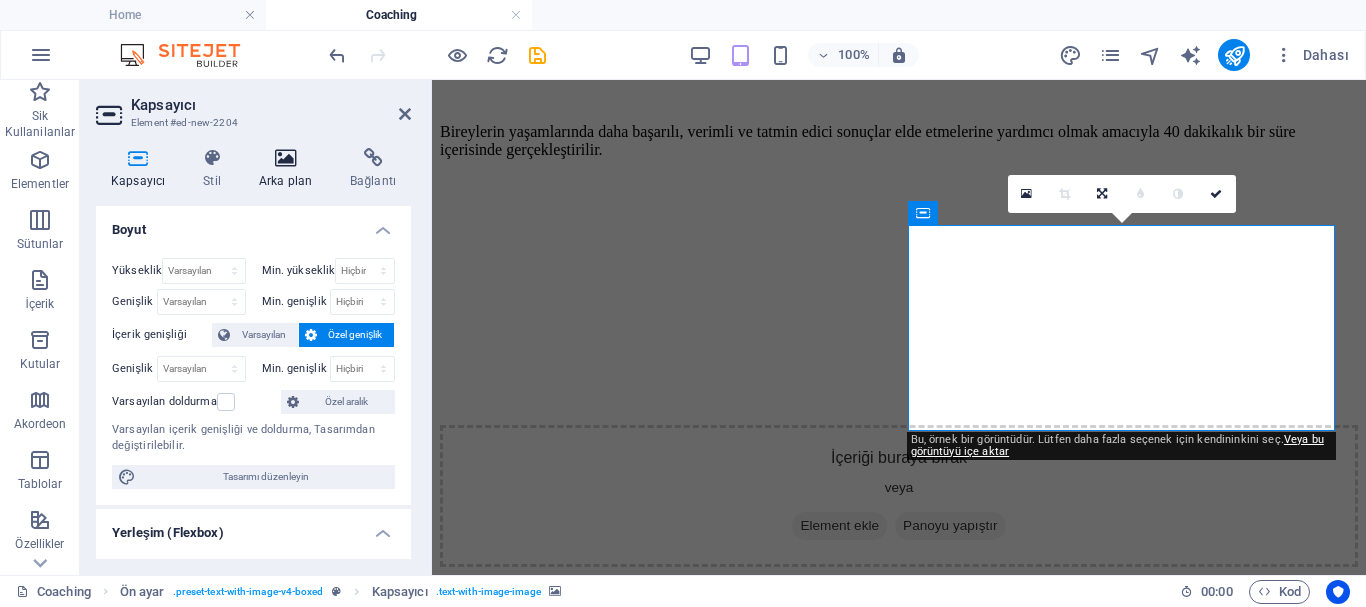 click at bounding box center (285, 158) 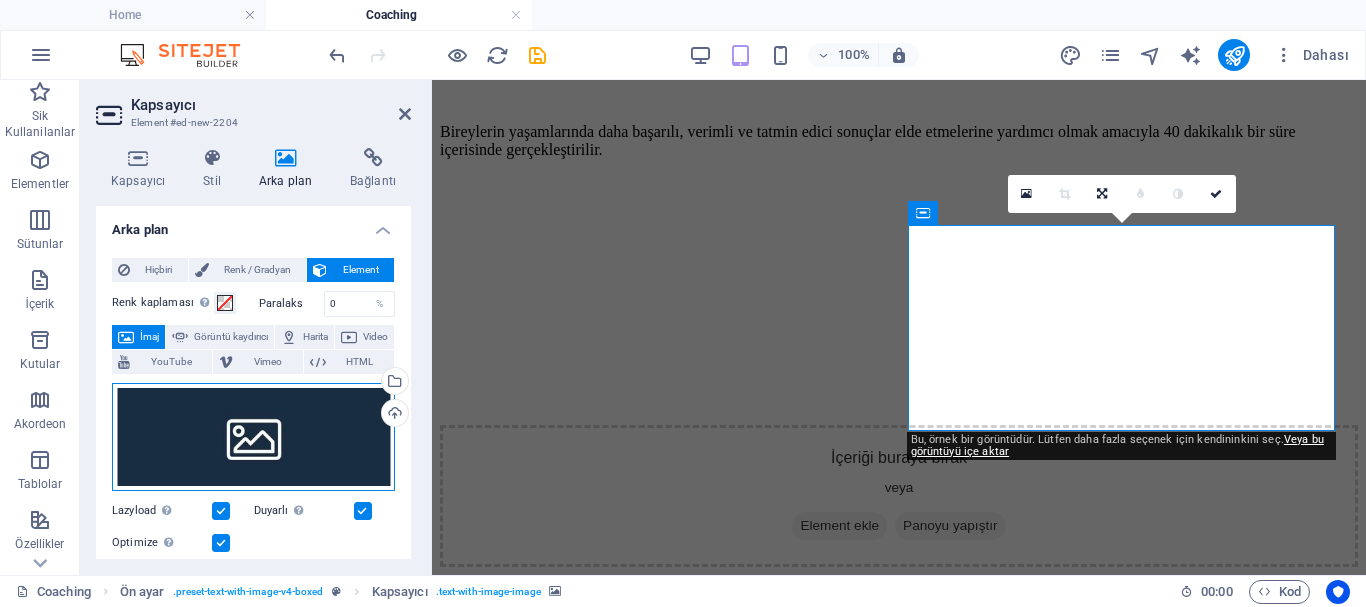 click on "Dosyaları buraya sürükleyin, dosyaları seçmek için tıklayın veya Dosyalardan ya da ücretsiz stok fotoğraf ve videolarımızdan dosyalar seçin" at bounding box center (253, 437) 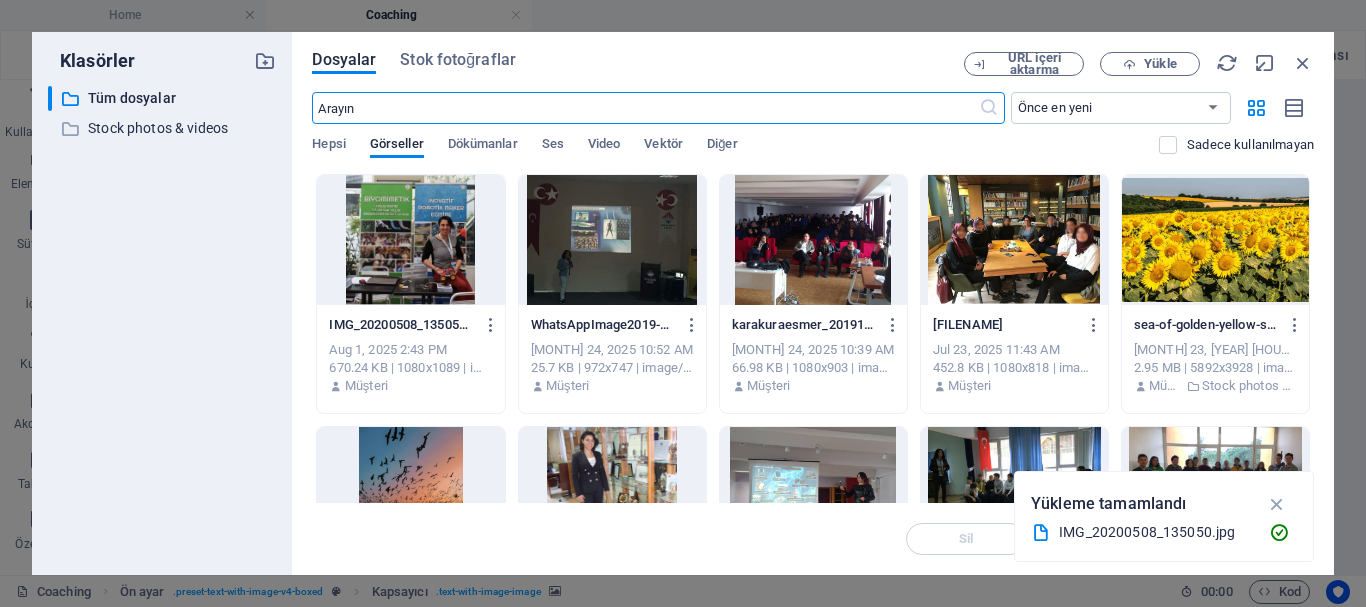 scroll, scrollTop: 2972, scrollLeft: 0, axis: vertical 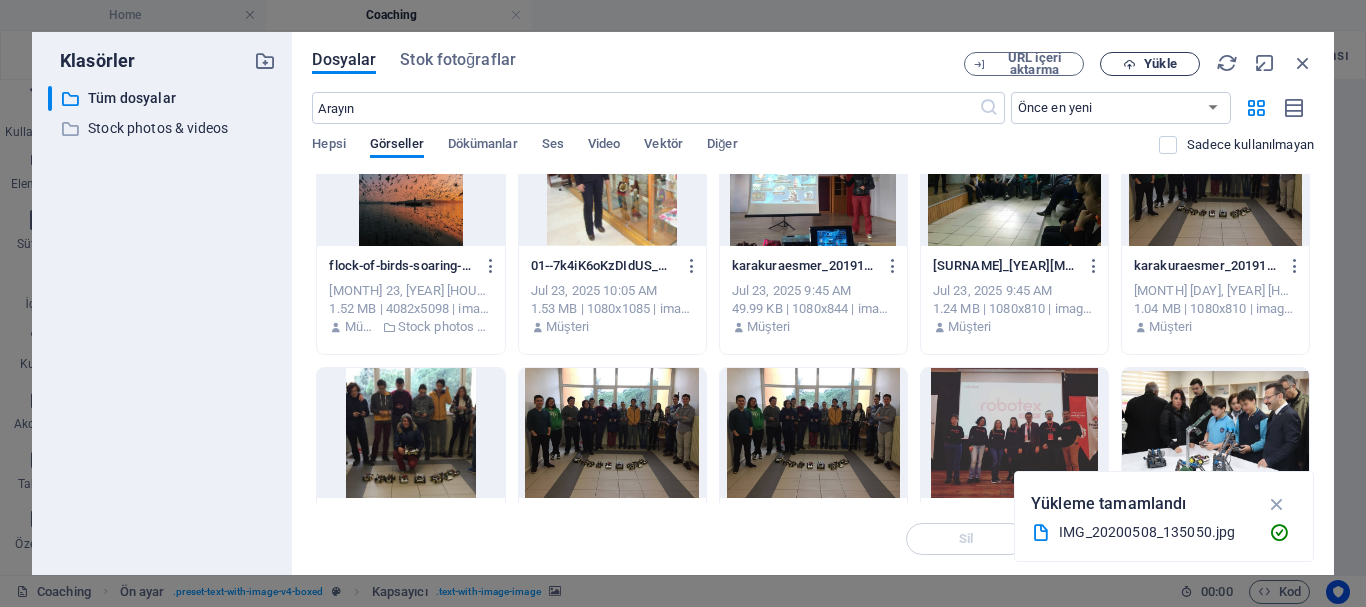 click on "Yükle" at bounding box center (1160, 64) 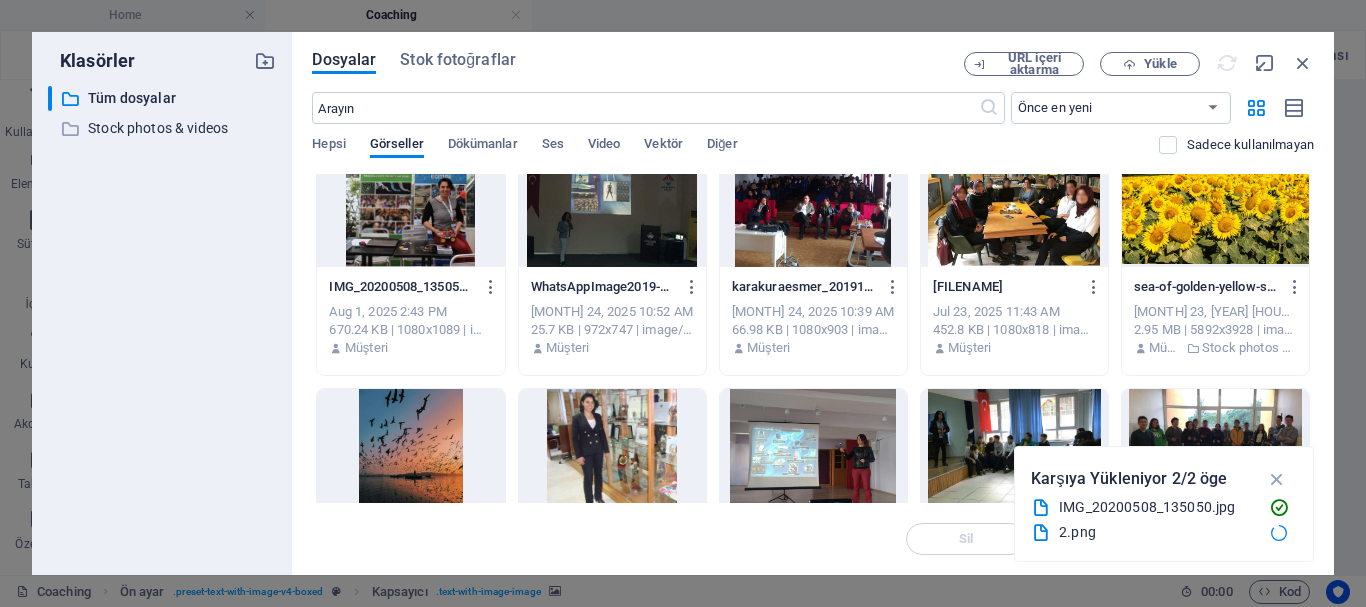 scroll, scrollTop: 0, scrollLeft: 0, axis: both 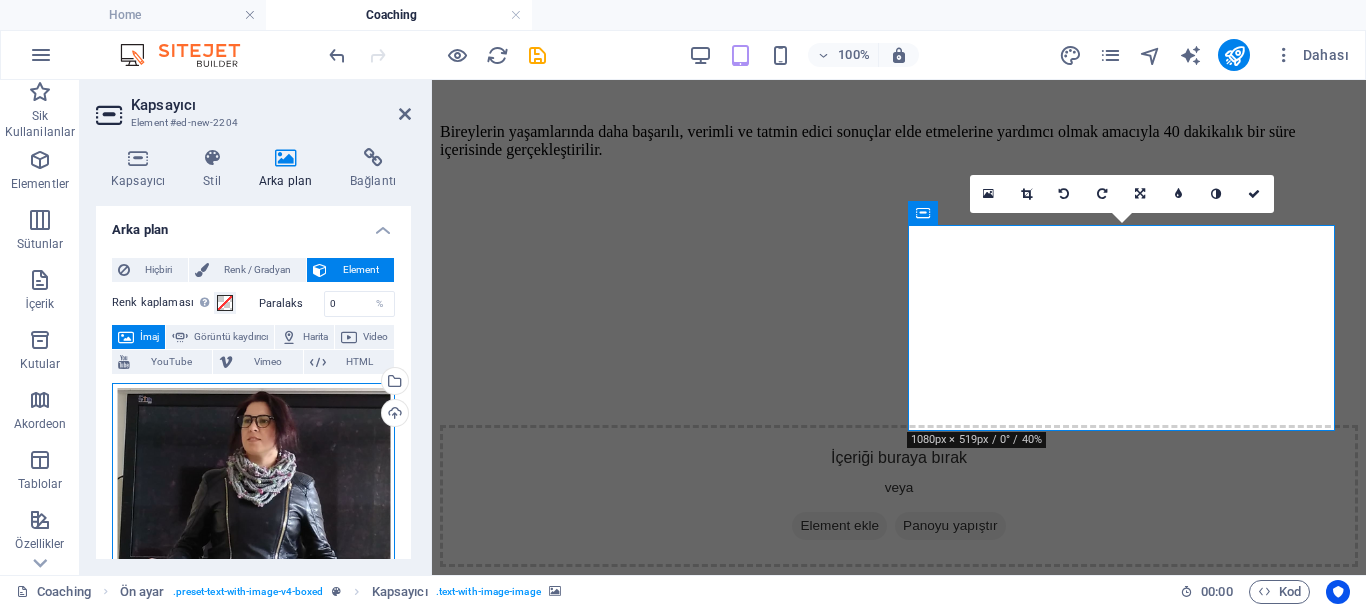 click on "Dosyaları buraya sürükleyin, dosyaları seçmek için tıklayın veya Dosyalardan ya da ücretsiz stok fotoğraf ve videolarımızdan dosyalar seçin" at bounding box center (253, 521) 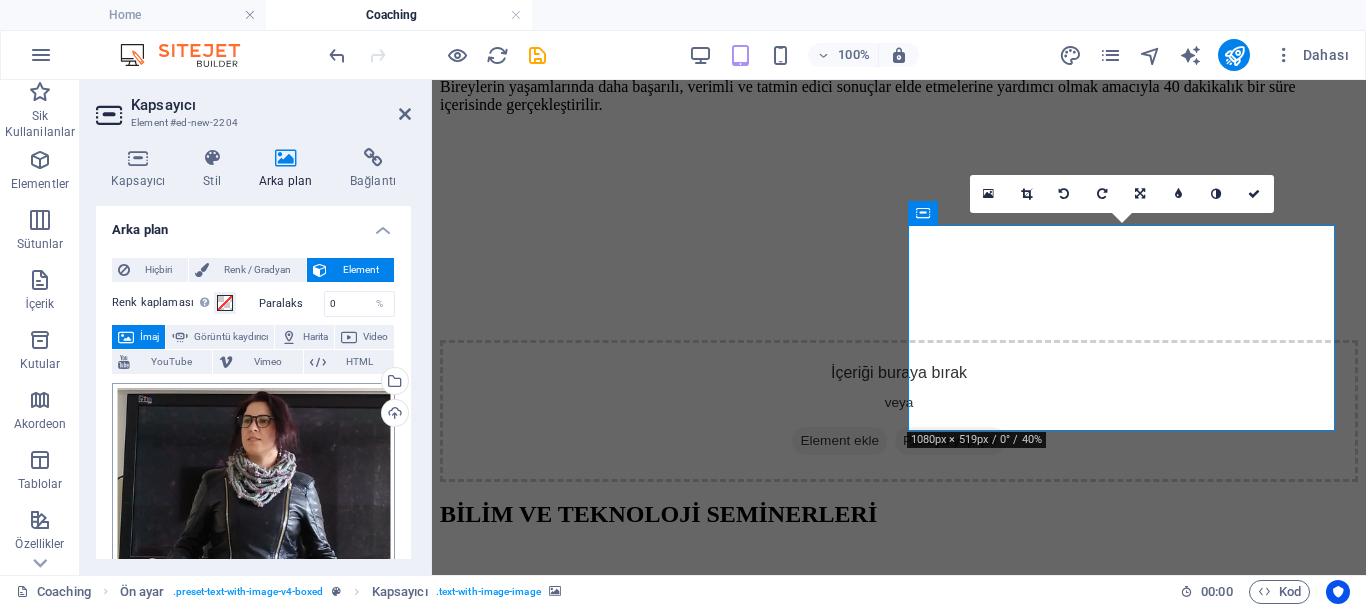 scroll, scrollTop: 2972, scrollLeft: 0, axis: vertical 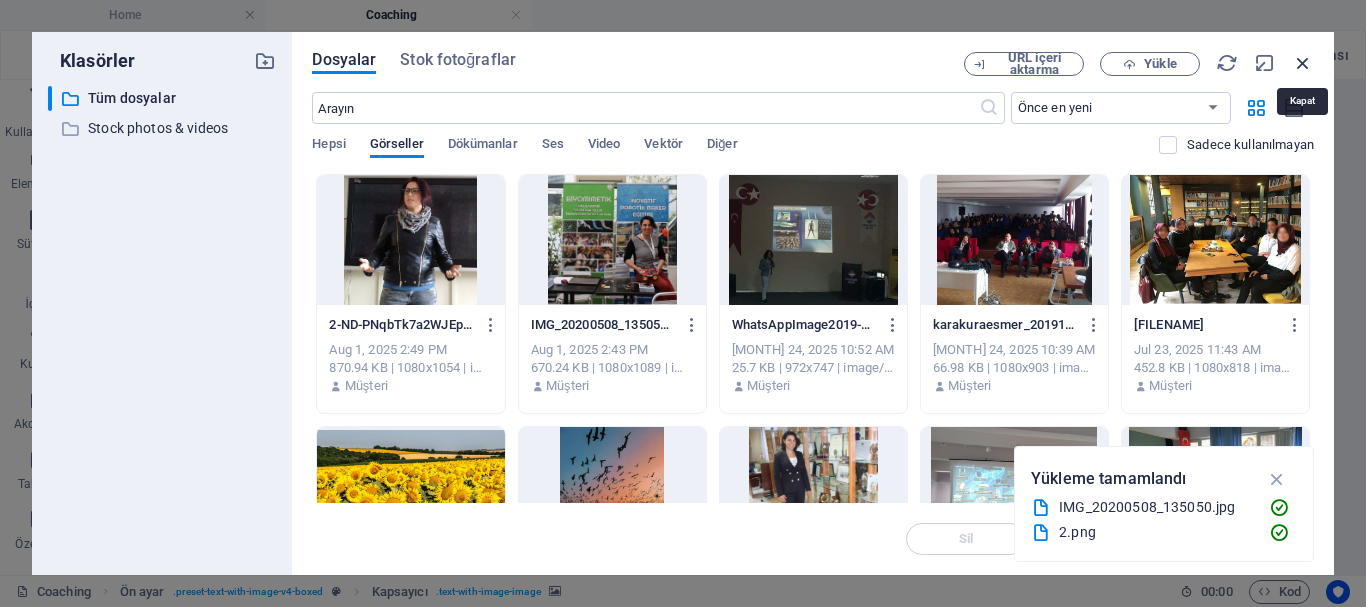 click at bounding box center (1303, 63) 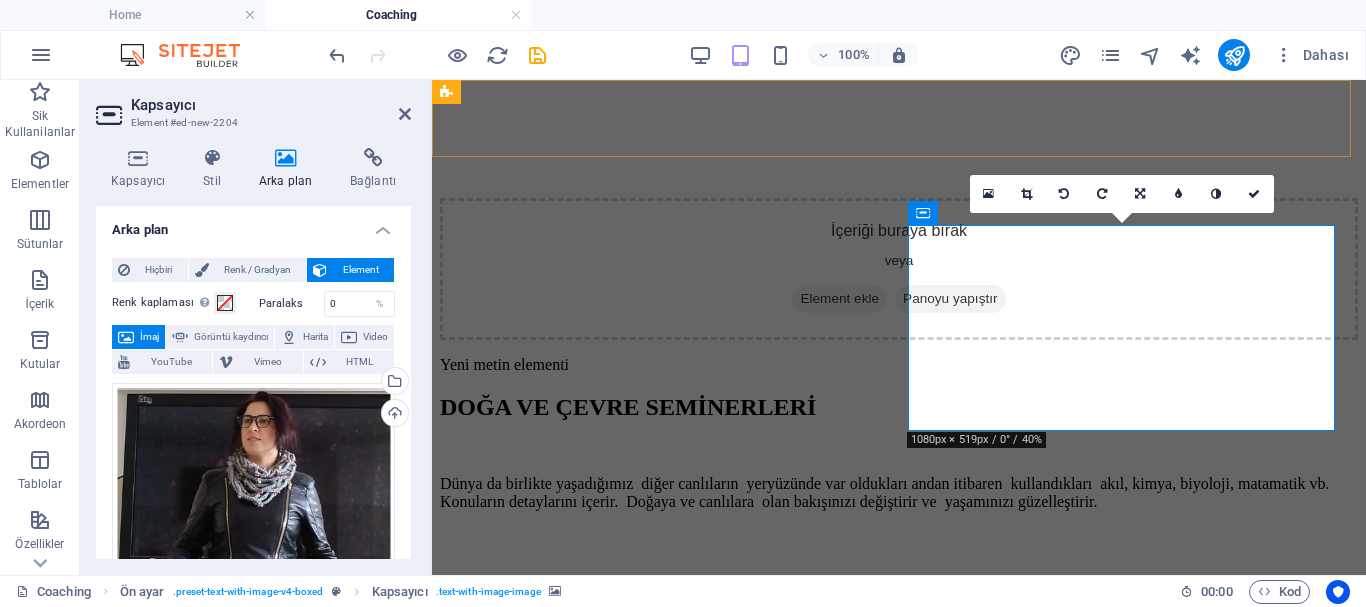 scroll, scrollTop: 2111, scrollLeft: 0, axis: vertical 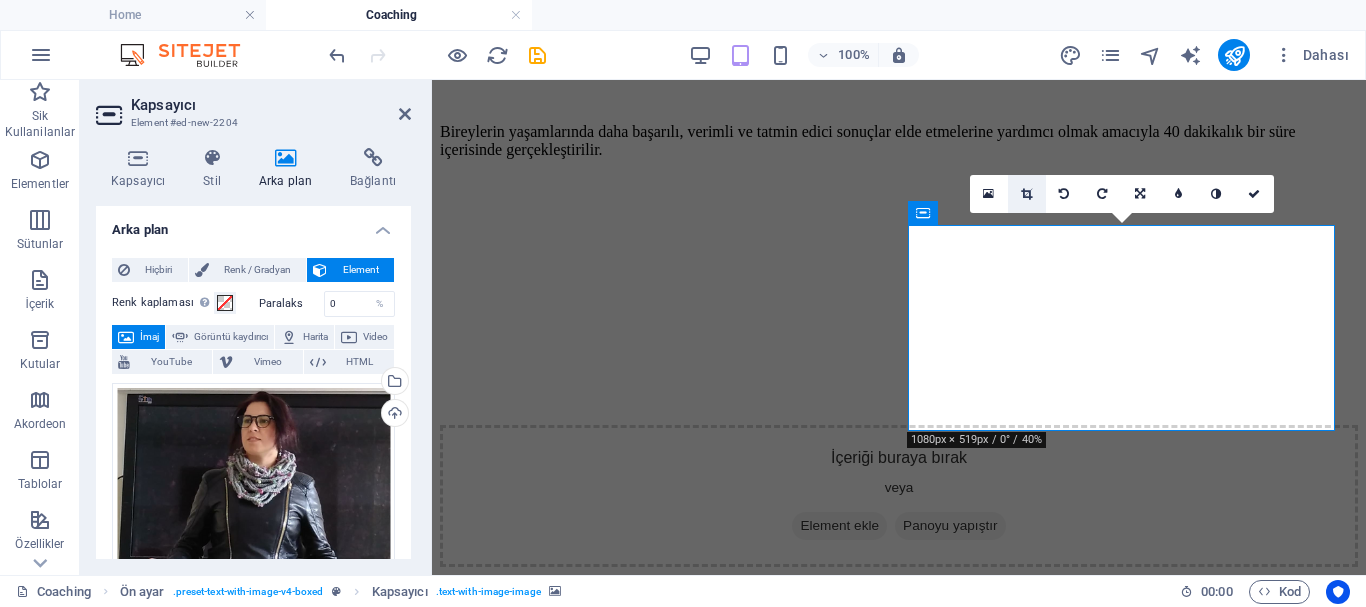click at bounding box center [1026, 194] 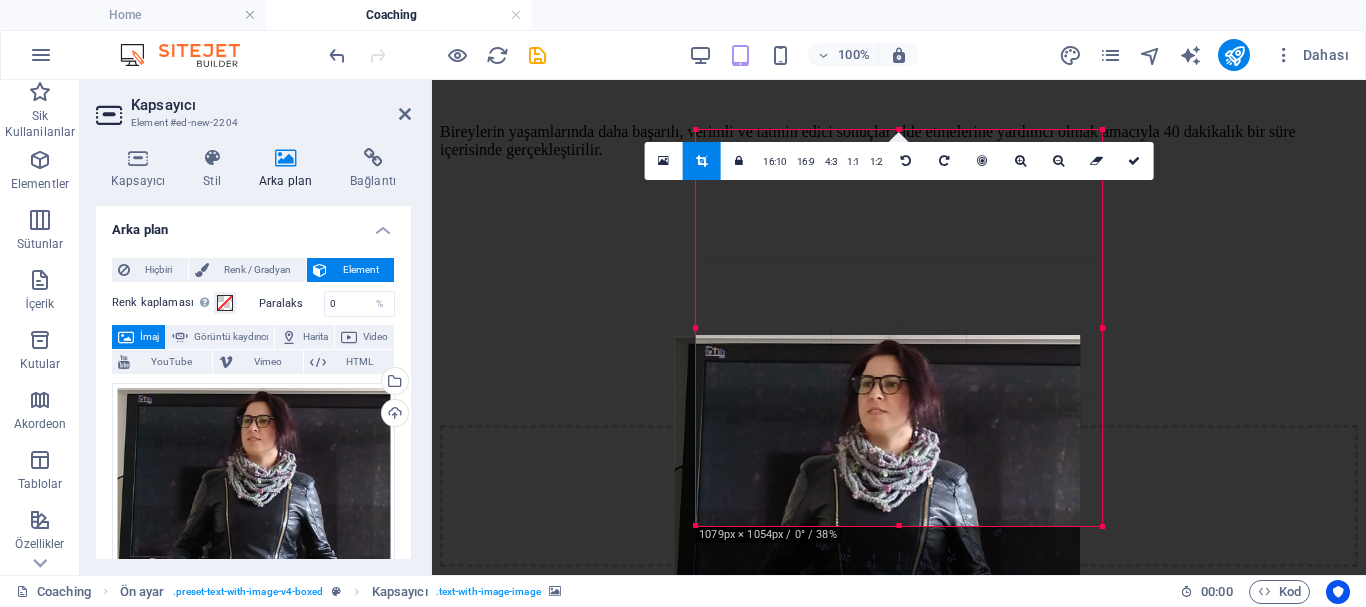 drag, startPoint x: 966, startPoint y: 254, endPoint x: 947, endPoint y: 453, distance: 199.90498 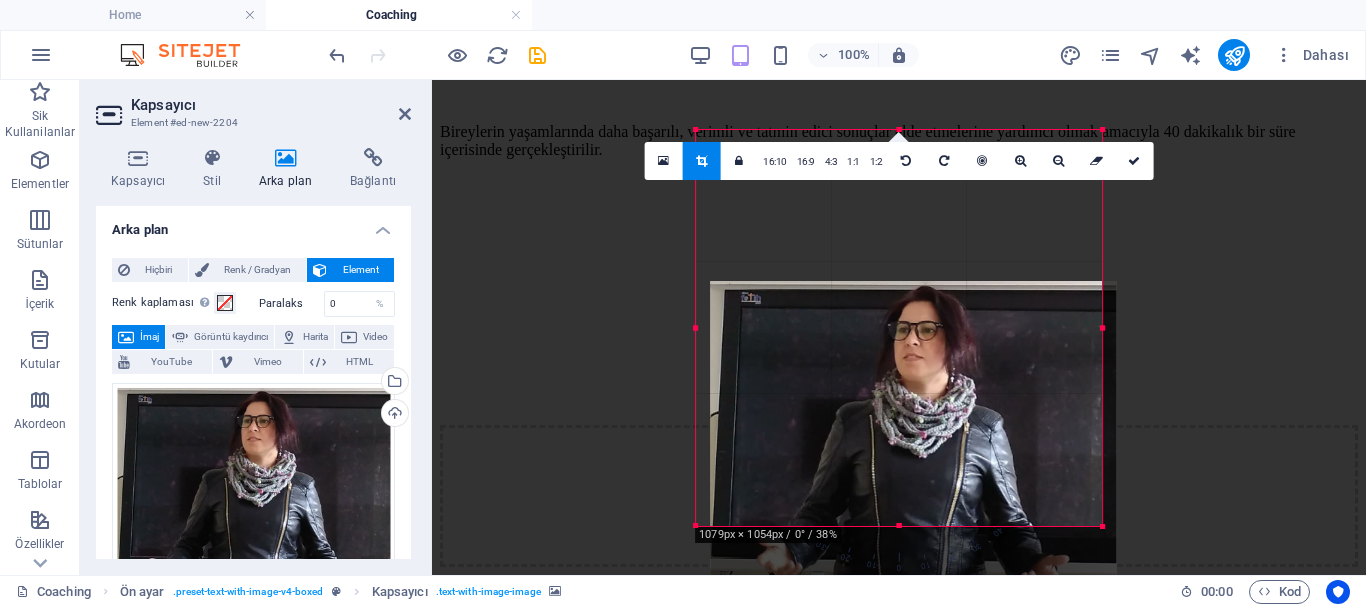 drag, startPoint x: 917, startPoint y: 336, endPoint x: 931, endPoint y: 487, distance: 151.64761 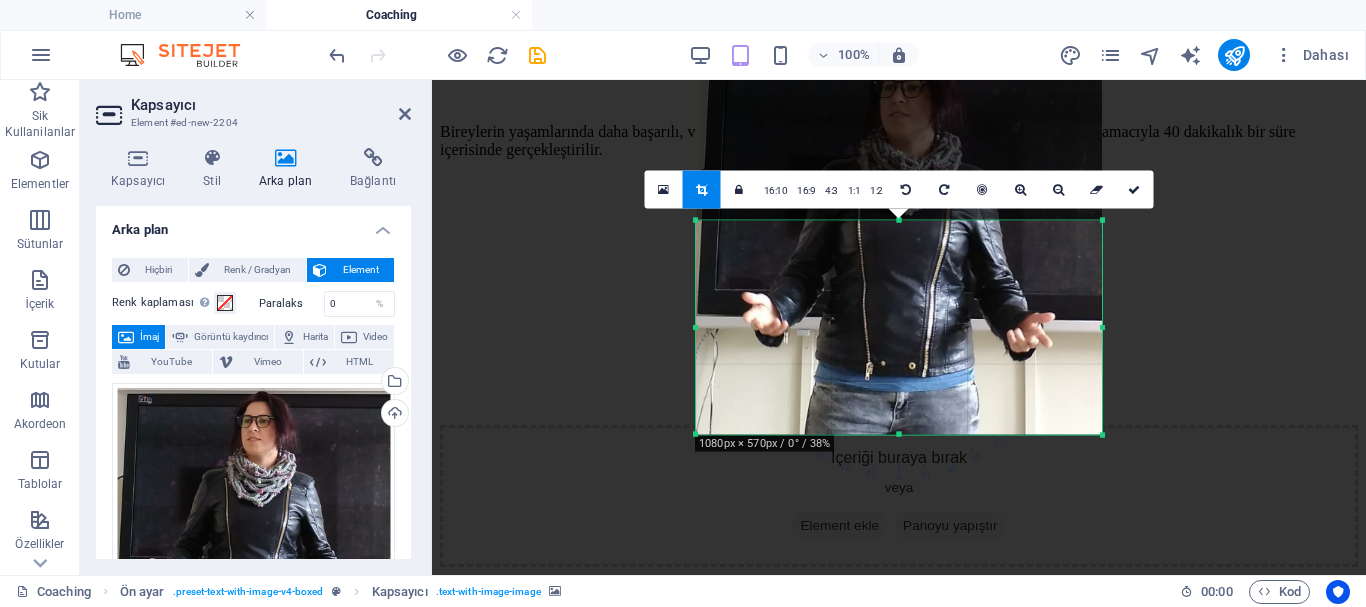 drag, startPoint x: 897, startPoint y: 129, endPoint x: 898, endPoint y: 311, distance: 182.00275 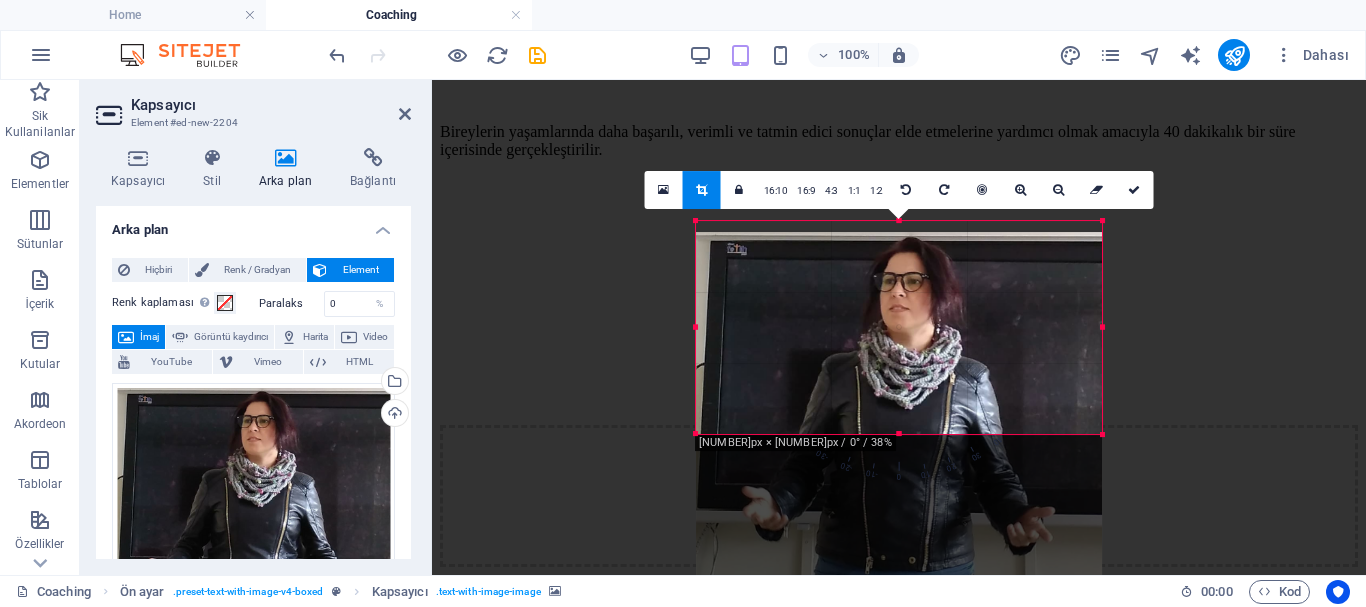 drag, startPoint x: 904, startPoint y: 282, endPoint x: 908, endPoint y: 476, distance: 194.04123 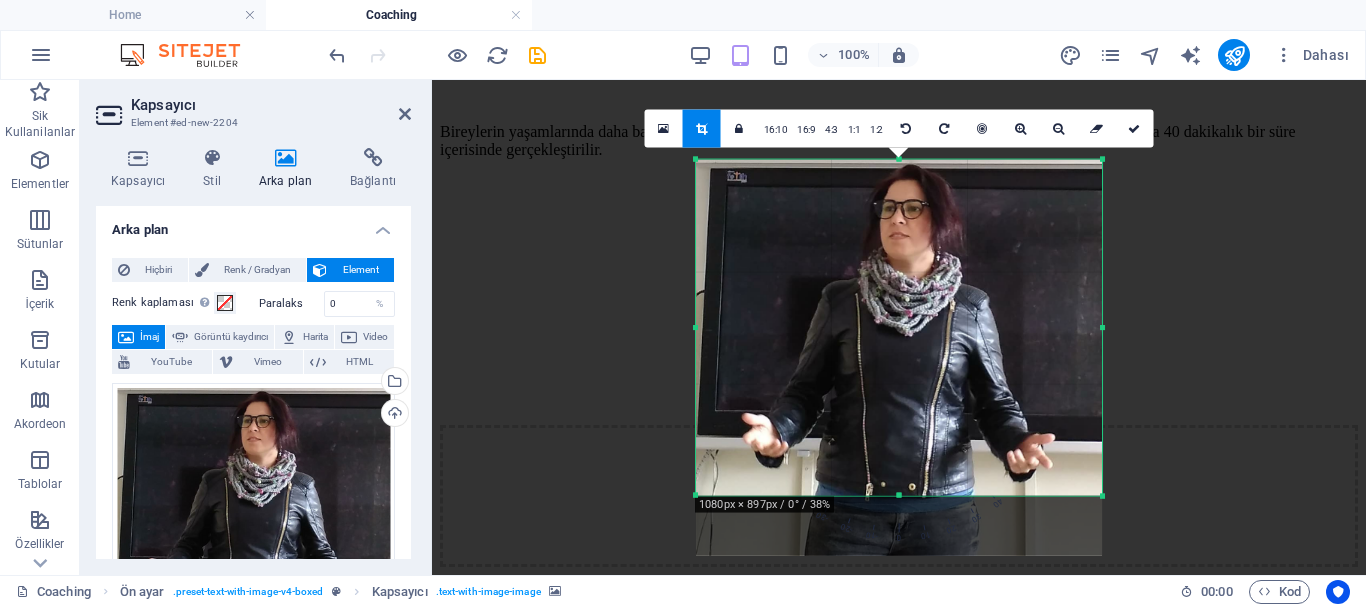 drag, startPoint x: 897, startPoint y: 433, endPoint x: 902, endPoint y: 556, distance: 123.101585 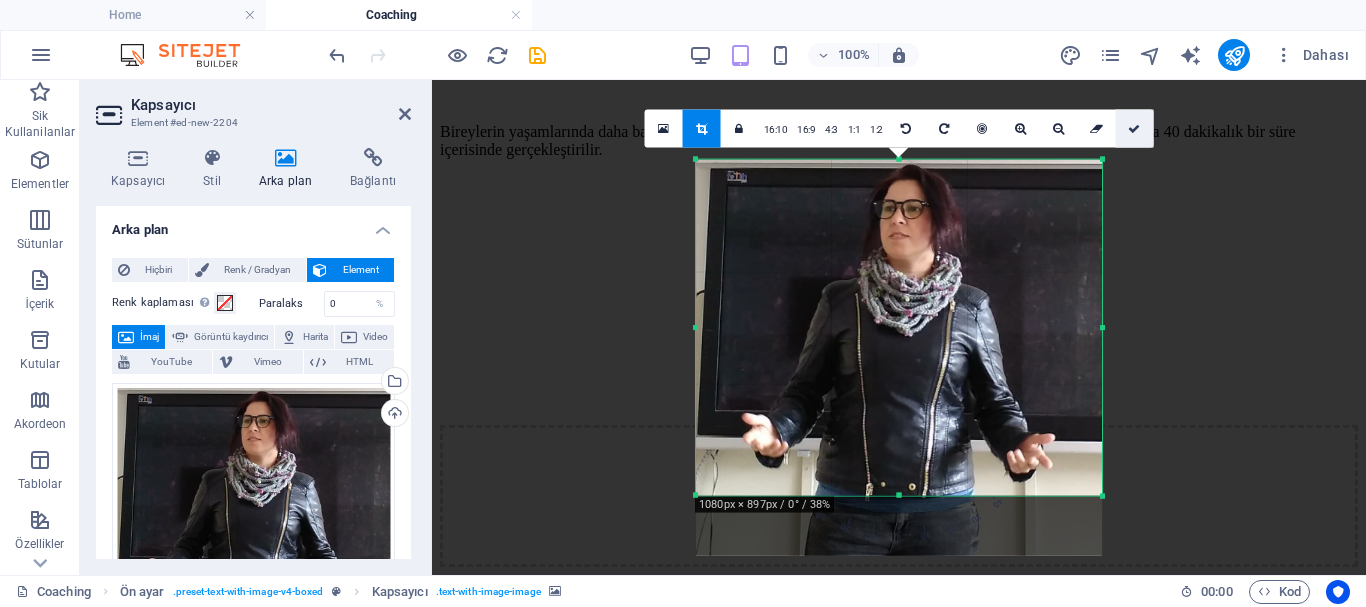 click at bounding box center [1134, 128] 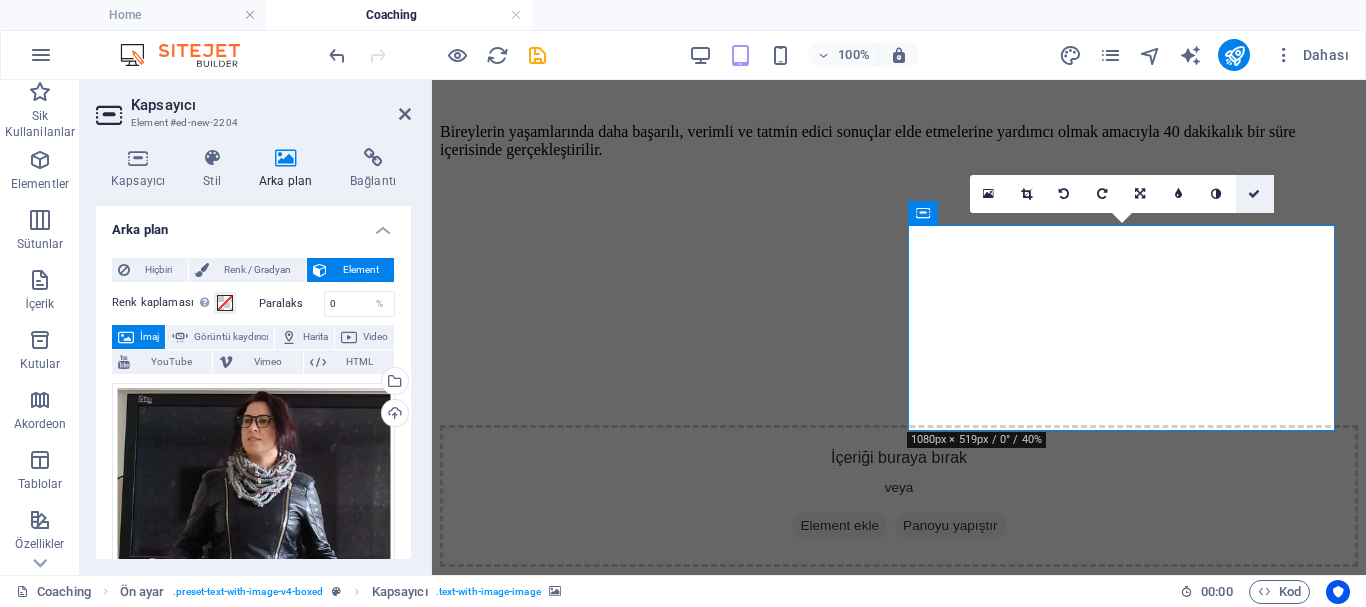 click at bounding box center [1254, 194] 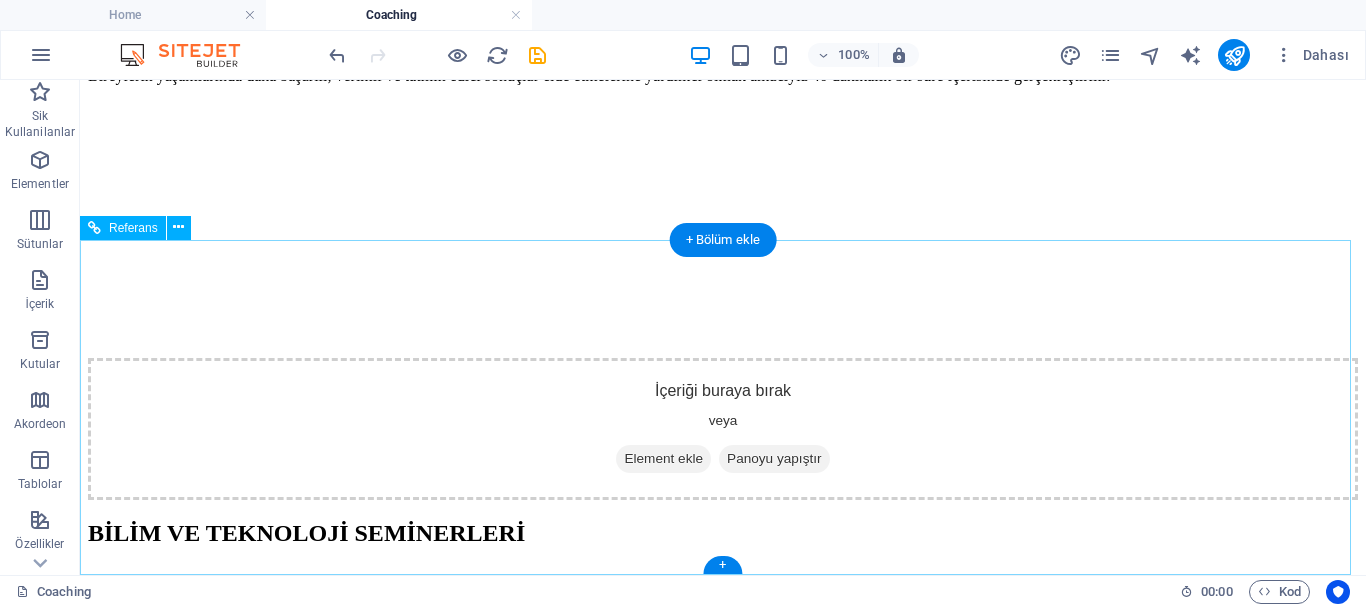 scroll, scrollTop: 0, scrollLeft: 0, axis: both 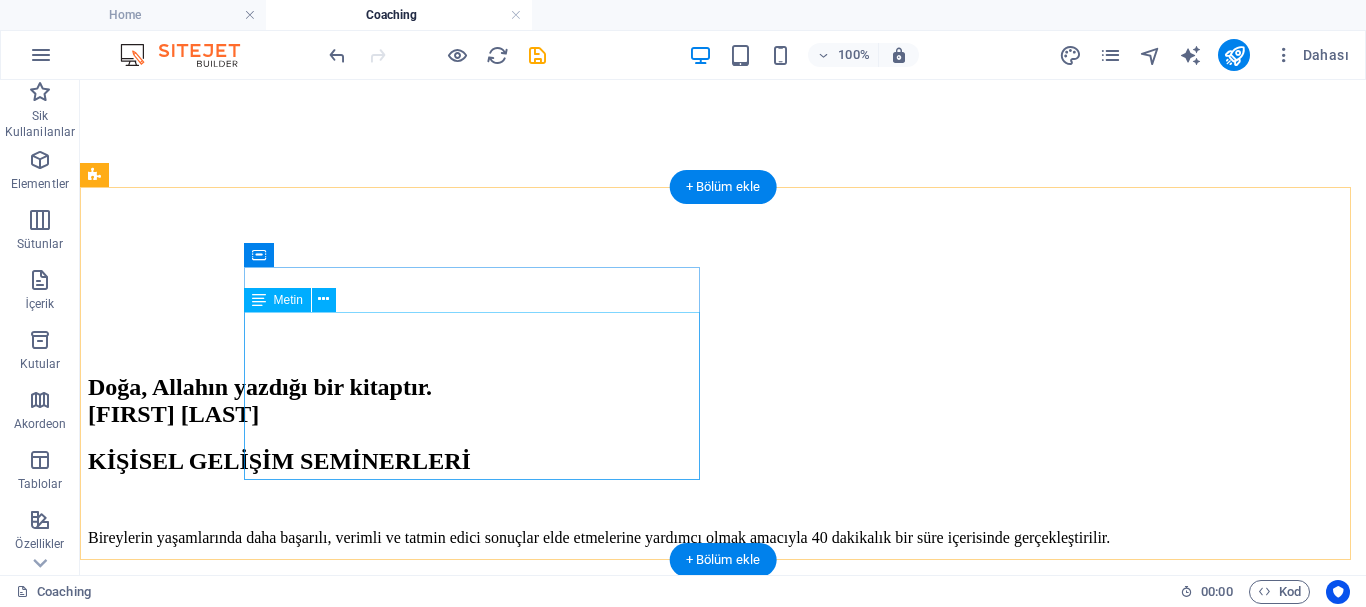 click on "Lorem ipsum dolor sit amet, consectetuer adipiscing elit. Aenean commodo ligula eget dolor. Lorem ipsum dolor sit amet, consectetuer adipiscing elit leget dolor. Lorem ipsum dolor sit amet, consectetuer adipiscing elit. Aenean commodo ligula eget dolor. Lorem ipsum dolor sit amet, consectetuer adipiscing elit dolor consectetuer adipiscing elit leget dolor. Lorem elit saget ipsum dolor sit amet, consectetuer." at bounding box center (723, 2895) 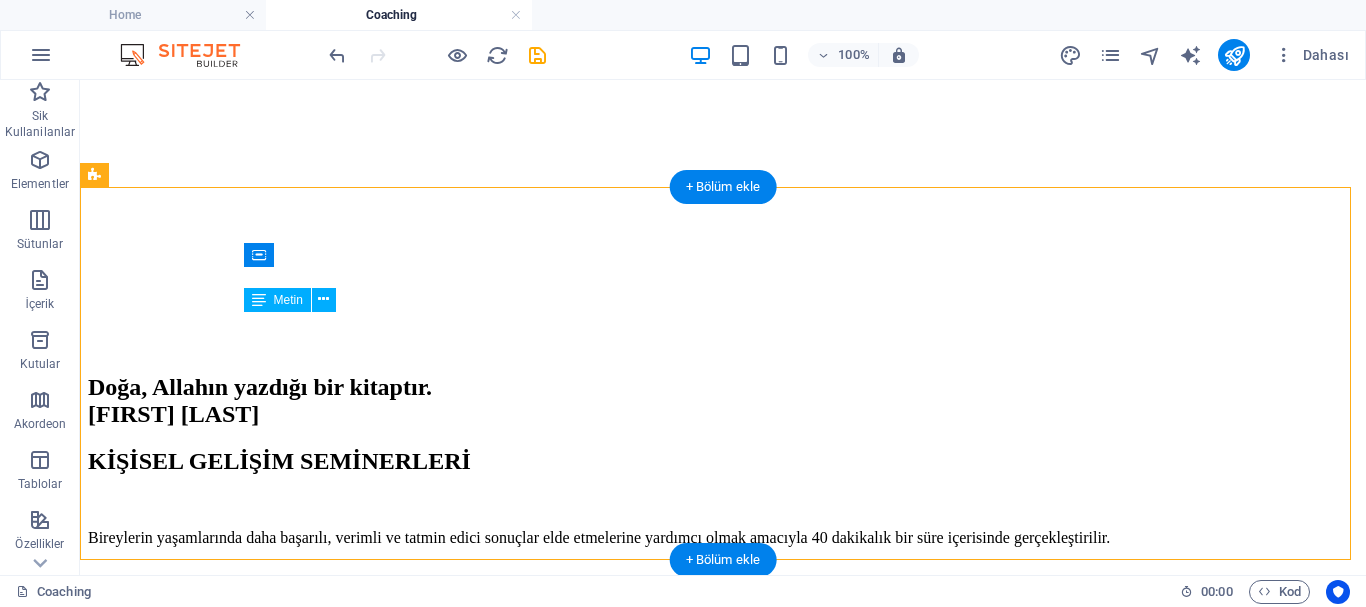 click on "Lorem ipsum dolor sit amet, consectetuer adipiscing elit. Aenean commodo ligula eget dolor. Lorem ipsum dolor sit amet, consectetuer adipiscing elit leget dolor. Lorem ipsum dolor sit amet, consectetuer adipiscing elit. Aenean commodo ligula eget dolor. Lorem ipsum dolor sit amet, consectetuer adipiscing elit dolor consectetuer adipiscing elit leget dolor. Lorem elit saget ipsum dolor sit amet, consectetuer." at bounding box center [723, 2895] 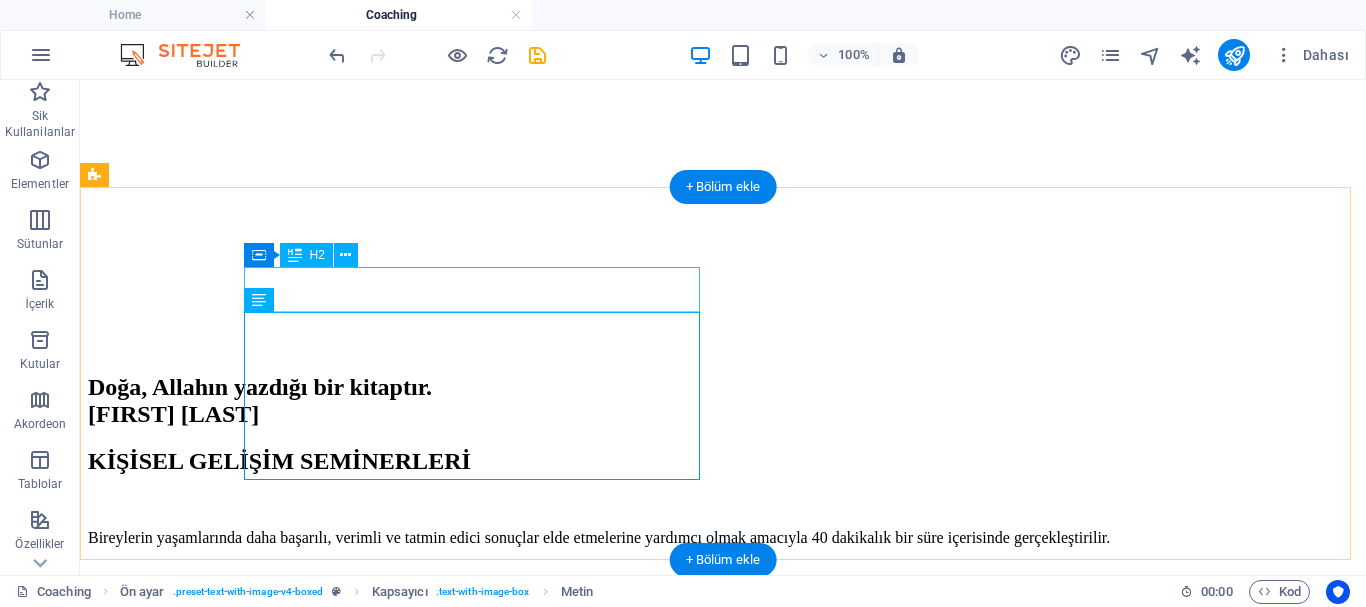 click on "New headline" at bounding box center (723, 2835) 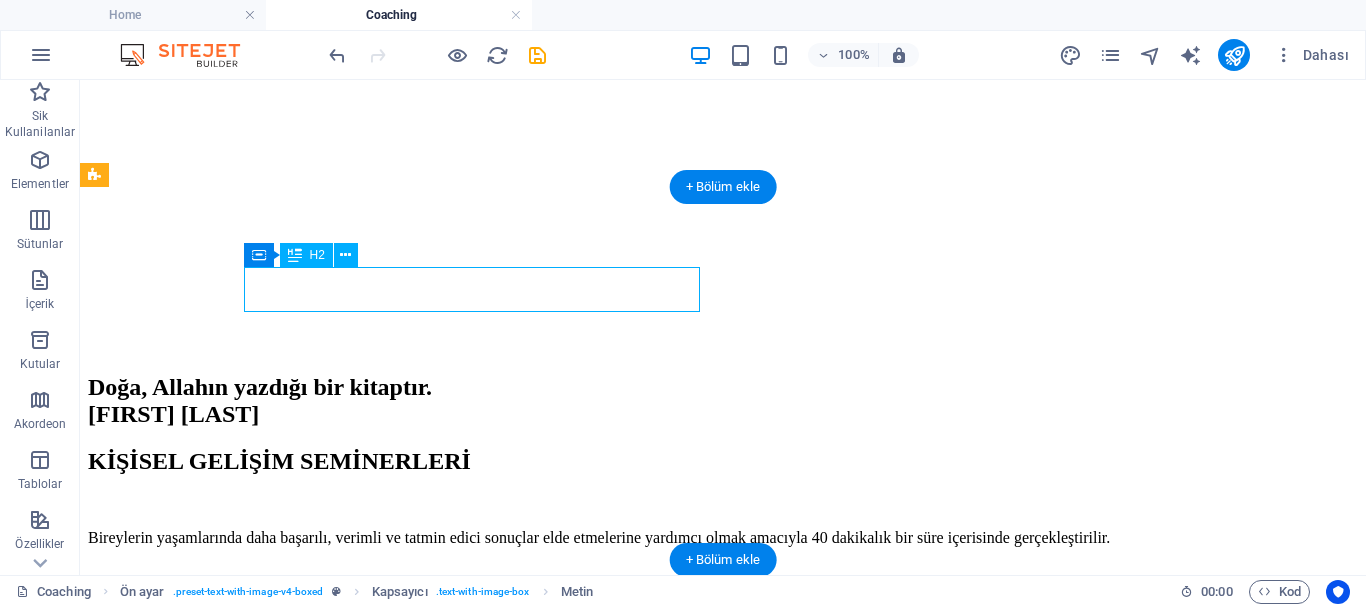 click on "New headline" at bounding box center [723, 2835] 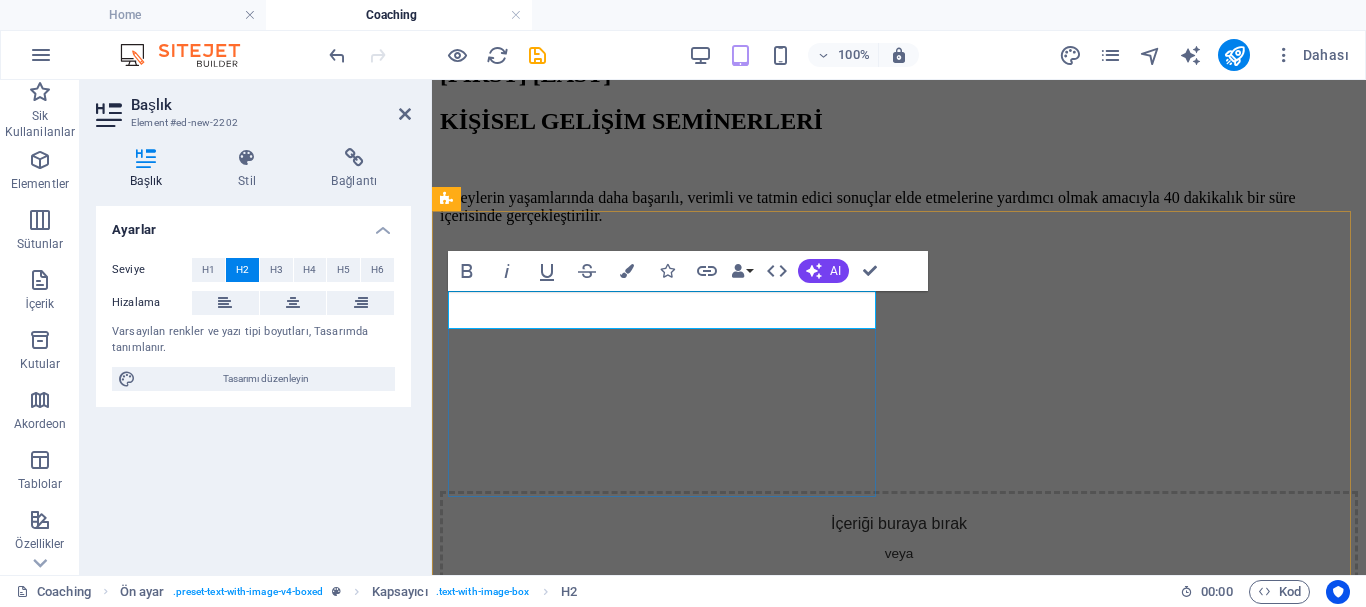 type 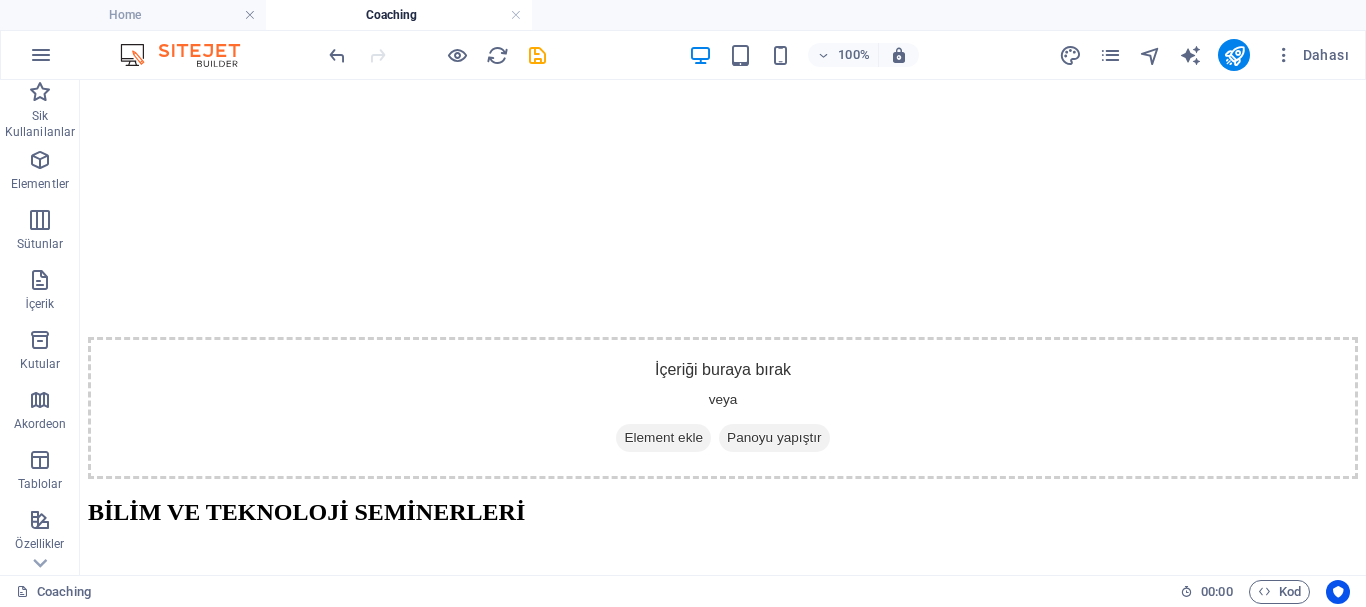 scroll, scrollTop: 2560, scrollLeft: 0, axis: vertical 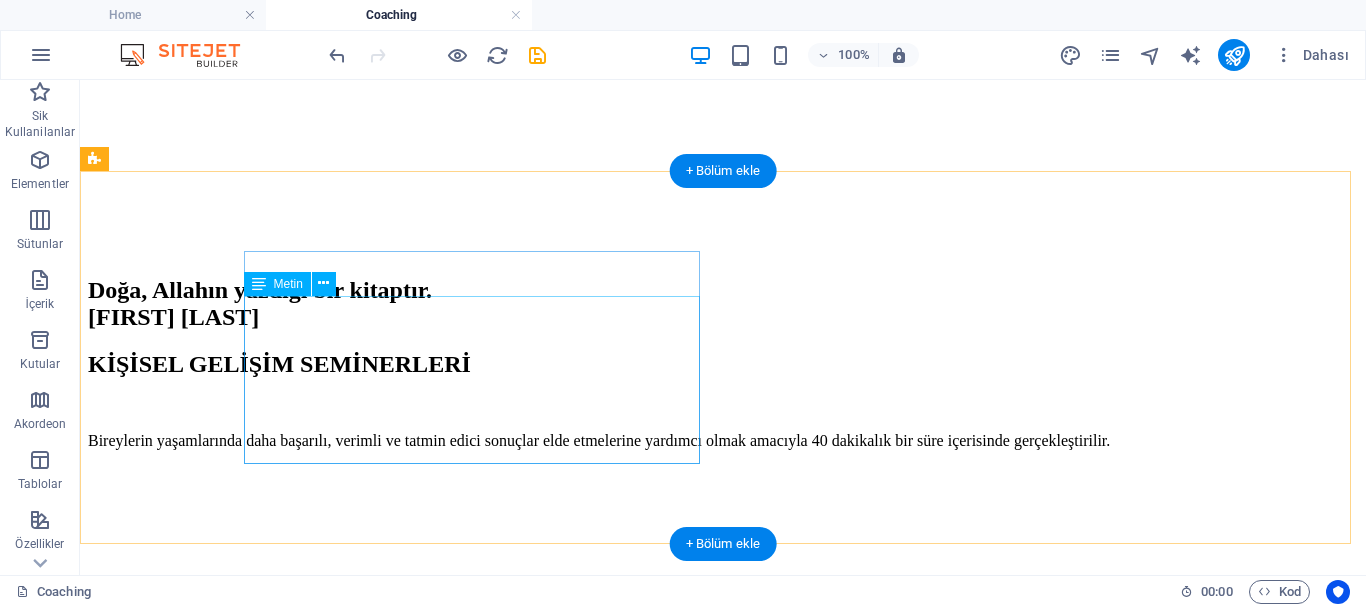 click on "Lorem ipsum dolor sit amet, consectetuer adipiscing elit. Aenean commodo ligula eget dolor. Lorem ipsum dolor sit amet, consectetuer adipiscing elit leget dolor. Lorem ipsum dolor sit amet, consectetuer adipiscing elit. Aenean commodo ligula eget dolor. Lorem ipsum dolor sit amet, consectetuer adipiscing elit dolor consectetuer adipiscing elit leget dolor. Lorem elit saget ipsum dolor sit amet, consectetuer." at bounding box center [723, 2798] 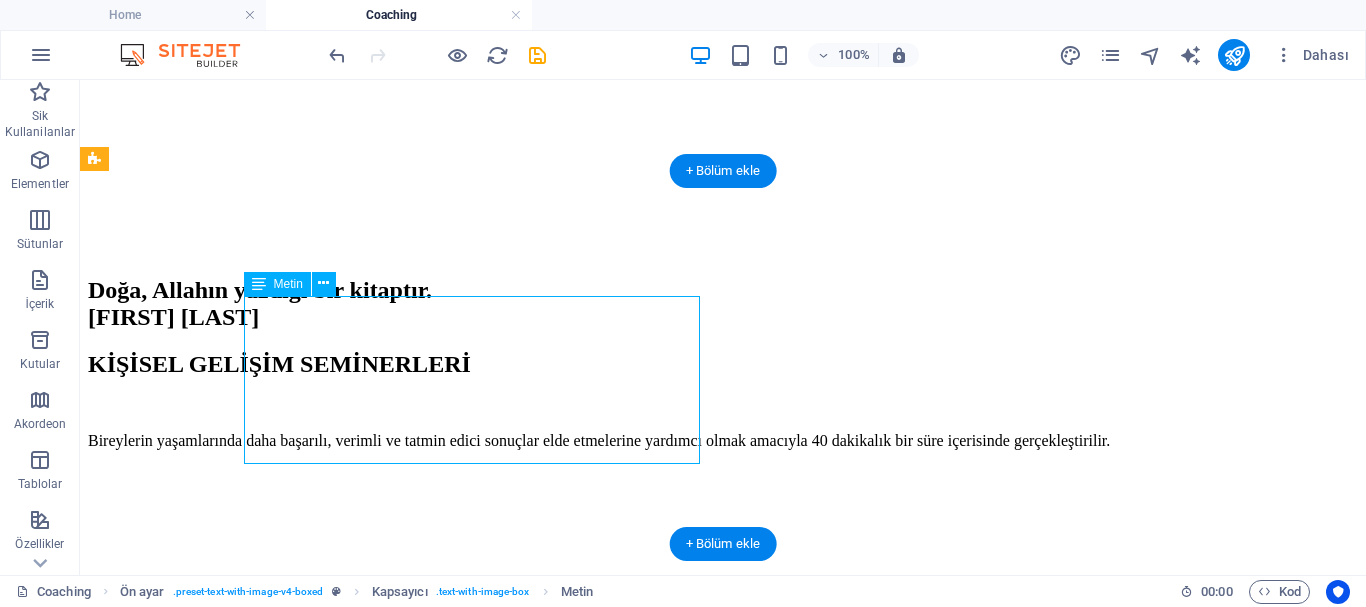click on "Lorem ipsum dolor sit amet, consectetuer adipiscing elit. Aenean commodo ligula eget dolor. Lorem ipsum dolor sit amet, consectetuer adipiscing elit leget dolor. Lorem ipsum dolor sit amet, consectetuer adipiscing elit. Aenean commodo ligula eget dolor. Lorem ipsum dolor sit amet, consectetuer adipiscing elit dolor consectetuer adipiscing elit leget dolor. Lorem elit saget ipsum dolor sit amet, consectetuer." at bounding box center (723, 2798) 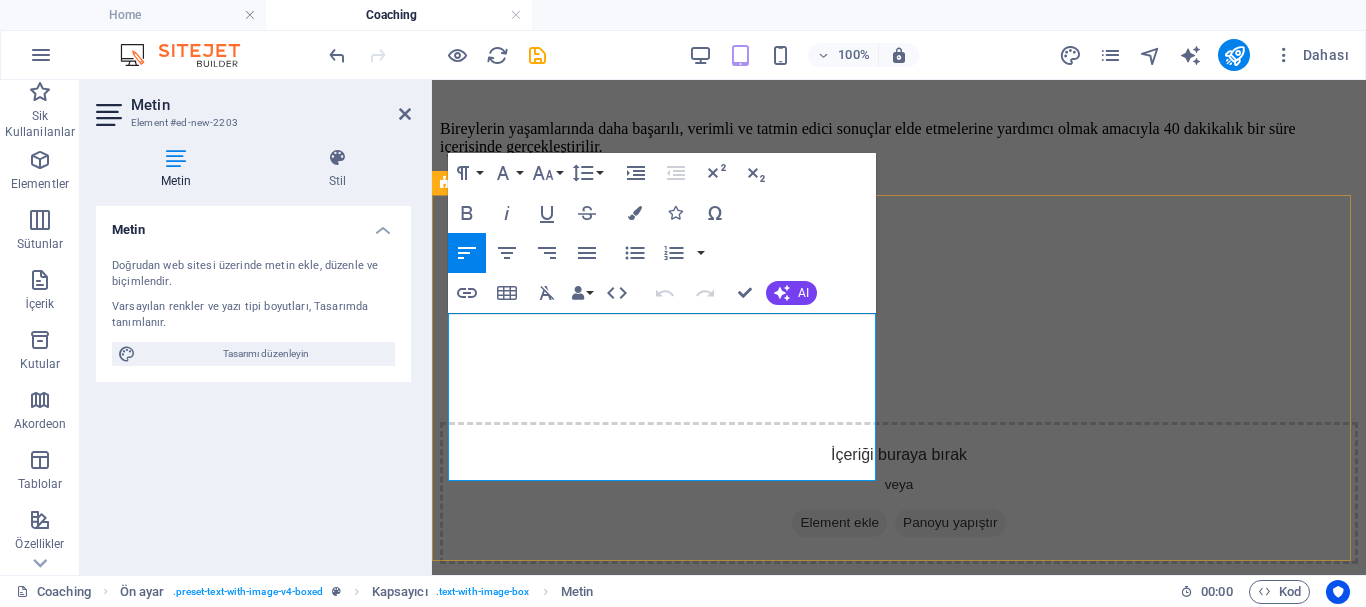 scroll, scrollTop: 2061, scrollLeft: 0, axis: vertical 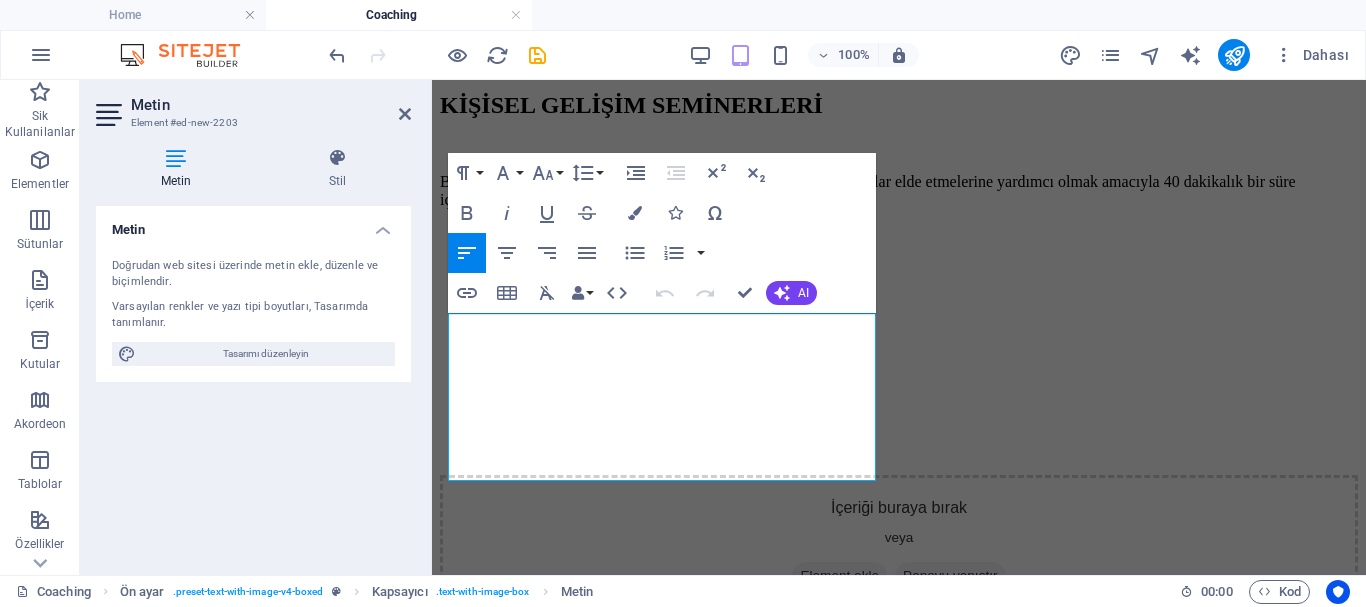 drag, startPoint x: 813, startPoint y: 476, endPoint x: 415, endPoint y: 304, distance: 433.57584 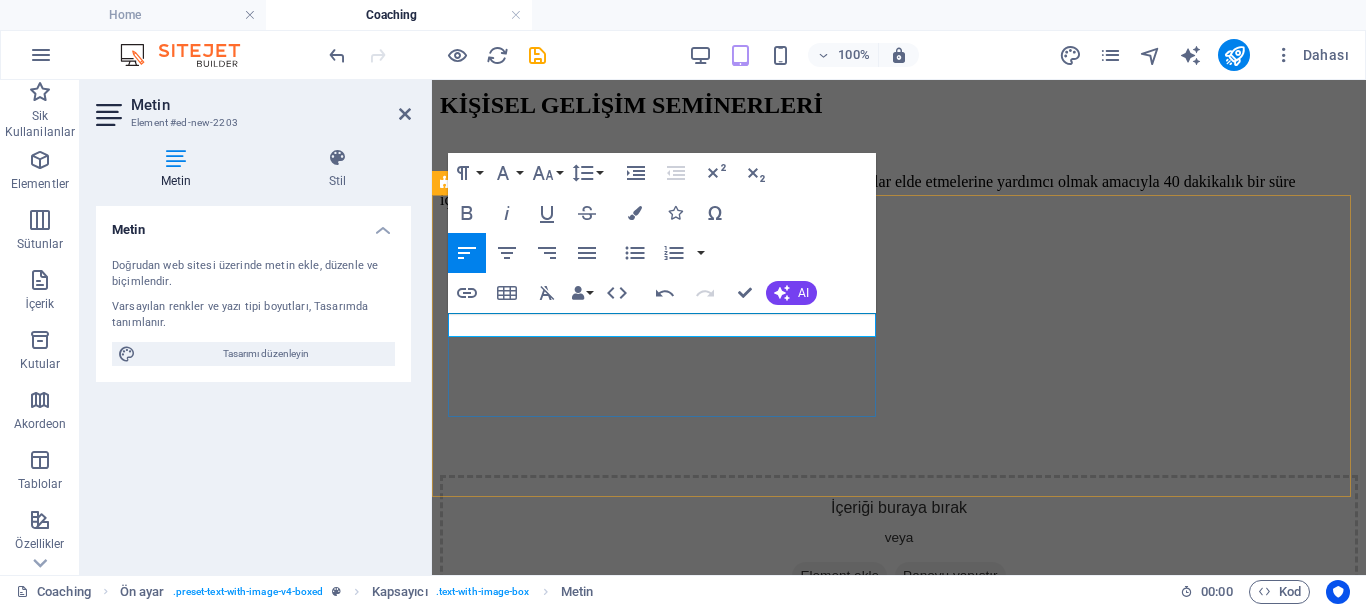 click at bounding box center (899, 2571) 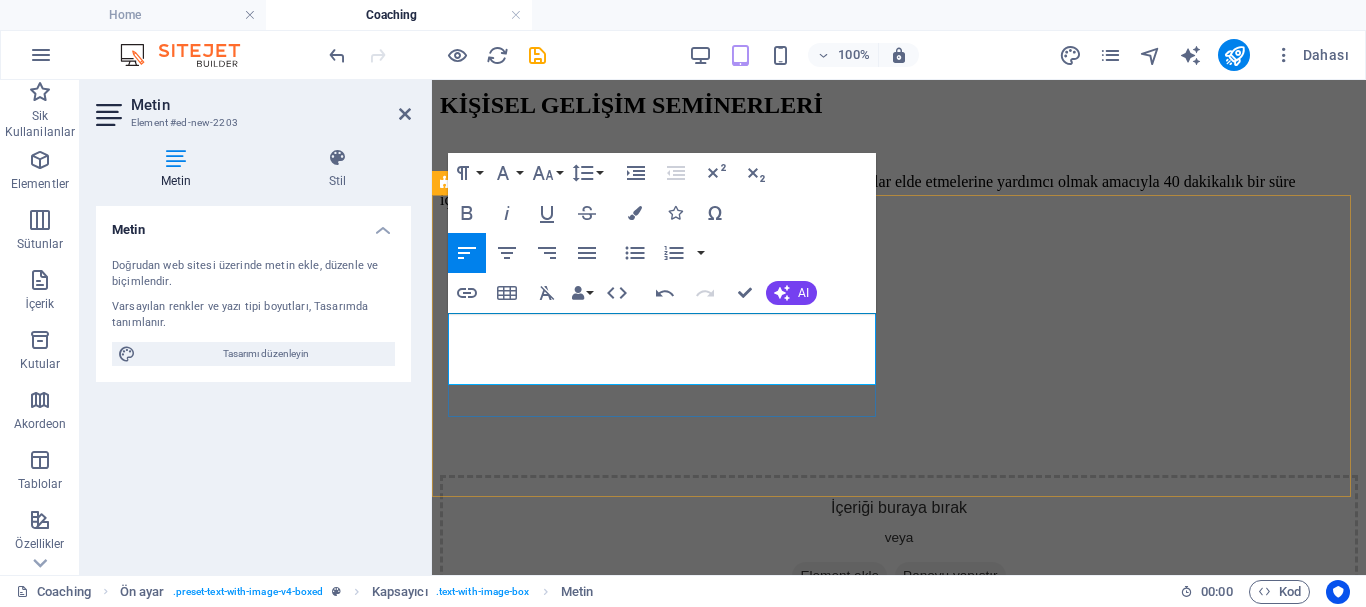 click on "Kişisel gelişim eğitimi, kişinin kendini tanımasına, güçlü ve zayıf yönlerini keşfetmesine olanak tanır ve bu farkındalık doğrultusunda daha bilinçli adımlar atmasına katkı sağlar." at bounding box center (899, 2580) 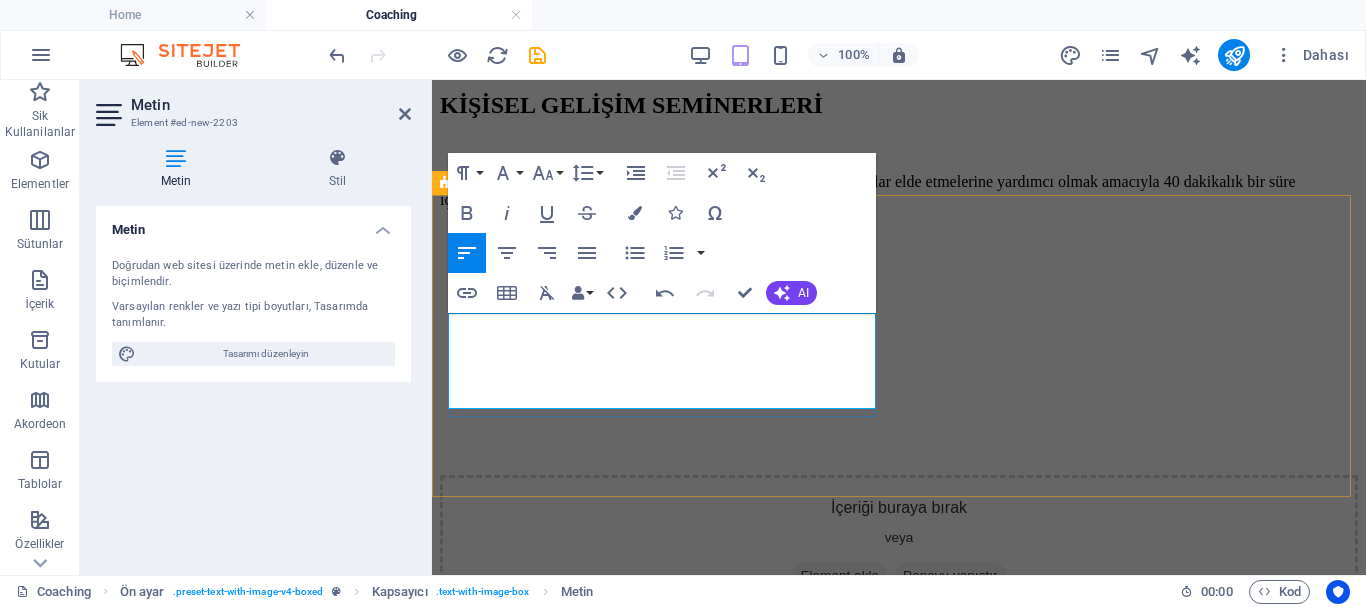 click on "Kişisel gelişim eğitimi, kişinin kendini tanımasına, güçlü ve zayıf yönlerini keşfetmesine olanak tanır ve bu farkındalık doğrultusunda daha bilinçli adımlar atmasına katkı sağlar." at bounding box center (899, 2614) 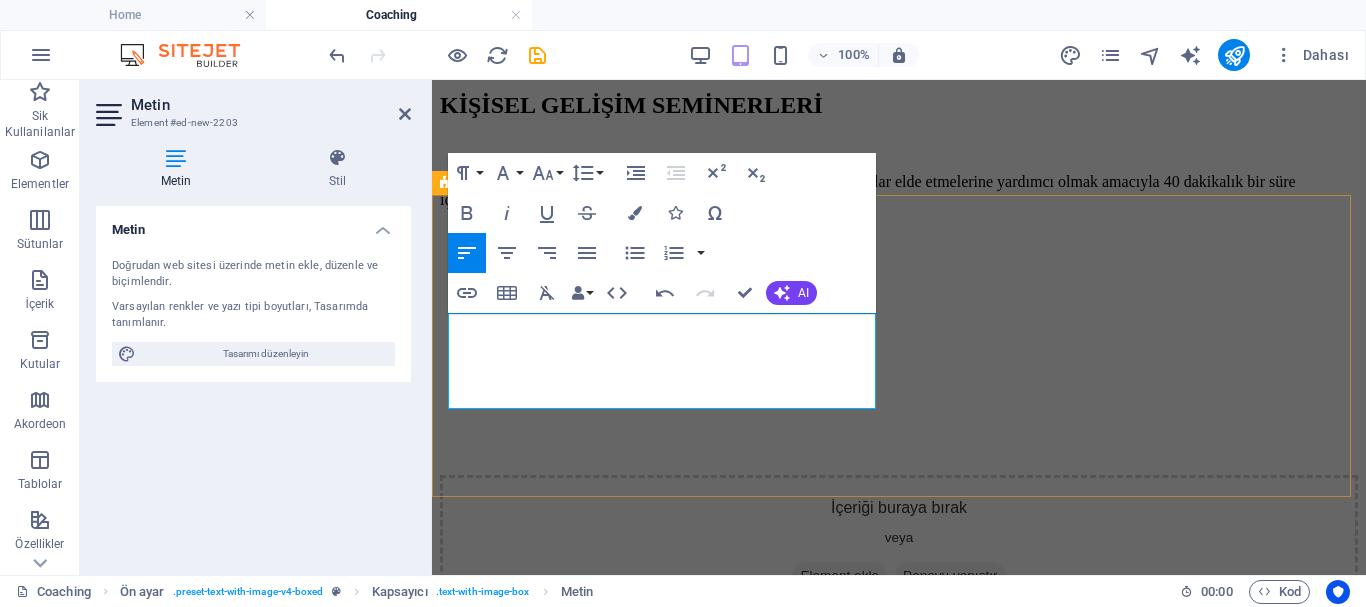 type 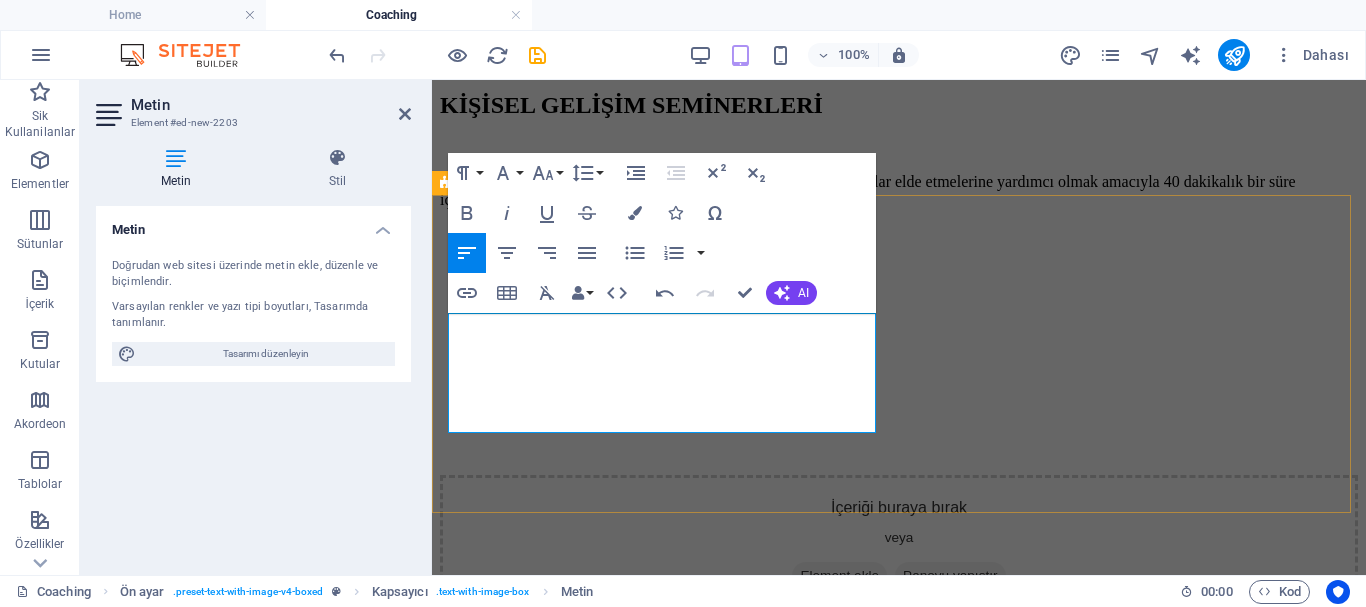 click on "Kişisel gelişim eğitimi, kişinin kendini tanımasına, güçlü ve zayıf yönlerini keşfetmesine olanak tanır ve bu farkındalık doğrultusunda  daha bilinçli adımlar atmasına katkı sağlar." at bounding box center [899, 2614] 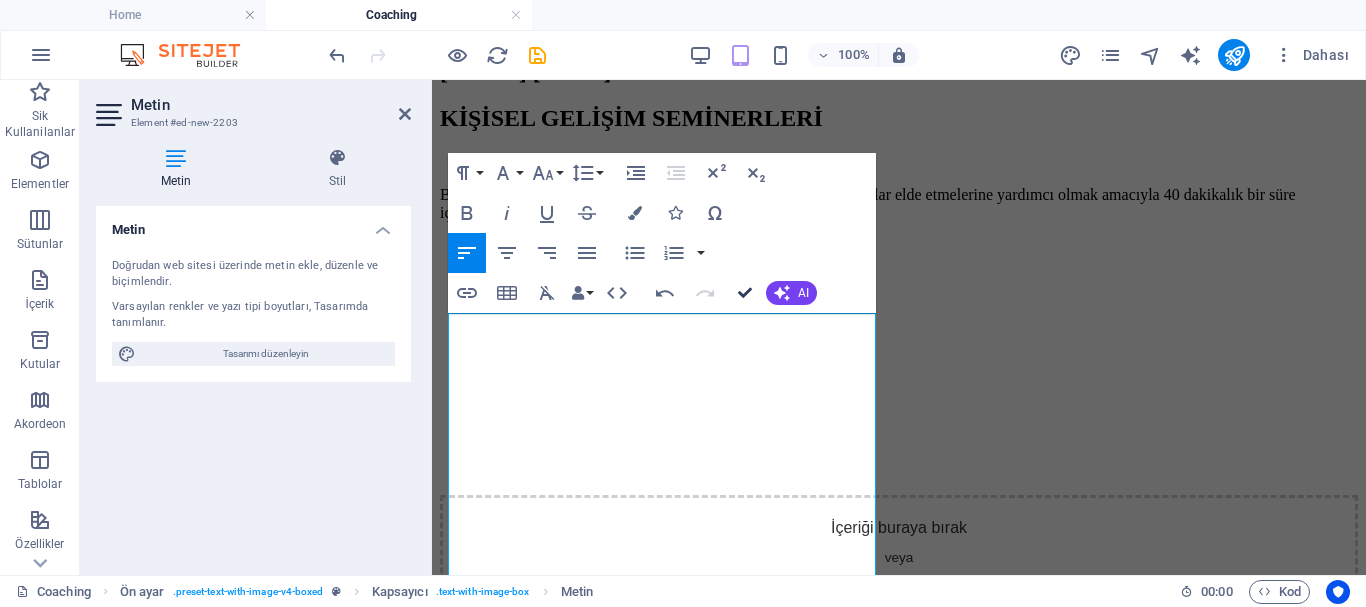 scroll, scrollTop: 2097, scrollLeft: 0, axis: vertical 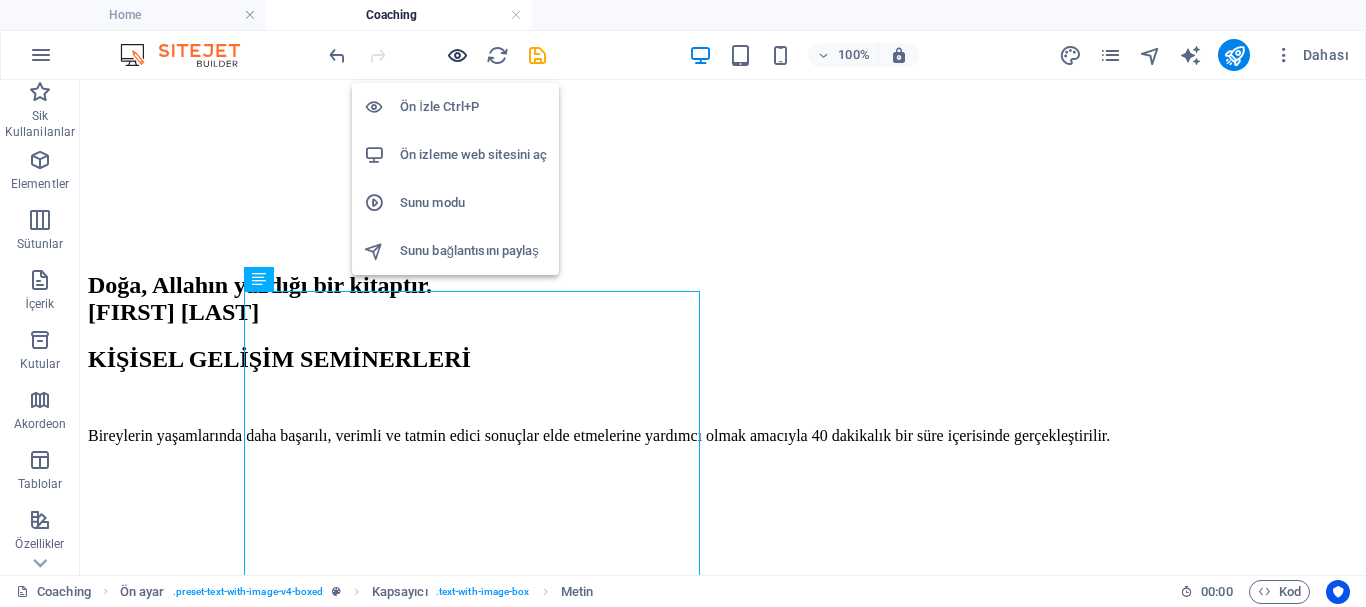 click at bounding box center [457, 55] 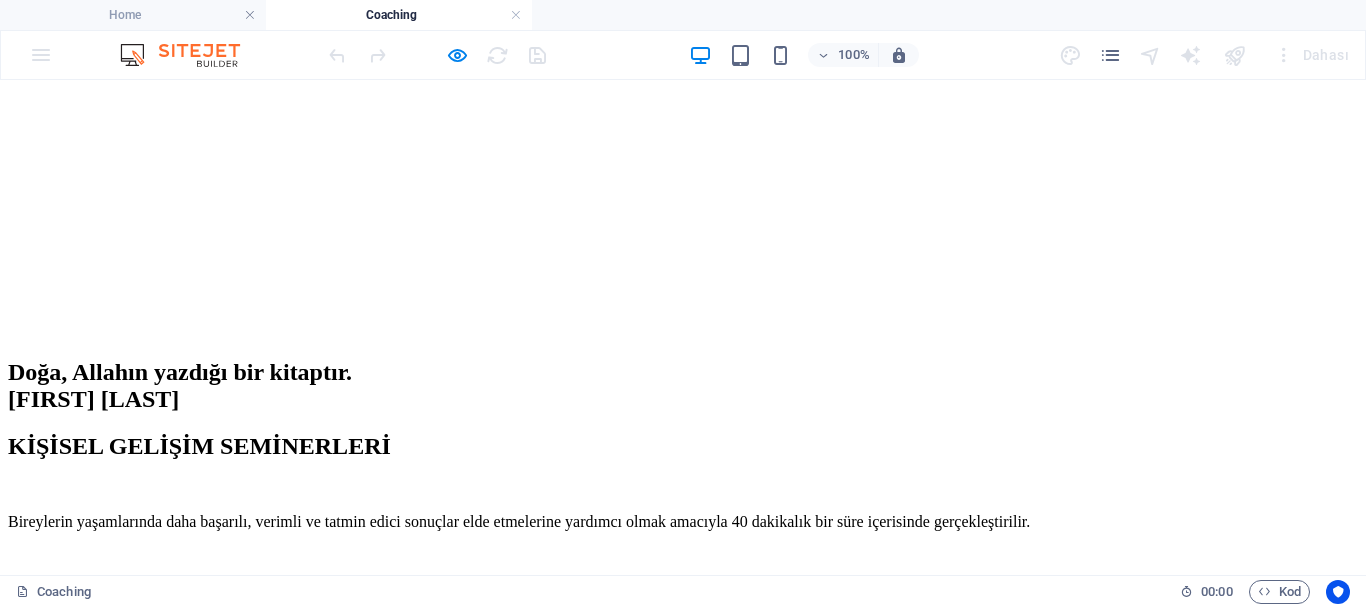 scroll, scrollTop: 2145, scrollLeft: 0, axis: vertical 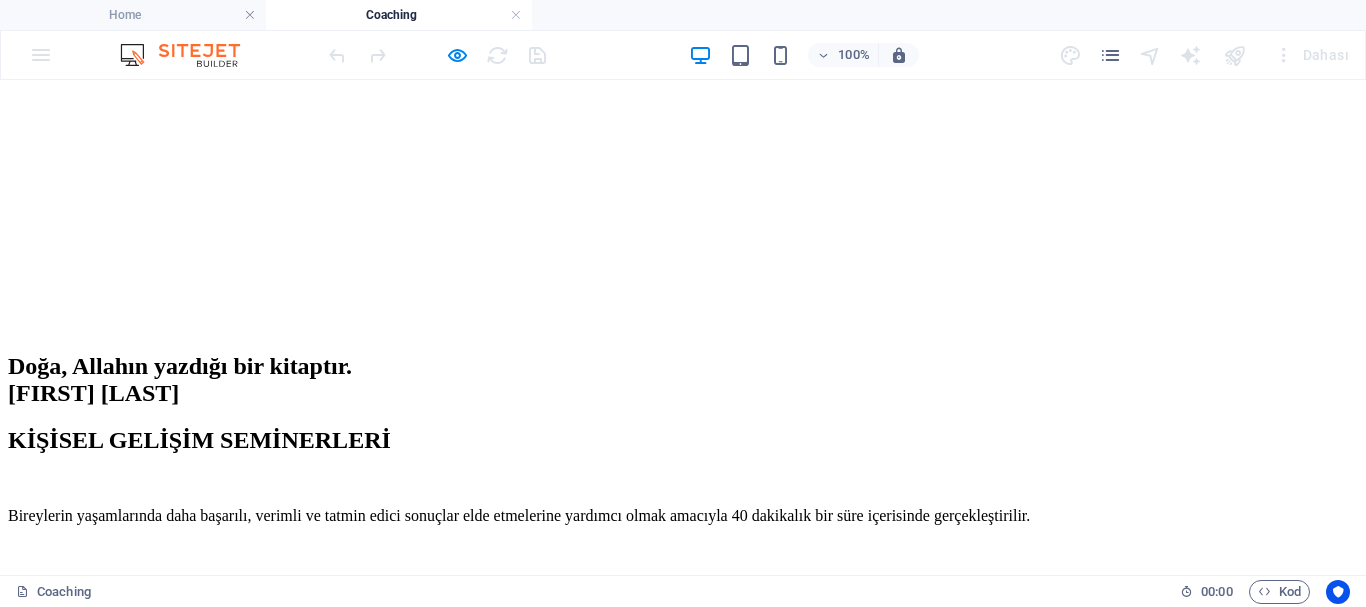 click at bounding box center (683, 2619) 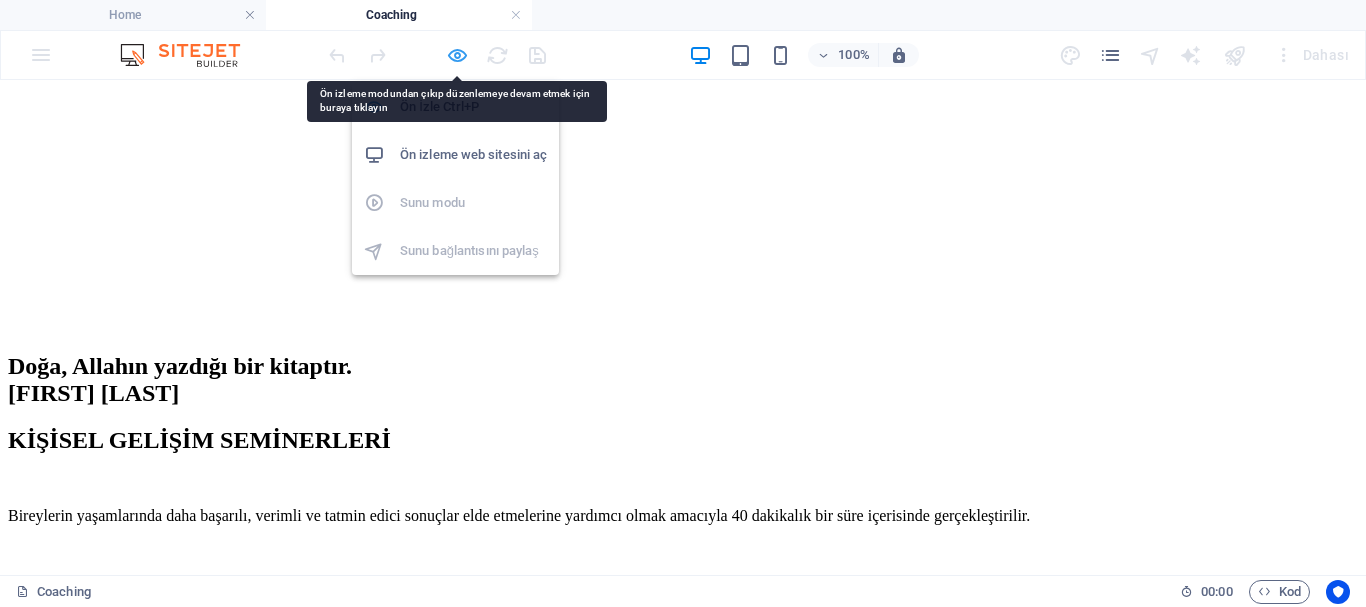 click at bounding box center (457, 55) 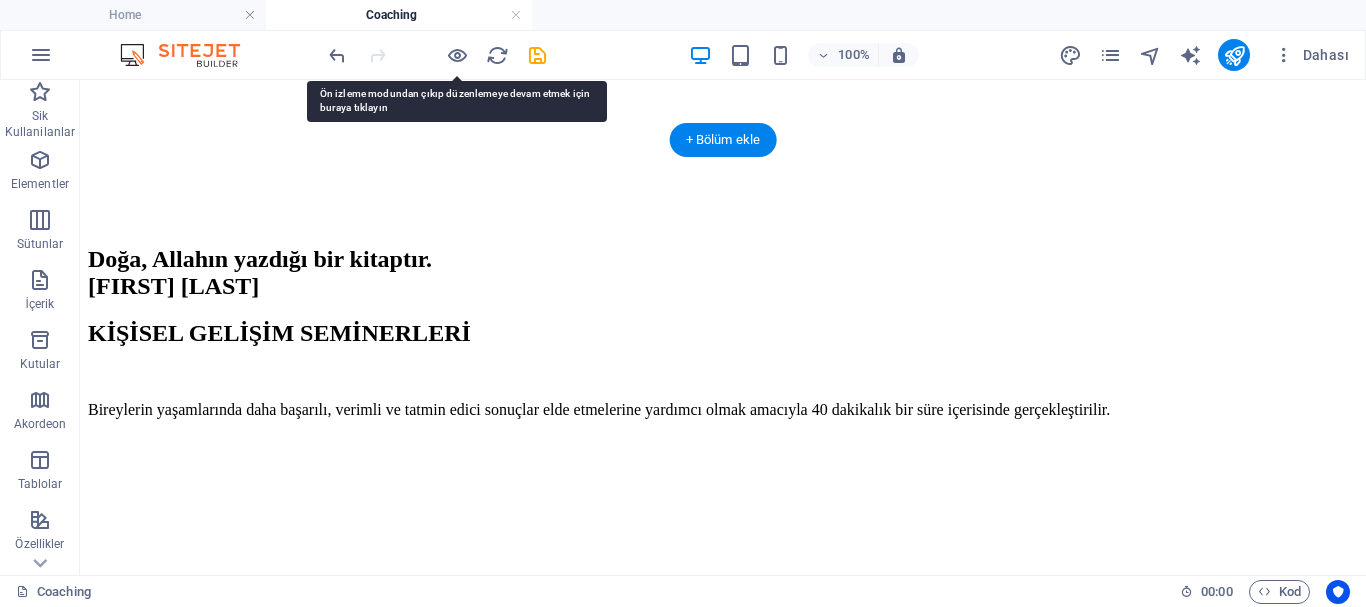 click at bounding box center [723, 3080] 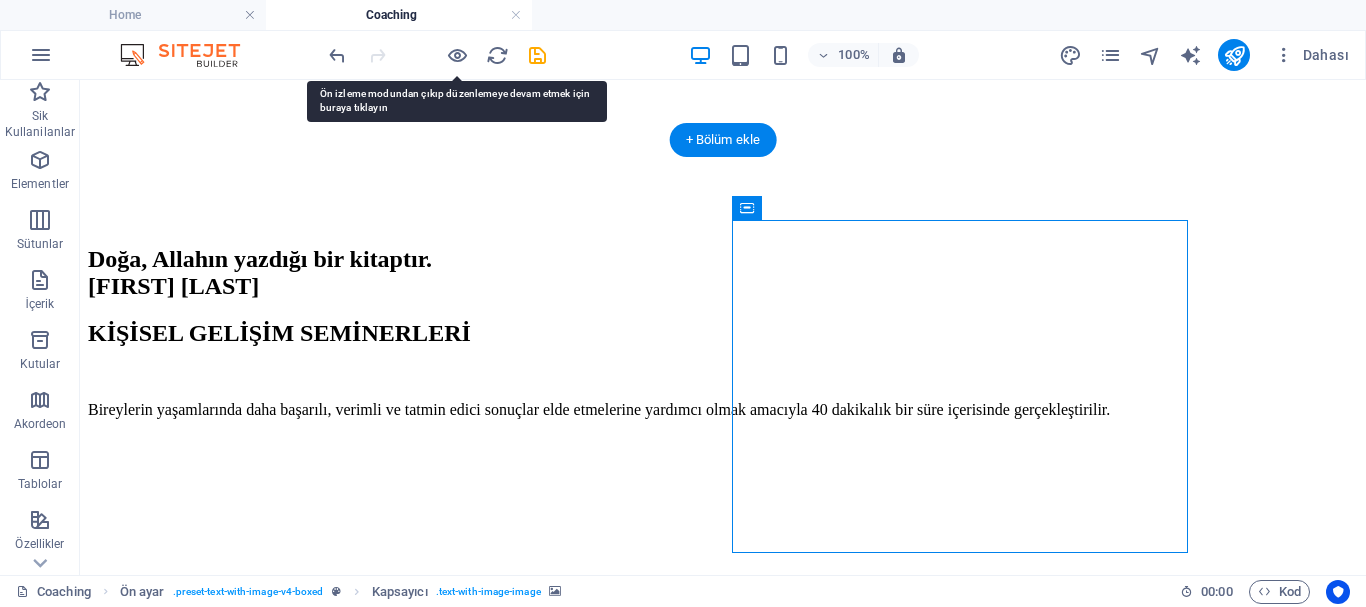 click at bounding box center [723, 3080] 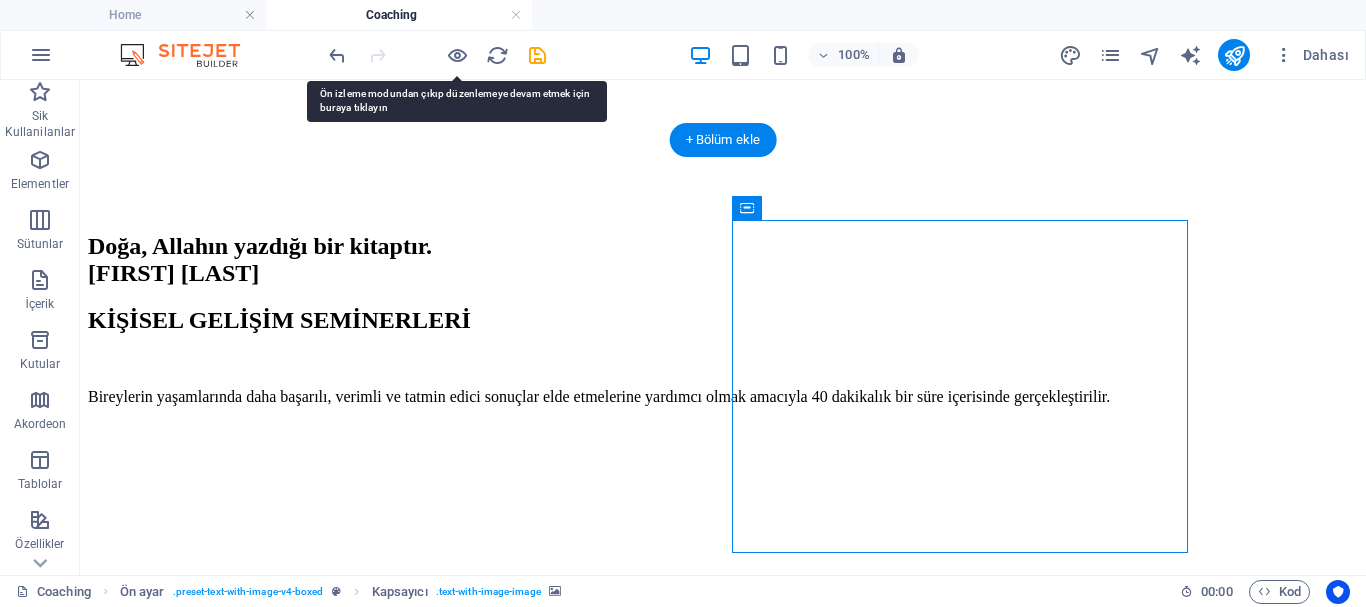 scroll, scrollTop: 2099, scrollLeft: 0, axis: vertical 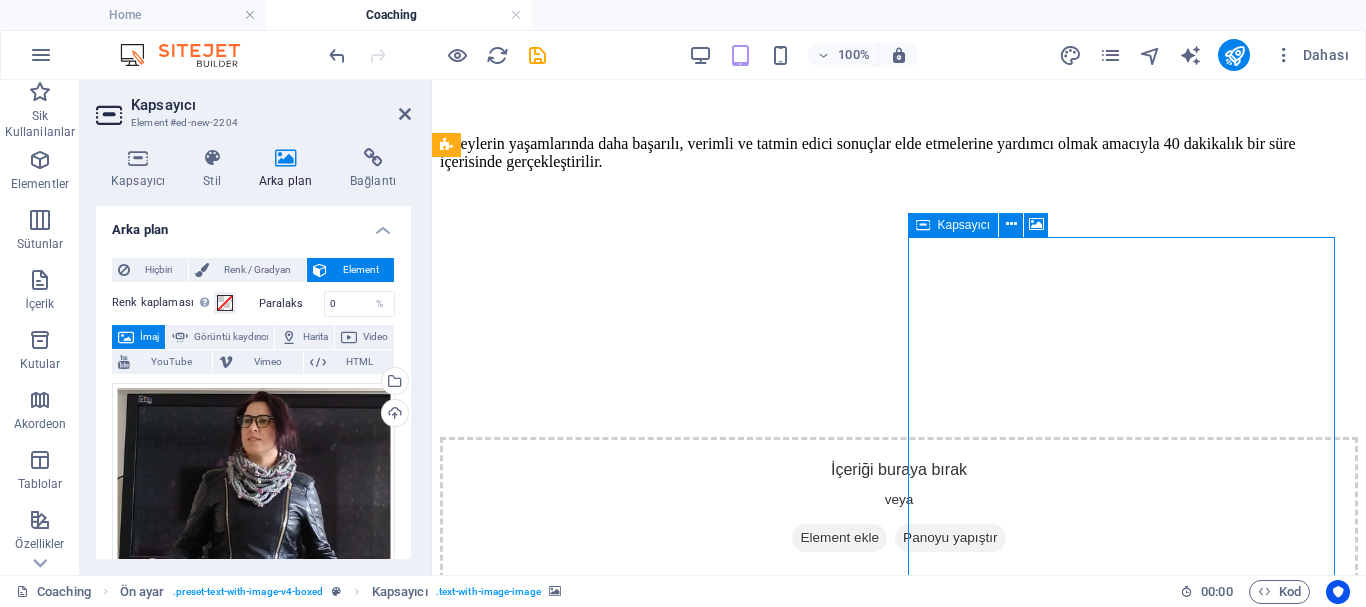 drag, startPoint x: 1001, startPoint y: 313, endPoint x: 1008, endPoint y: 361, distance: 48.507732 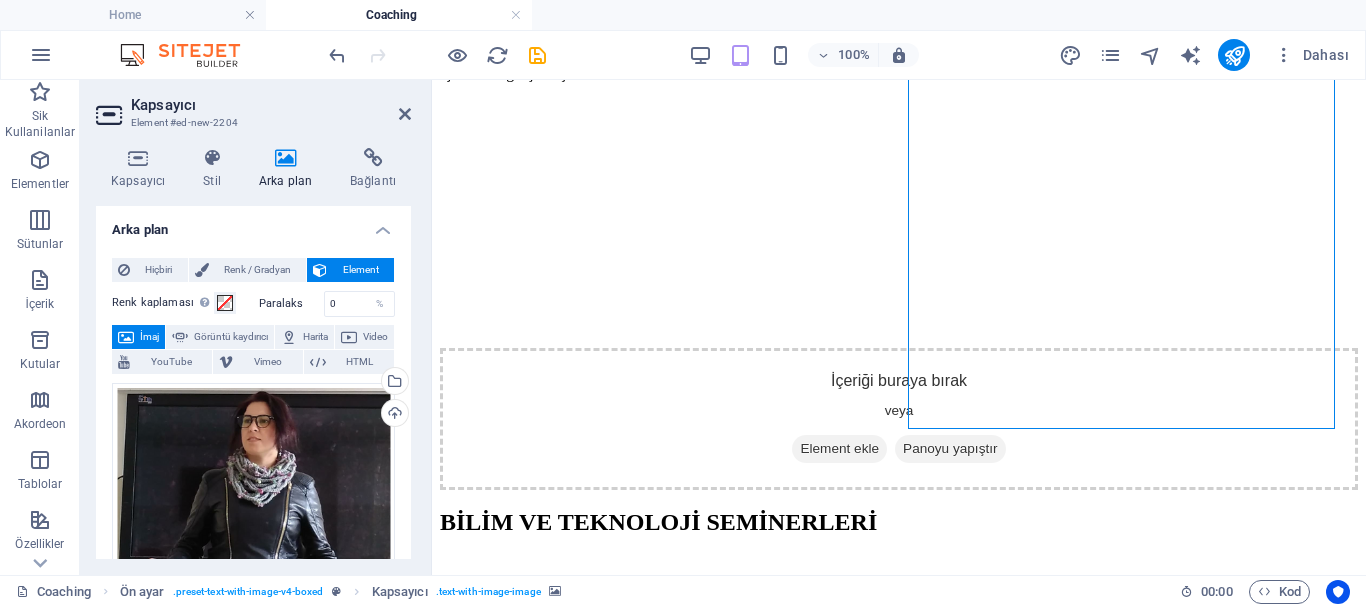 scroll, scrollTop: 2133, scrollLeft: 0, axis: vertical 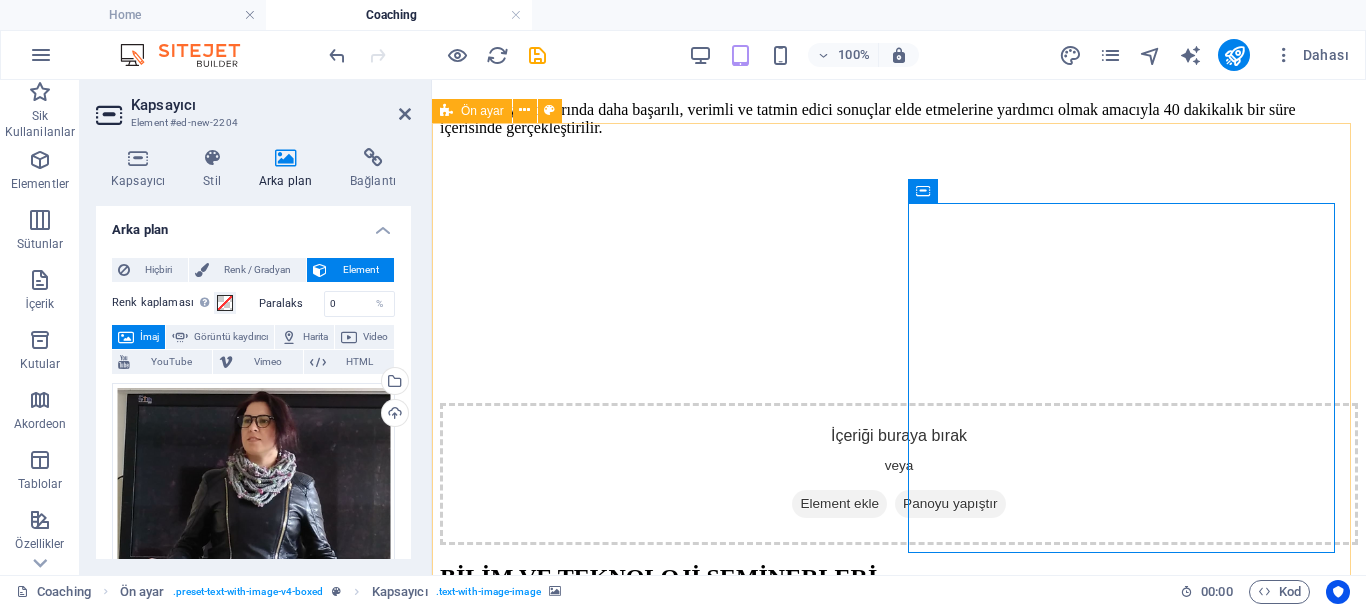drag, startPoint x: 1157, startPoint y: 458, endPoint x: 1173, endPoint y: 454, distance: 16.492422 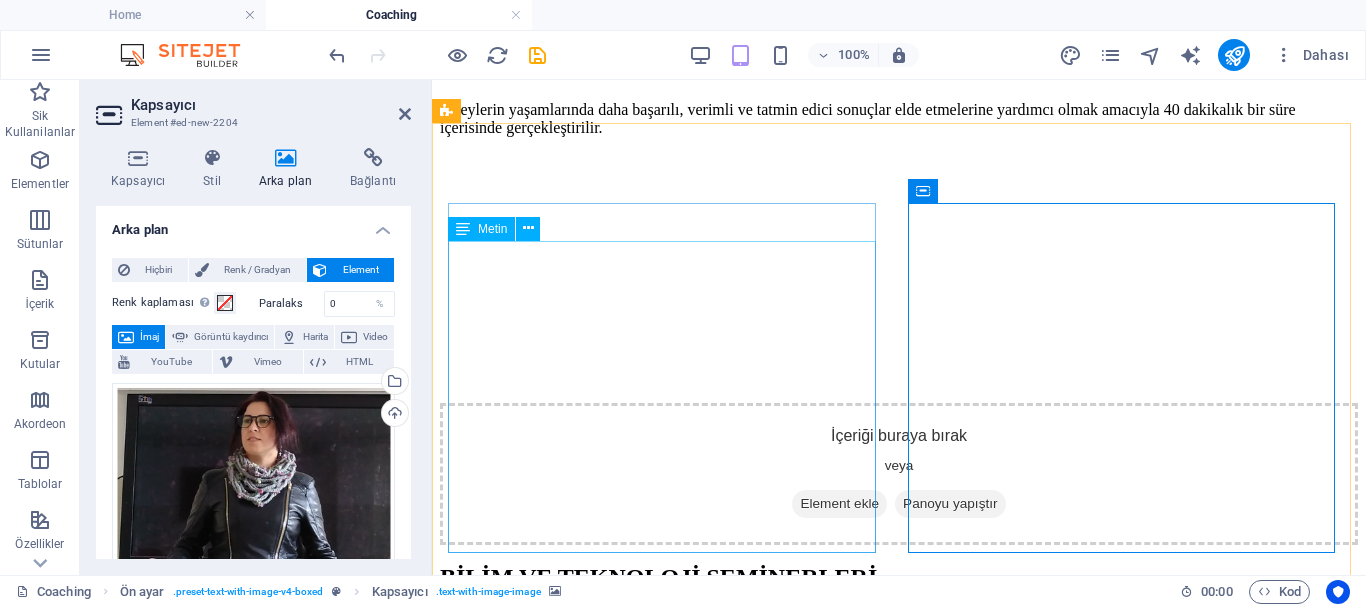click on "Kişisel gelişim eğitimi, kişinin kendini tanımasına, güçlü ve zayıf yönlerini keşfetmesine olanak tanır ve bu farkındalık doğrultusunda yaşamında daha bilinçli adımlar atmasına katkı sağlar." at bounding box center [899, 2661] 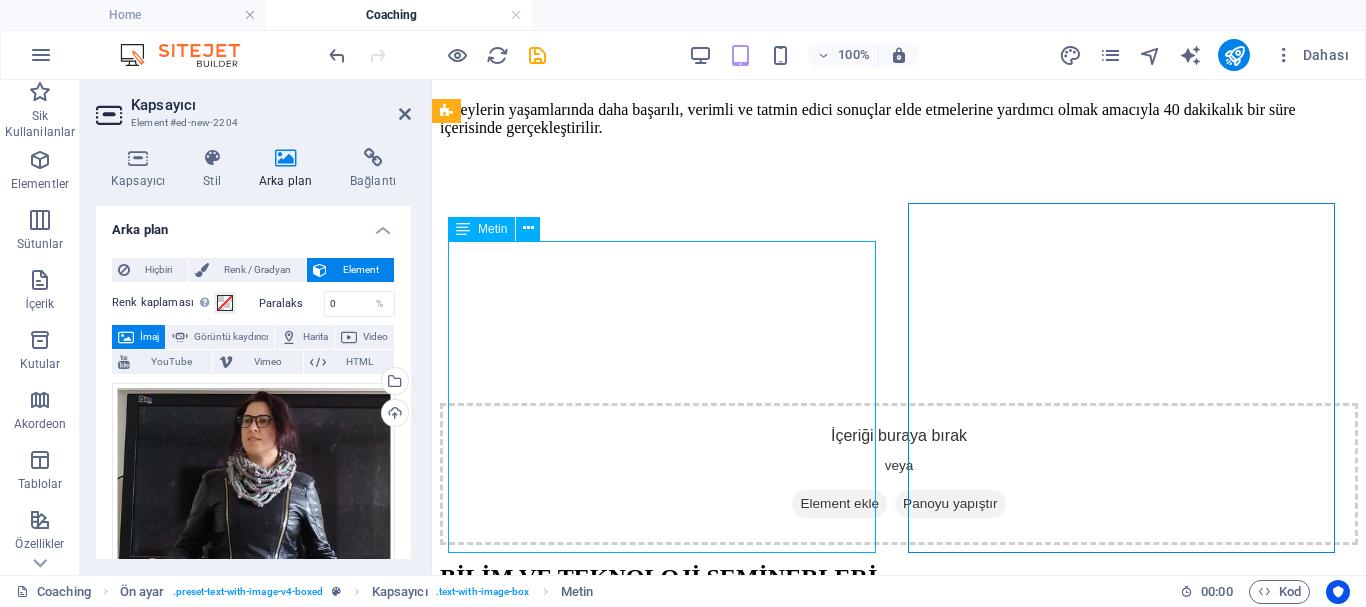 click on "Kişisel gelişim eğitimi, kişinin kendini tanımasına, güçlü ve zayıf yönlerini keşfetmesine olanak tanır ve bu farkındalık doğrultusunda yaşamında daha bilinçli adımlar atmasına katkı sağlar." at bounding box center (899, 2661) 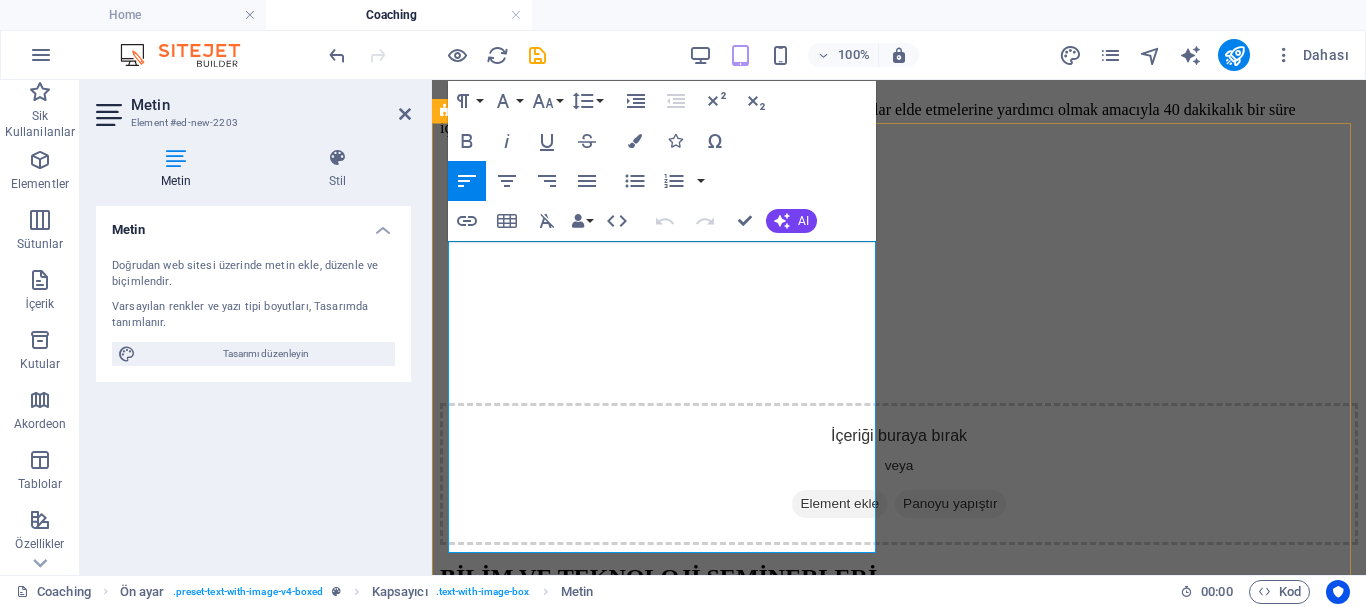 click at bounding box center (899, 2653) 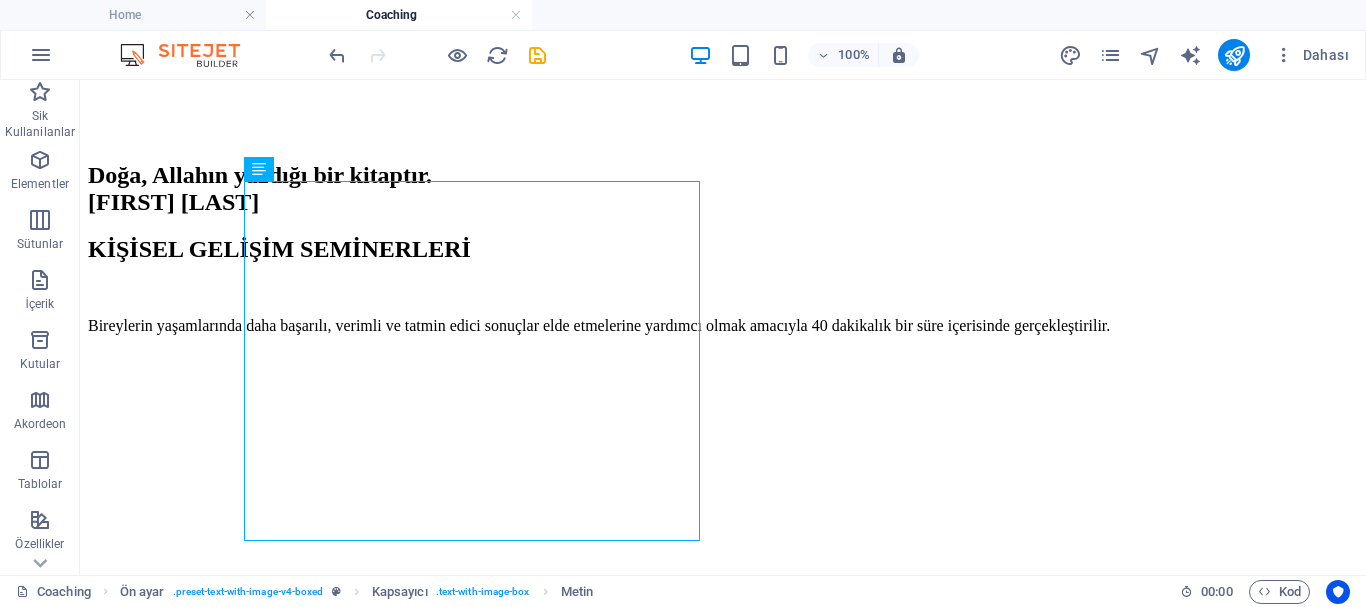 scroll, scrollTop: 2101, scrollLeft: 0, axis: vertical 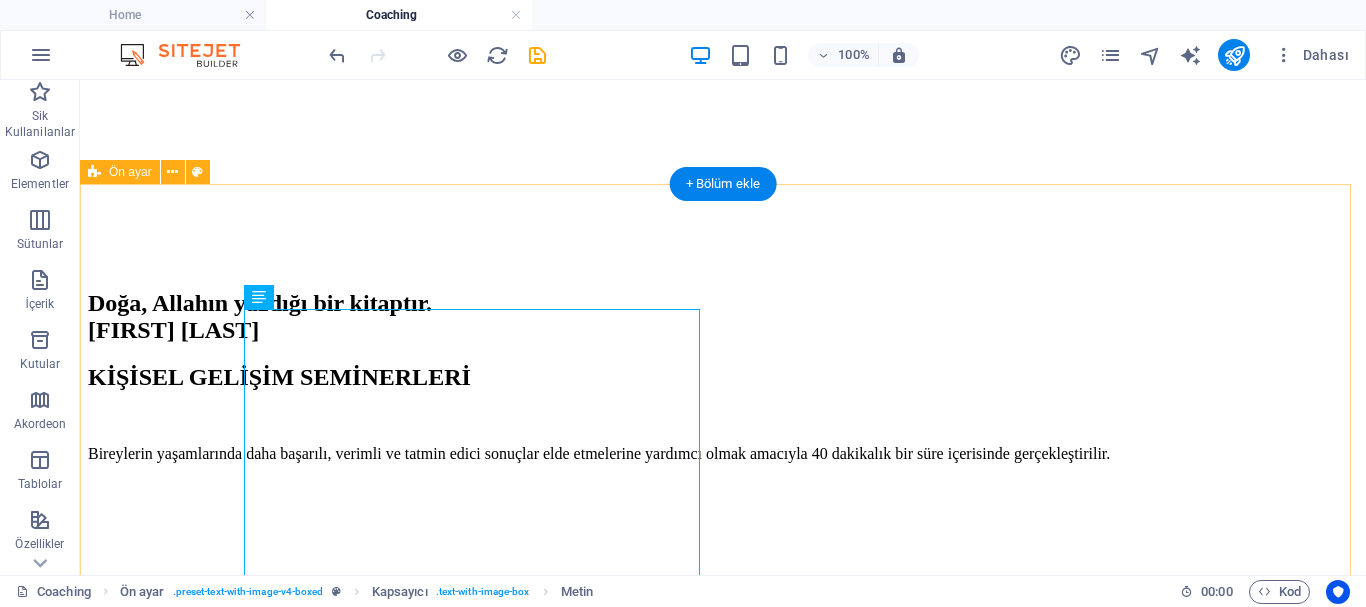 click on "KİŞİSEL GELİŞİM EĞİTİMLERİ Kişisel gelişim eğitimi, kişinin kendini tanımasına, güçlü ve zayıf yönlerini keşfetmesine olanak tanır ve bu farkındalık doğrultusunda yaşamında daha bilinçli adımlar atmasına katkı sağlar. İçeriği buraya bırak veya  Element ekle  Panoyu yapıştır" at bounding box center (723, 3256) 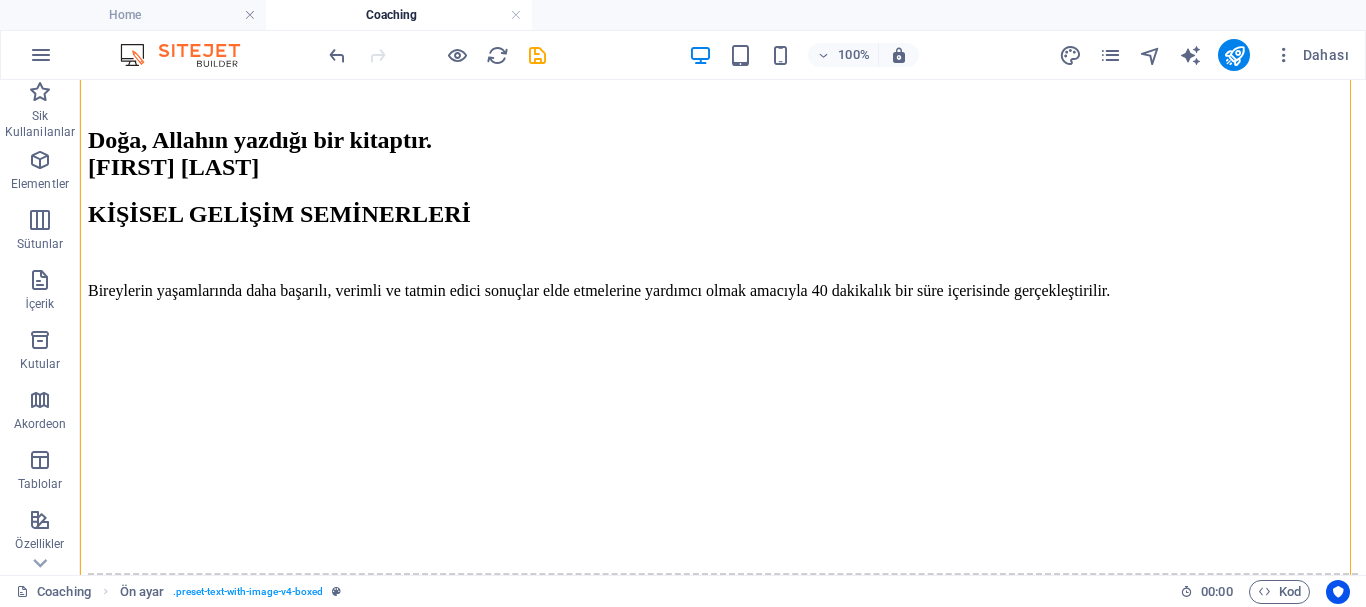 scroll, scrollTop: 2193, scrollLeft: 0, axis: vertical 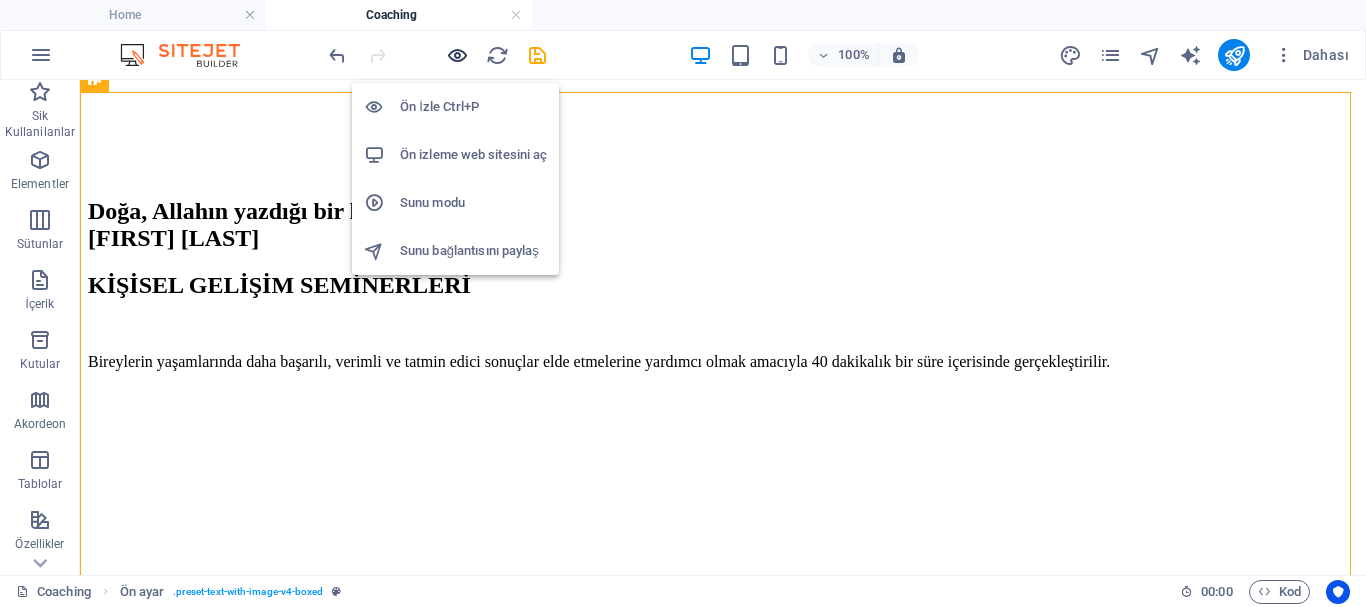 click at bounding box center (457, 55) 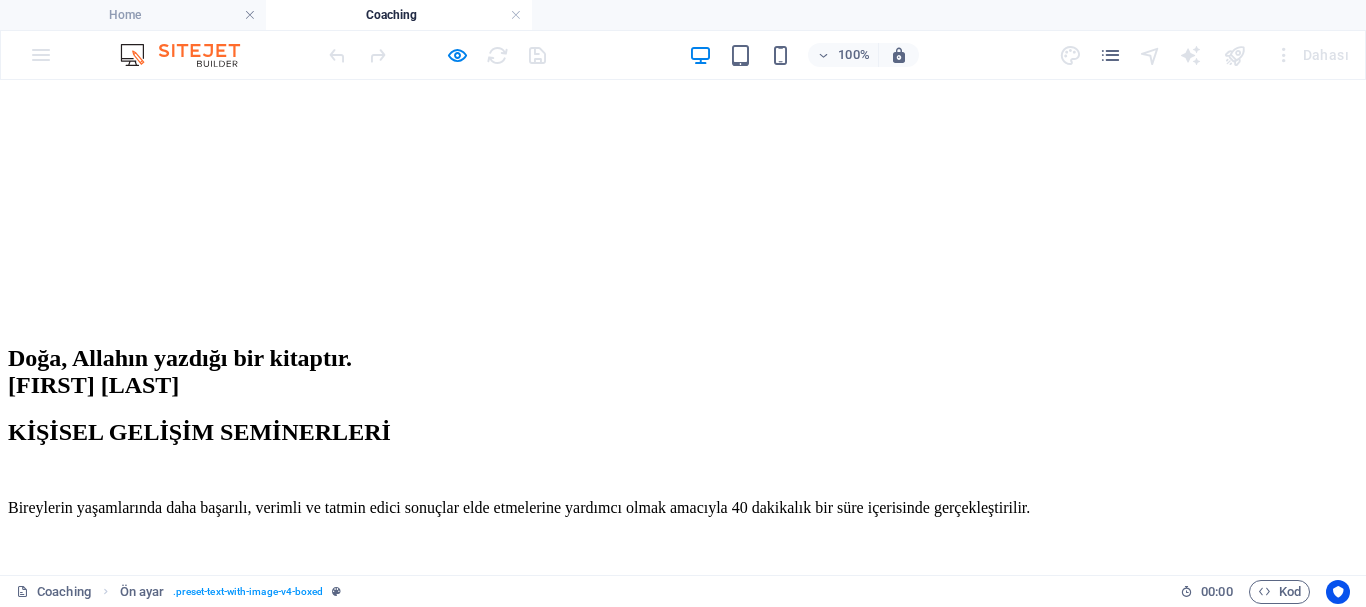 scroll, scrollTop: 2139, scrollLeft: 0, axis: vertical 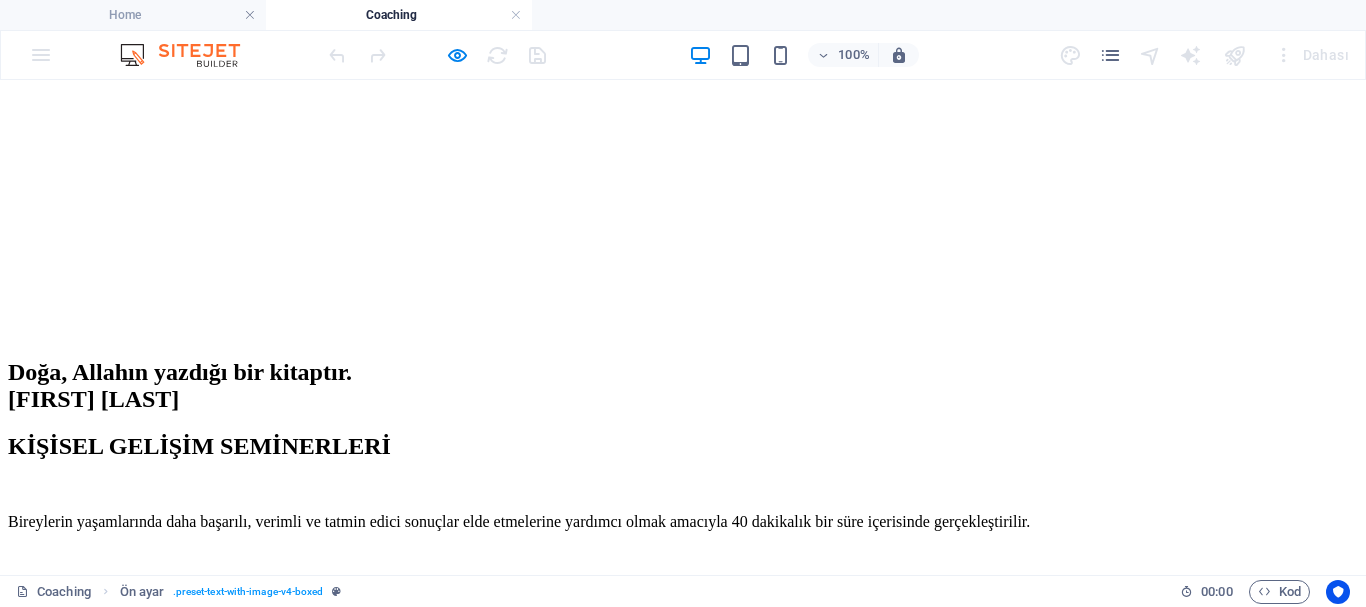 click on "Kişisel gelişim eğitimi, kişinin kendini tanımasına, güçlü ve zayıf yönlerini keşfetmesine olanak tanır ve bu farkındalık doğrultusunda yaşamında daha bilinçli adımlar atmasına katkı sağlar." at bounding box center (683, 2328) 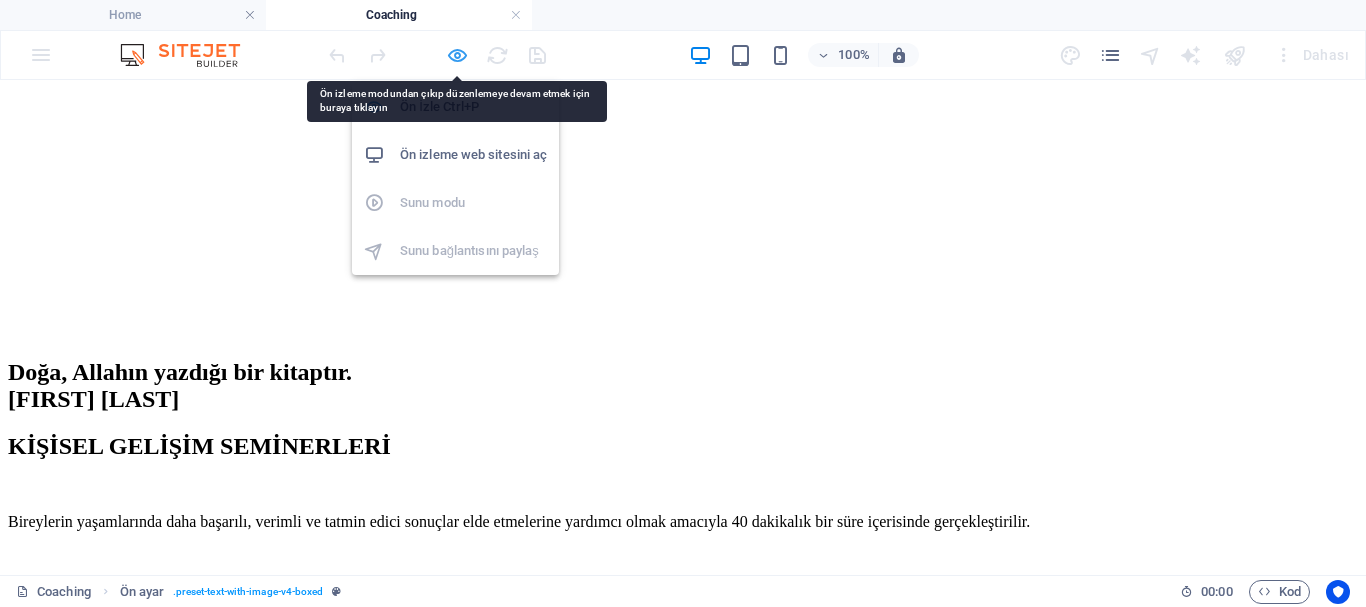 click at bounding box center (457, 55) 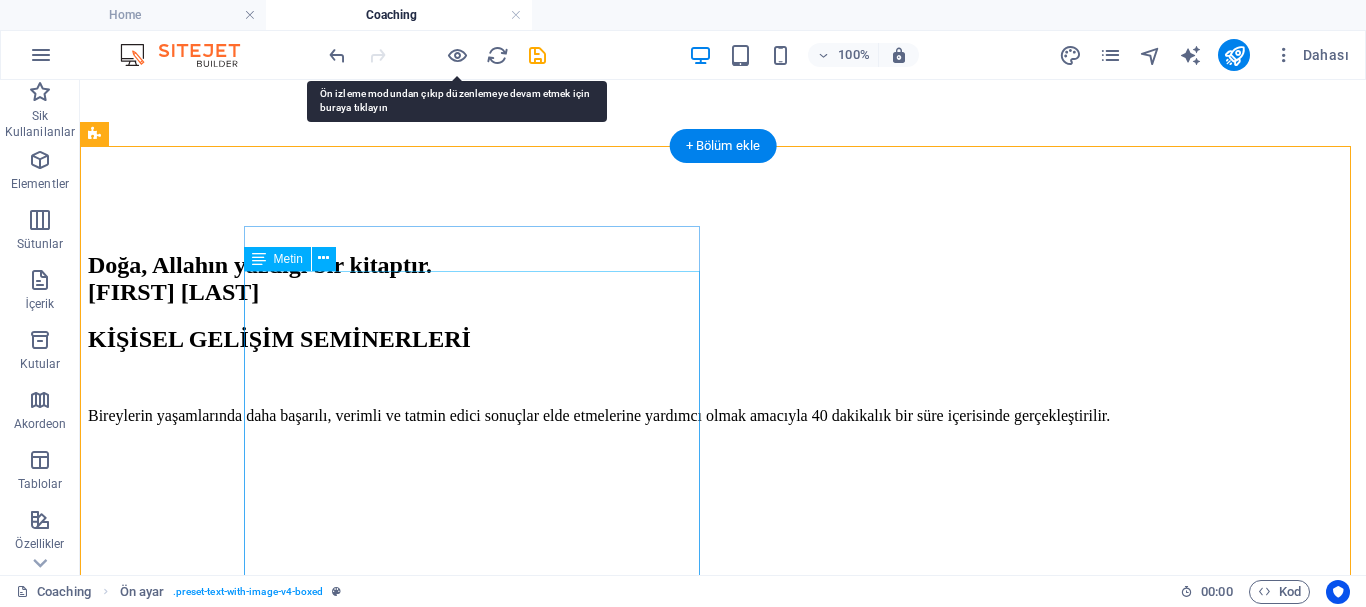 click on "Kişisel gelişim eğitimi, kişinin kendini tanımasına, güçlü ve zayıf yönlerini keşfetmesine olanak tanır ve bu farkındalık doğrultusunda yaşamında daha bilinçli adımlar atmasına katkı sağlar." at bounding box center (723, 2959) 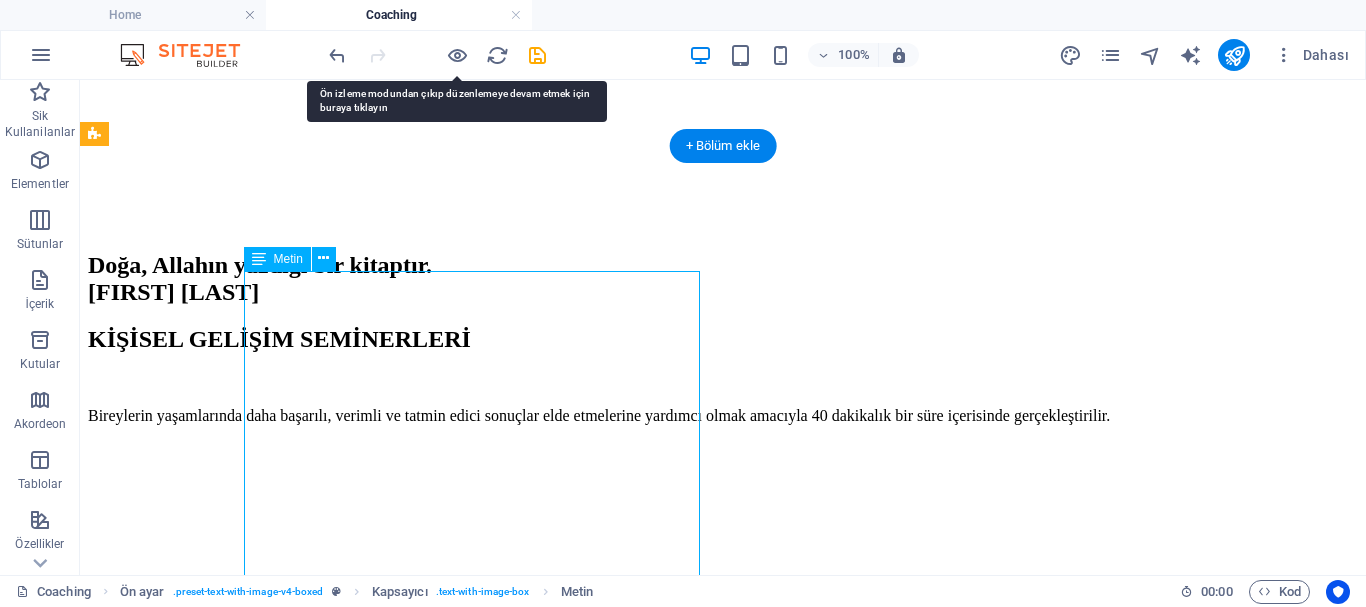 click on "Kişisel gelişim eğitimi, kişinin kendini tanımasına, güçlü ve zayıf yönlerini keşfetmesine olanak tanır ve bu farkındalık doğrultusunda yaşamında daha bilinçli adımlar atmasına katkı sağlar." at bounding box center (723, 2959) 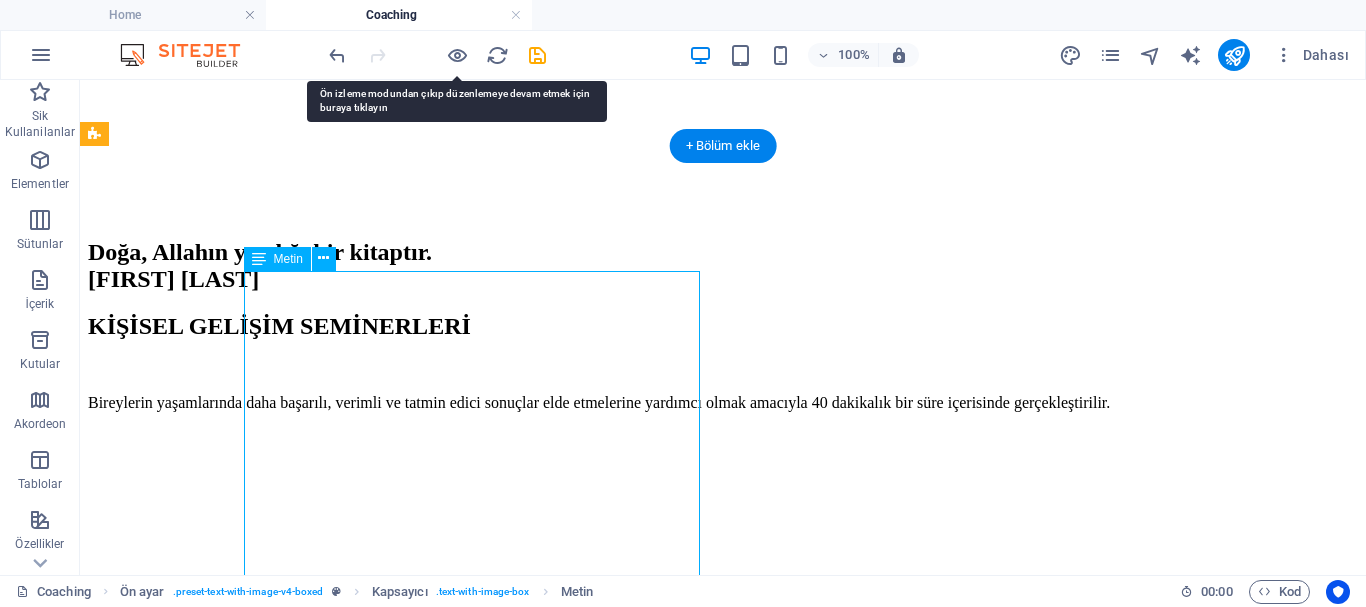 scroll, scrollTop: 2093, scrollLeft: 0, axis: vertical 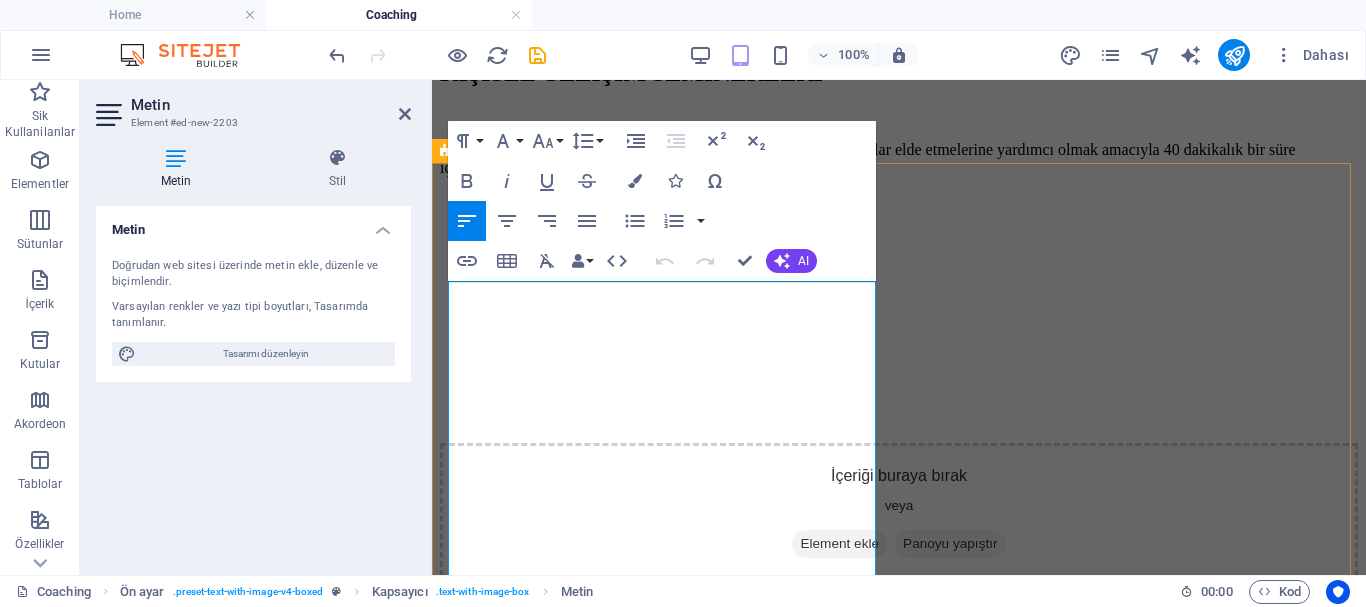 click at bounding box center (899, 2659) 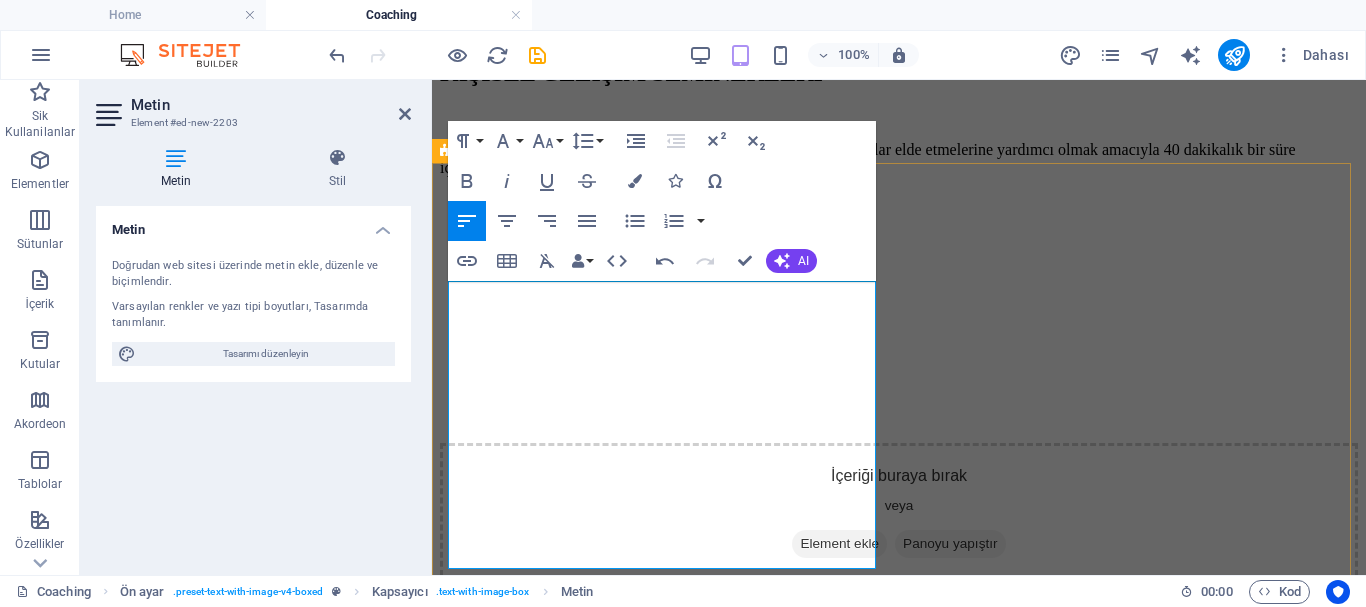 type 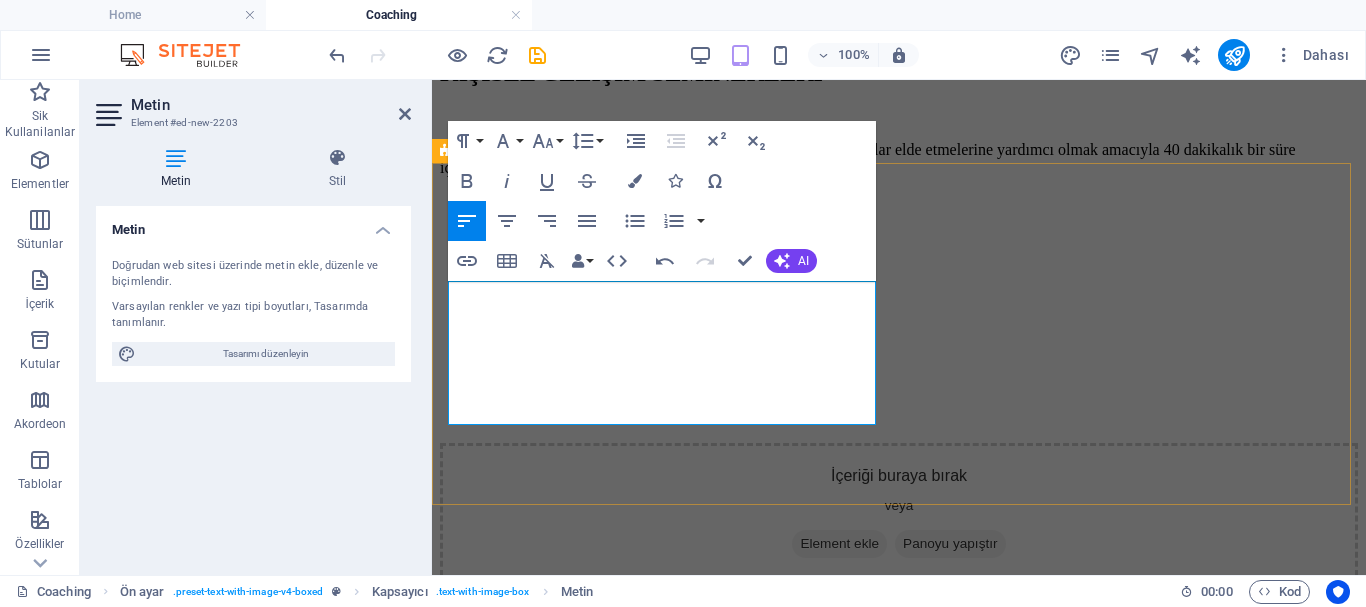 click at bounding box center (899, 2625) 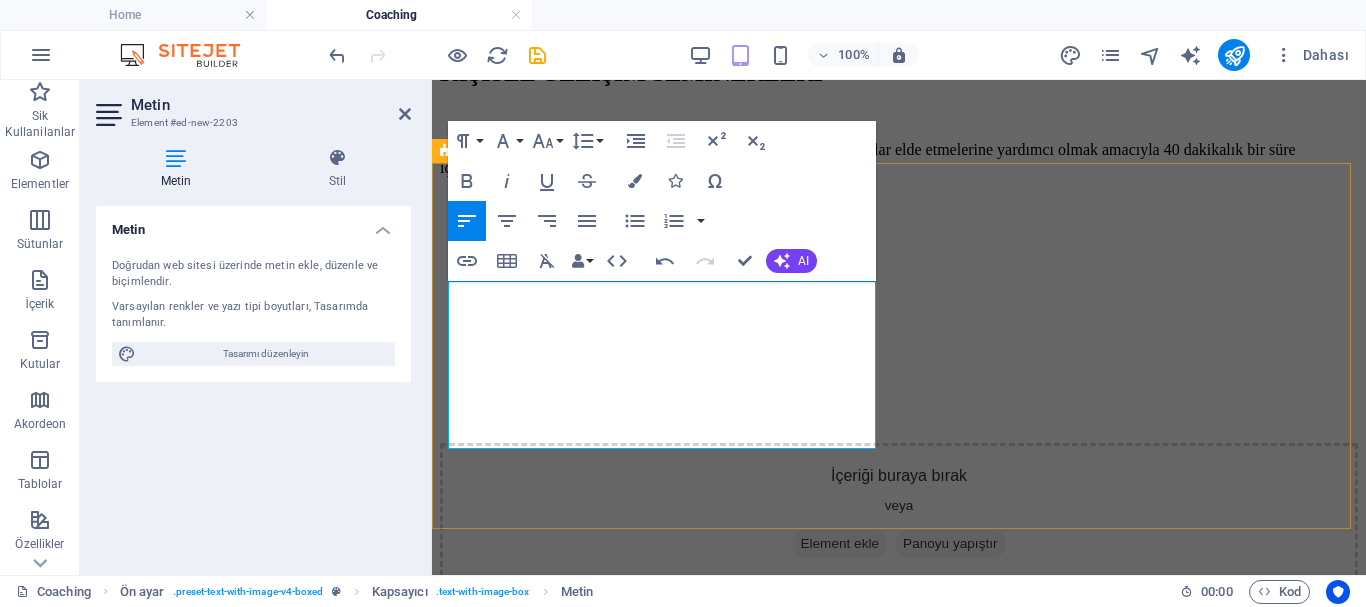 click on "KİŞİSEL GELİŞİM EĞİTİMLERİ Kişisel gelişim eğitimi, kişinin kendini tanımasına, güçlü ve zayıf yönlerini keşfetmesine olanak tanır ve bu farkındalık doğrultusunda yaşamında daha bilinçli adımlar atmasına katkı sağlar. Kendini geliştiren bireyin iletişim becerileri de iyileşir. Hem kişisel hem profesyonel ilişkilerde sağlıklı iletişim kurar. İçeriği buraya bırak veya  Element ekle  Panoyu yapıştır" at bounding box center [899, 2740] 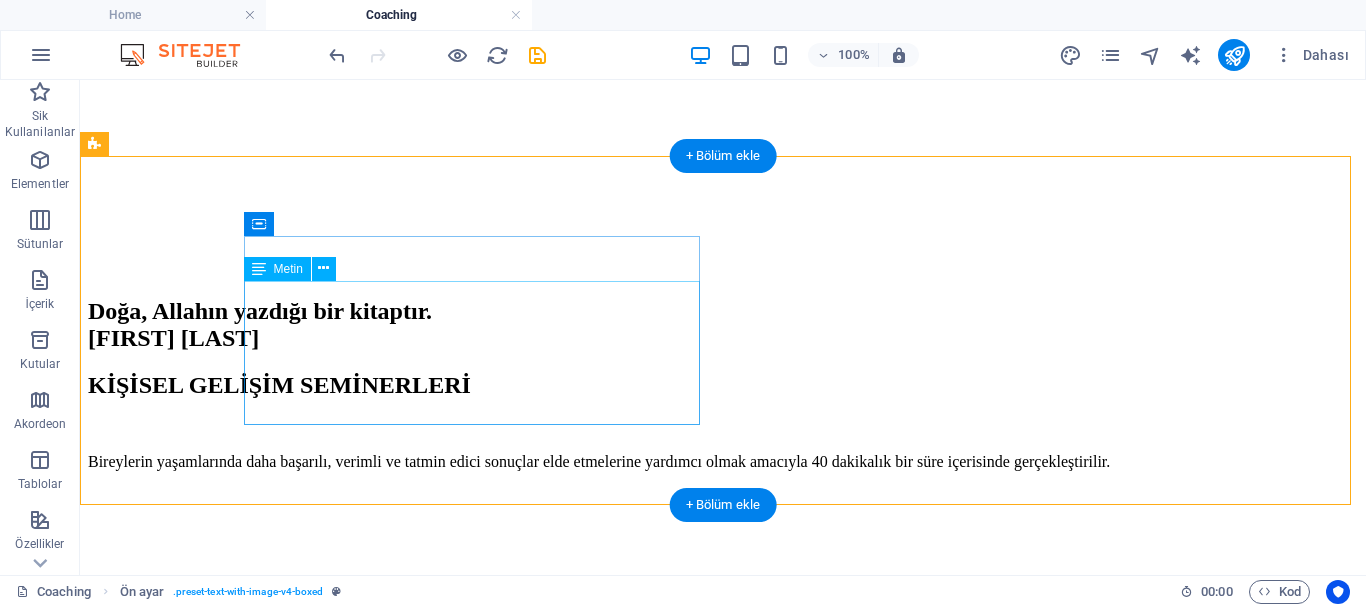 scroll, scrollTop: 2129, scrollLeft: 0, axis: vertical 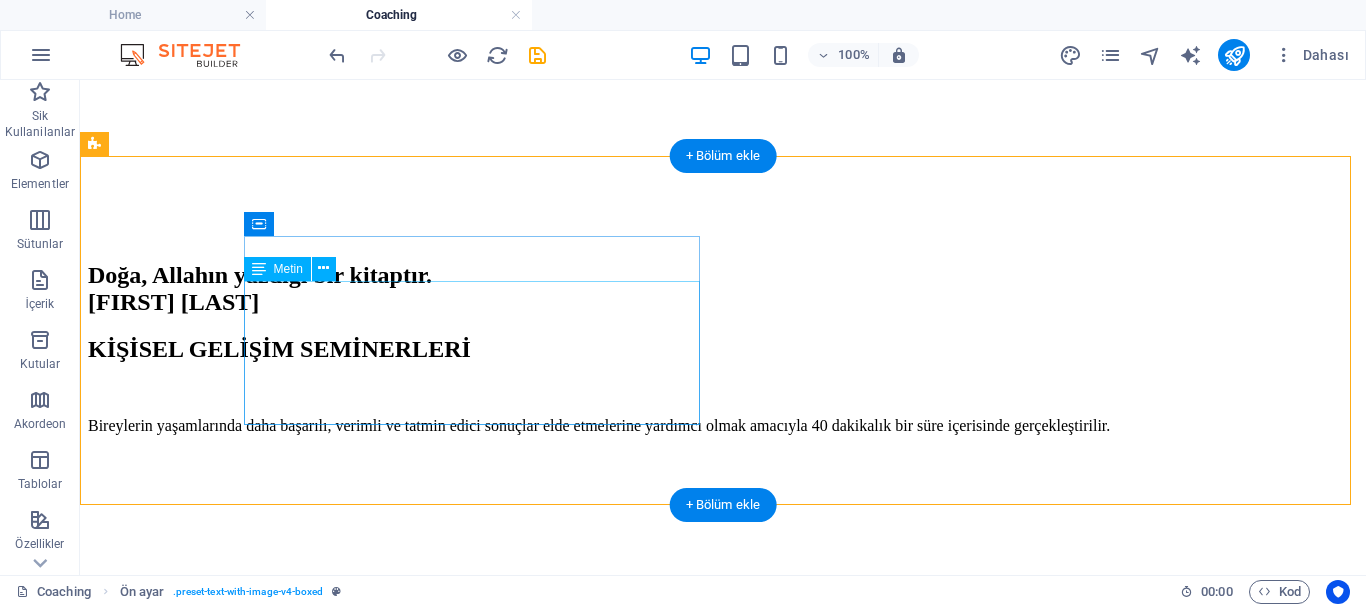click on "Kişisel gelişim eğitimi, kişinin kendini tanımasına, güçlü ve zayıf yönlerini keşfetmesine olanak tanır ve bu farkındalık doğrultusunda yaşamında daha bilinçli adımlar atmasına katkı sağlar. Kendini geliştiren bireyin iletişim becerileri de iyileşir. Hem kişisel hem profesyonel ilişkilerde sağlıklı iletişim kurar." at bounding box center (723, 2799) 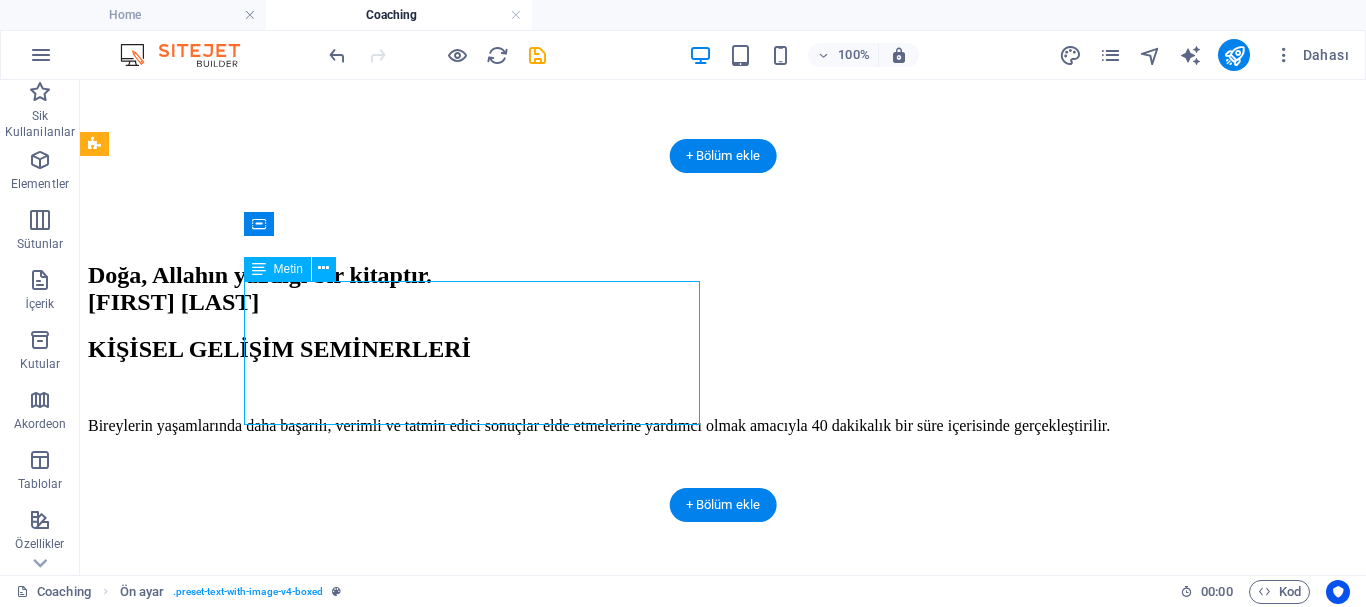 click on "Kişisel gelişim eğitimi, kişinin kendini tanımasına, güçlü ve zayıf yönlerini keşfetmesine olanak tanır ve bu farkındalık doğrultusunda yaşamında daha bilinçli adımlar atmasına katkı sağlar. Kendini geliştiren bireyin iletişim becerileri de iyileşir. Hem kişisel hem profesyonel ilişkilerde sağlıklı iletişim kurar." at bounding box center (723, 2799) 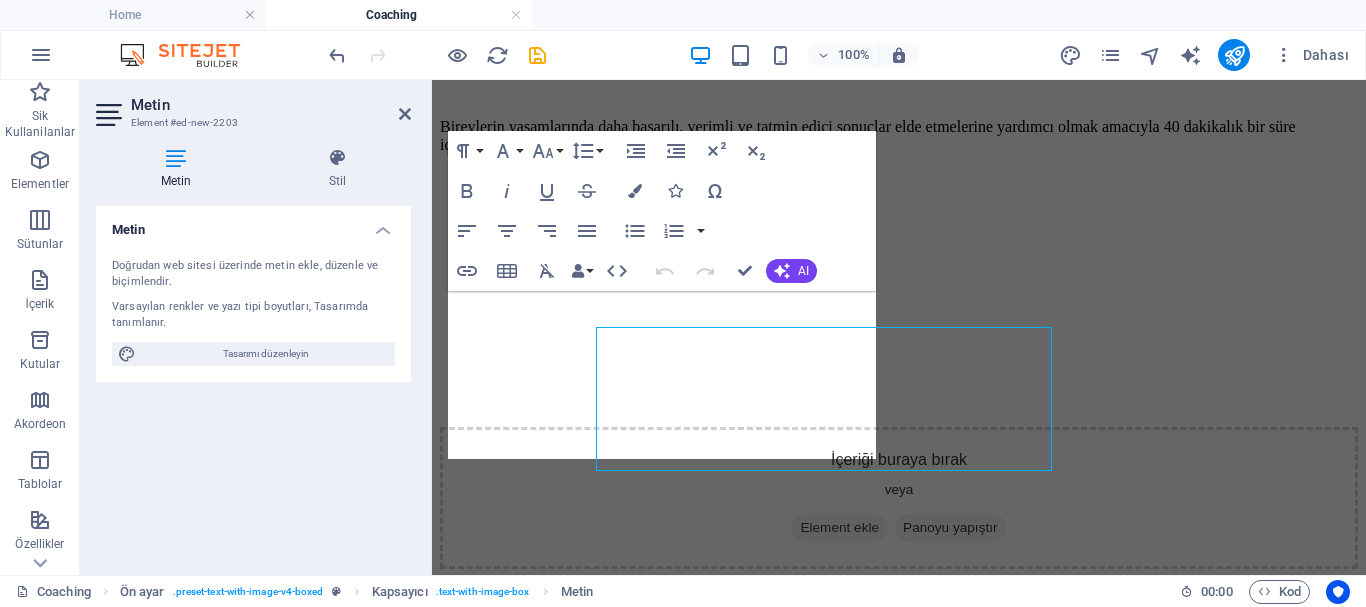 scroll, scrollTop: 2083, scrollLeft: 0, axis: vertical 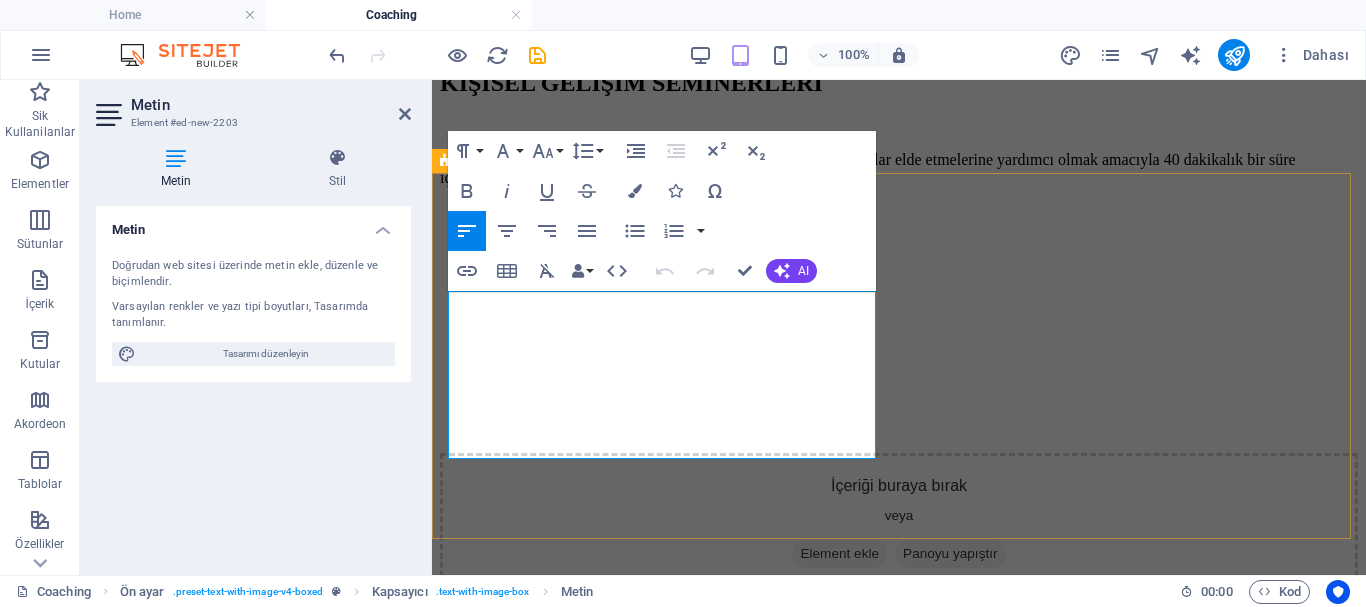 click on "Kendini geliştiren bireyin iletişim becerileri de iyileşir. Hem kişisel hem profesyonel ilişkilerde sağlıklı iletişim kurar." at bounding box center (899, 2635) 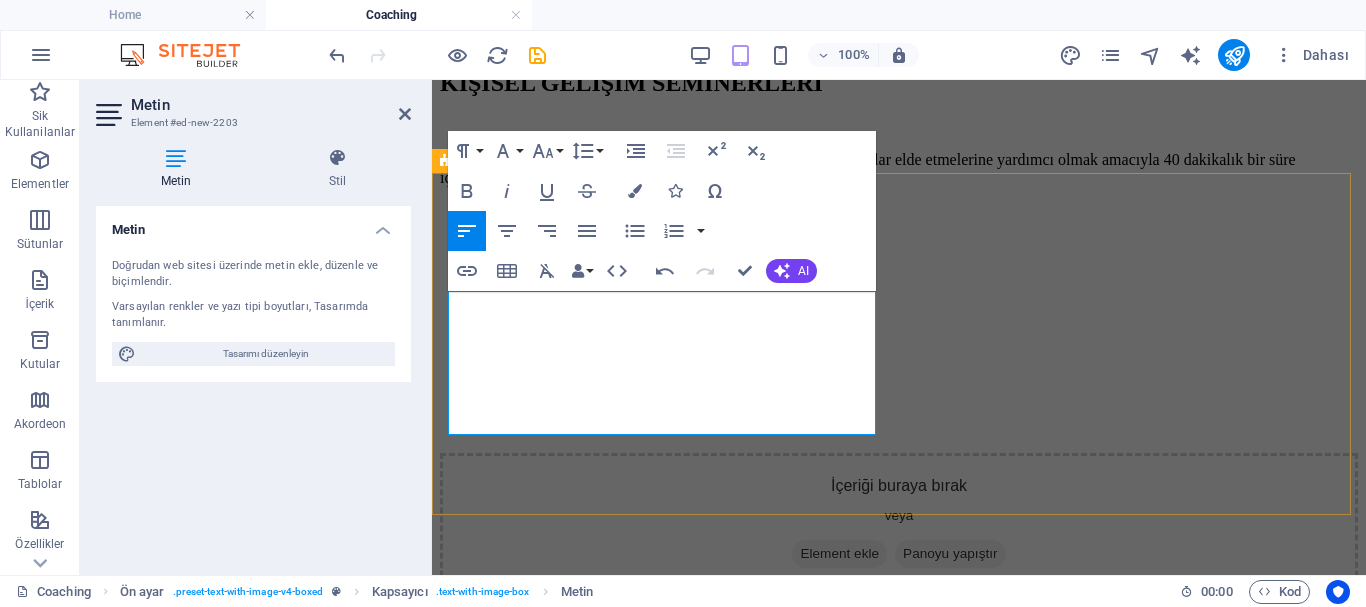type 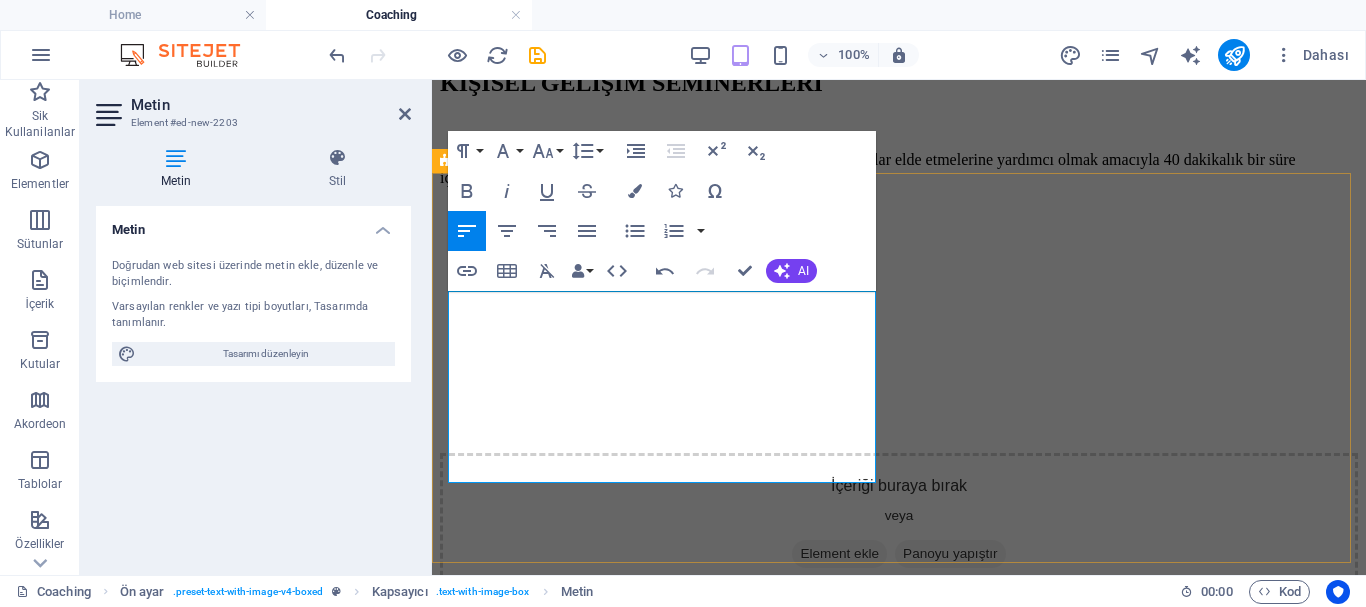 click on "Kişisel gelişim eğitimi, kişinin kendini tanımasına, güçlü ve zayıf yönlerini keşfetmesine olanak tanır ve bu farkındalık doğrultusunda yaşamında daha bilinçli adımlar atmasına katkı sağlar." at bounding box center (899, 2592) 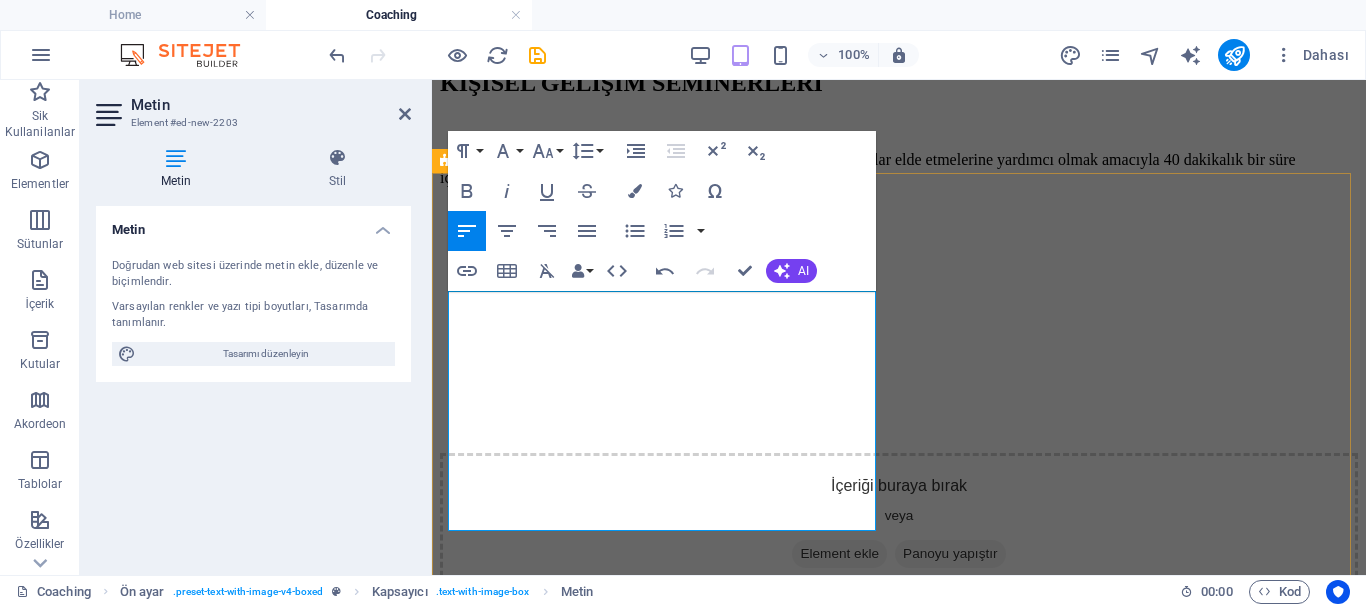 click on "Kişisel gelişim eğitimi, kişinin kendini tanımasına, güçlü ve zayıf yönlerini keşfetmesine olanak tanır ve bu farkındalık doğrultusunda yaşamında daha bilinçli adımlar atmasına katkı sağlar.Kişinin kendini geliştirmesi tek bir alanla sınırlı değildir. Aslına bakılırsa kendini geliştirmek demek, oldukça geniş bir yelpazedeki becerileri ve yetenekleri kapsar." at bounding box center [899, 2601] 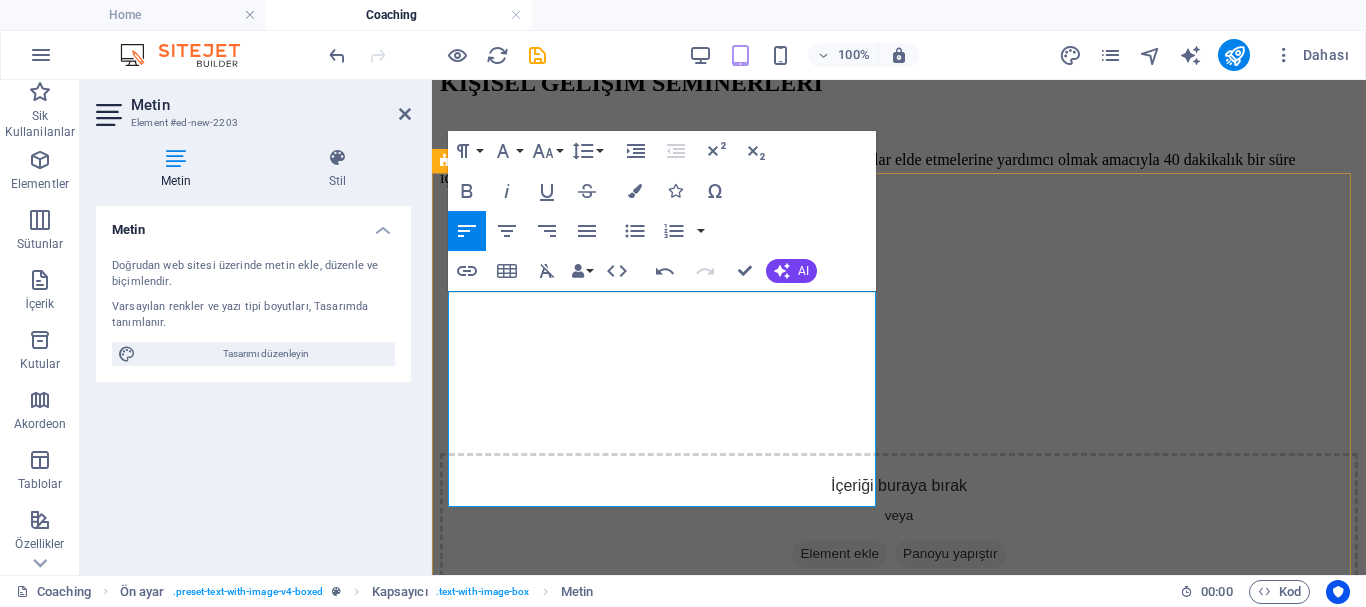 click on "Kişisel gelişim eğitimi, kişinin kendini tanımasına, güçlü ve zayıf yönlerini keşfetmesine olanak tanır ve bu farkındalık doğrultusunda yaşamında daha bilinçli adımlar atmasına katkı sağlar.Kişinin kendini geliştirmesi tek bir alanla sınırlı değildir. Kendini geliştirmek demek, oldukça geniş bir pencereden bakmaya benzer.  Kendini geliştiren bireyin iletişim becerileri de iyileşir. Hem kişisel hem profesyonel ilişkilerde sağlıklı iletişim kurar." at bounding box center [899, 2610] 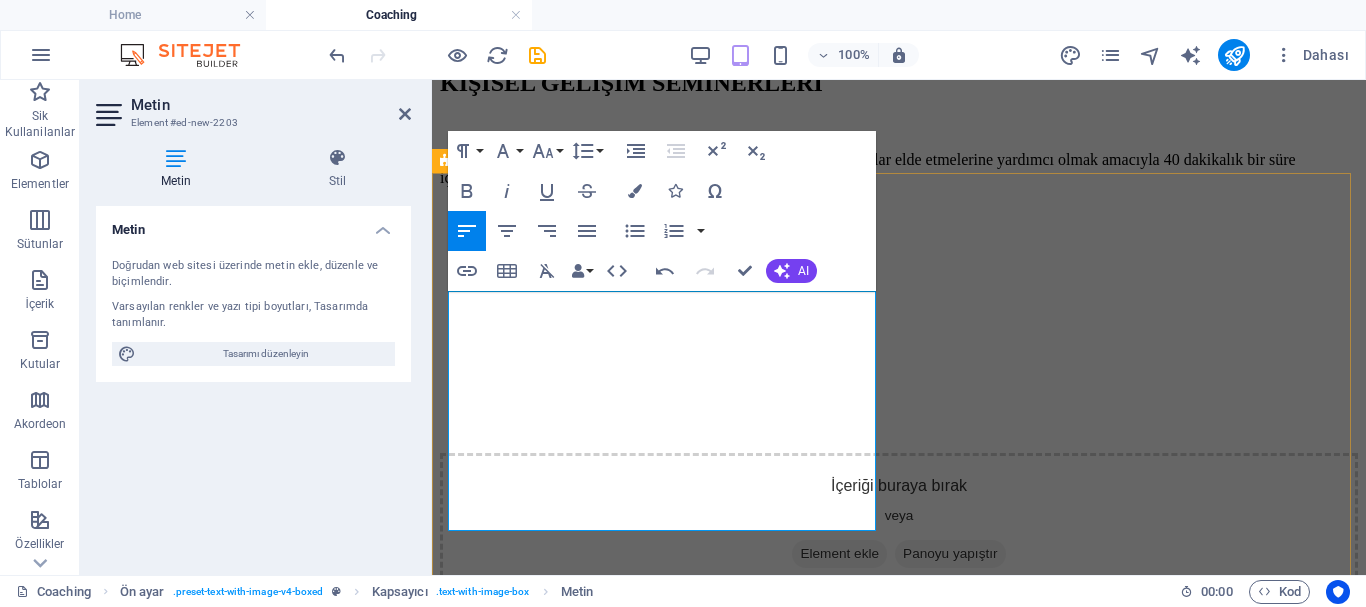 click on "Kişisel gelişim eğitimi, kişinin kendini tanımasına, güçlü ve zayıf yönlerini keşfetmesine olanak tanır ve bu farkındalık doğrultusunda yaşamında daha bilinçli adımlar atmasına katkı sağlar. Kişinin kendini geliştirmesi tek bir alanla sınırlı değildir. Kendini geliştirmek demek, oldukça geniş bir pencereden bakmaya benzer. Misal kendini  iletişim alanında geliştiren bireyin iletişim becerileri  iyileşir. Hem kişisel hem profesyonel ilişkilerde sağlıklı iletişim kurar.  Zaman yönetimi alanında yetiştiren bireyin ise" at bounding box center [899, 2610] 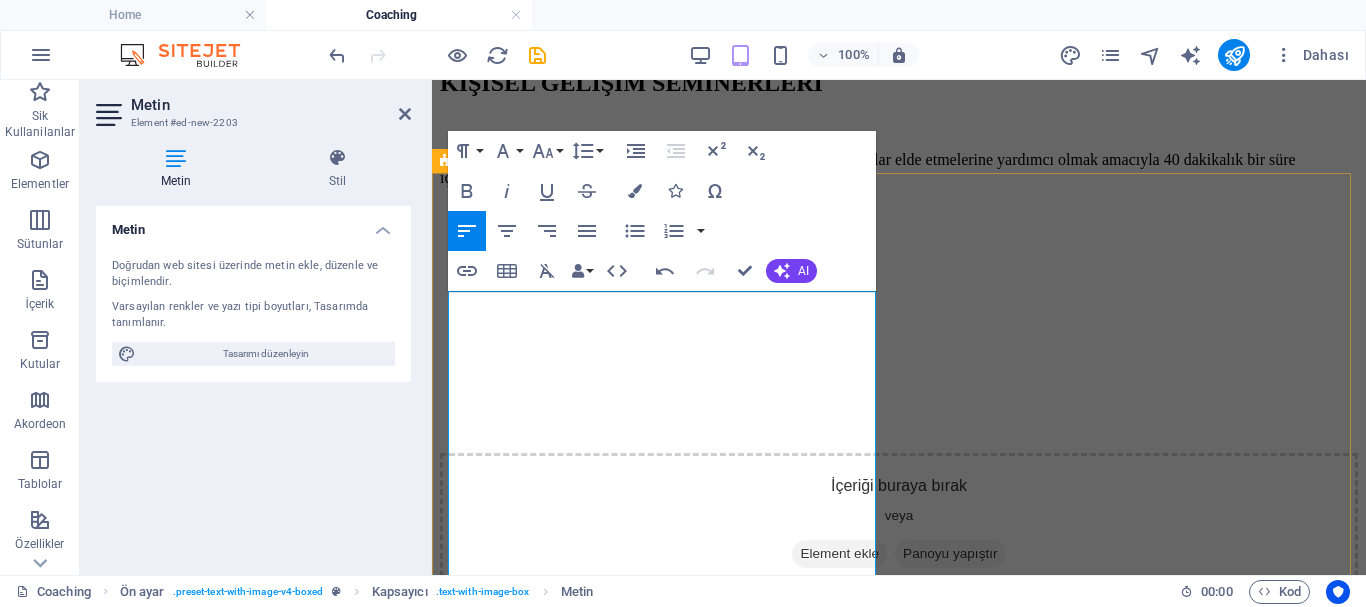 click on "Kişisel gelişim eğitimi, kişinin kendini tanımasına, güçlü ve zayıf yönlerini keşfetmesine olanak tanır ve bu farkındalık doğrultusunda yaşamında daha bilinçli adımlar atmasına katkı sağlar. Kişinin kendini geliştirmesi tek bir alanla sınırlı değildir. Kendini geliştirmek demek, oldukça geniş bir pencereden bakmaya benzer. Misal kendini  iletişim alanında geliştiren bireyin iletişim becerileri  iyileşir. Hem kişisel hem profesyonel ilişkilerde sağlıklı iletişim kurar.  Zaman yönetimi alanında yetiştiren birey ise zamanını daha etkili kullanmaya başlar.Hem kısa vadede hem de uzun vadede hedef belirlemek ve bunlara ulaşmak kolaylaşır." at bounding box center [899, 2619] 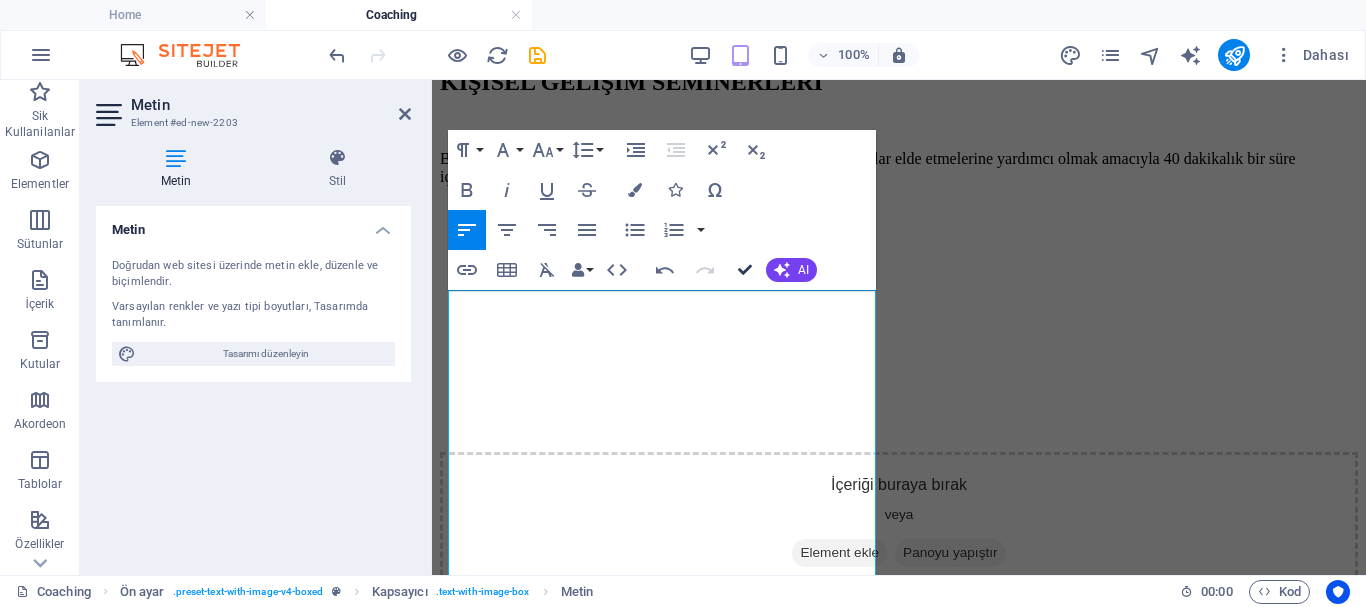 scroll, scrollTop: 2120, scrollLeft: 0, axis: vertical 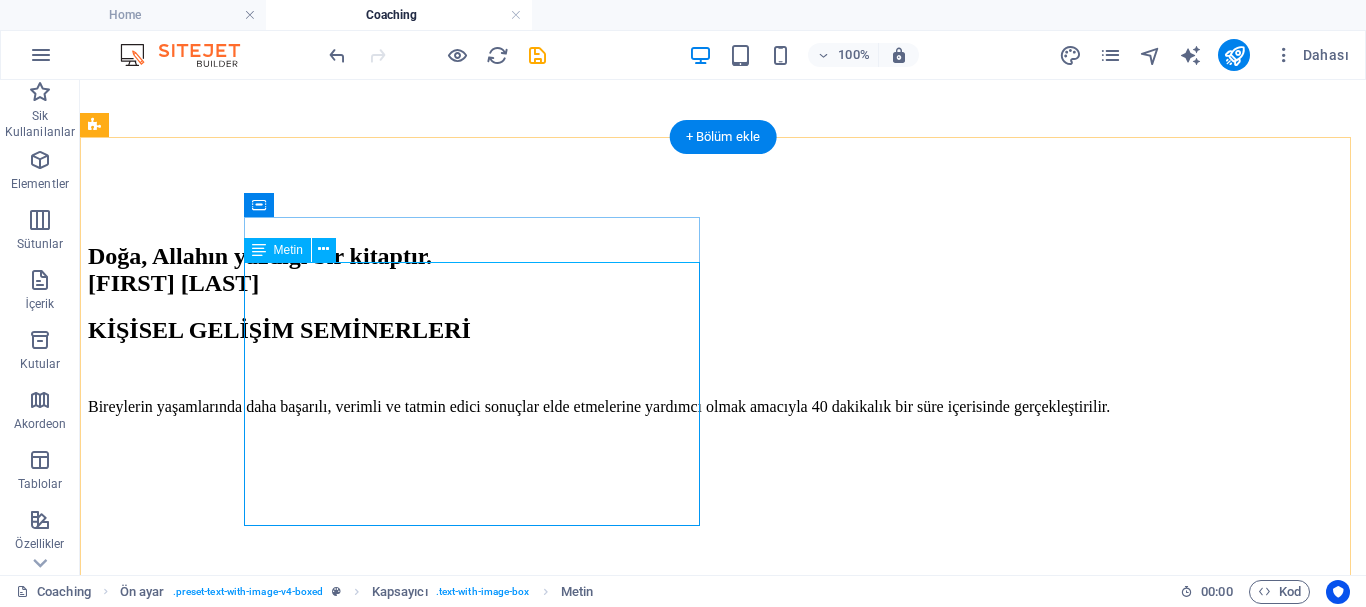 click on "Kişisel gelişim eğitimi, kişinin kendini tanımasına, güçlü ve zayıf yönlerini keşfetmesine olanak tanır ve bu farkındalık doğrultusunda yaşamında daha bilinçli adımlar atmasına katkı sağlar. Kişinin kendini geliştirmesi tek bir alanla sınırlı değildir. Kendini geliştirmek demek, oldukça geniş bir pencereden bakmaya benzer. Misal kendini  iletişim alanında geliştiren bireyin iletişim becerileri  iyileşir. Hem kişisel hem profesyonel ilişkilerde sağlıklı iletişim kurar.  Zaman yönetimi alanında yetiştiren birey ise zamanını daha etkili kullanmaya başlar. Hem kısa vadede hem de uzun vadede hedef belirlemek ve bunlara ulaşmak onun için daha kolaylaşır." at bounding box center [723, 2790] 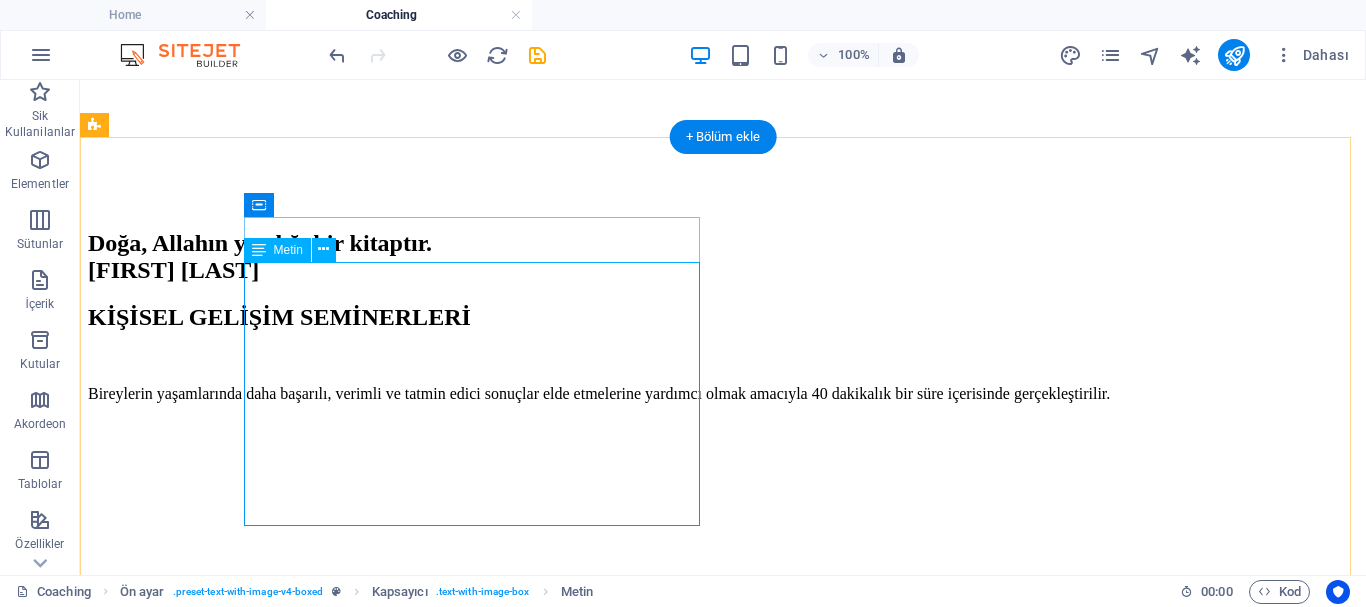 scroll, scrollTop: 2102, scrollLeft: 0, axis: vertical 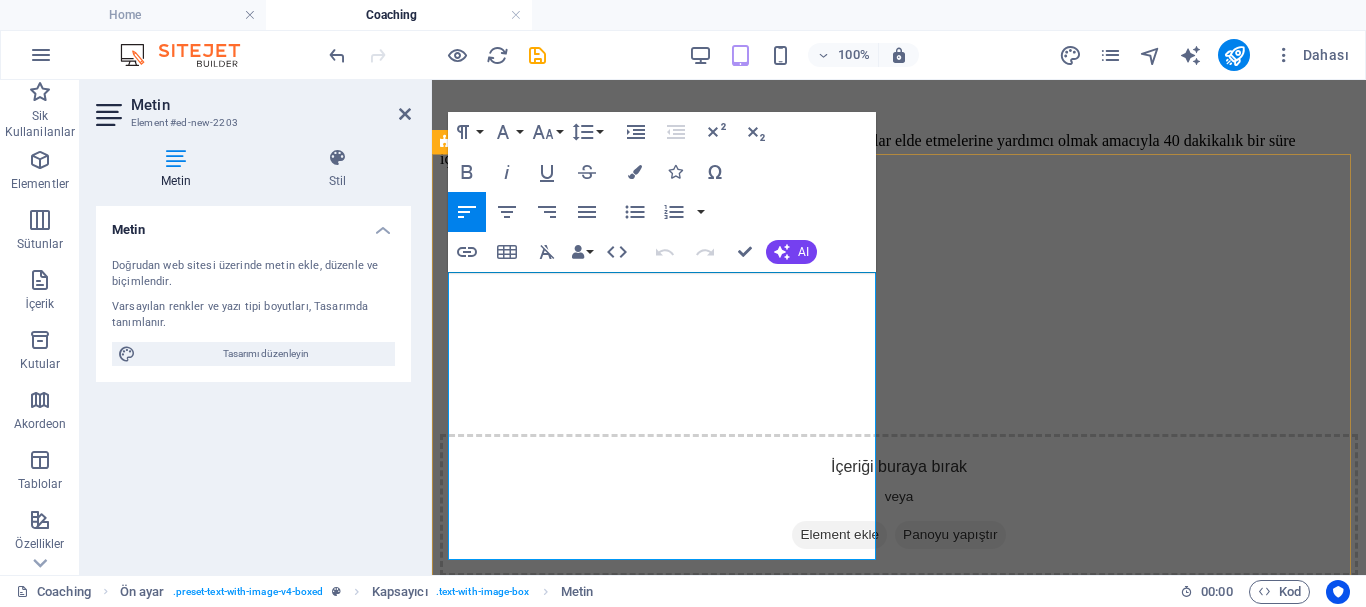 click on "Kişisel gelişim eğitimi, kişinin kendini tanımasına, güçlü ve zayıf yönlerini keşfetmesine olanak tanır ve bu farkındalık doğrultusunda yaşamında daha bilinçli adımlar atmasına katkı sağlar. Kişinin kendini geliştirmesi tek bir alanla sınırlı değildir. Kendini geliştirmek demek, oldukça geniş bir pencereden bakmaya benzer. Misal kendini  iletişim alanında geliştiren bireyin iletişim becerileri  iyileşir. Hem kişisel hem profesyonel ilişkilerde sağlıklı iletişim kurar.  Zaman yönetimi alanında yetiştiren birey ise zamanını daha etkili kullanmaya başlar. Hem kısa vadede hem de uzun vadede hedef belirlemek ve bunlara ulaşmak onun için daha kolaylaşır." at bounding box center (899, 2600) 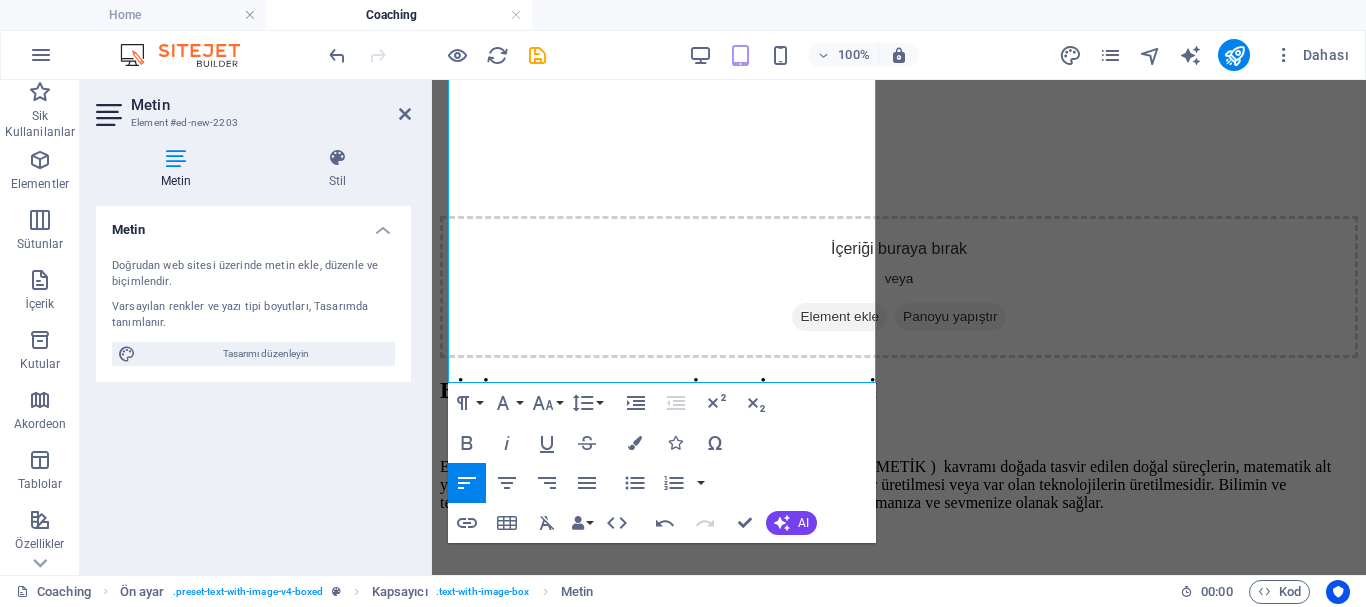 scroll, scrollTop: 2327, scrollLeft: 0, axis: vertical 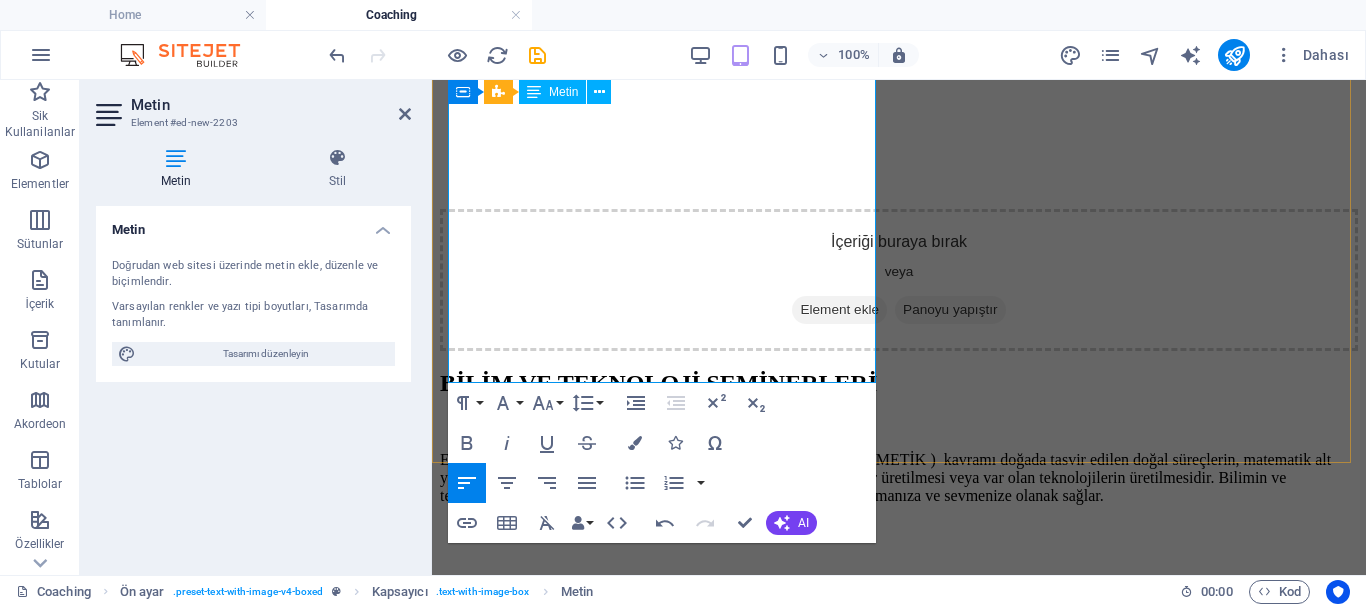 click on "Misal kendini  iletişim alanında geliştiren bireyin iletişim becerileri  iyileşir. Hem kişisel hem profesyonel ilişkilerde sağlıklı iletişim kurar.  Zaman yönetimi alanında yetiştiren birey ise zamanını daha etkili kullanmaya başlar. Hem kısa vadede hem de uzun vadede hedef belirlemek ve bunlara ulaşmak onun için daha kolaylaşır." at bounding box center [899, 2461] 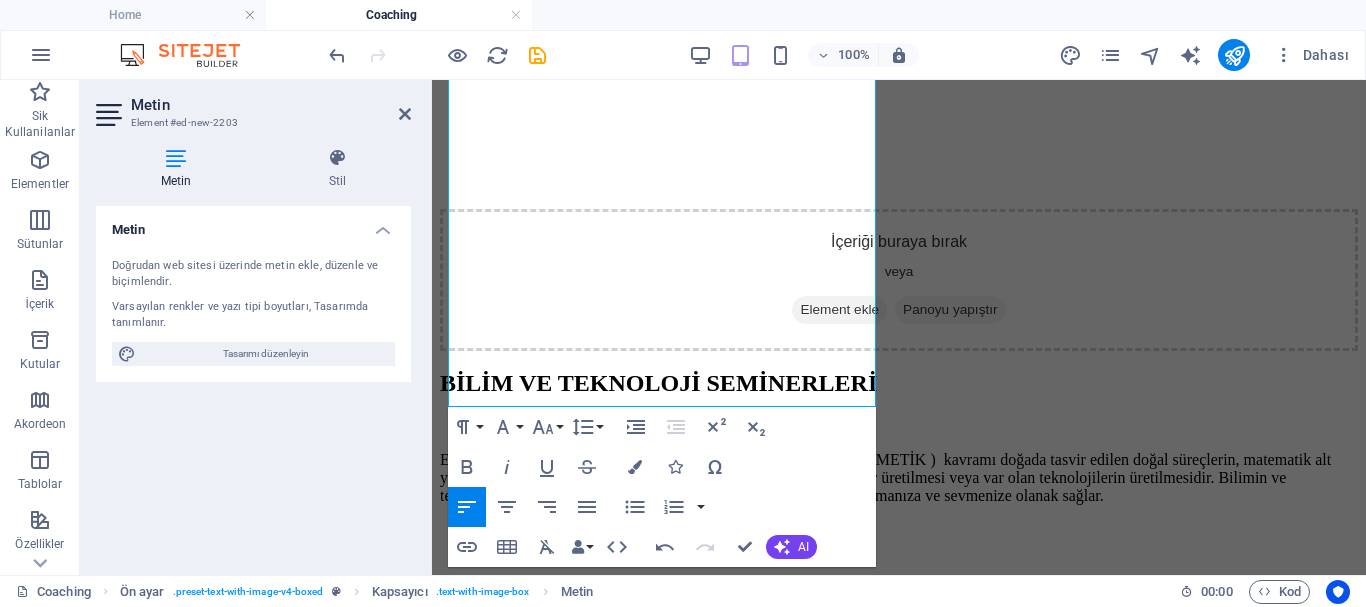 scroll, scrollTop: 2363, scrollLeft: 0, axis: vertical 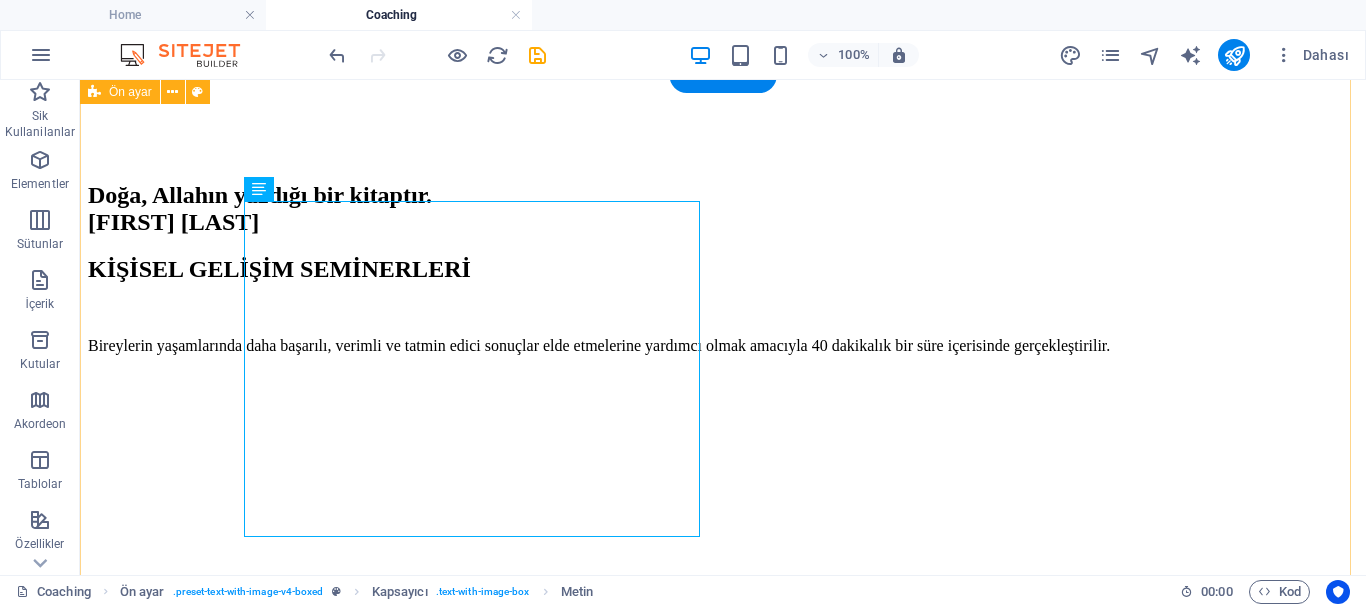 click on "KİŞİSEL GELİŞİM EĞİTİMLERİ Kişisel gelişim eğitimi, kişinin kendini tanımasına, güçlü ve zayıf yönlerini keşfetmesine olanak tanır ve bu farkındalık doğrultusunda yaşamında daha bilinçli adımlar atmasına katkı sağlar. Kişinin kendini geliştirmesi tek bir alanla sınırlı değildir. Kendini geliştirmek demek, oldukça geniş bir pencereden bakmaya benzer.  Misal kendini  iletişim alanında geliştiren bireyin iletişim becerileri  iyileşir. Hem kişisel hem profesyonel ilişkilerde sağlıklı iletişim kurar.   Zaman yönetimi alanında yetiştiren birey ise zamanını daha etkili kullanmaya başlar. Hem kısa vadede hem de uzun vadede hedef belirlemek ve bunlara ulaşmak onun için daha kolaylaşır. İçeriği buraya bırak veya  Element ekle  Panoyu yapıştır" at bounding box center [723, 3026] 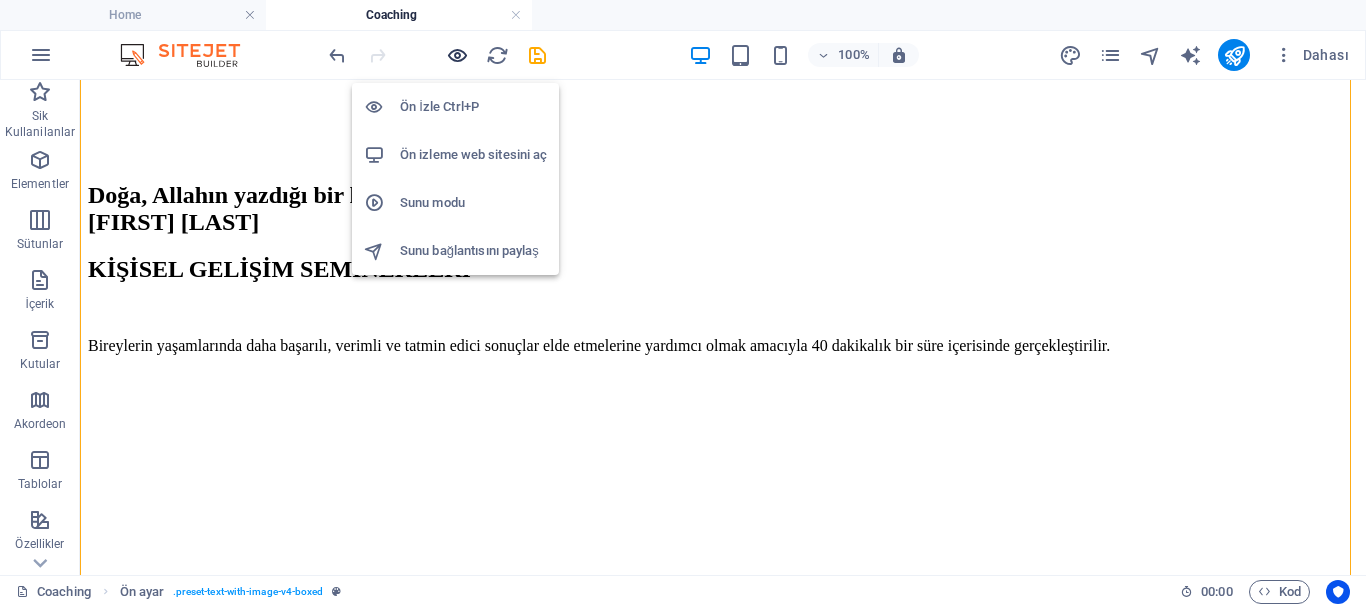 click at bounding box center [457, 55] 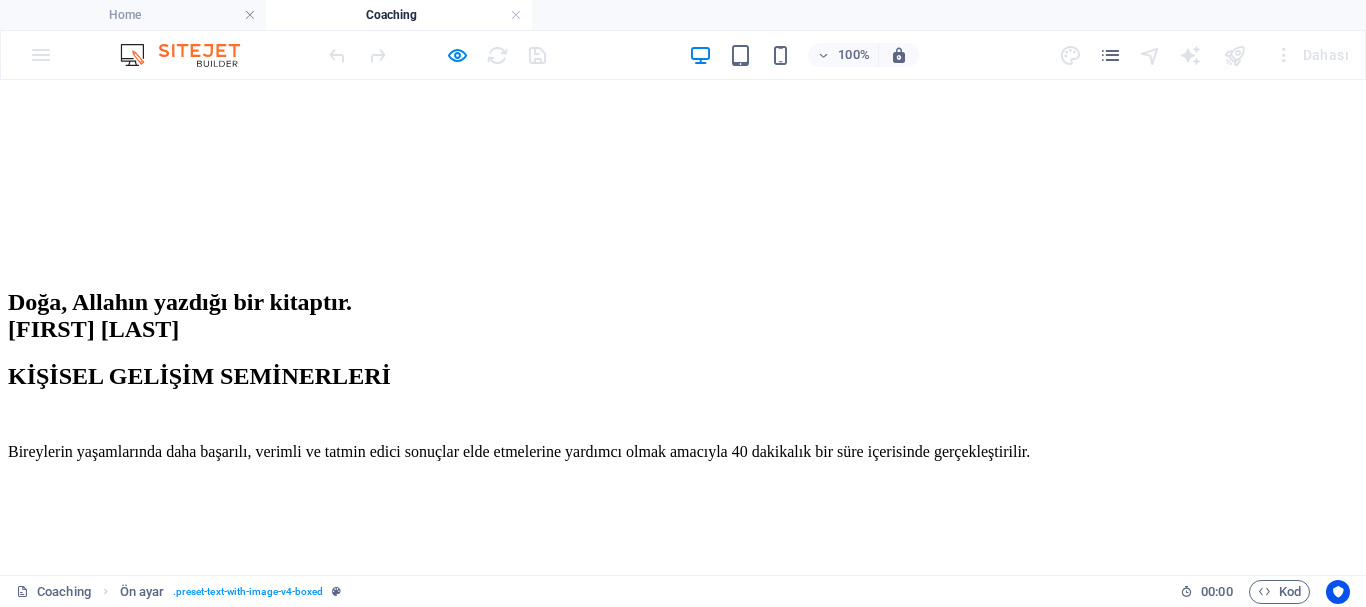 scroll, scrollTop: 2249, scrollLeft: 0, axis: vertical 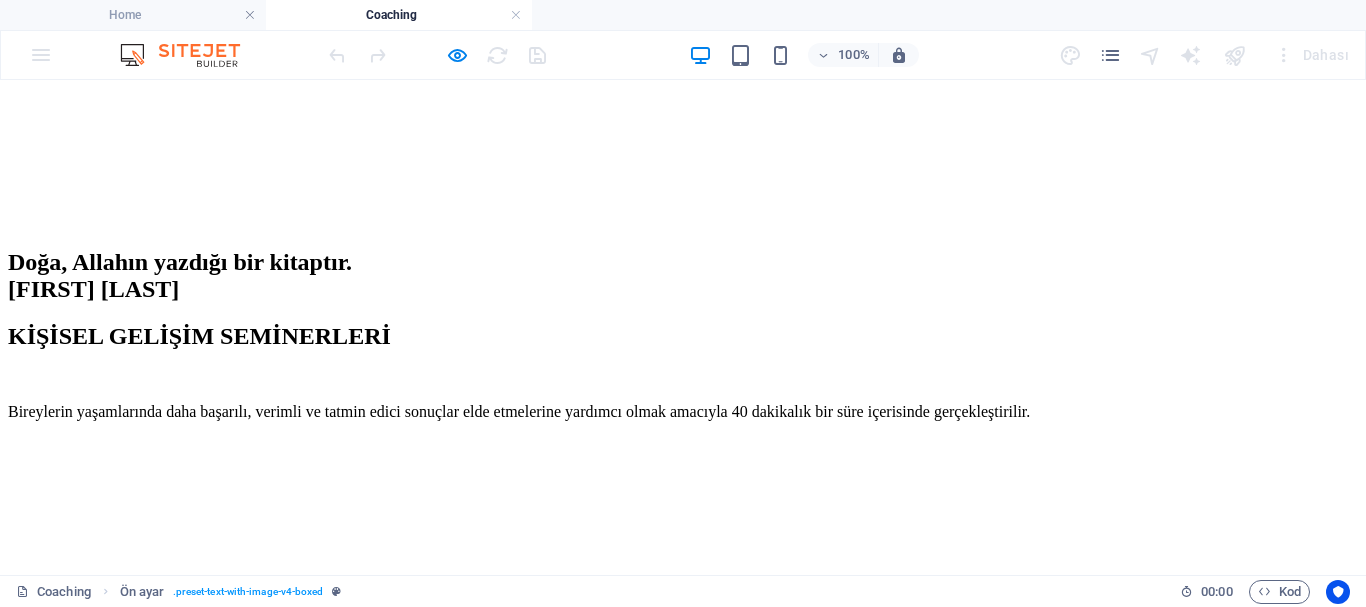 click on "Misal kendini  iletişim alanında geliştiren bireyin iletişim becerileri  iyileşir. Hem kişisel hem profesyonel ilişkilerde sağlıklı iletişim kurar." at bounding box center [683, 2304] 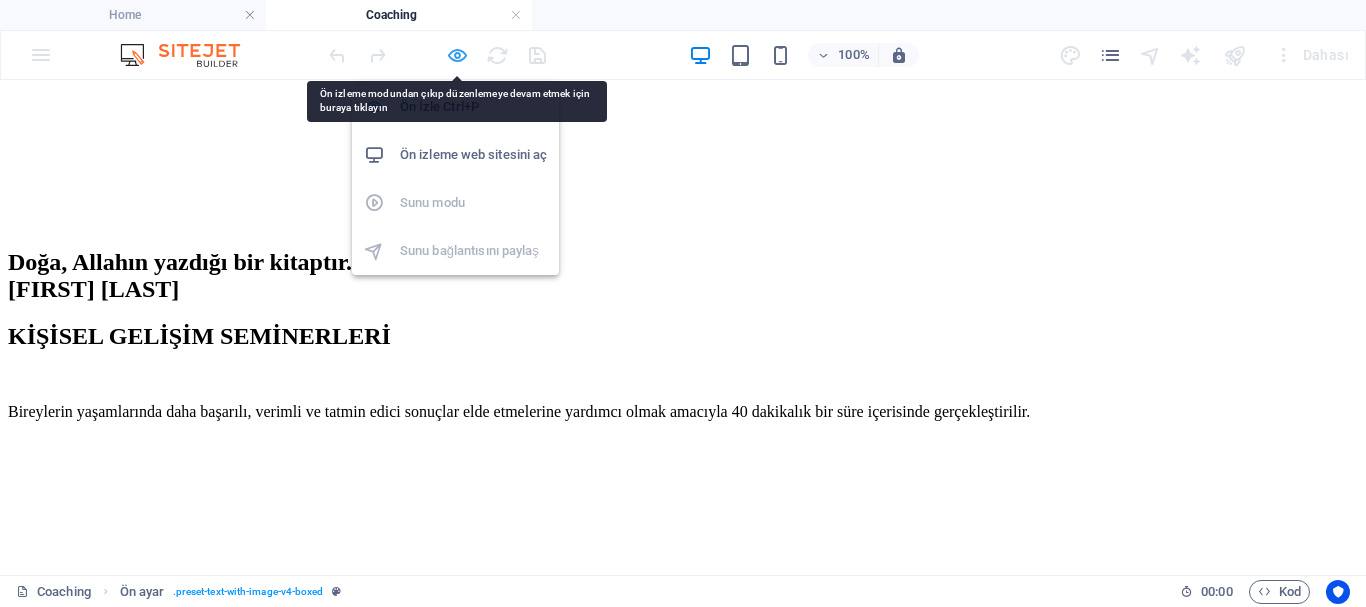 click at bounding box center [457, 55] 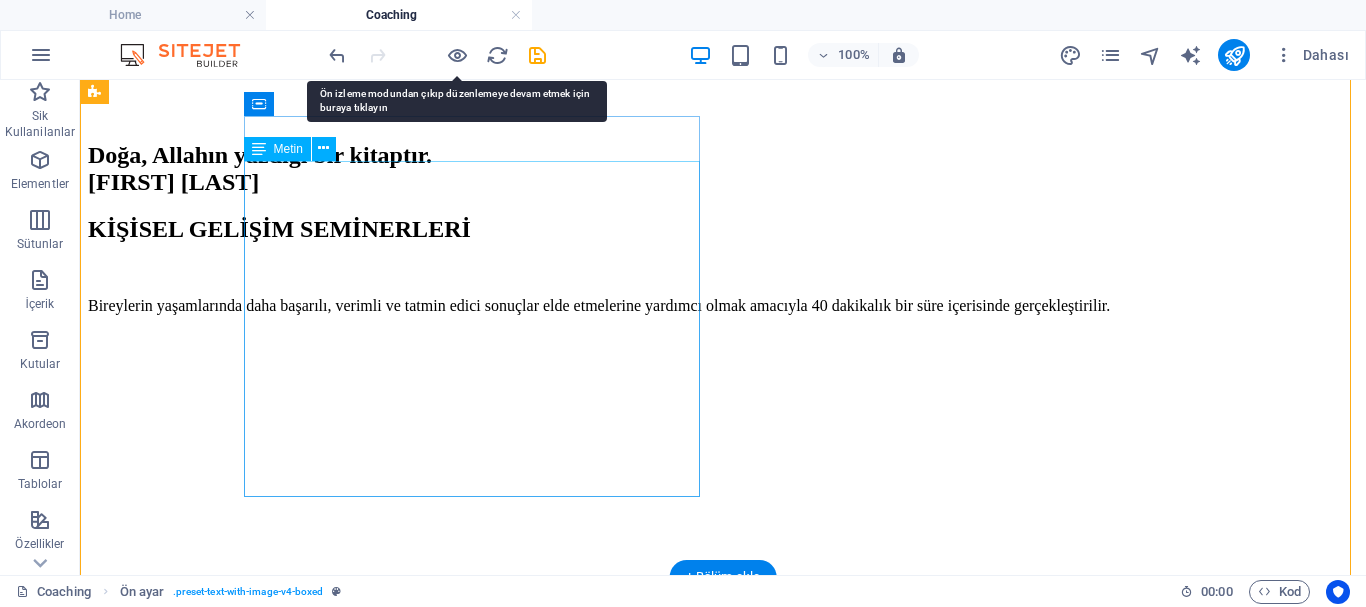 click on "Kişisel gelişim eğitimi, kişinin kendini tanımasına, güçlü ve zayıf yönlerini keşfetmesine olanak tanır ve bu farkındalık doğrultusunda yaşamında daha bilinçli adımlar atmasına katkı sağlar. Kişinin kendini geliştirmesi tek bir alanla sınırlı değildir. Kendini geliştirmek demek, oldukça geniş bir pencereden bakmaya benzer.  Misal kendini  iletişim alanında geliştiren bireyin iletişim becerileri  iyileşir. Hem kişisel hem profesyonel ilişkilerde sağlıklı iletişim kurar.   Zaman yönetimi alanında yetiştiren birey ise zamanını daha etkili kullanmaya başlar. Hem kısa vadede hem de uzun vadede hedef belirlemek ve bunlara ulaşmak onun için daha kolaylaşır." at bounding box center (723, 2739) 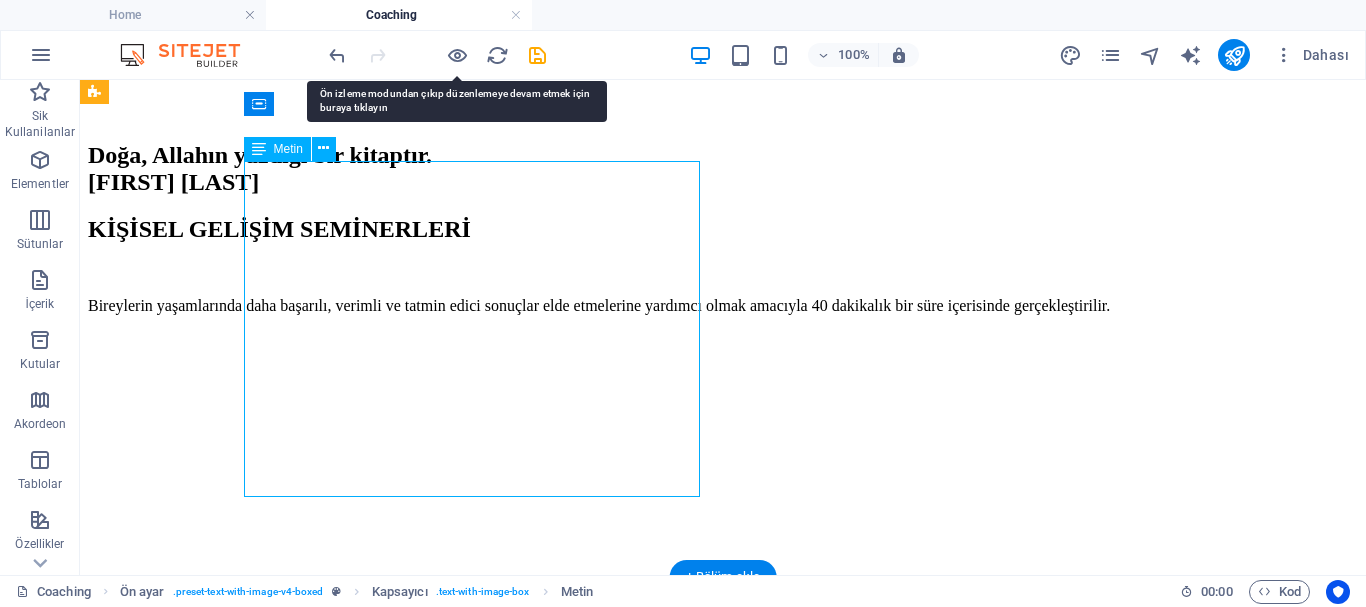 click on "Kişisel gelişim eğitimi, kişinin kendini tanımasına, güçlü ve zayıf yönlerini keşfetmesine olanak tanır ve bu farkındalık doğrultusunda yaşamında daha bilinçli adımlar atmasına katkı sağlar. Kişinin kendini geliştirmesi tek bir alanla sınırlı değildir. Kendini geliştirmek demek, oldukça geniş bir pencereden bakmaya benzer.  Misal kendini  iletişim alanında geliştiren bireyin iletişim becerileri  iyileşir. Hem kişisel hem profesyonel ilişkilerde sağlıklı iletişim kurar.   Zaman yönetimi alanında yetiştiren birey ise zamanını daha etkili kullanmaya başlar. Hem kısa vadede hem de uzun vadede hedef belirlemek ve bunlara ulaşmak onun için daha kolaylaşır." at bounding box center (723, 2739) 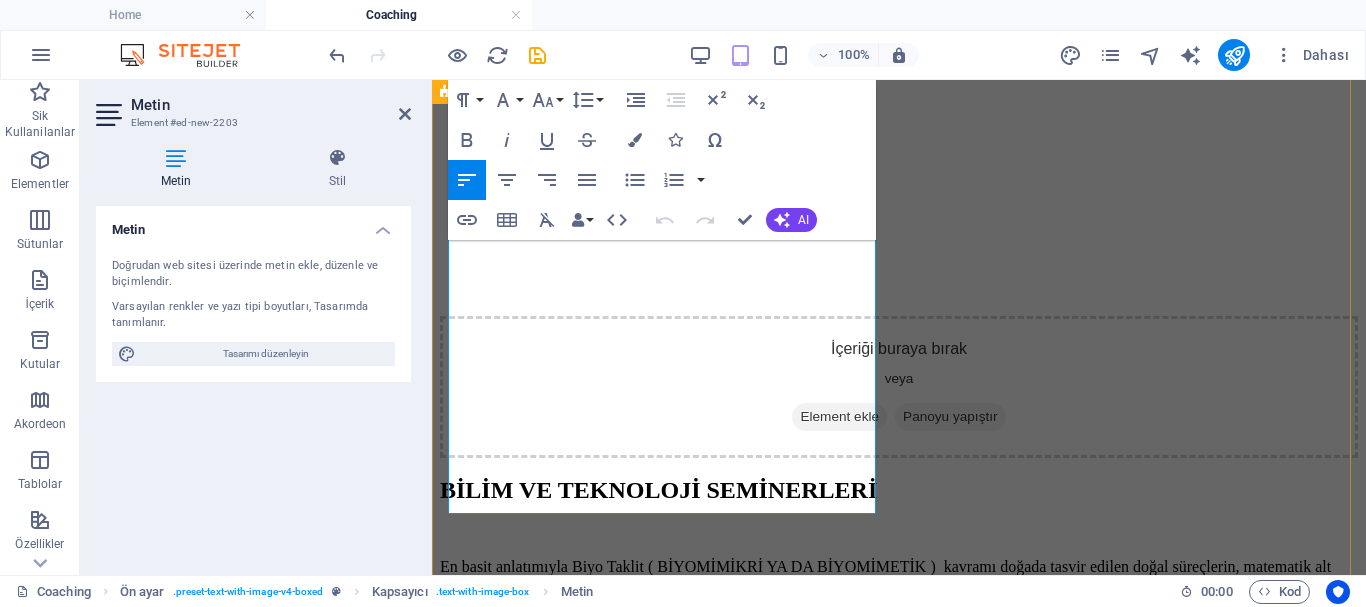 click on "Zaman yönetimi alanında yetiştiren birey ise zamanını daha etkili kullanmaya başlar. Hem kısa vadede hem de uzun vadede hedef belirlemek ve bunlara ulaşmak onun için daha kolaylaşır." at bounding box center (899, 2627) 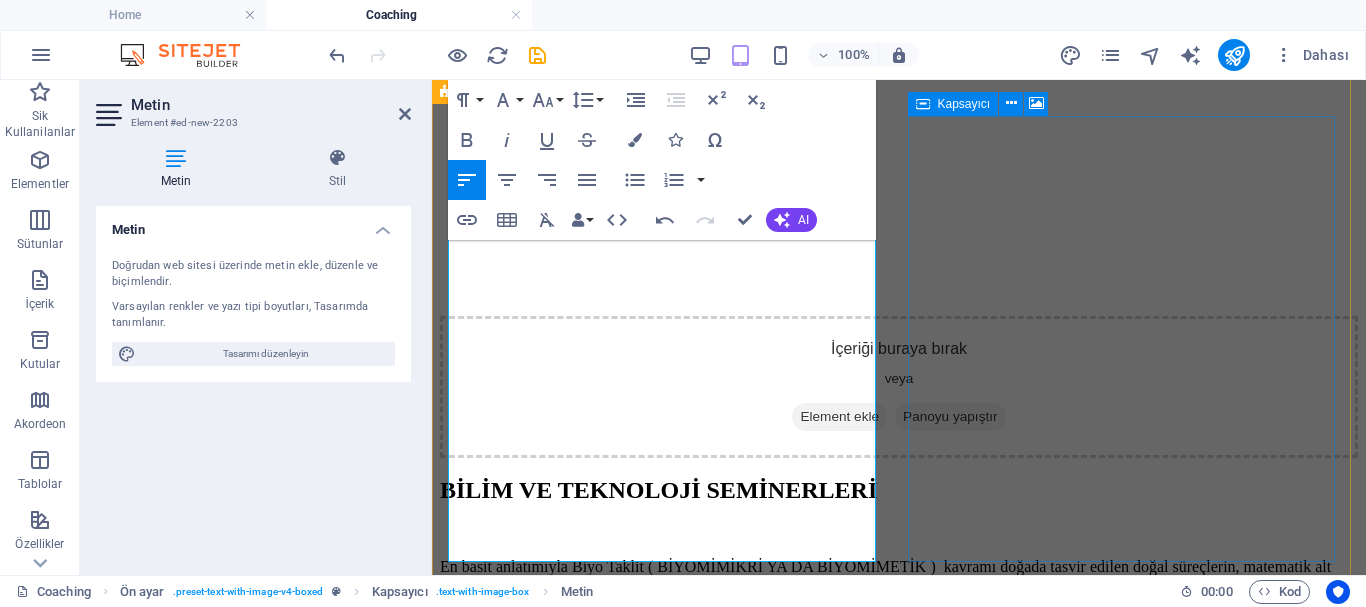 type 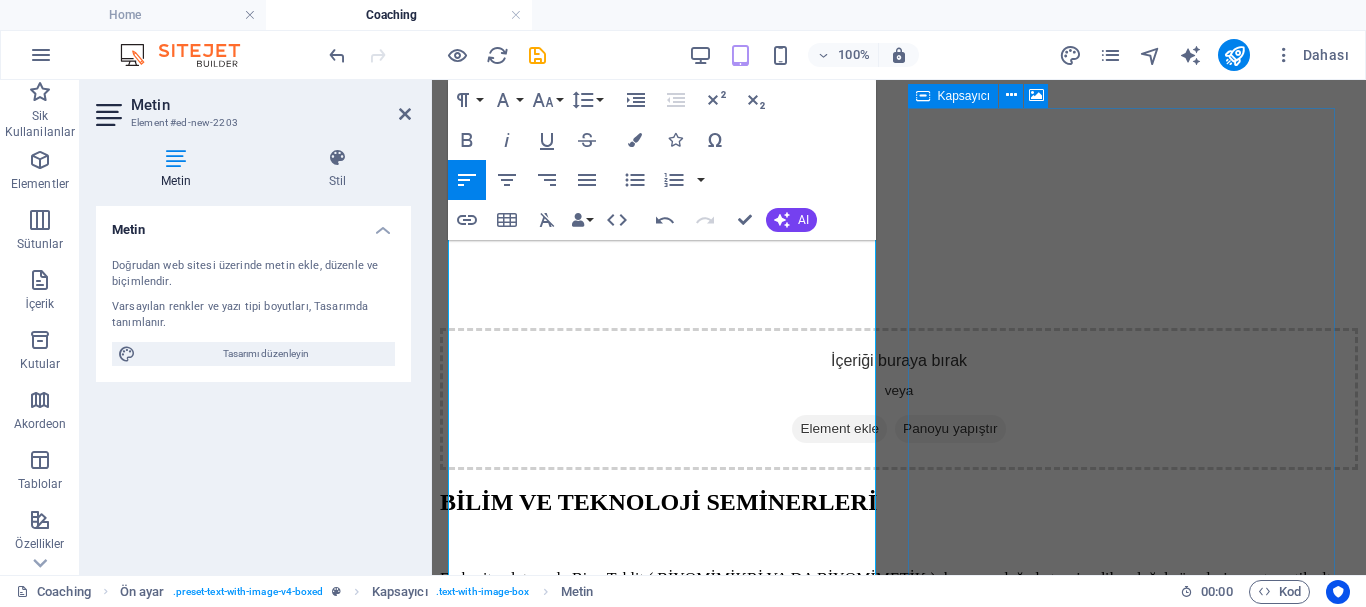 scroll, scrollTop: 2264, scrollLeft: 0, axis: vertical 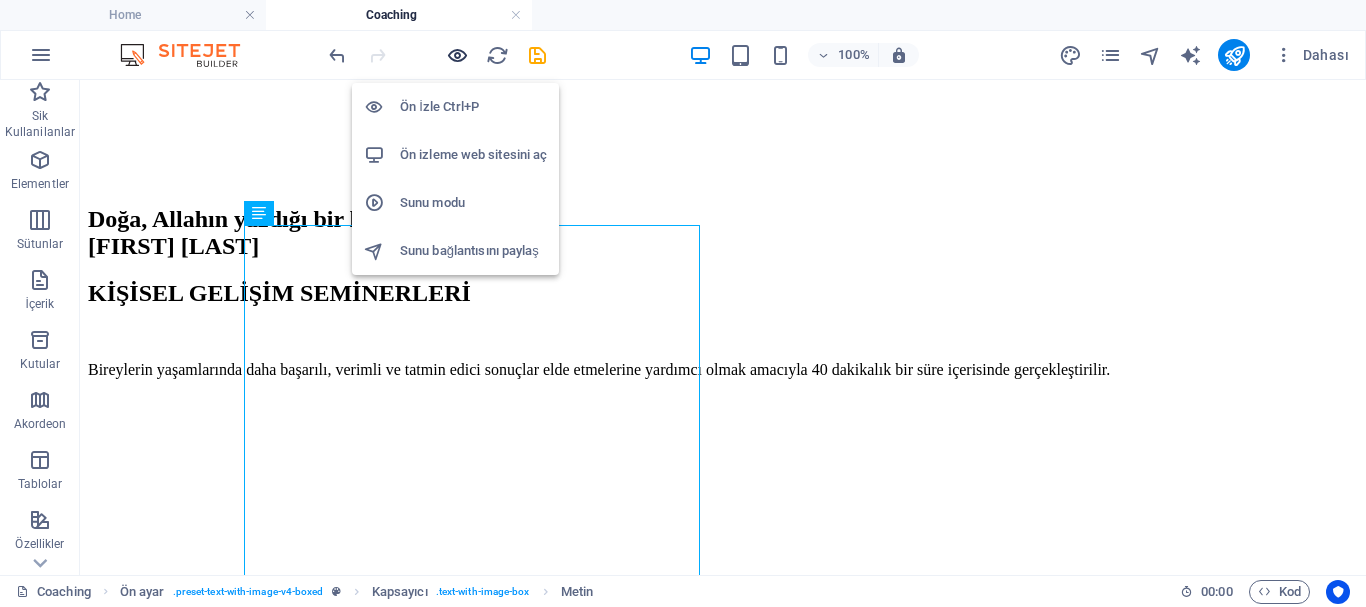 click at bounding box center [457, 55] 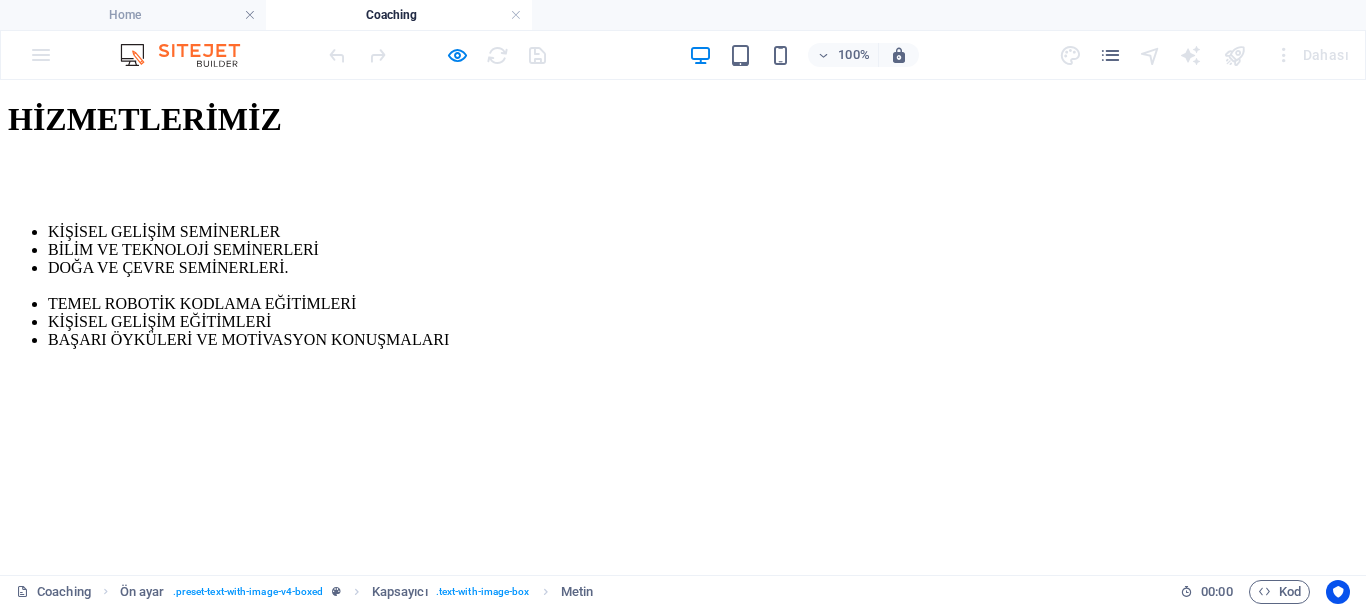scroll, scrollTop: 1619, scrollLeft: 0, axis: vertical 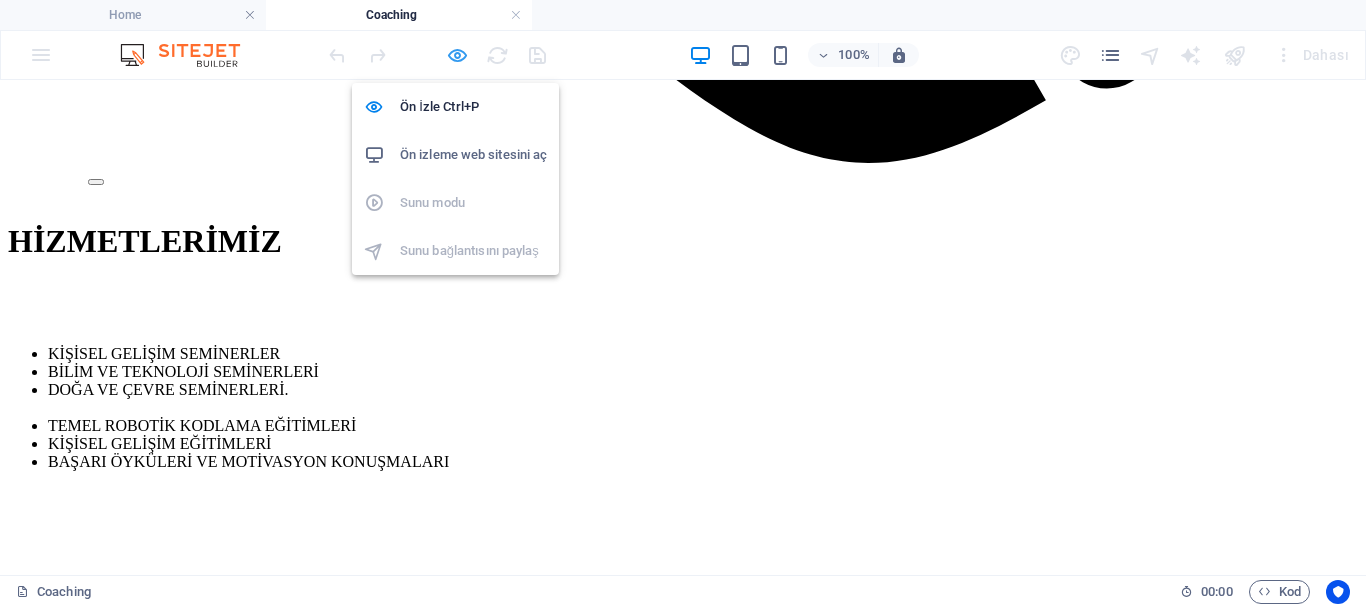 click at bounding box center (457, 55) 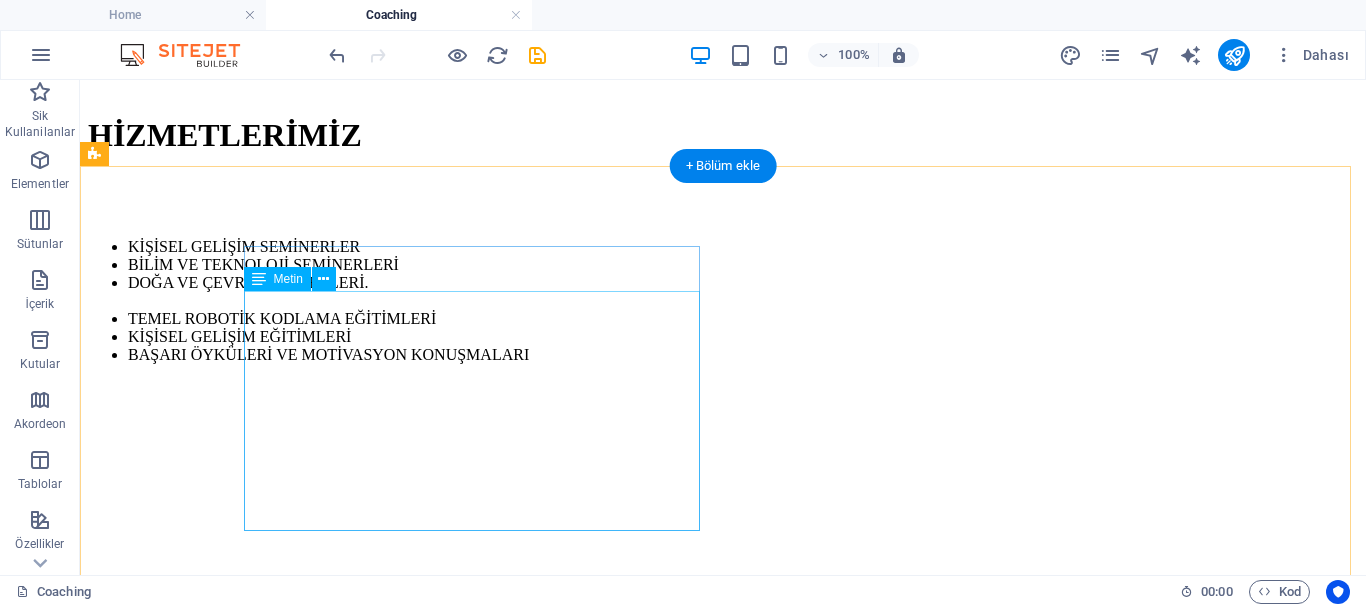 click on "Temel Robotik Kodlama Eğitimlerimiz hiç bilmeyenler için en temel noktadan, sıfırdan başlar. Eğitimlerimizi açık kaynak kodlu yazılım ve donanıma sahip bir mikrodenetleyici platformu olan Arduıno ile vermekteyiz., Arduino, kolay ve basit entegre, kodlama dili ile ilkokul seviyesinden mühendislik seviyesine kadar bir çok insana hitap edebilen bir geliştirme kart çeşidi olması dolayısıyla eğitimlerimizde materyal olarak tercih  sebebimizdir. Arduino kartı  entegre edilerek  tasarladığımız akıllı evlerimizi, blueotooth’lu  araçlarımızı  vb.  projelerimizi  mBock ara yüzü ile kodluyoruz. mBlock  sürükle bırak şeklinde blok tabanlı bir kodlama yazılımıdır." at bounding box center [723, 2666] 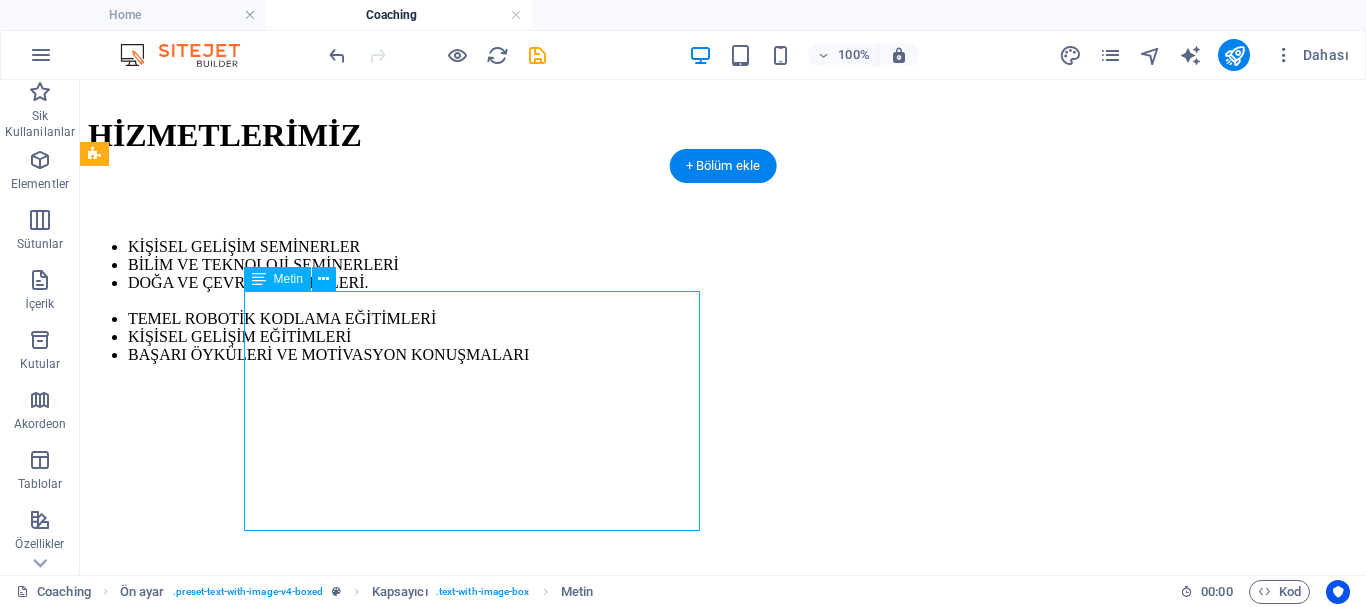 click on "Temel Robotik Kodlama Eğitimlerimiz hiç bilmeyenler için en temel noktadan, sıfırdan başlar. Eğitimlerimizi açık kaynak kodlu yazılım ve donanıma sahip bir mikrodenetleyici platformu olan Arduıno ile vermekteyiz., Arduino, kolay ve basit entegre, kodlama dili ile ilkokul seviyesinden mühendislik seviyesine kadar bir çok insana hitap edebilen bir geliştirme kart çeşidi olması dolayısıyla eğitimlerimizde materyal olarak tercih  sebebimizdir. Arduino kartı  entegre edilerek  tasarladığımız akıllı evlerimizi, blueotooth’lu  araçlarımızı  vb.  projelerimizi  mBock ara yüzü ile kodluyoruz. mBlock  sürükle bırak şeklinde blok tabanlı bir kodlama yazılımıdır." at bounding box center (723, 2666) 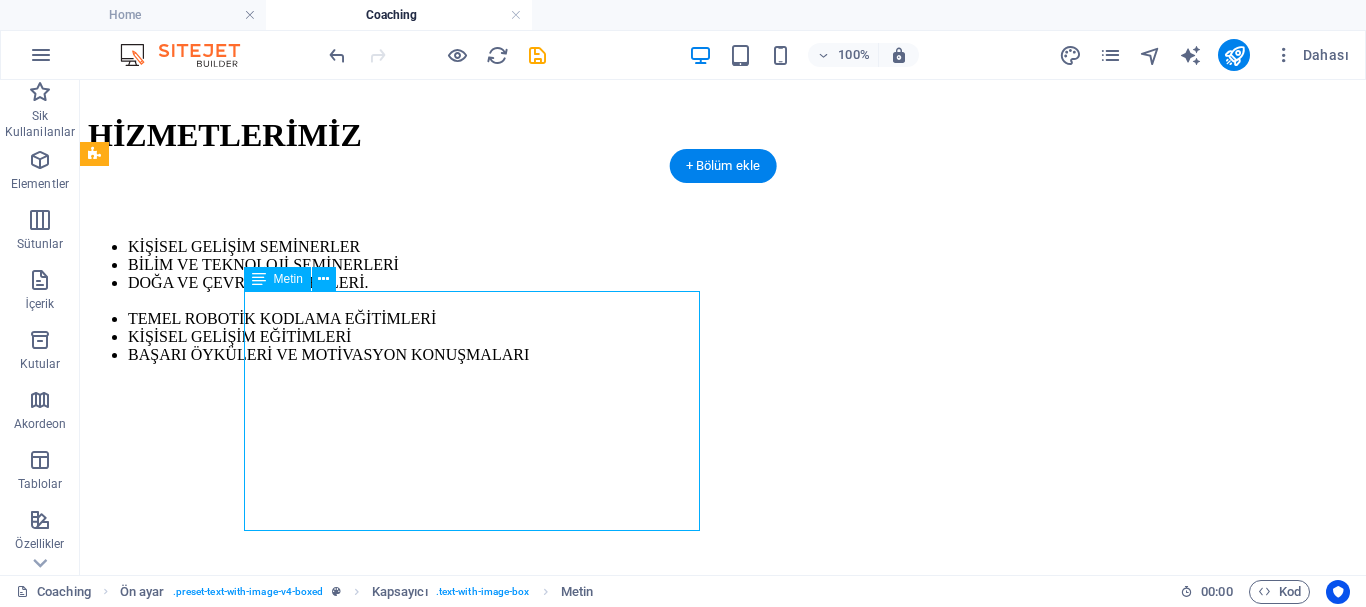 scroll, scrollTop: 1628, scrollLeft: 0, axis: vertical 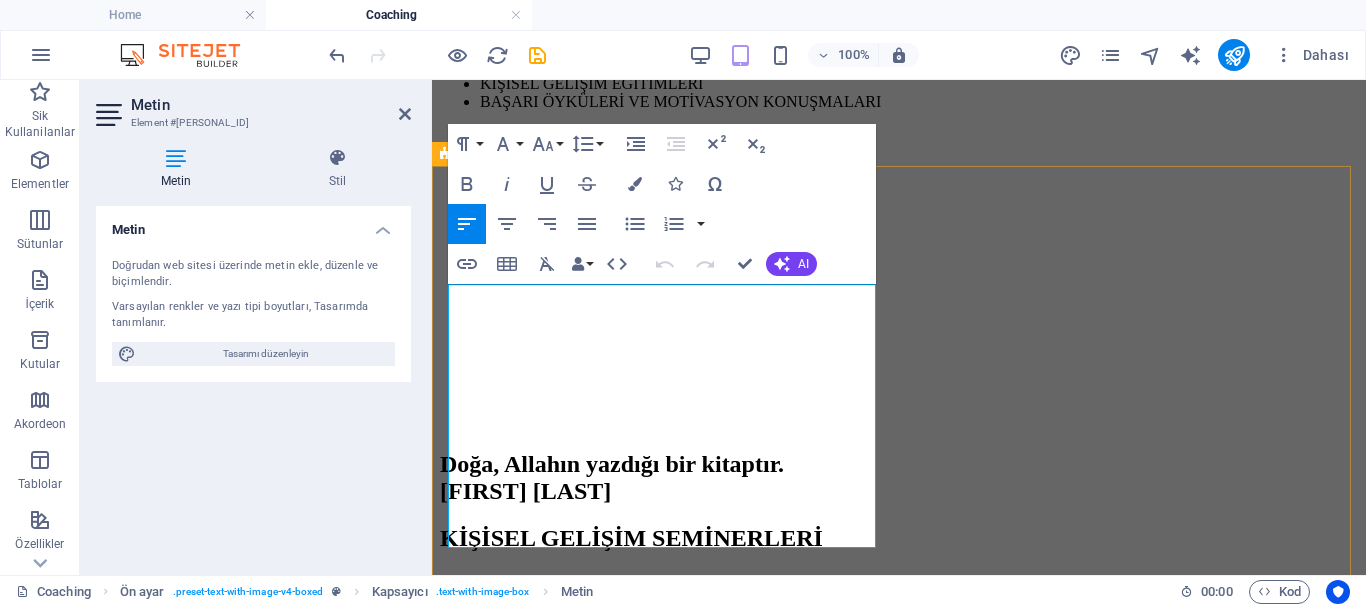 click on "Temel Robotik Kodlama Eğitimlerimiz hiç bilmeyenler için en temel noktadan, sıfırdan başlar. Eğitimlerimizi açık kaynak kodlu yazılım ve donanıma sahip bir mikrodenetleyici platformu olan Arduıno ile vermekteyiz., Arduino, kolay ve basit entegre, kodlama dili ile ilkokul seviyesinden mühendislik seviyesine kadar bir çok insana hitap edebilen bir geliştirme kart çeşidi olması dolayısıyla eğitimlerimizde materyal olarak tercih  sebebimizdir. Arduino kartı  entegre edilerek  tasarladığımız akıllı evlerimizi, blueotooth’lu  araçlarımızı  vb.  projelerimizi  mBock ara yüzü ile kodluyoruz. mBlock  sürükle bırak şeklinde blok tabanlı bir kodlama yazılımıdır." at bounding box center [899, 2423] 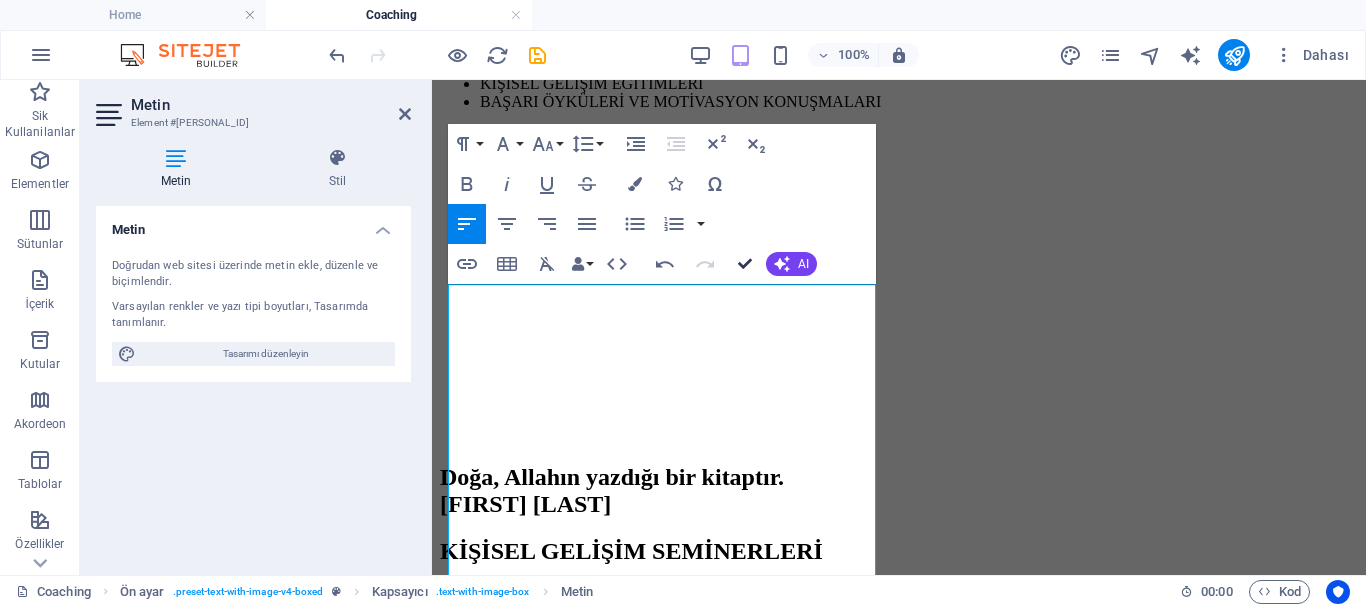 scroll, scrollTop: 1681, scrollLeft: 0, axis: vertical 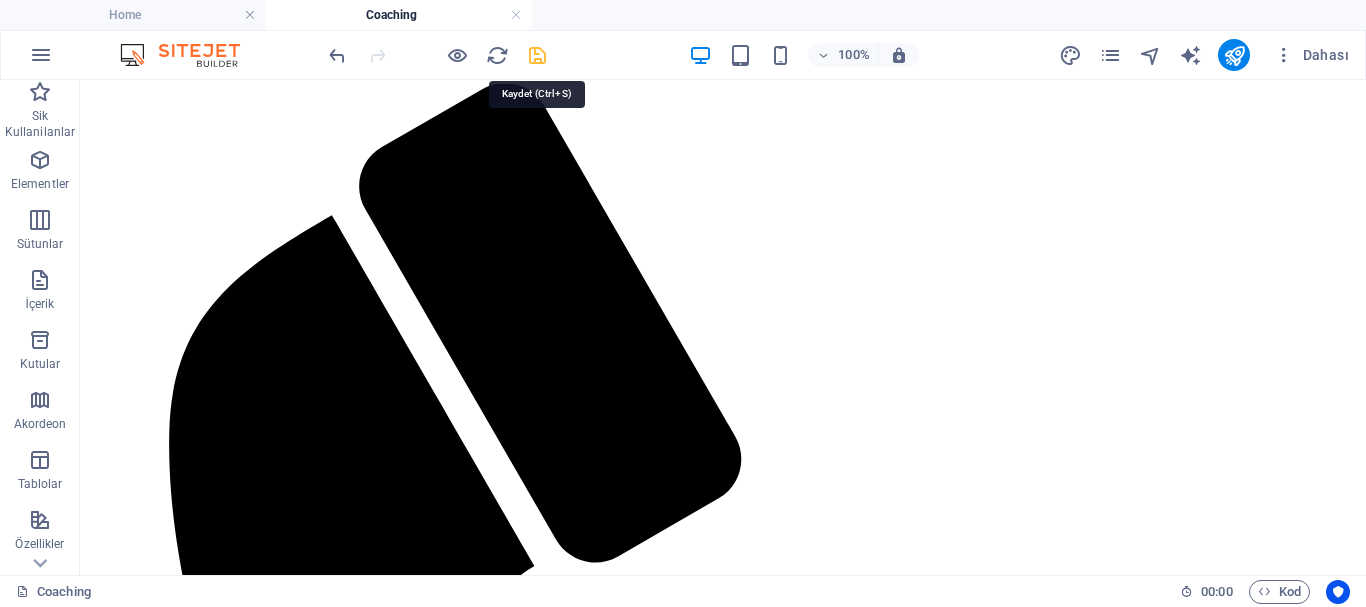 click at bounding box center [537, 55] 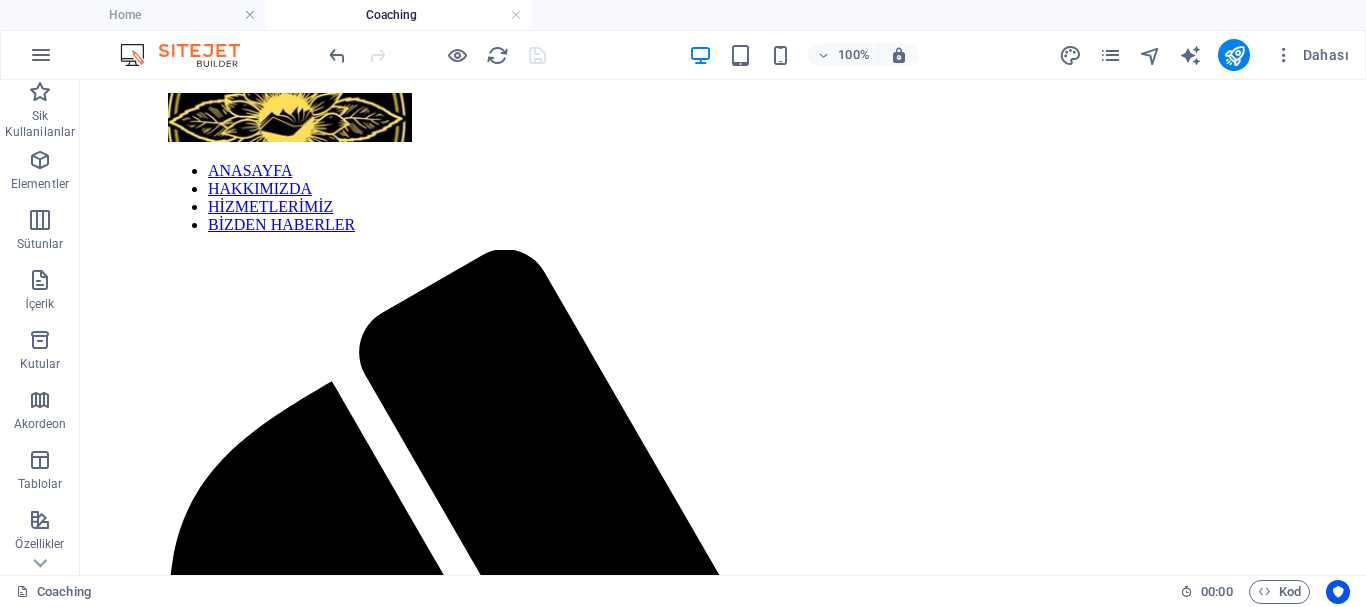 scroll, scrollTop: 0, scrollLeft: 0, axis: both 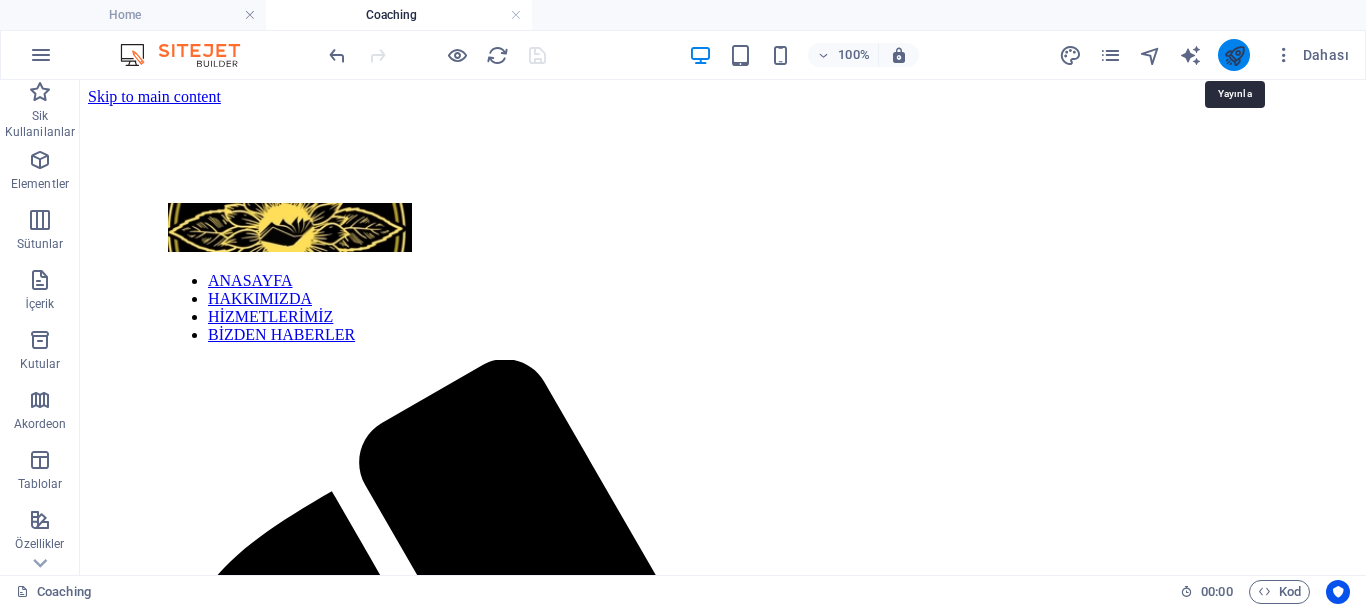 click at bounding box center [1234, 55] 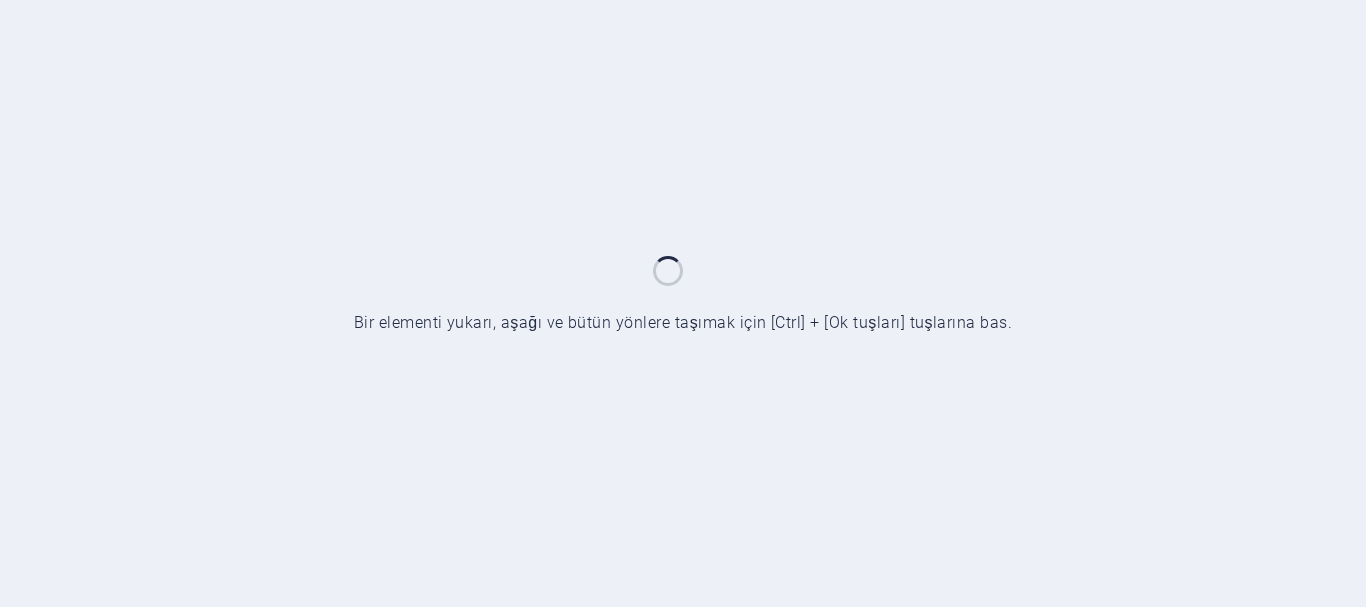 scroll, scrollTop: 0, scrollLeft: 0, axis: both 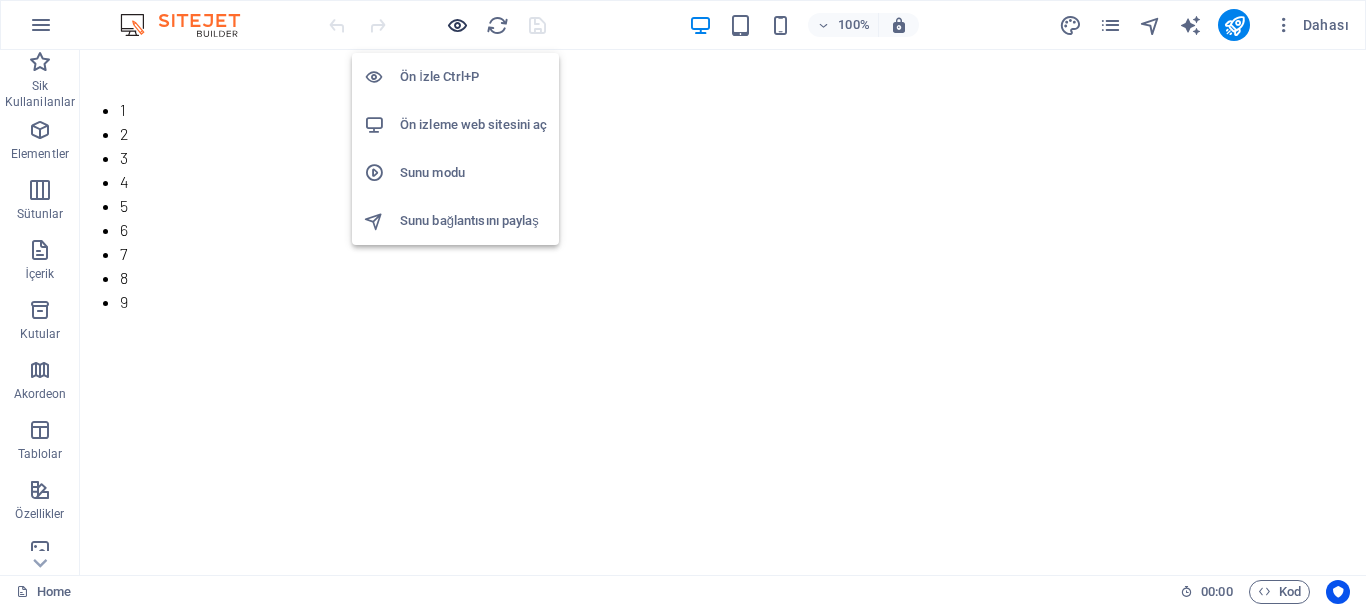 click at bounding box center (457, 25) 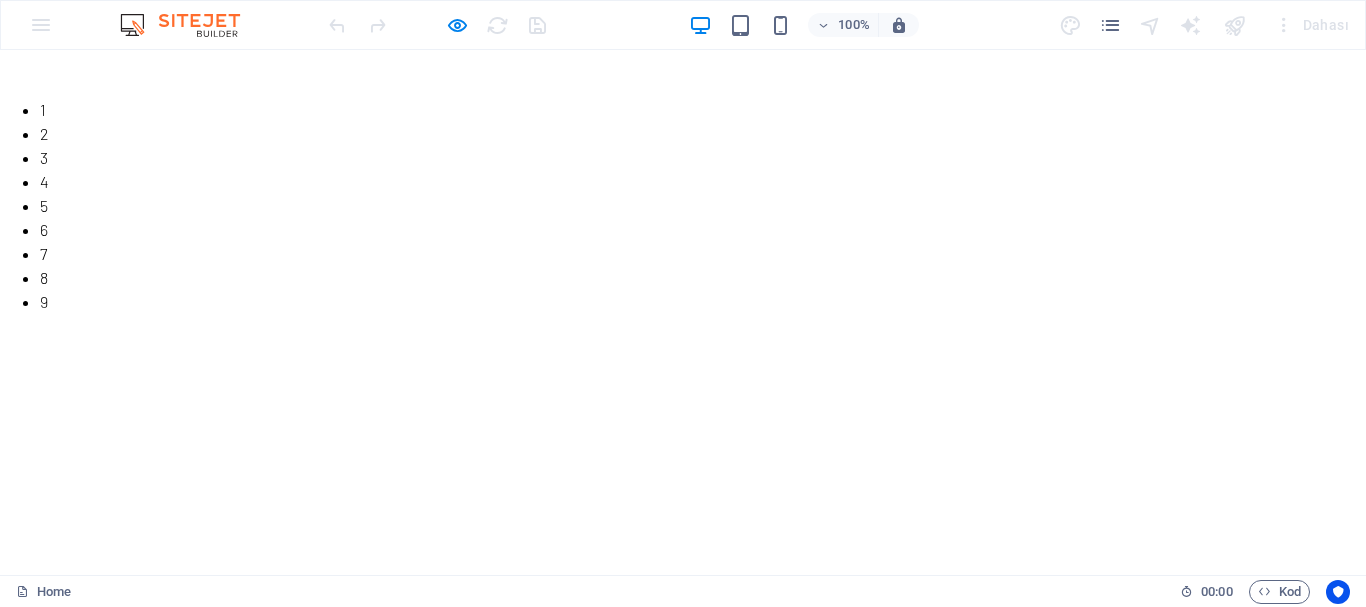 click on "HİZMETLERİMİZ" at bounding box center (1014, 664) 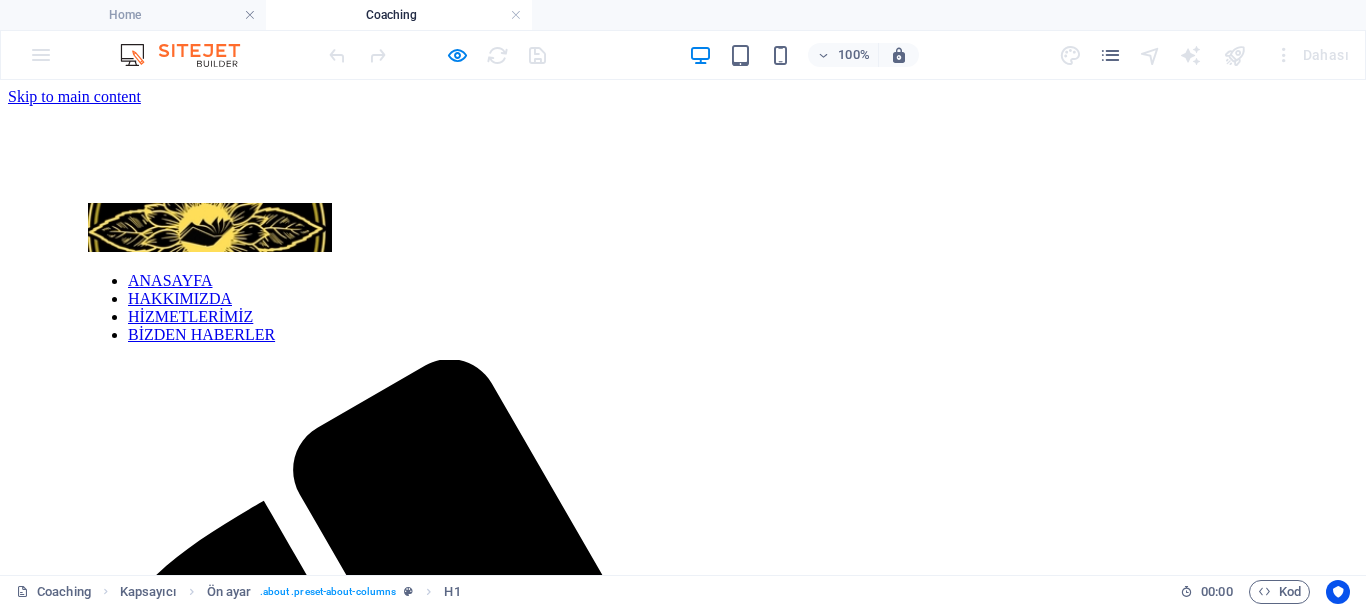 scroll, scrollTop: 0, scrollLeft: 0, axis: both 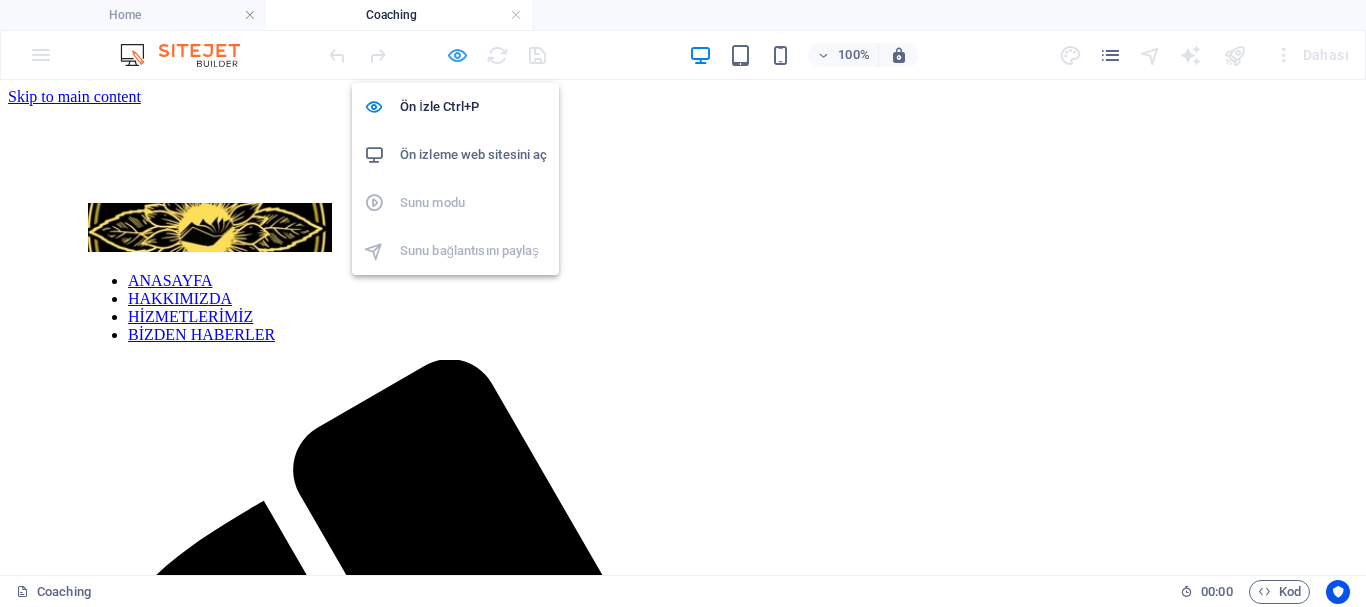 click at bounding box center (457, 55) 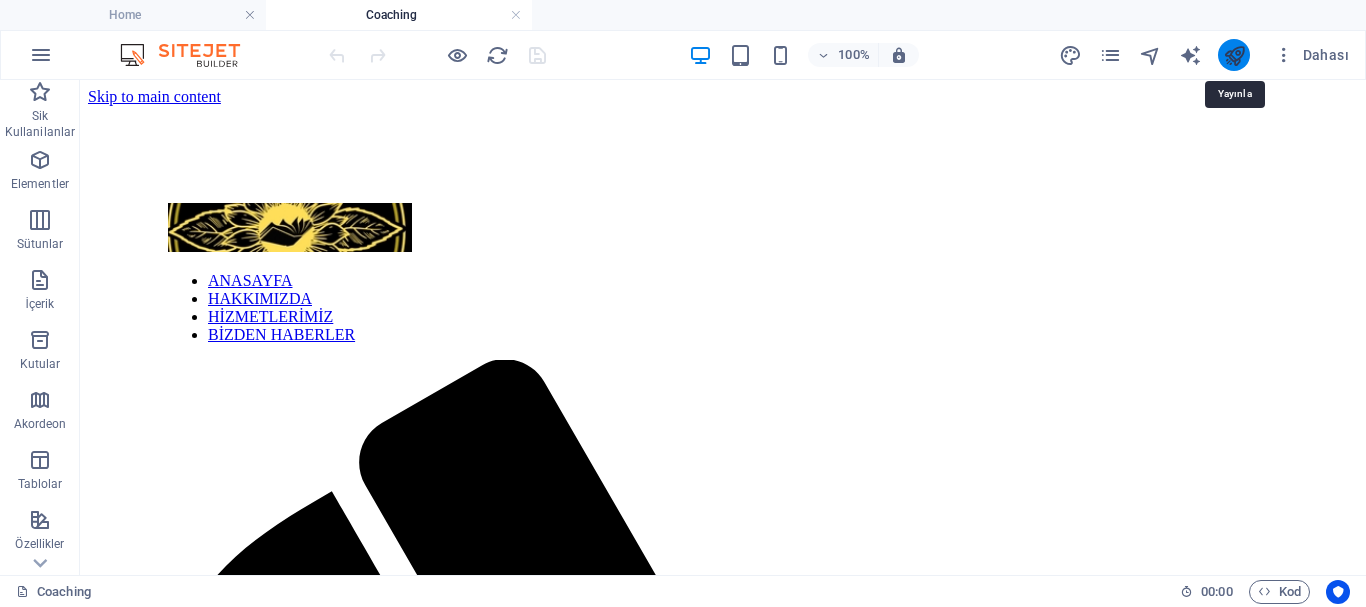 click at bounding box center (1234, 55) 